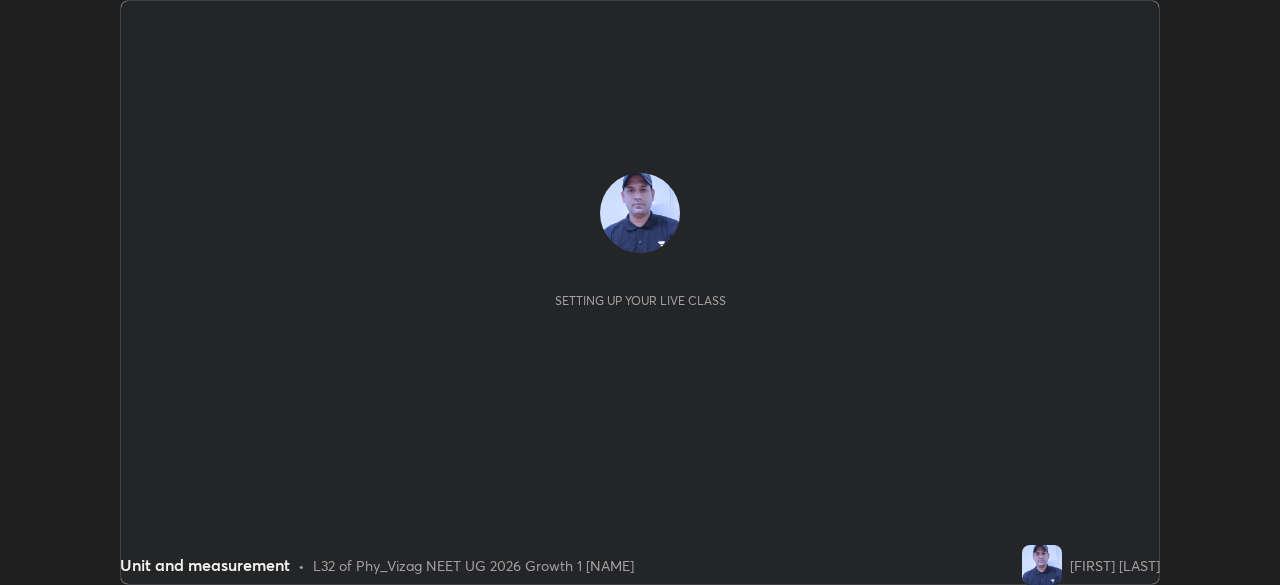 scroll, scrollTop: 0, scrollLeft: 0, axis: both 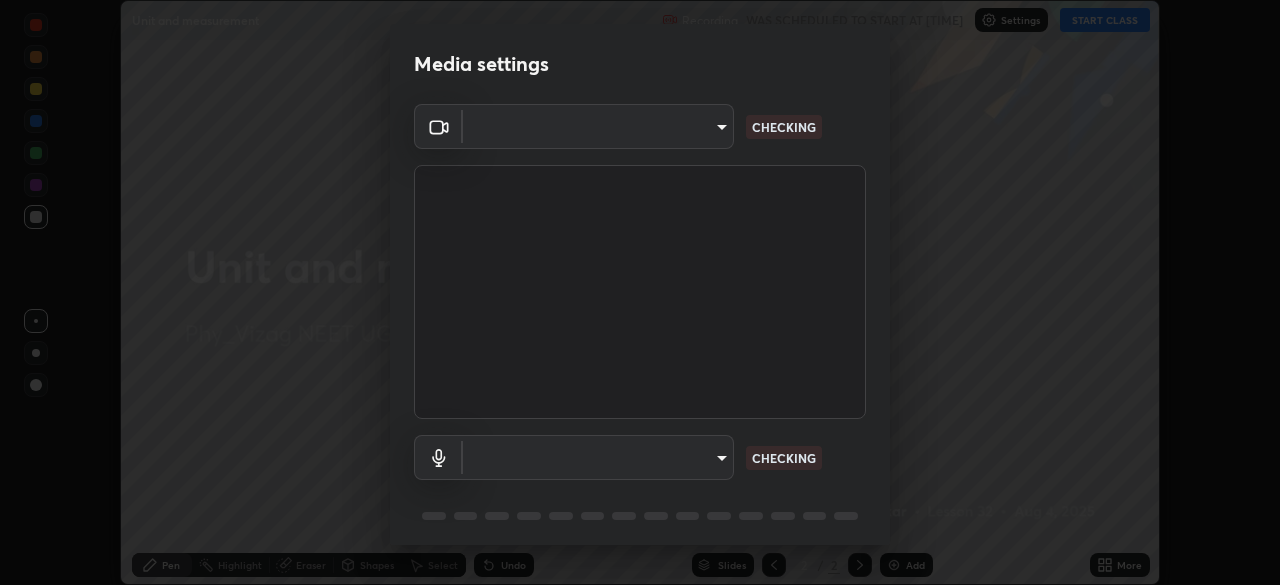 type on "[HASH]" 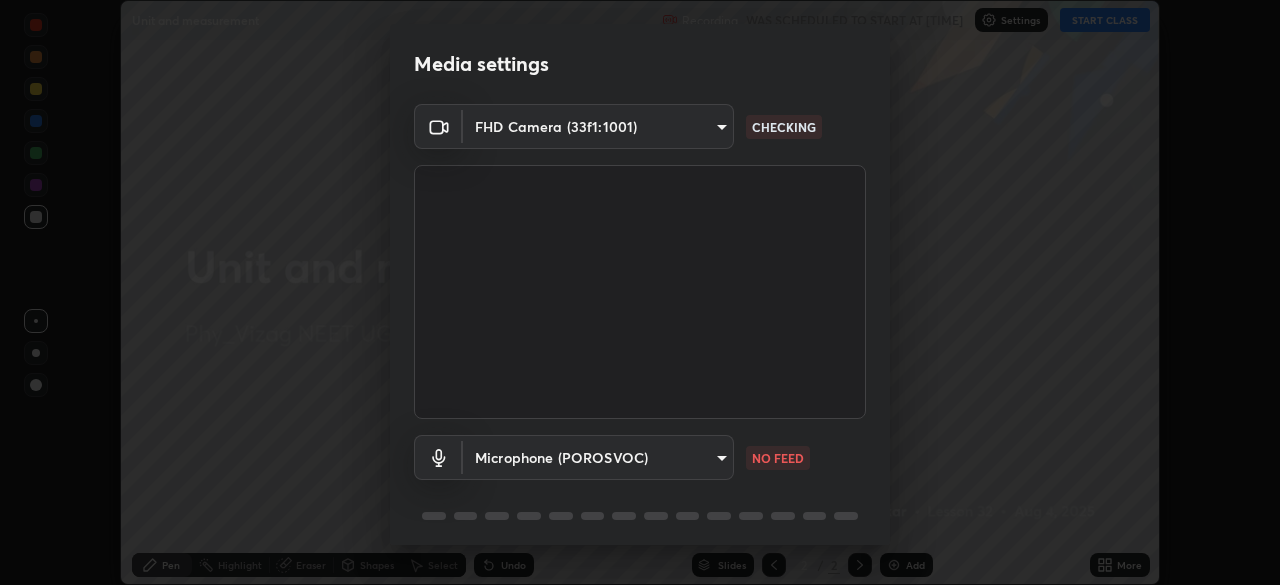 click on "Erase all Unit and measurement Recording WAS SCHEDULED TO START AT  3:20 PM Settings START CLASS Setting up your live class Unit and measurement • L32 of Phy_Vizag NEET UG 2026 Growth 1 [FIRST] [LAST] Pen Highlight Eraser Shapes Select Undo Slides 2 / 2 Add More No doubts shared Encourage your learners to ask a doubt for better clarity Report an issue Reason for reporting Buffering Chat not working Audio - Video sync issue Educator video quality low ​ Attach an image Report Media settings FHD Camera (33f1:1001) [HASH] NO FEED 1 / 5 Next" at bounding box center (640, 292) 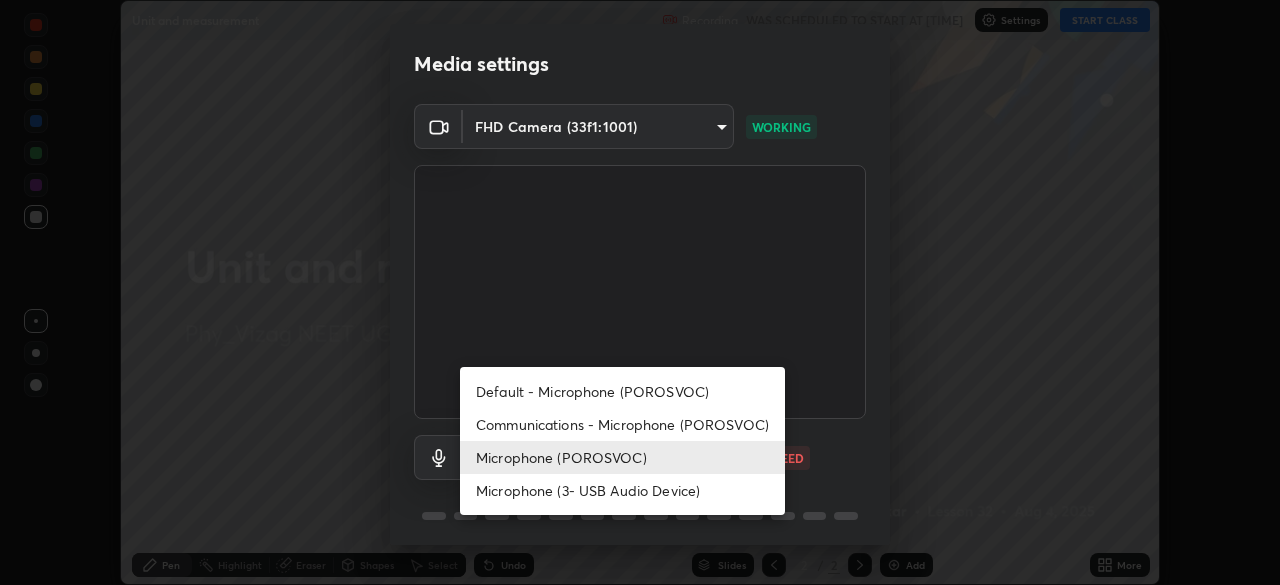 click on "Default - Microphone (POROSVOC)" at bounding box center [622, 391] 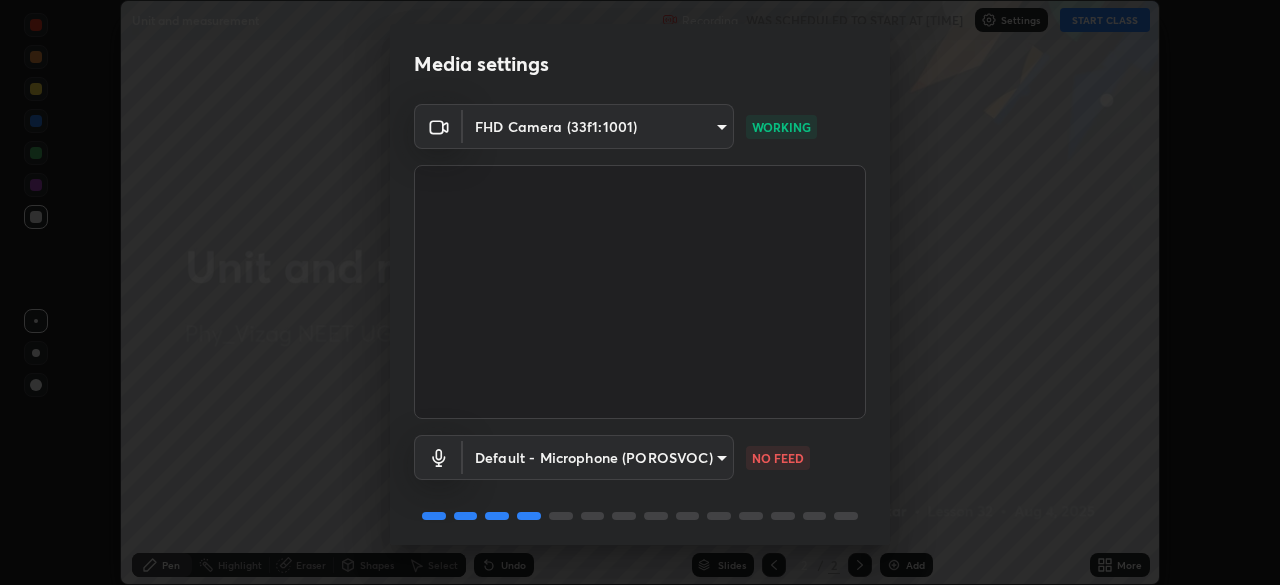 click on "Erase all Unit and measurement Recording WAS SCHEDULED TO START AT  [TIME] Settings START CLASS Setting up your live class Unit and measurement • L32 of Phy_Vizag NEET UG 2026 Growth 1 [NAME] Pen Highlight Eraser Shapes Select Undo Slides 2 / 2 Add More No doubts shared Encourage your learners to ask a doubt for better clarity Report an issue Reason for reporting Buffering Chat not working Audio - Video sync issue Educator video quality low ​ Attach an image Report Media settings FHD Camera (33f1:1001) d4617a7d2f559bd3252380f05f3b8909cd8fc89c71cae93ea608fdac764d706e WORKING Default - Microphone (POROSVOC) default NO FEED 1 / 5 Next" at bounding box center [640, 292] 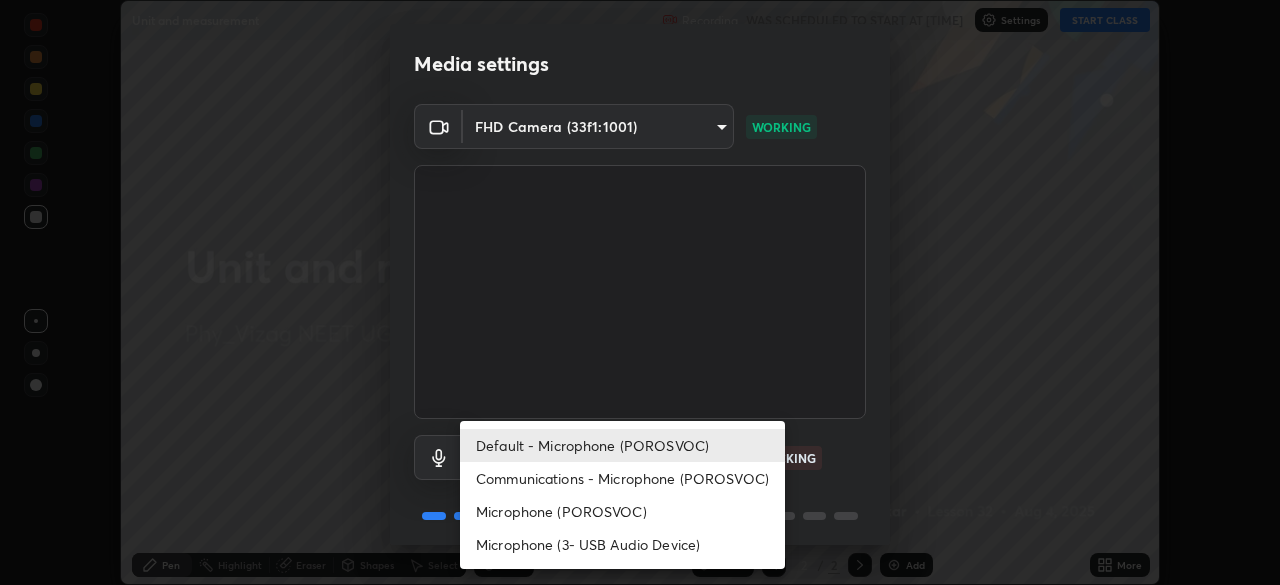 click at bounding box center (640, 292) 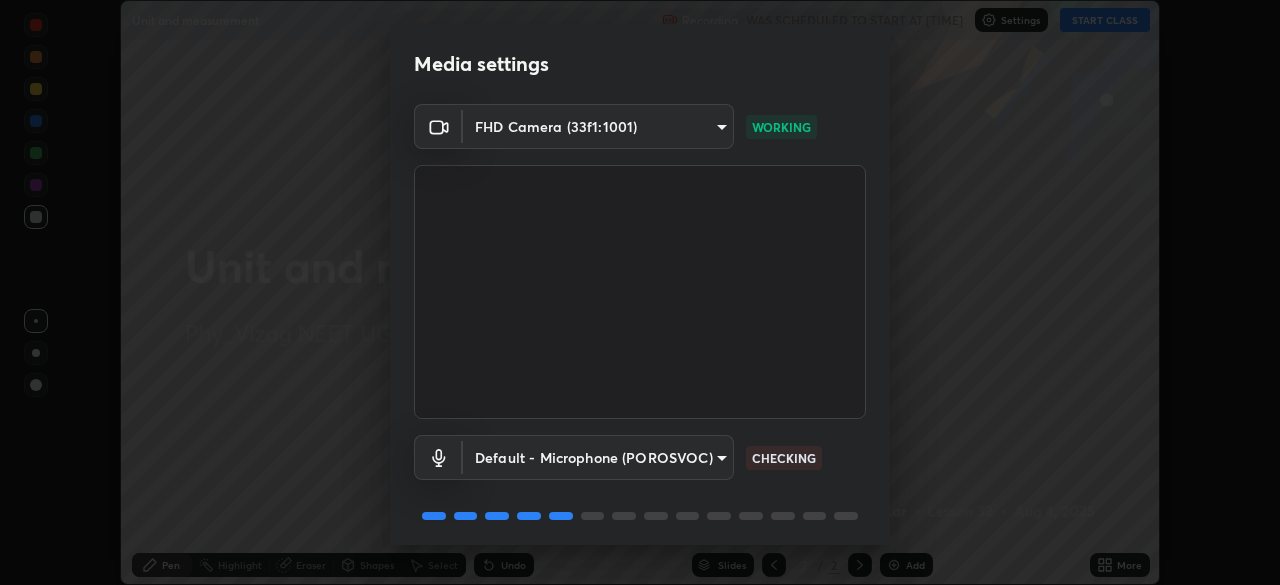 scroll, scrollTop: 71, scrollLeft: 0, axis: vertical 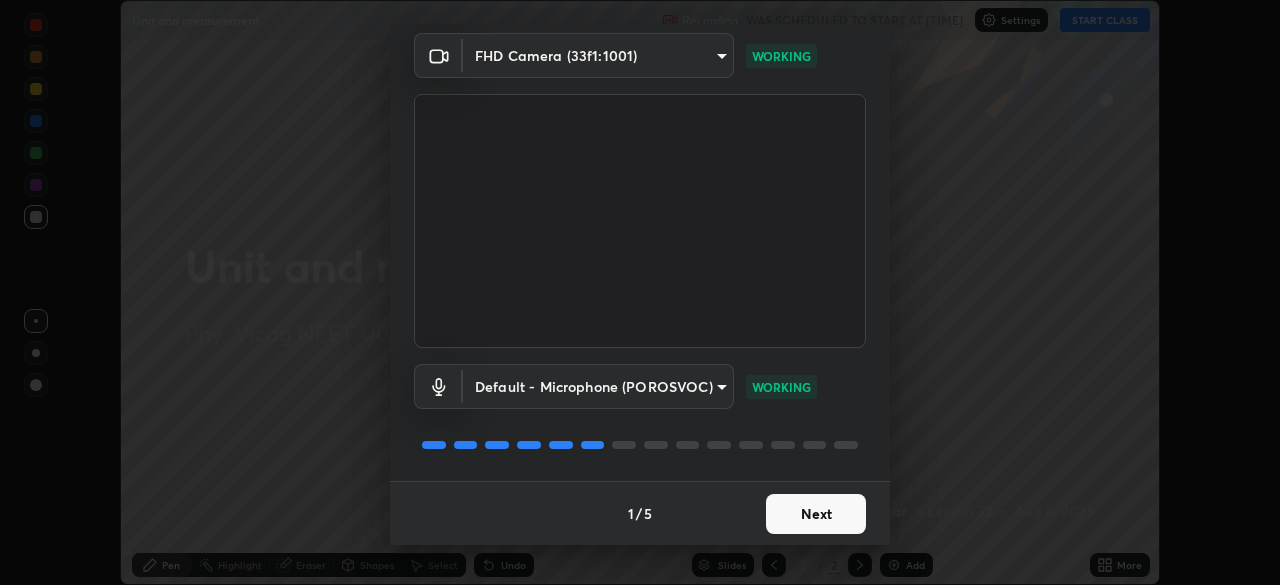 click on "Next" at bounding box center (816, 514) 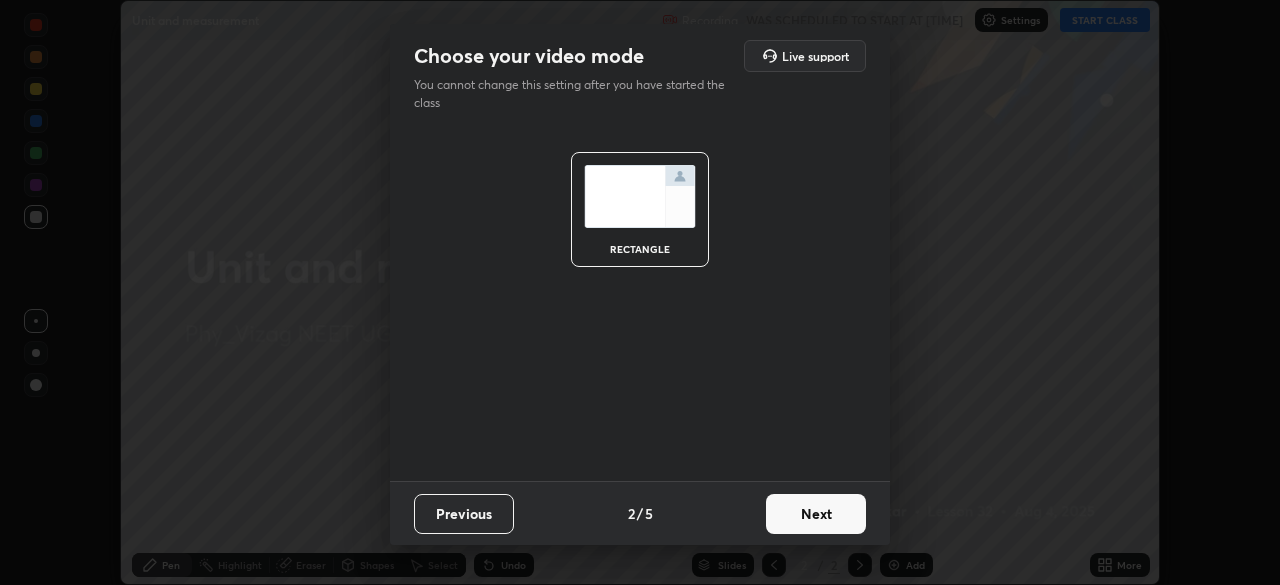 scroll, scrollTop: 0, scrollLeft: 0, axis: both 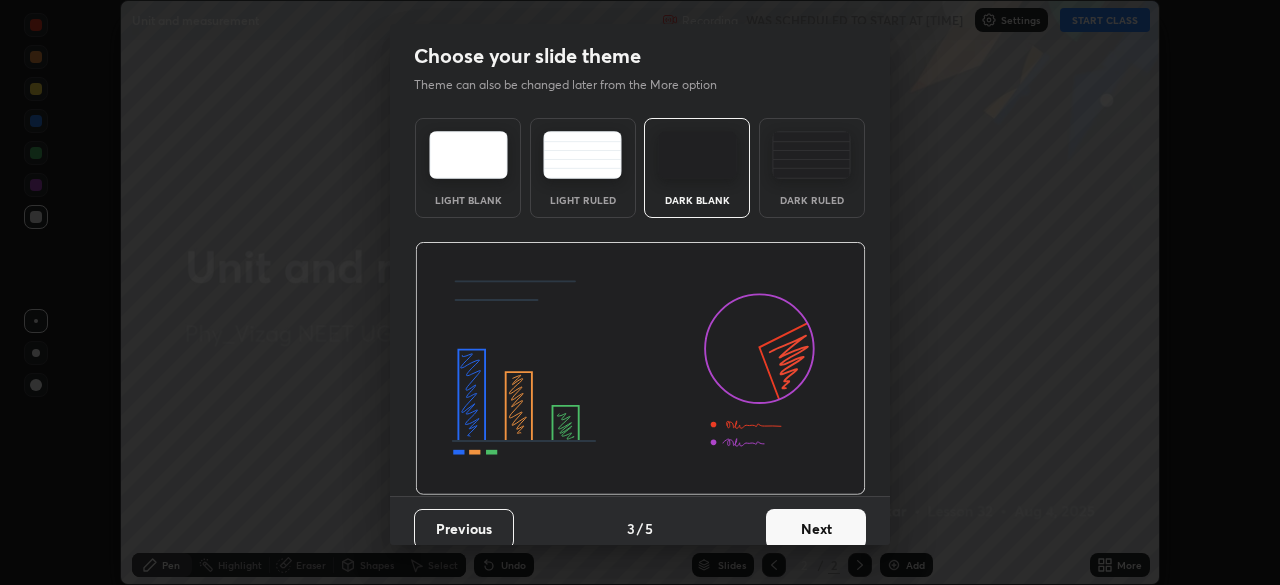 click on "Next" at bounding box center (816, 529) 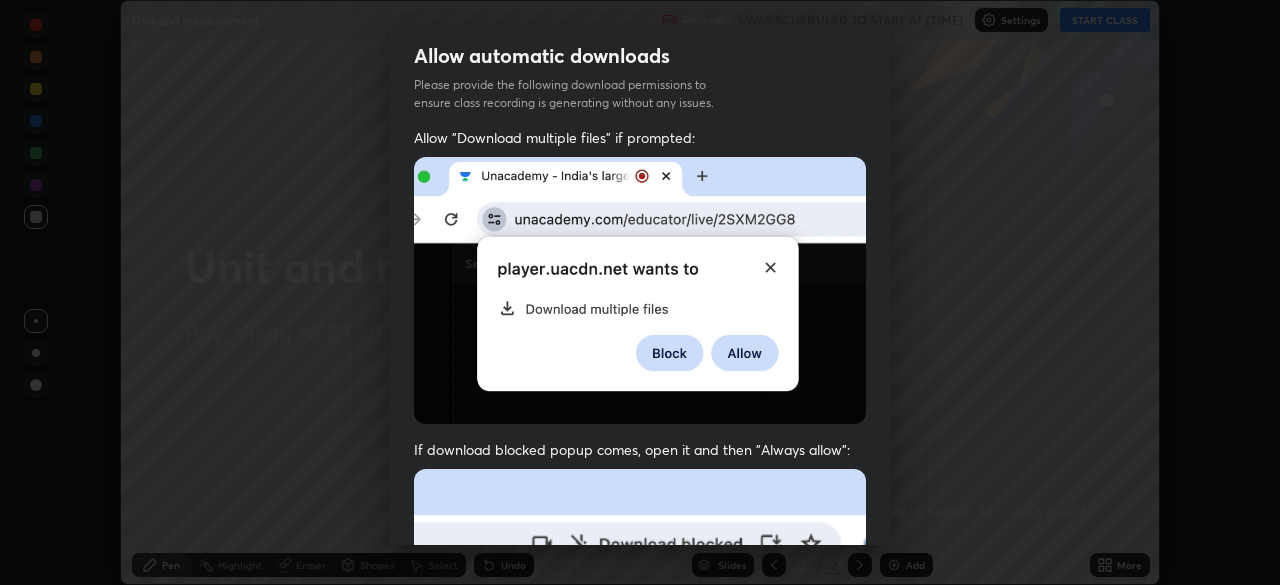 click at bounding box center (640, 687) 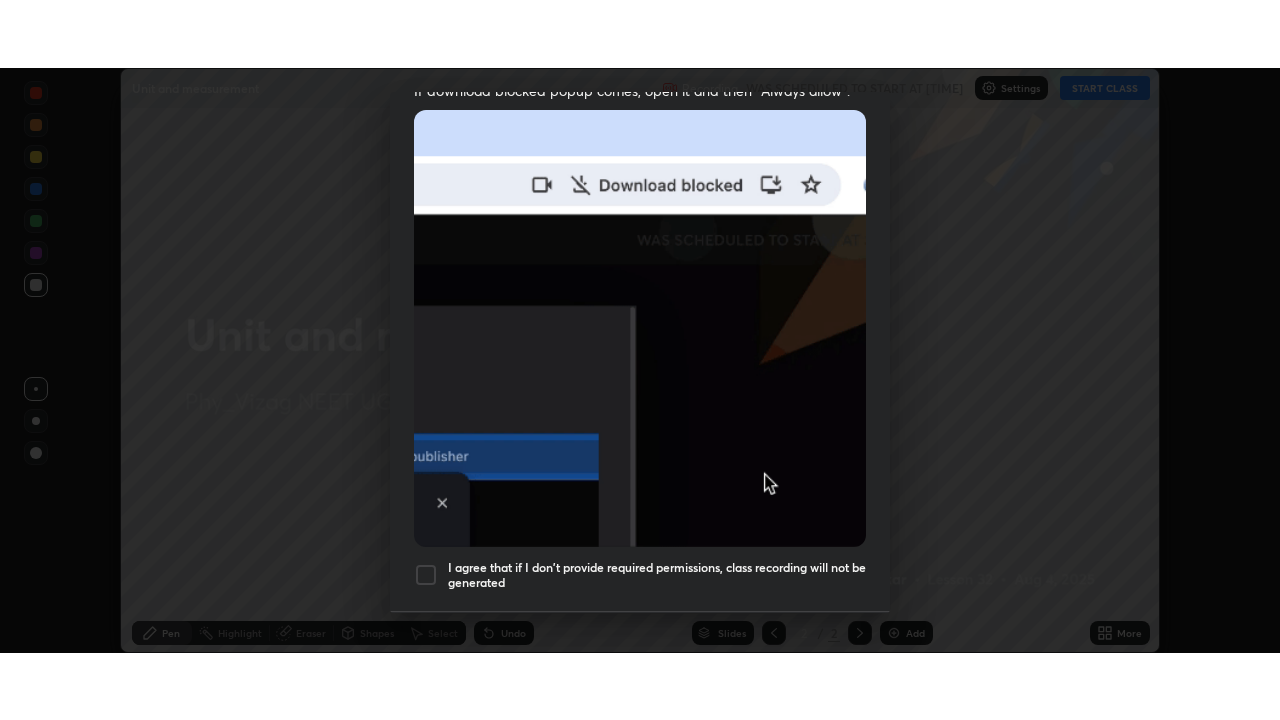 scroll, scrollTop: 479, scrollLeft: 0, axis: vertical 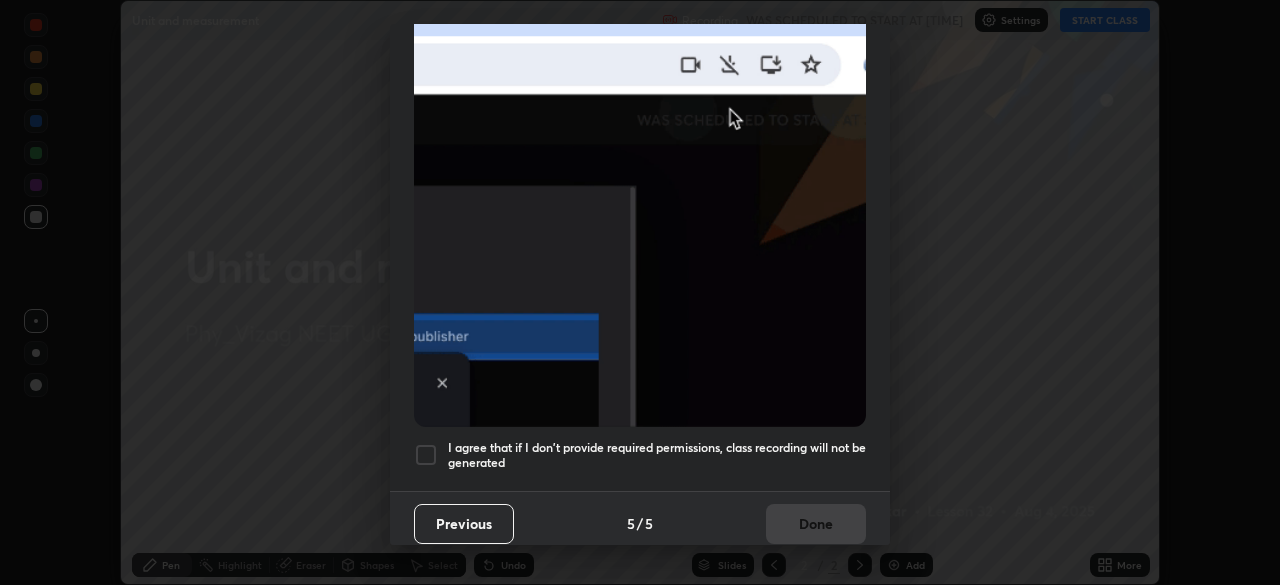 click at bounding box center (426, 455) 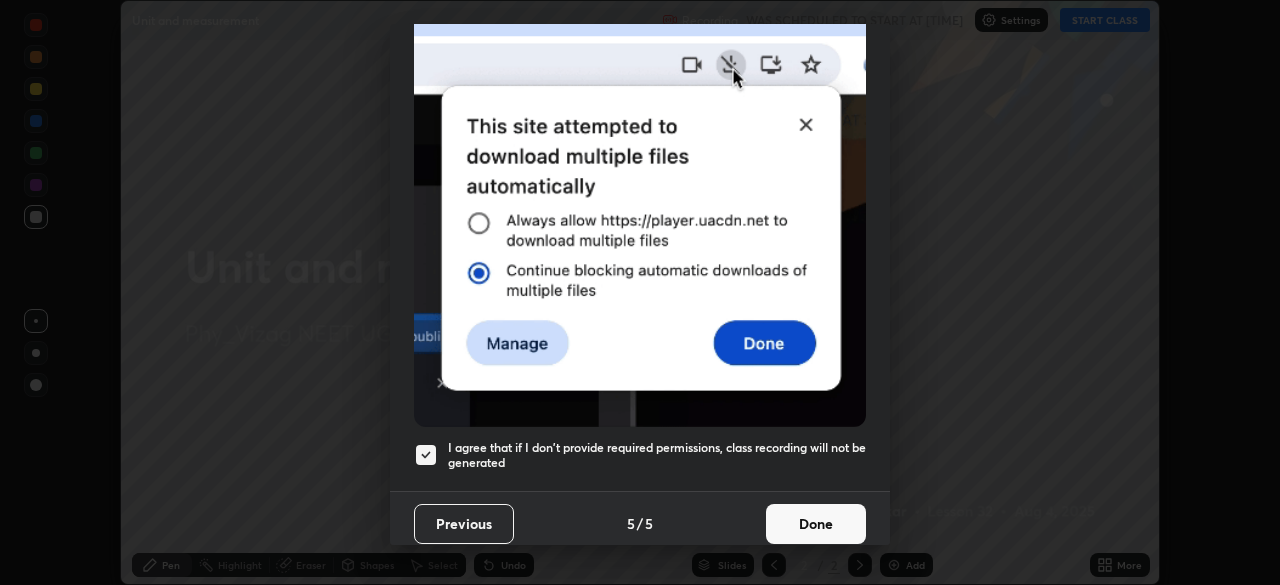 click on "Done" at bounding box center [816, 524] 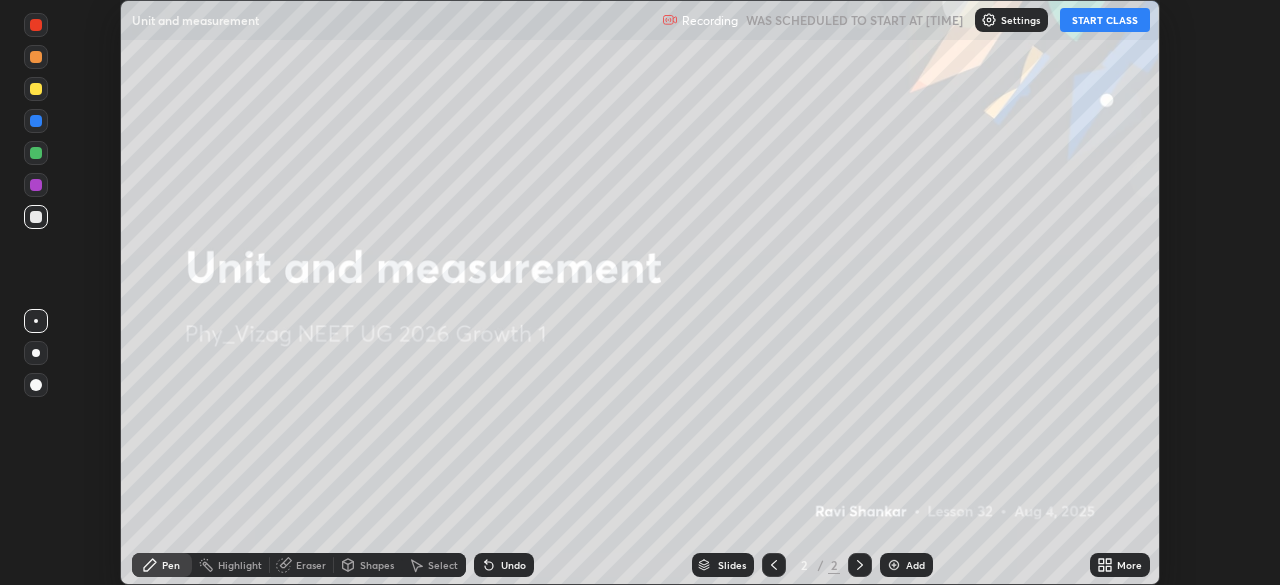 click on "START CLASS" at bounding box center (1105, 20) 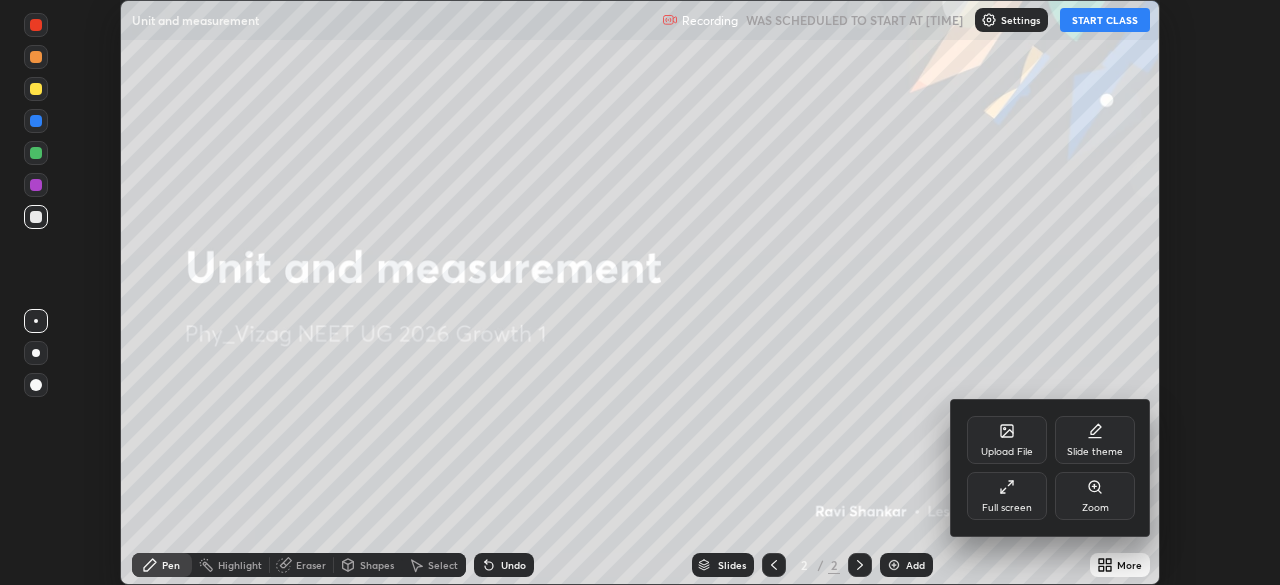 click on "Full screen" at bounding box center (1007, 496) 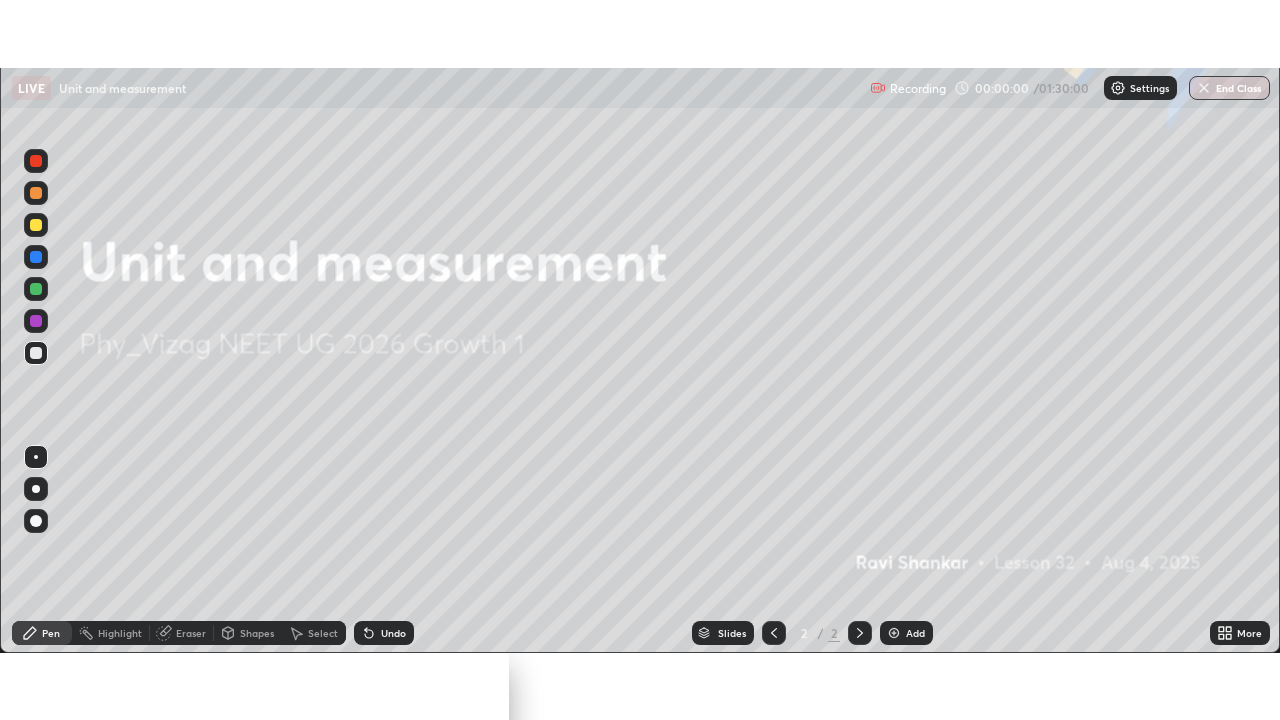 scroll, scrollTop: 99280, scrollLeft: 98720, axis: both 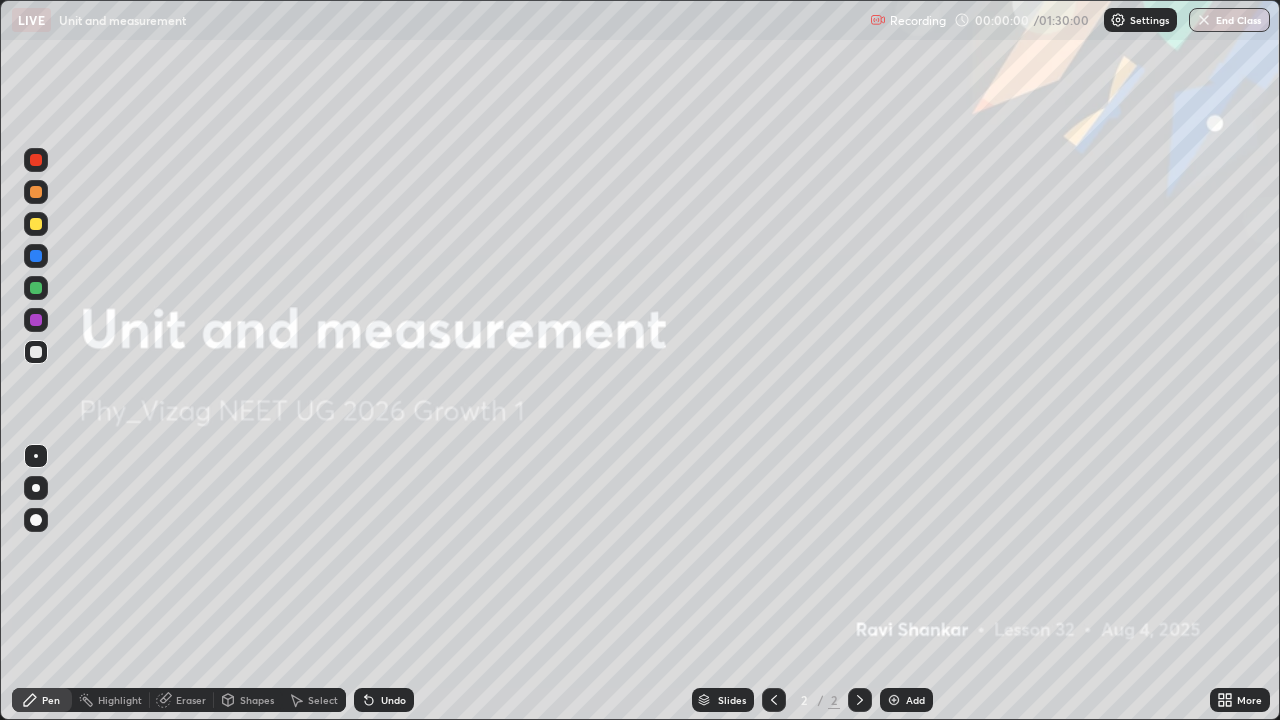 click on "Add" at bounding box center [906, 700] 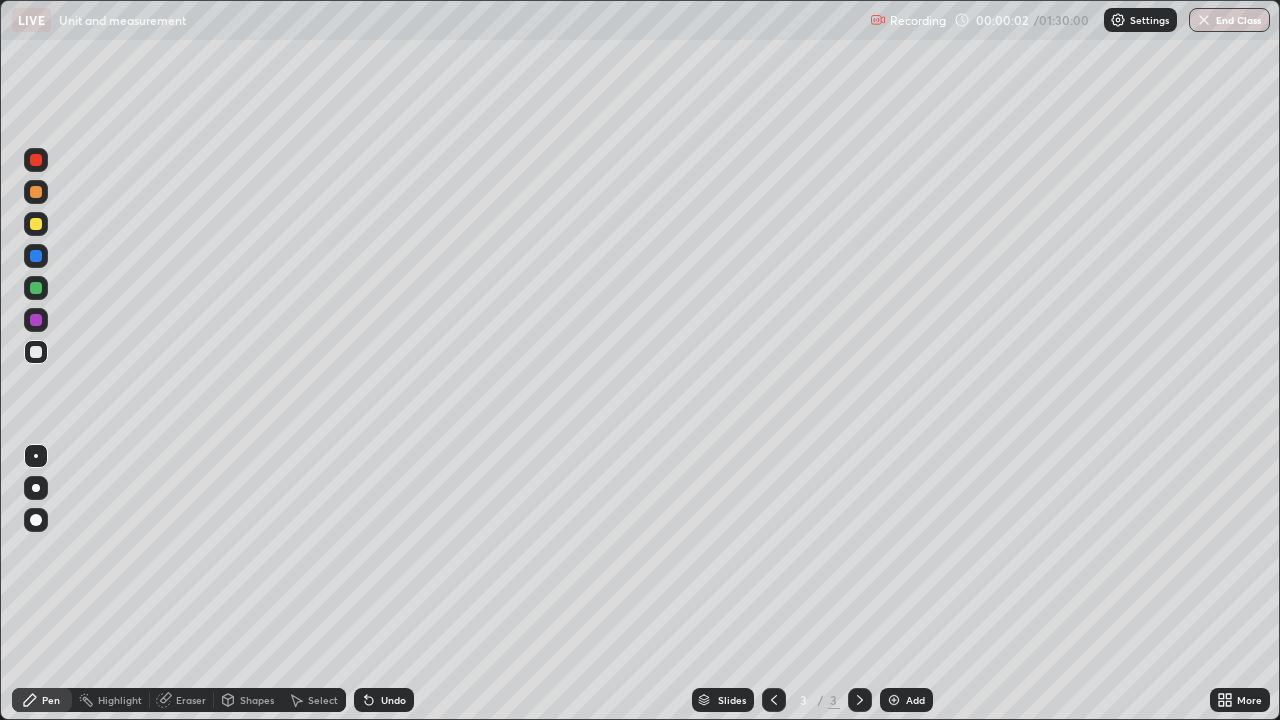 click at bounding box center [36, 488] 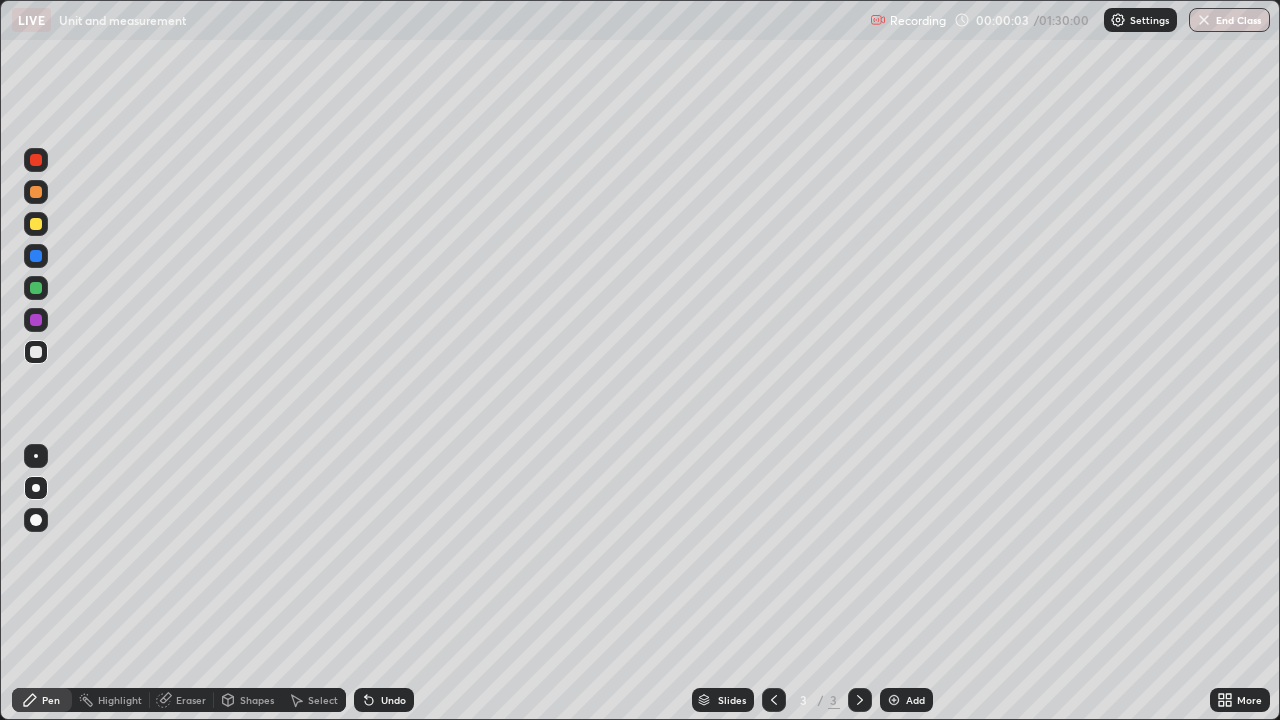 click at bounding box center [36, 224] 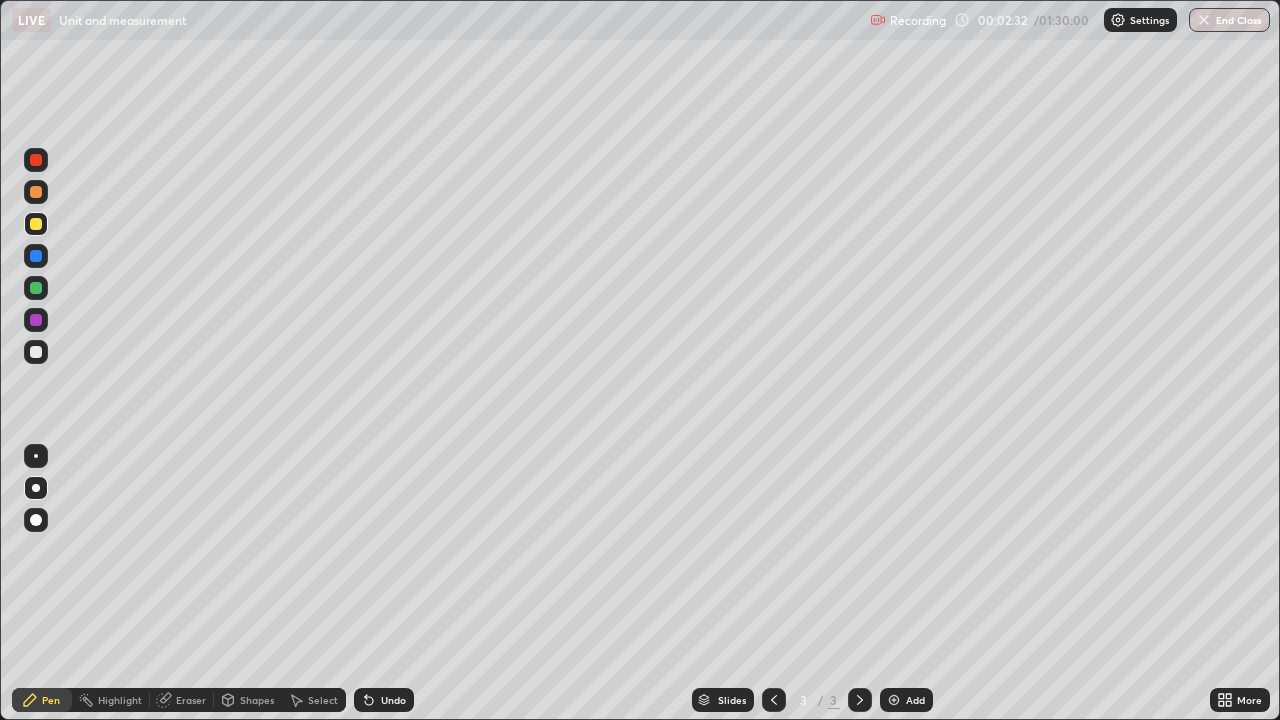 click on "Shapes" at bounding box center (257, 700) 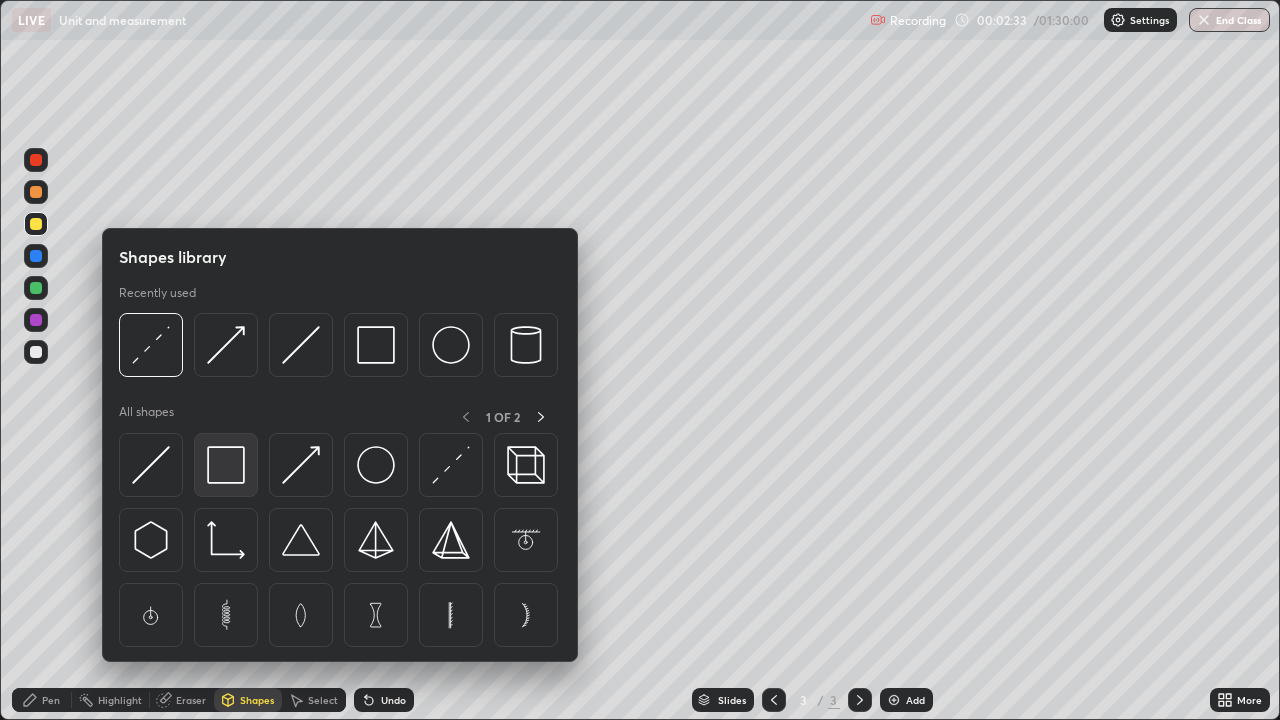 click at bounding box center [226, 465] 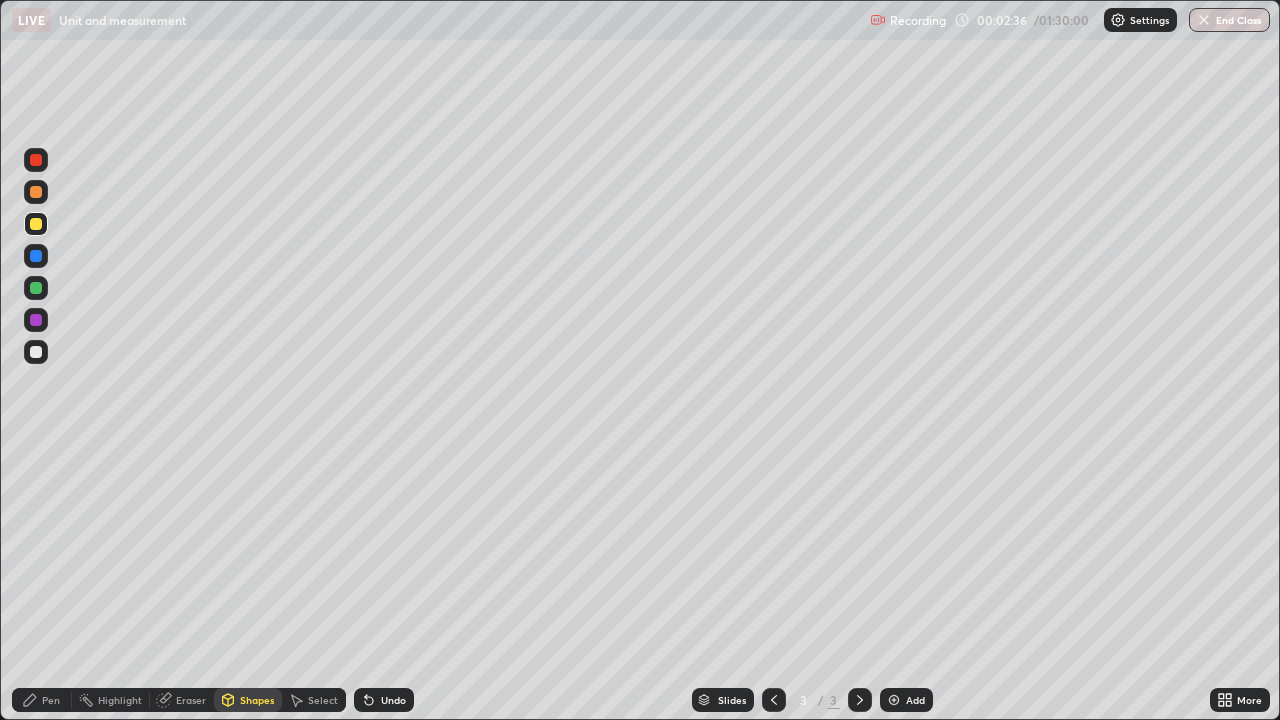click on "Pen" at bounding box center (51, 700) 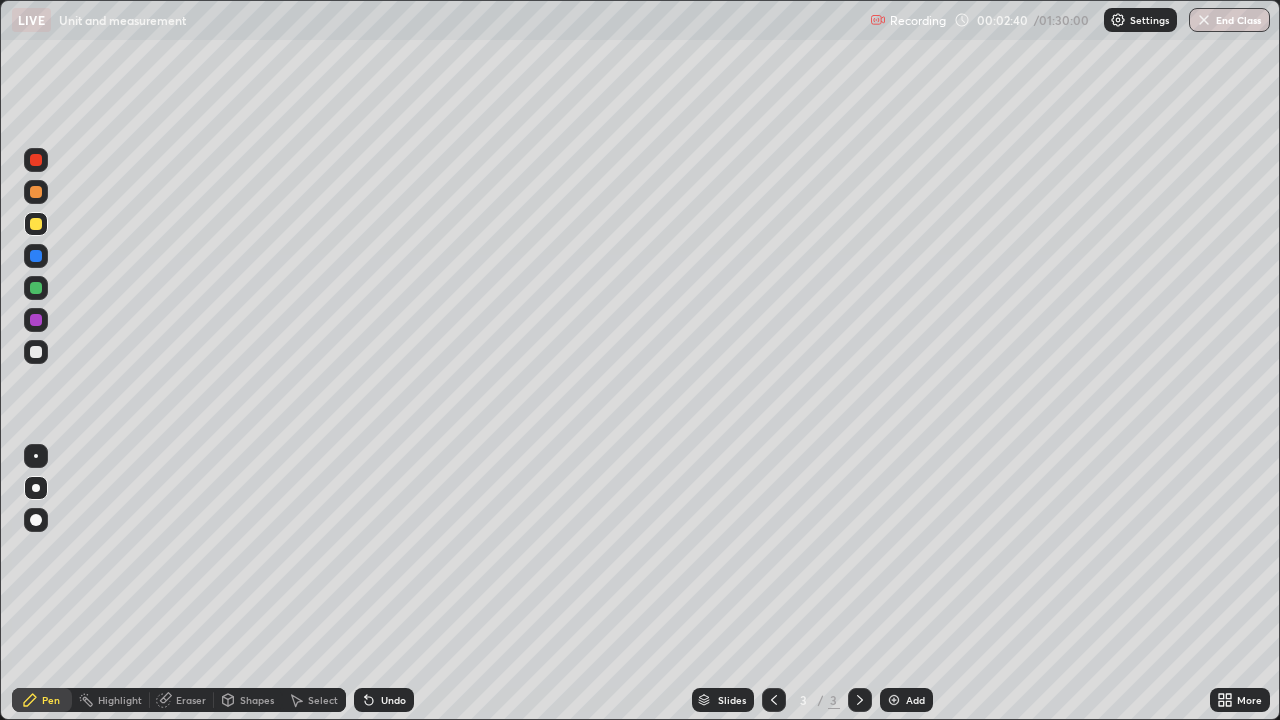 click on "Shapes" at bounding box center (257, 700) 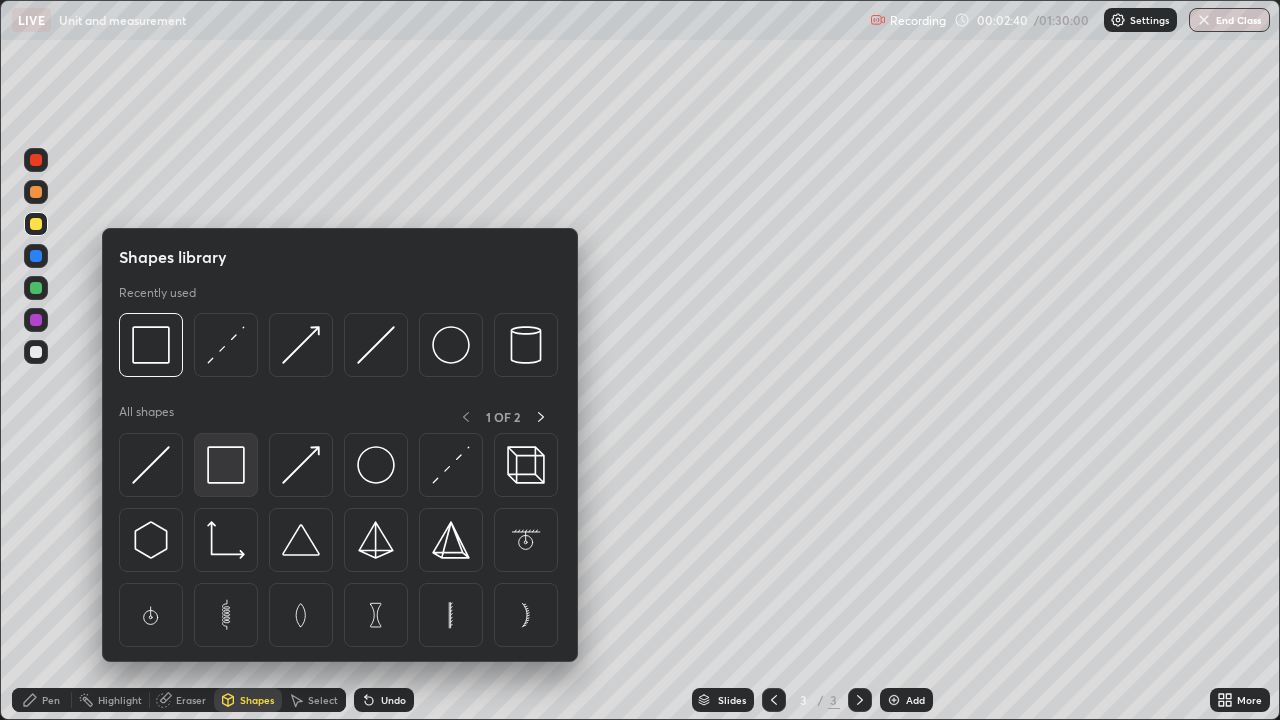 click at bounding box center (226, 465) 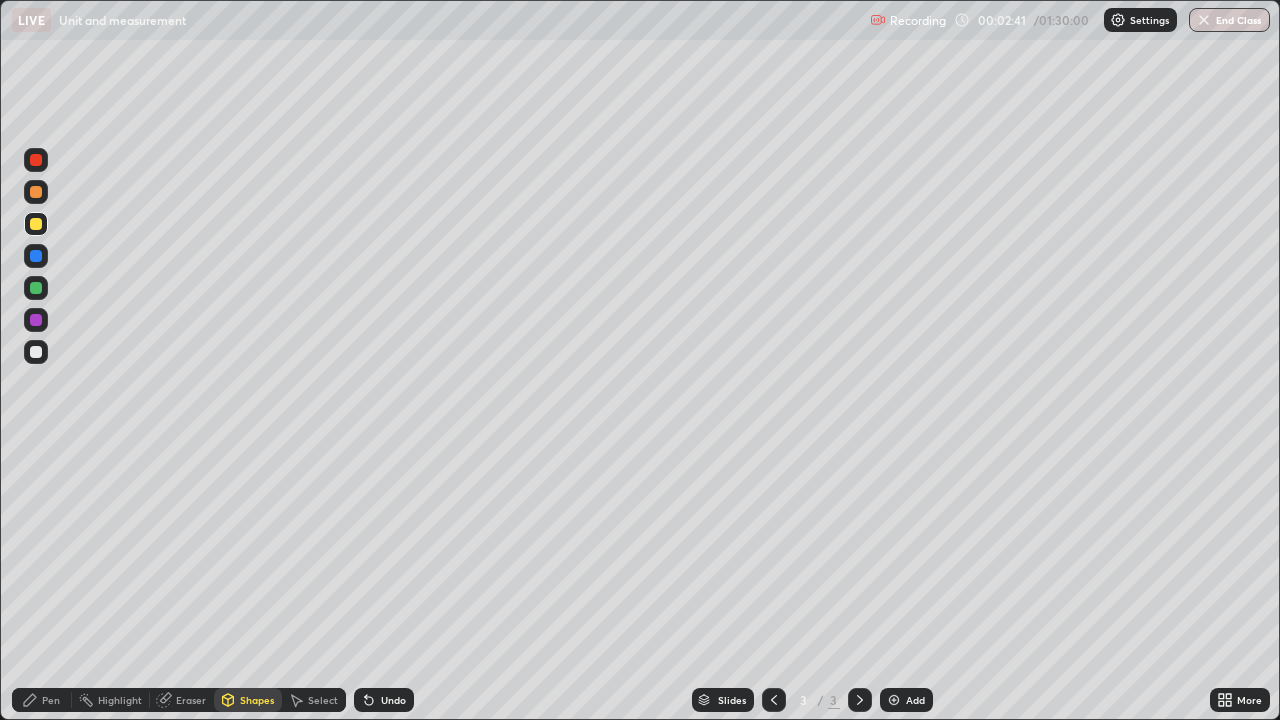 click at bounding box center [36, 352] 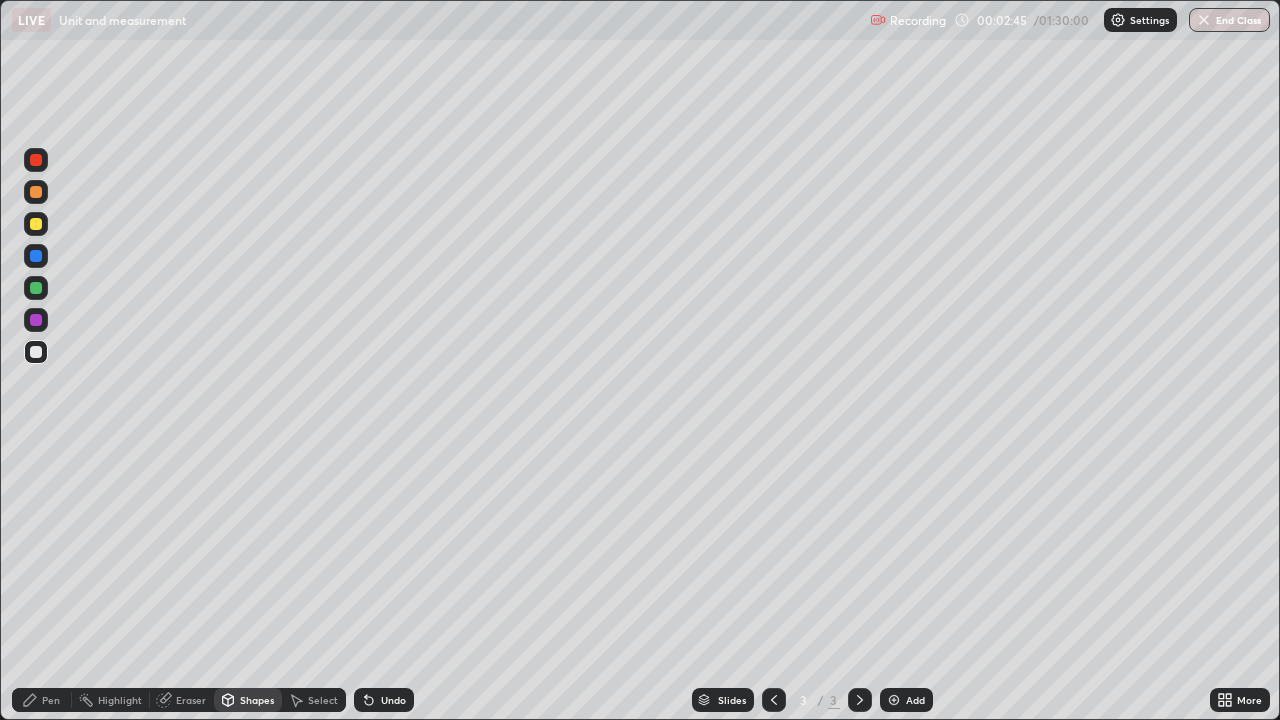click at bounding box center [36, 256] 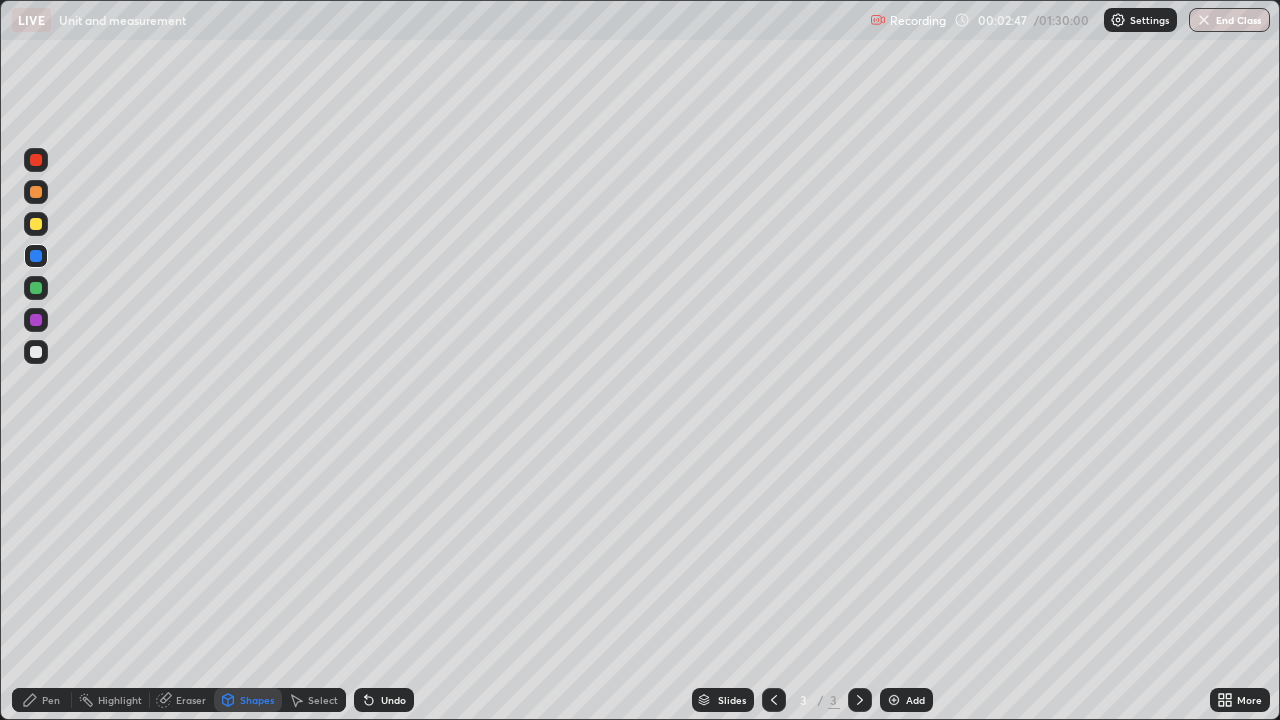 click on "Undo" at bounding box center [384, 700] 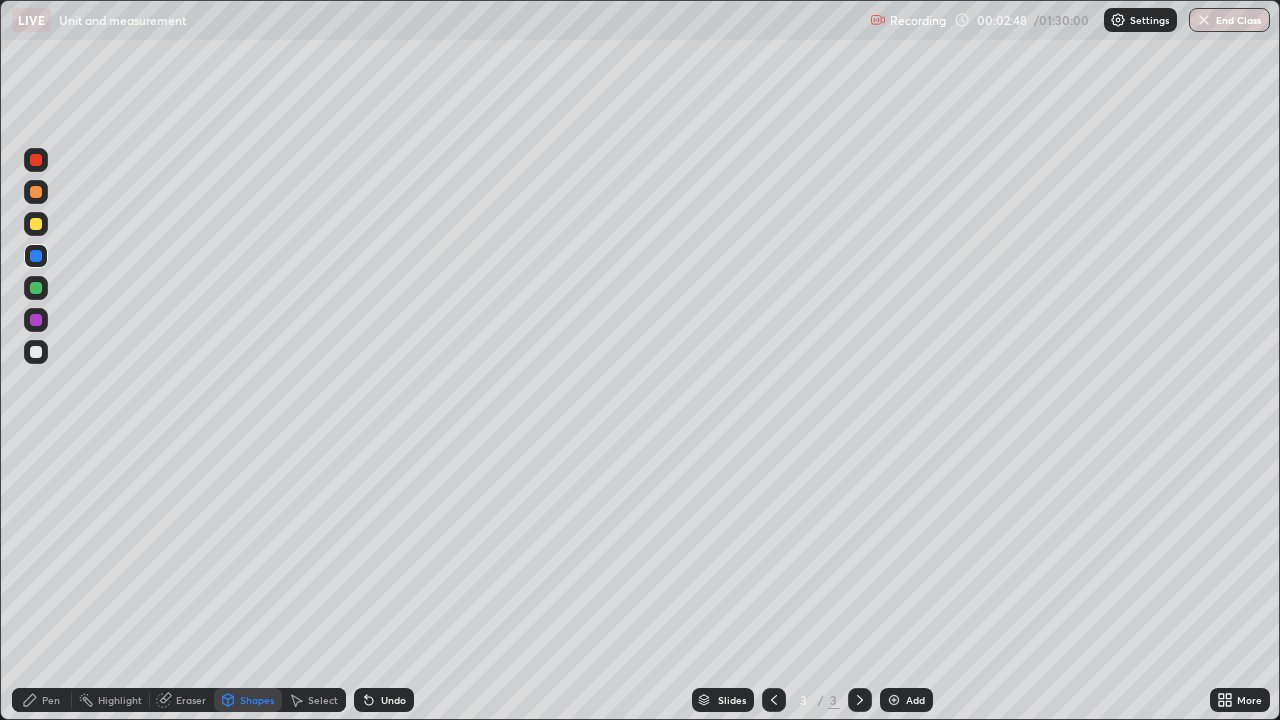 click on "Shapes" at bounding box center (257, 700) 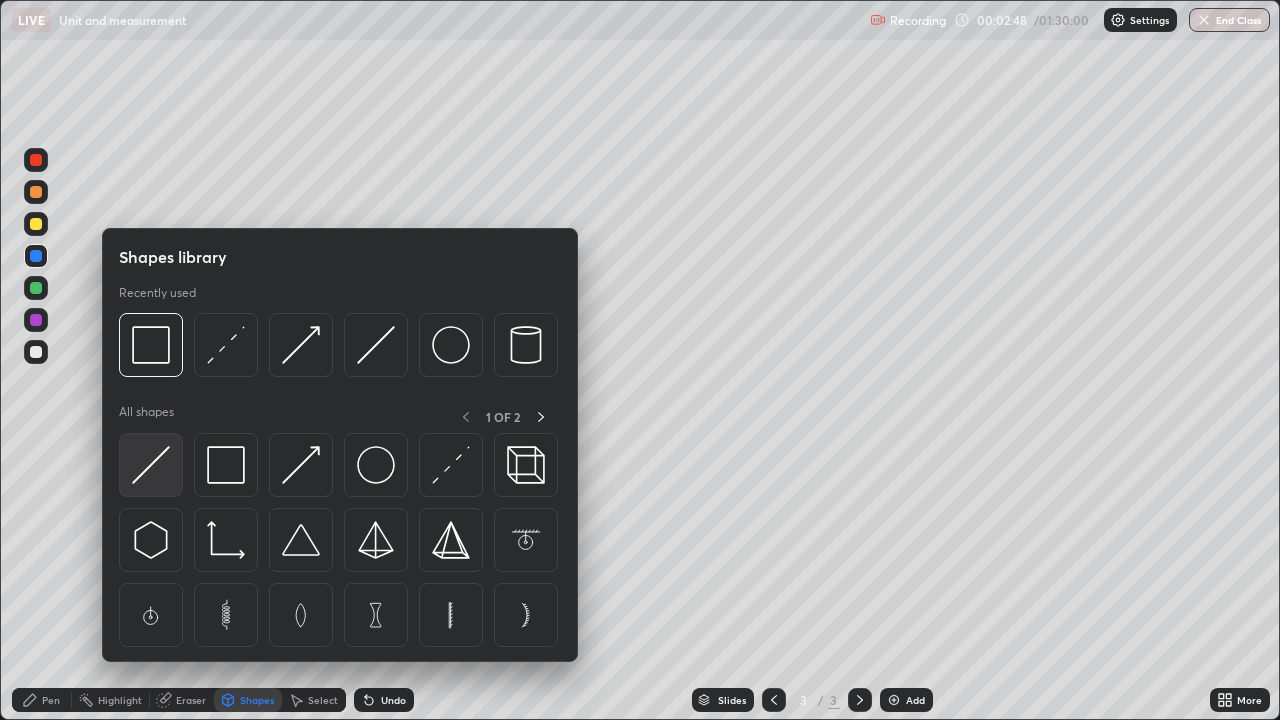 click at bounding box center [151, 465] 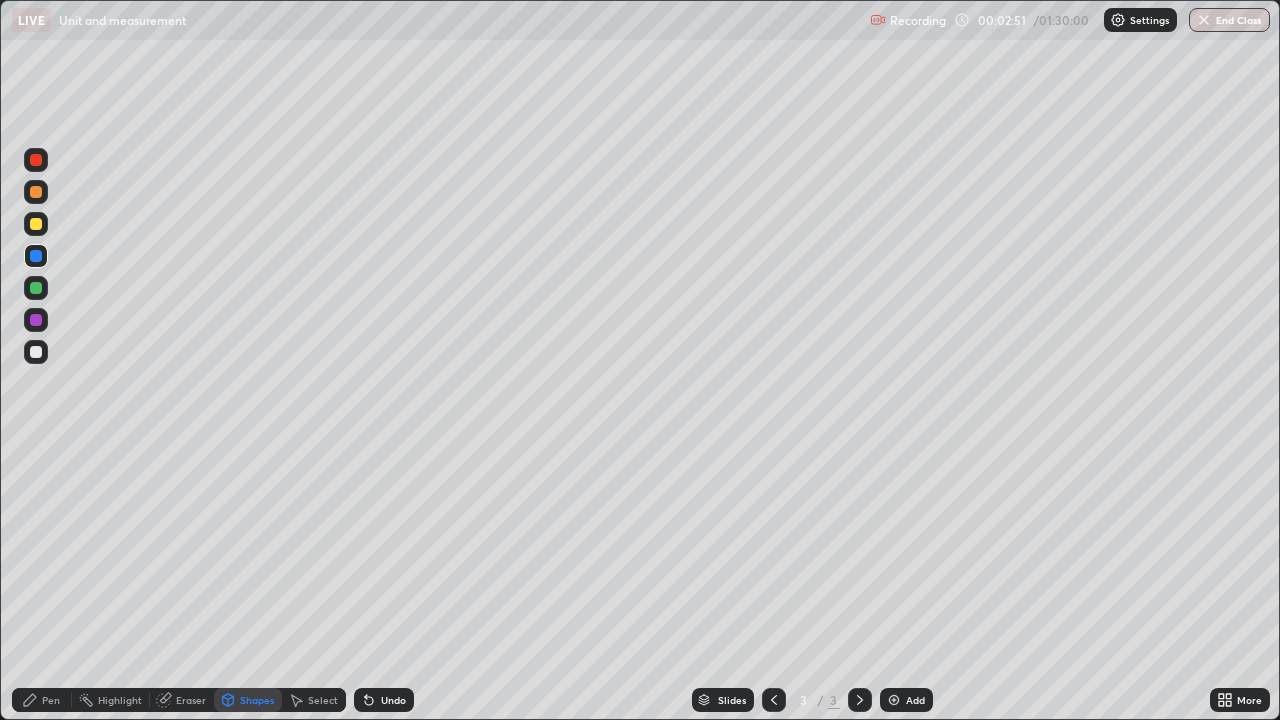 click on "Pen" at bounding box center (51, 700) 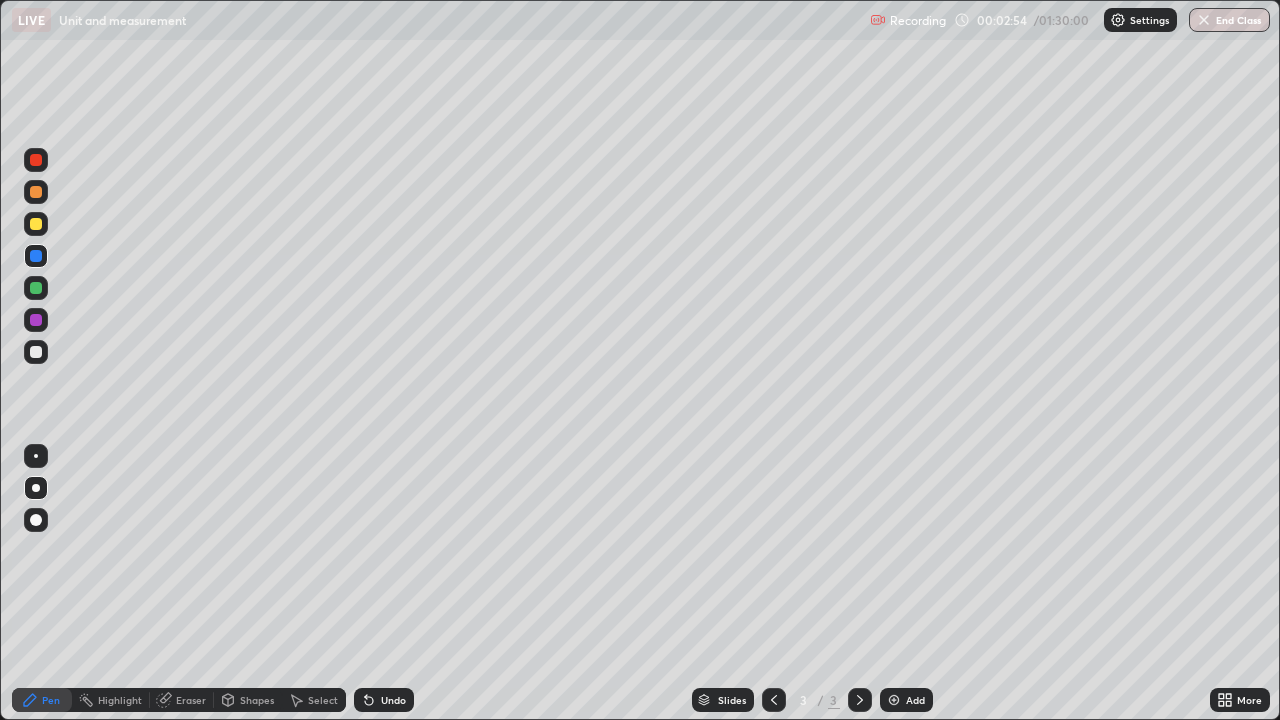 click at bounding box center (36, 352) 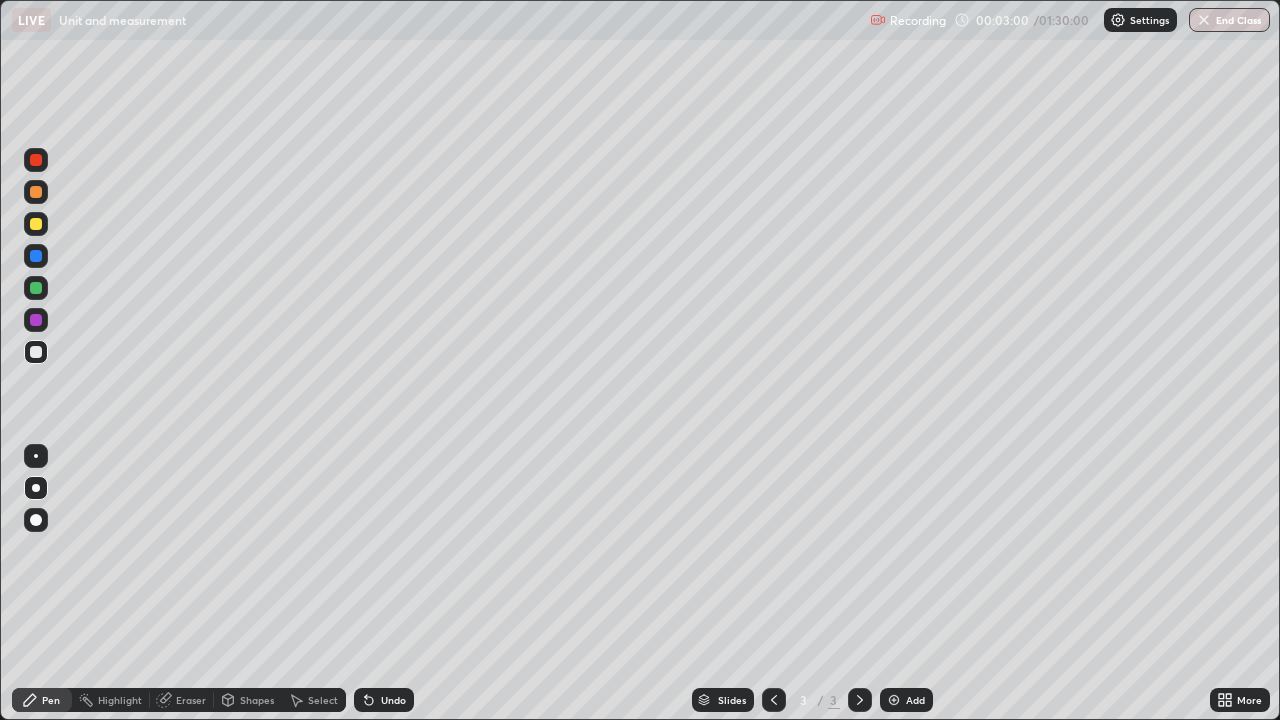 click on "Shapes" at bounding box center (248, 700) 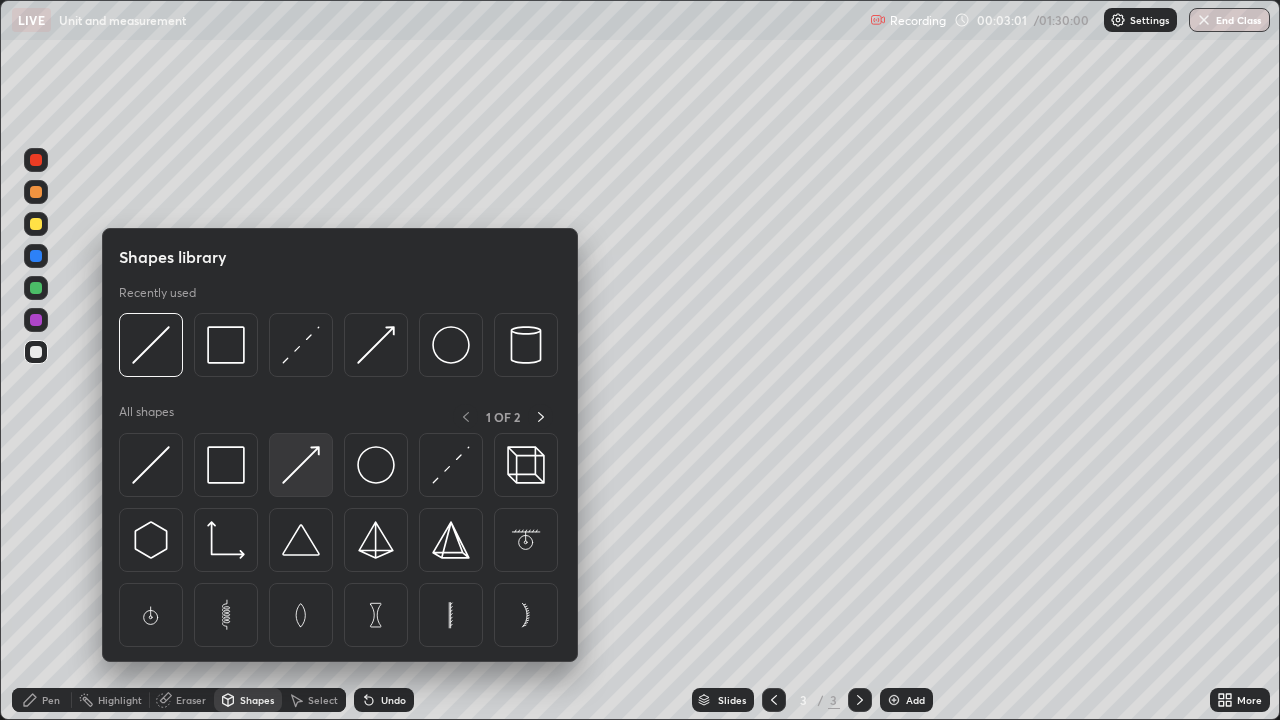 click at bounding box center (301, 465) 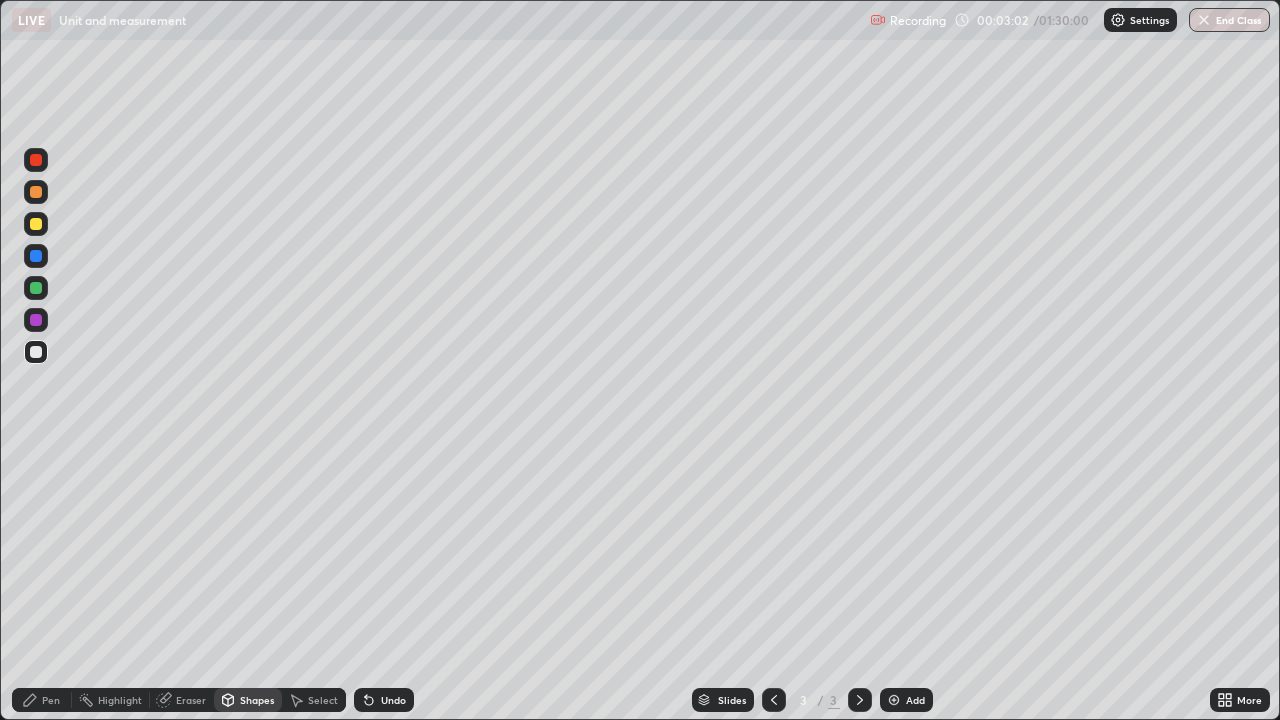 click at bounding box center (36, 160) 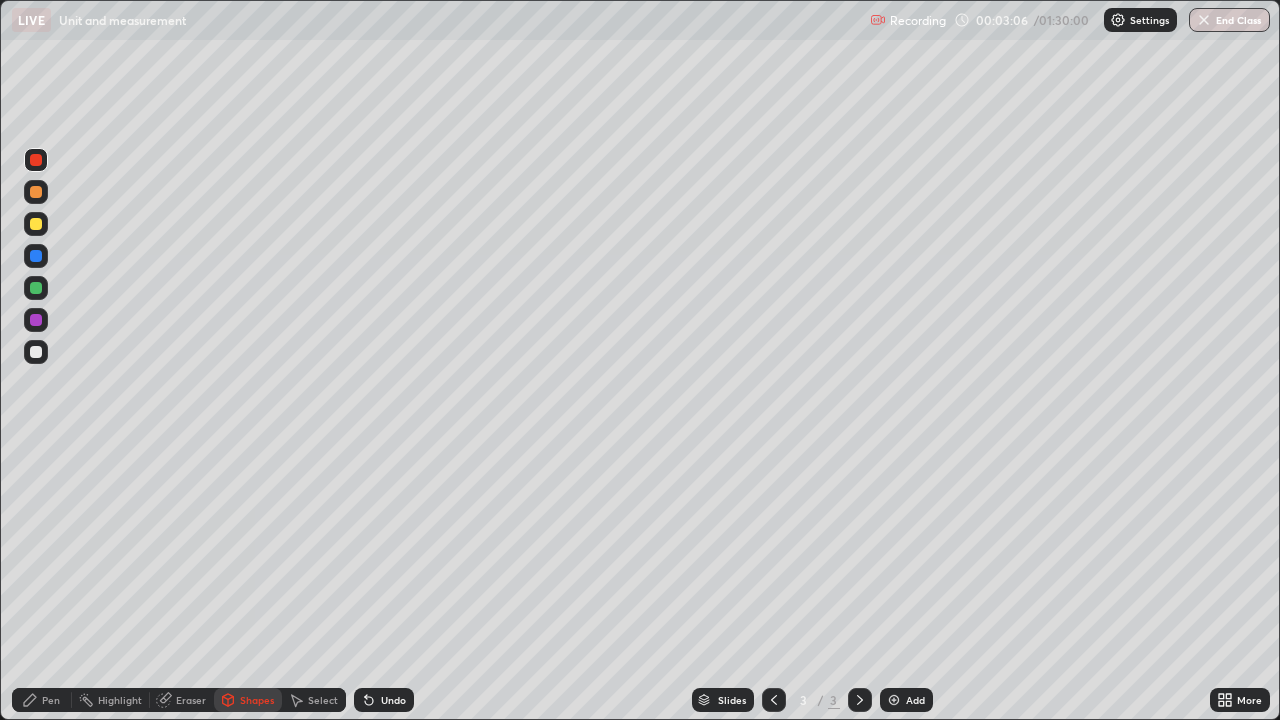 click on "Pen" at bounding box center [51, 700] 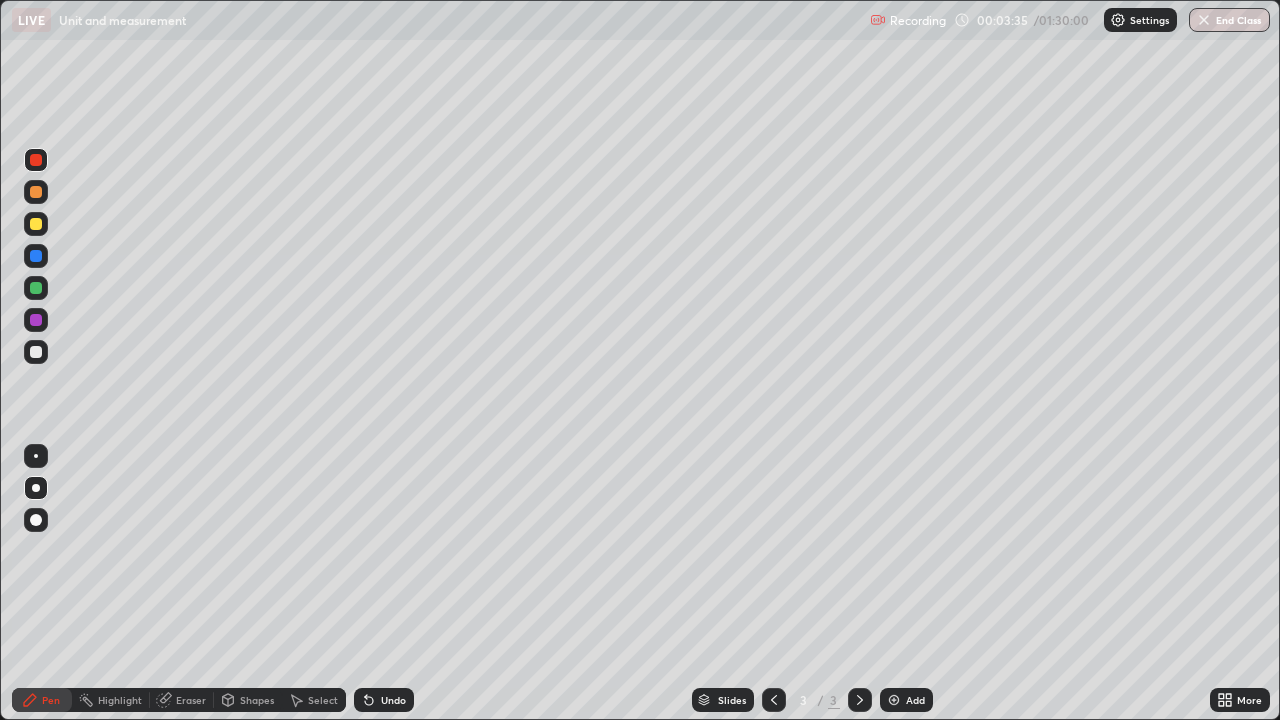 click on "Shapes" at bounding box center (248, 700) 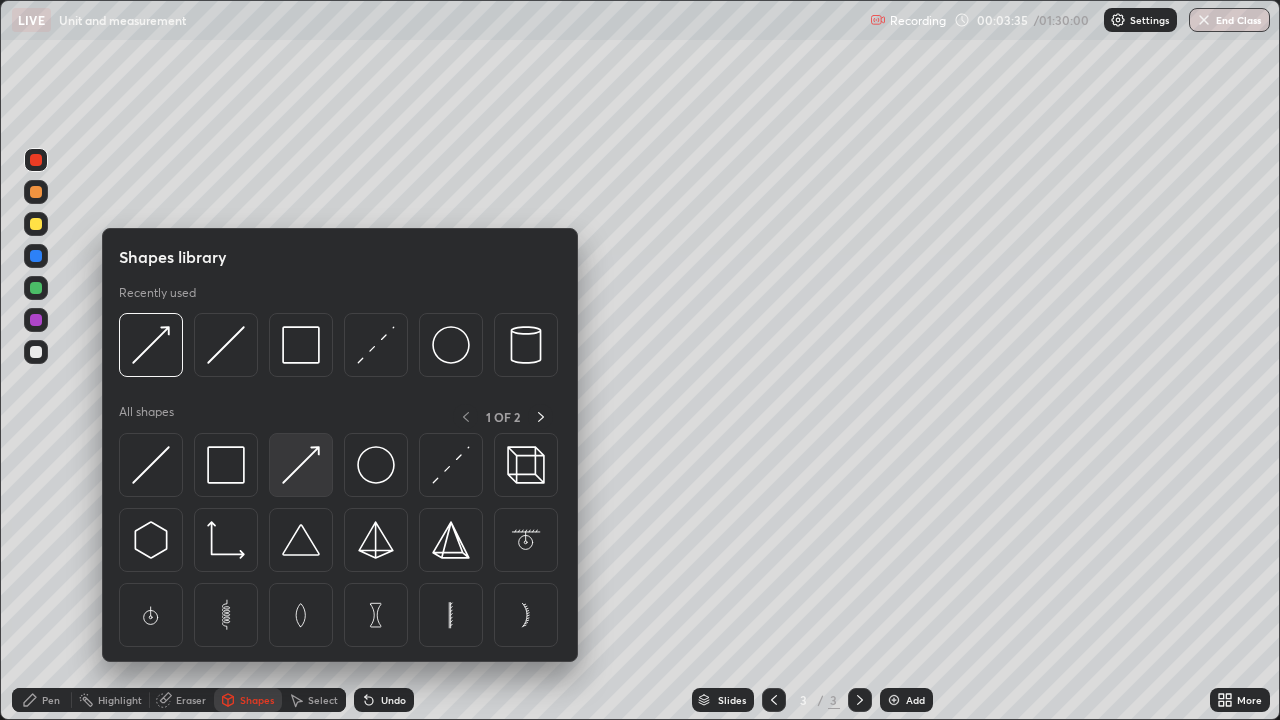 click at bounding box center [301, 465] 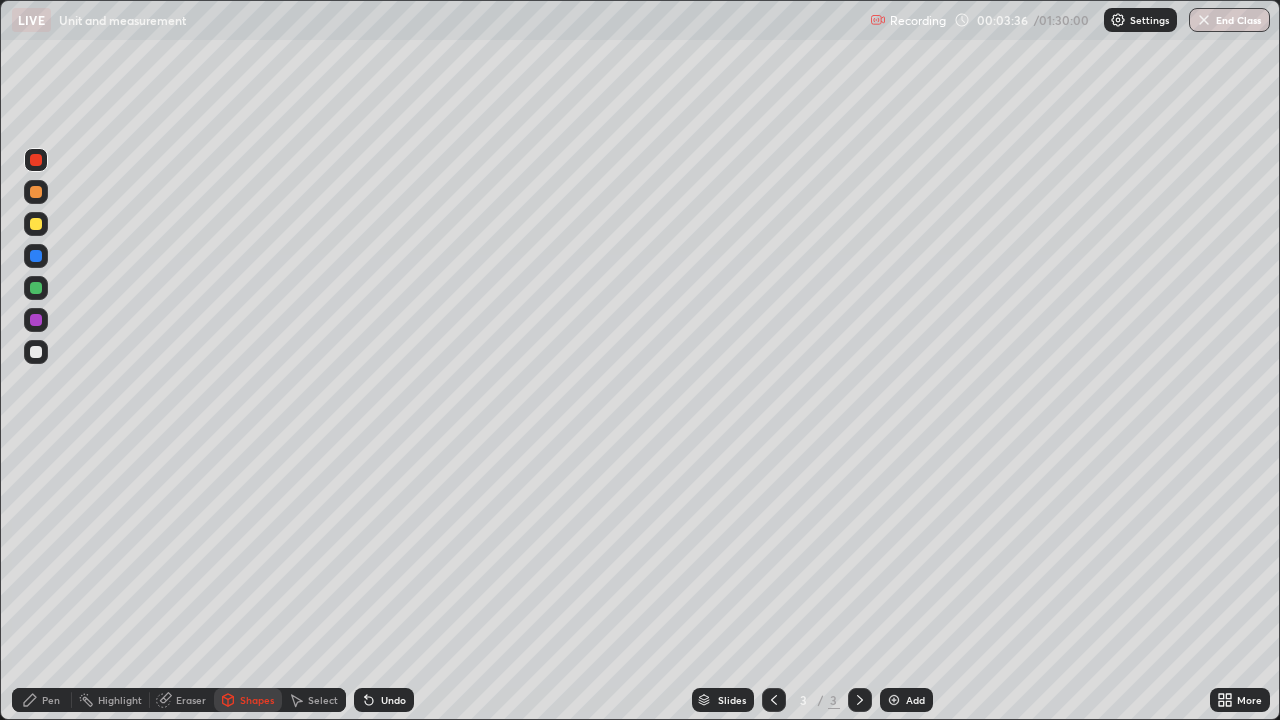 click at bounding box center (36, 224) 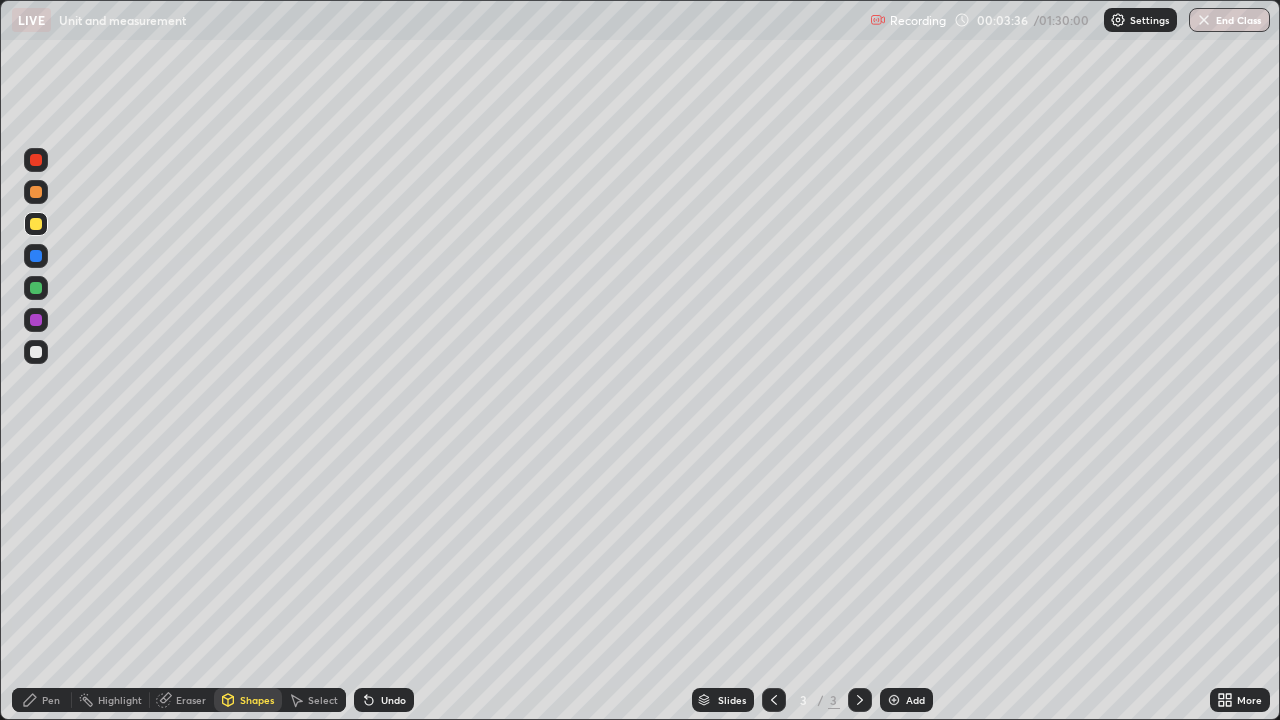 click at bounding box center [36, 192] 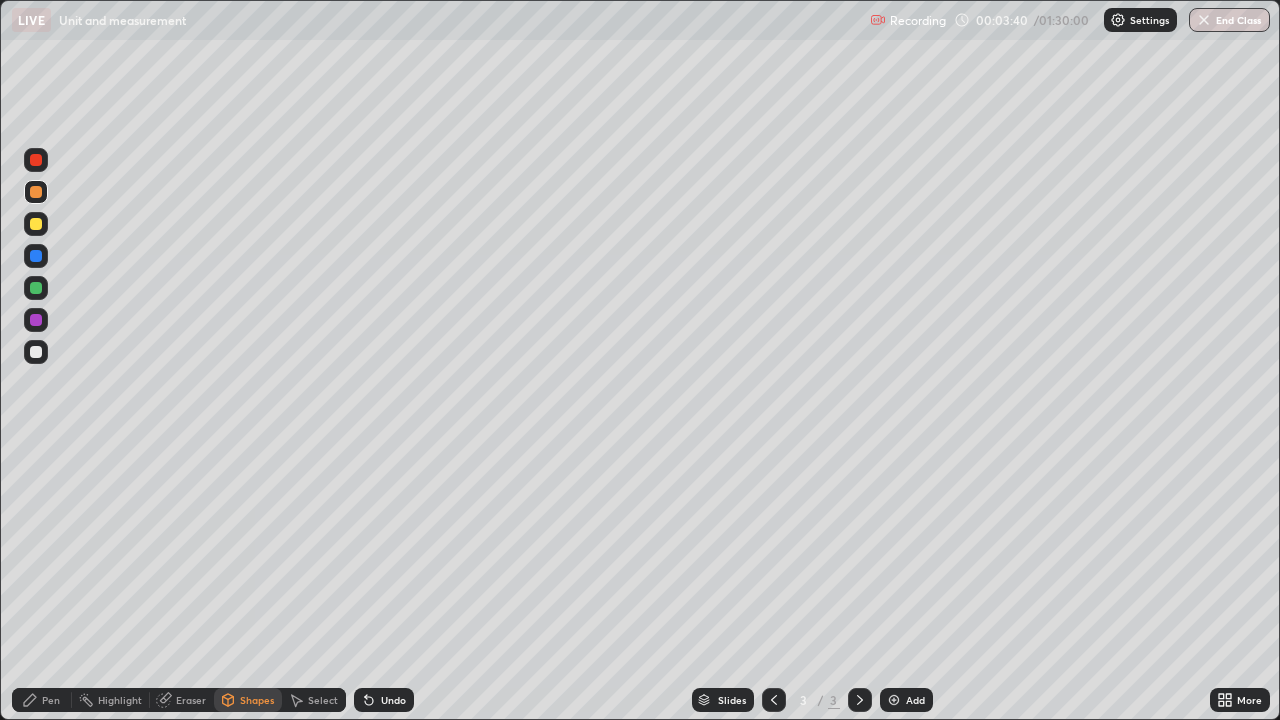 click on "Pen" at bounding box center (51, 700) 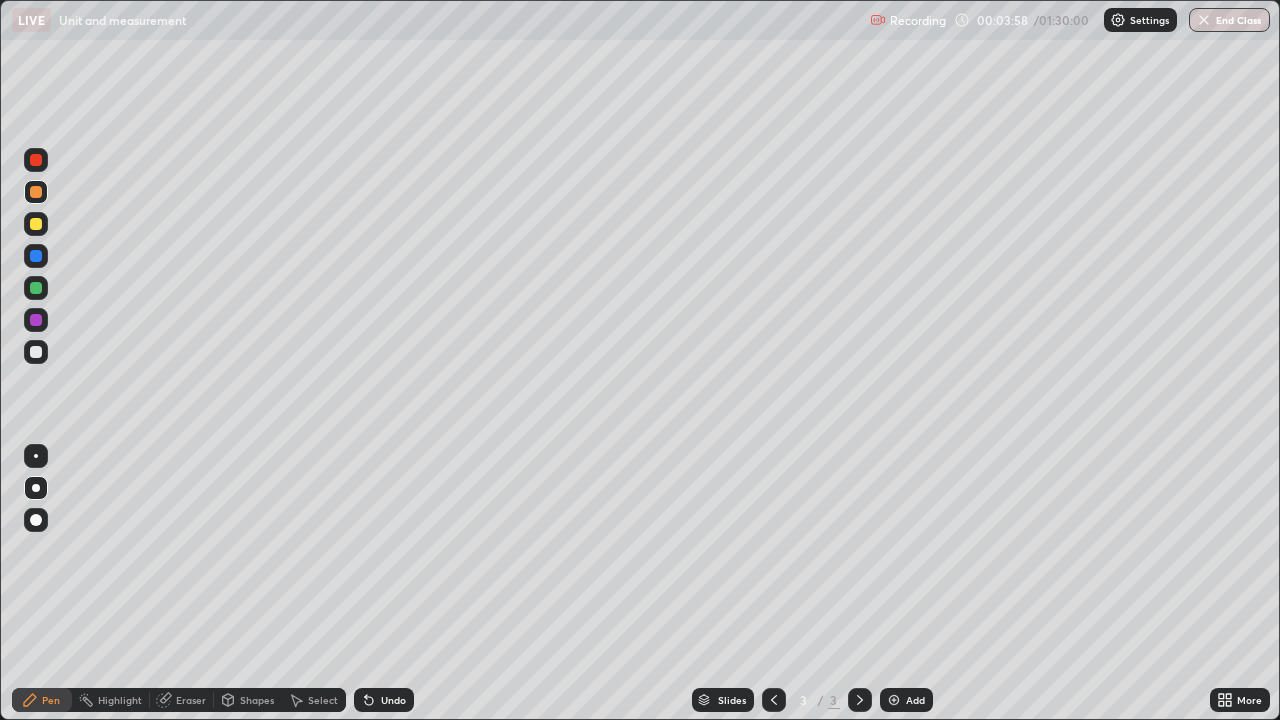 click at bounding box center [36, 352] 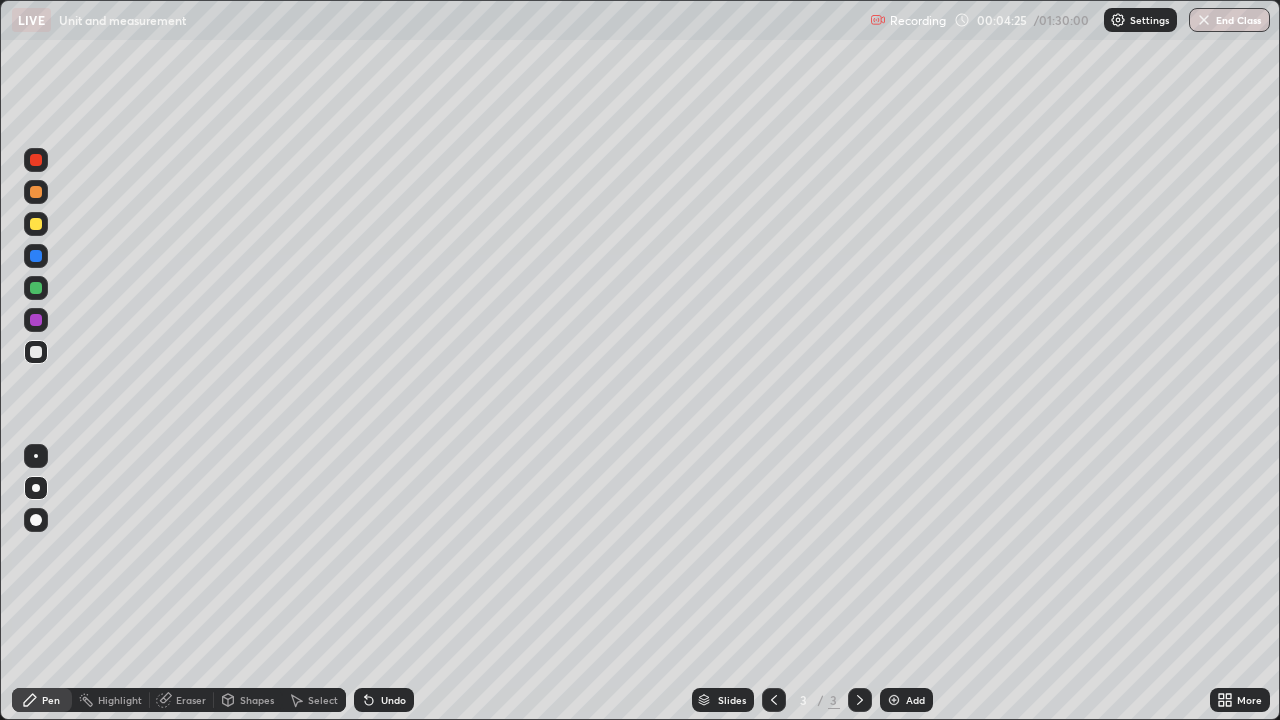 click at bounding box center (36, 192) 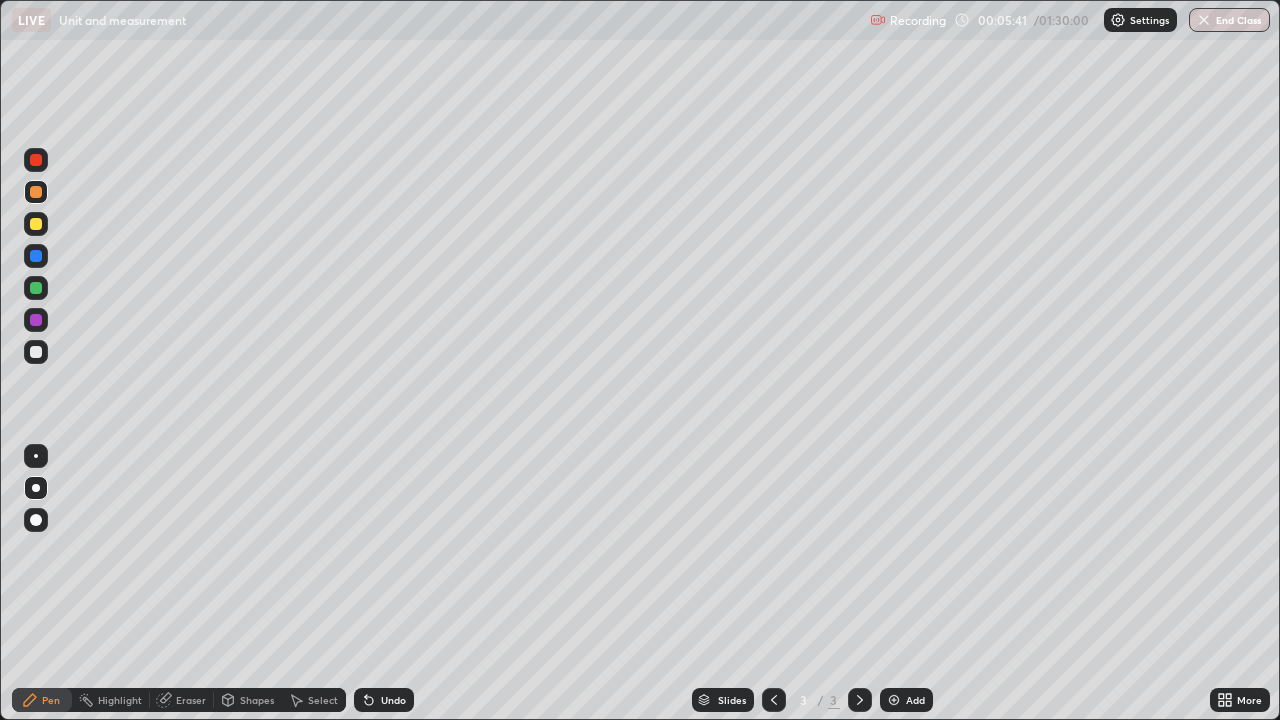 click at bounding box center (36, 224) 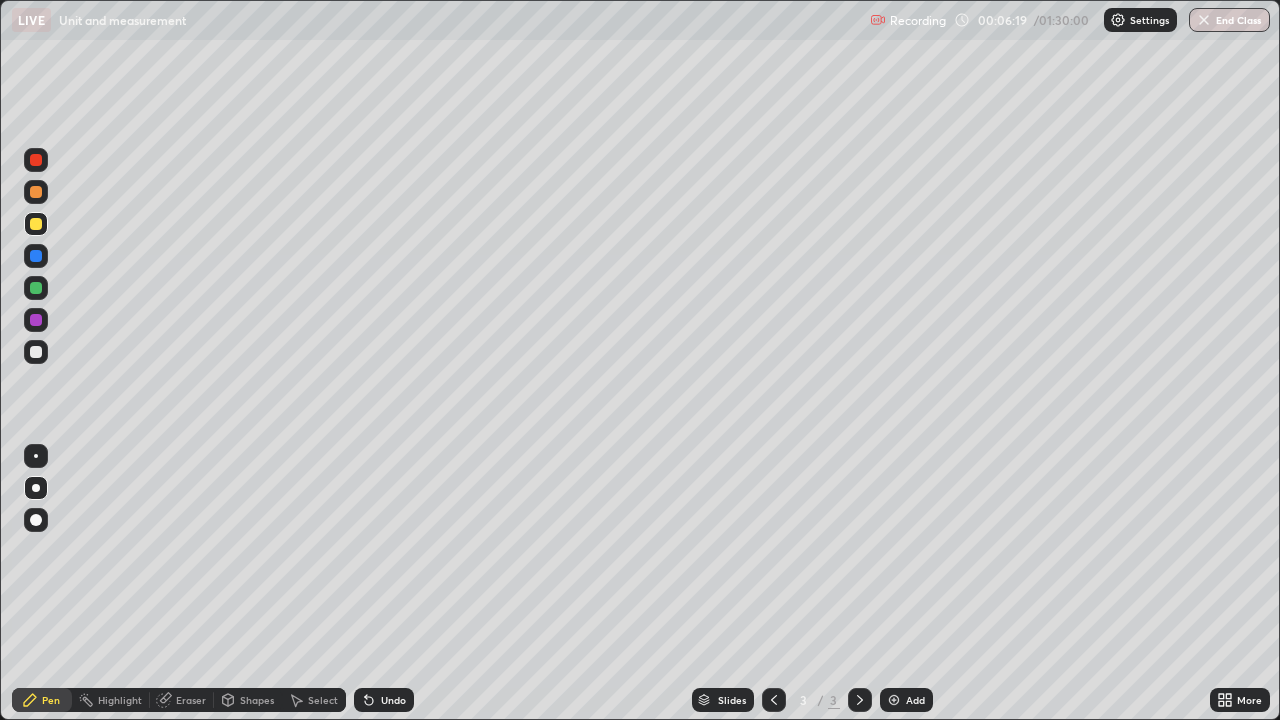 click on "Undo" at bounding box center (393, 700) 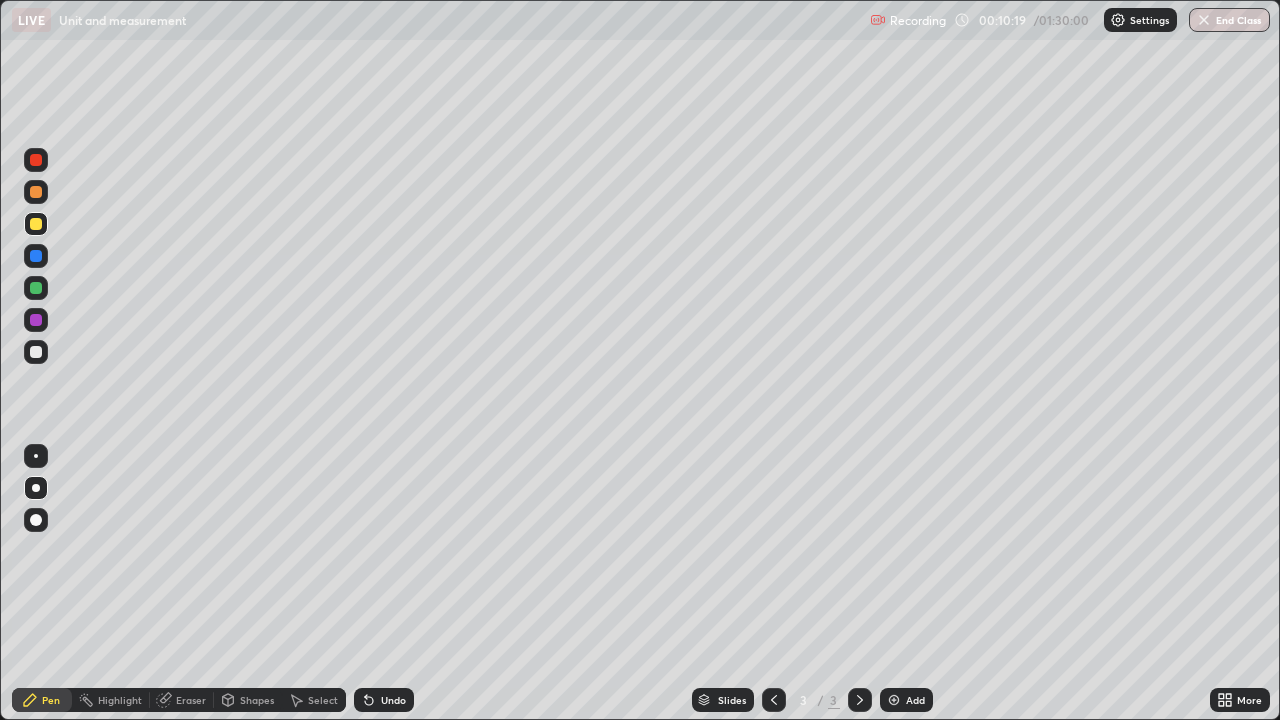click at bounding box center (894, 700) 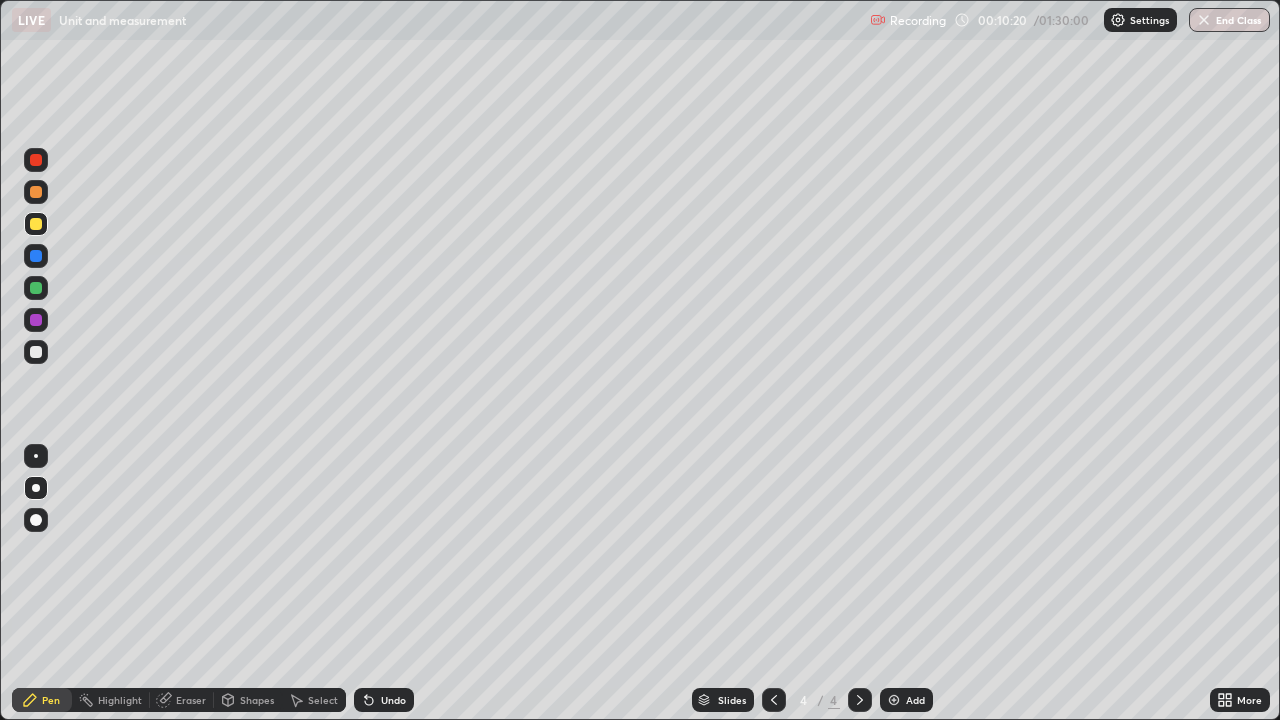 click on "Shapes" at bounding box center [257, 700] 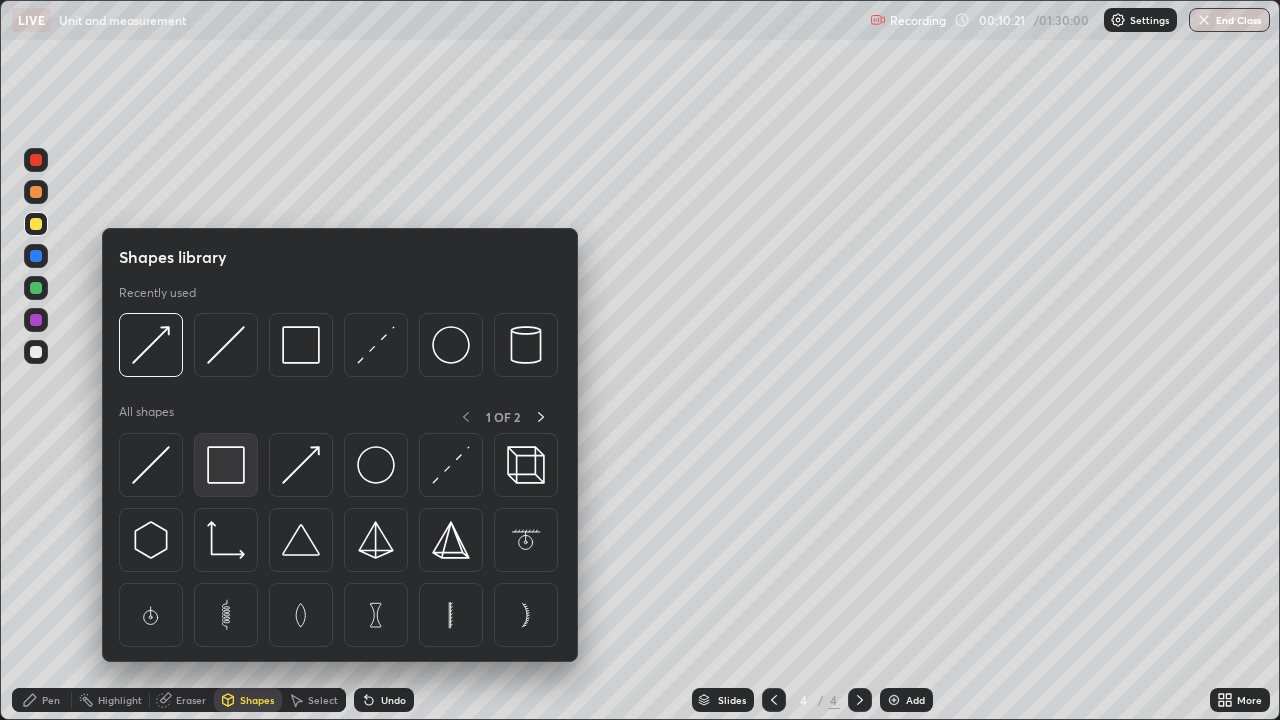 click at bounding box center [226, 465] 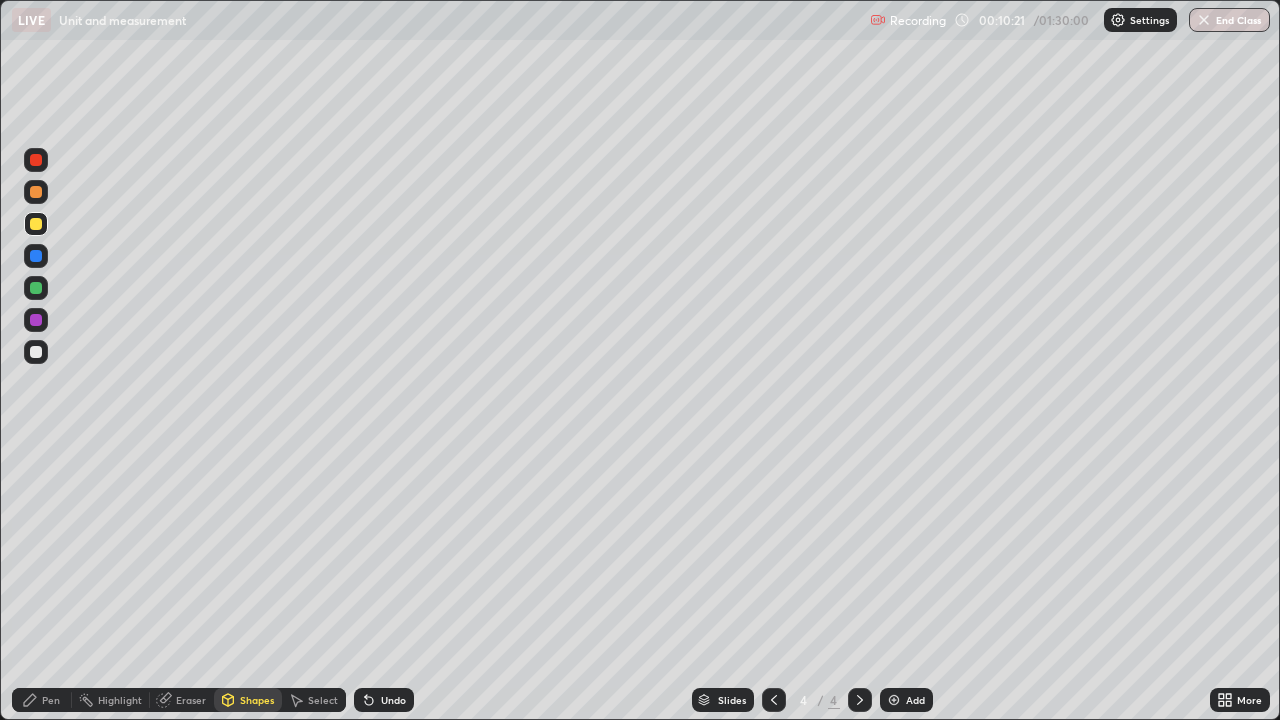 click at bounding box center [36, 352] 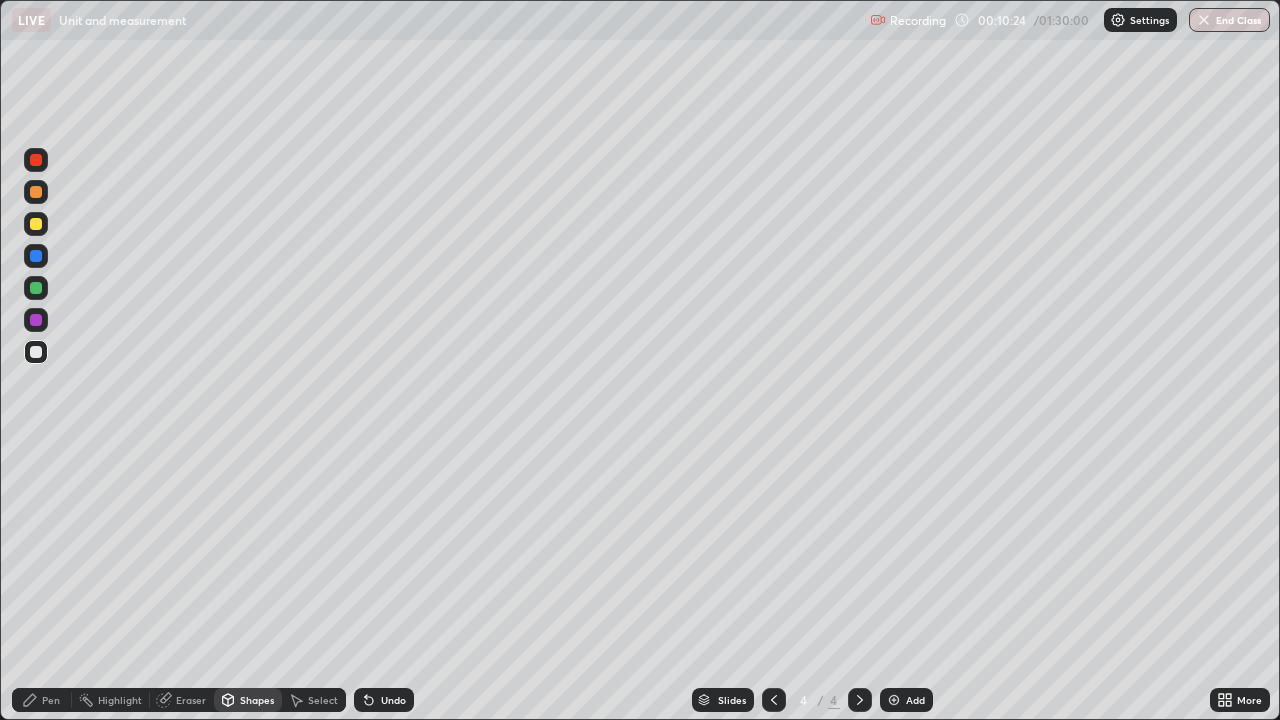 click on "Pen" at bounding box center [51, 700] 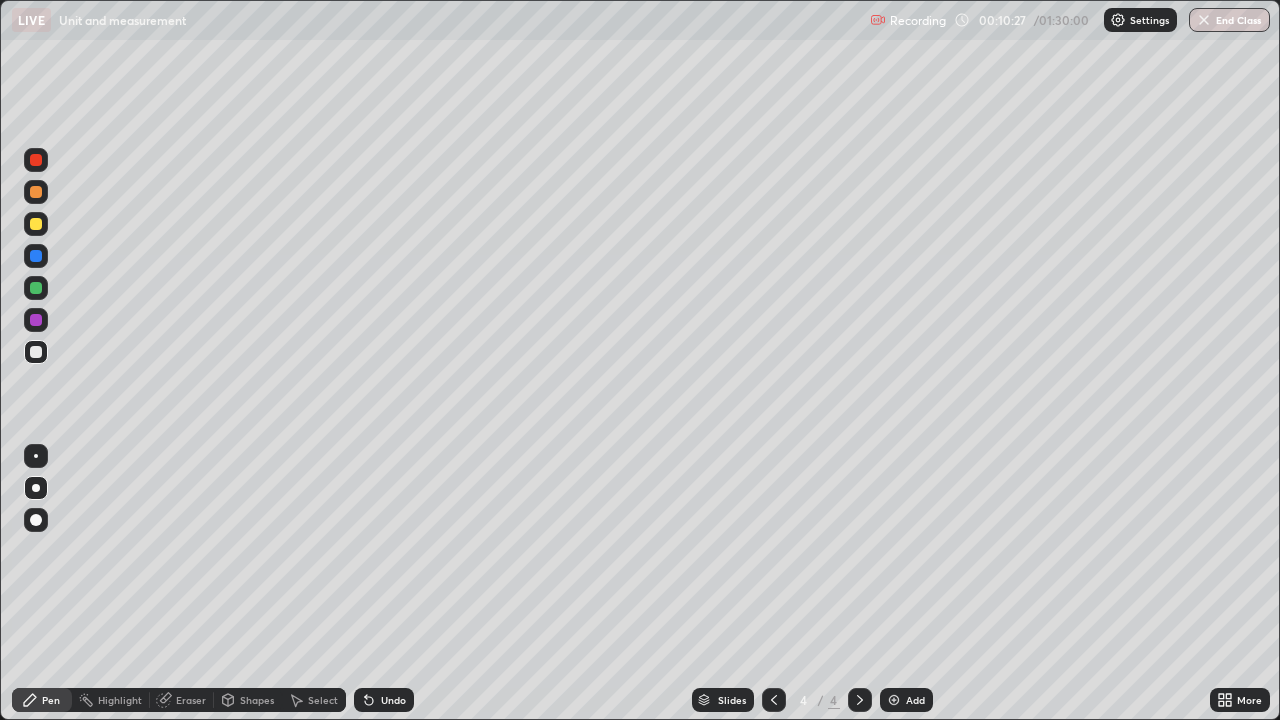 click on "Shapes" at bounding box center (257, 700) 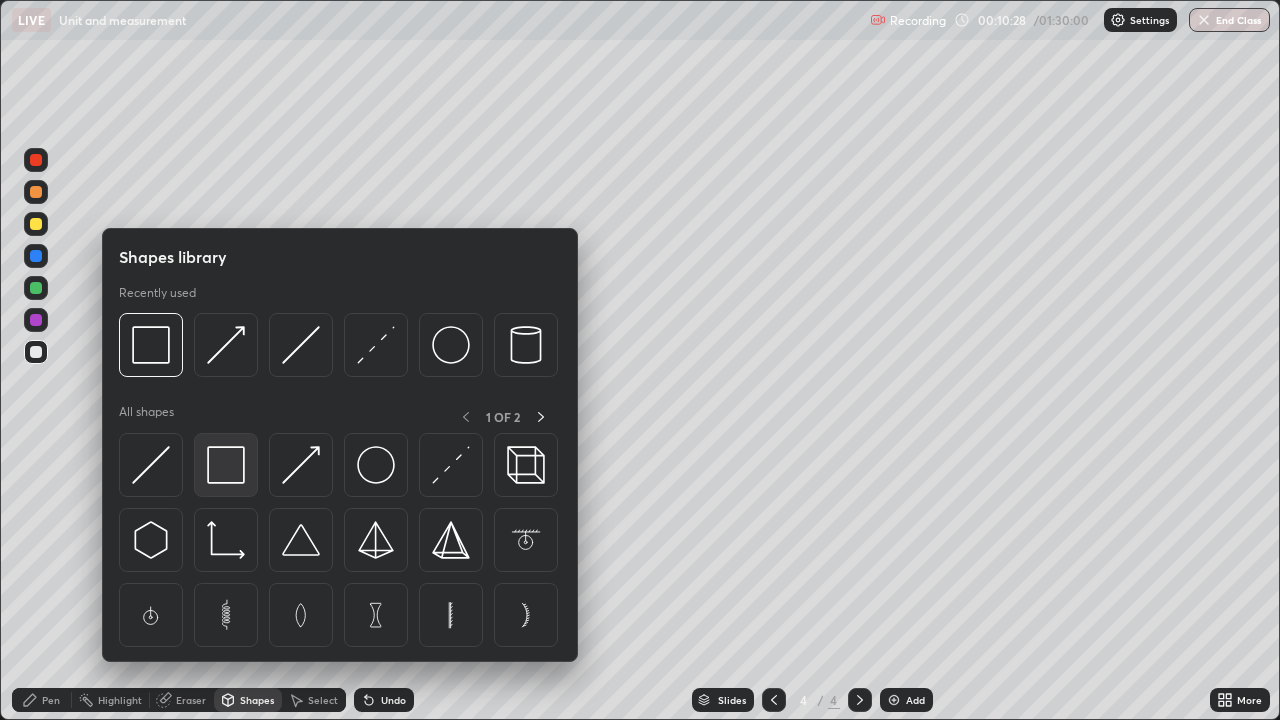 click at bounding box center (226, 465) 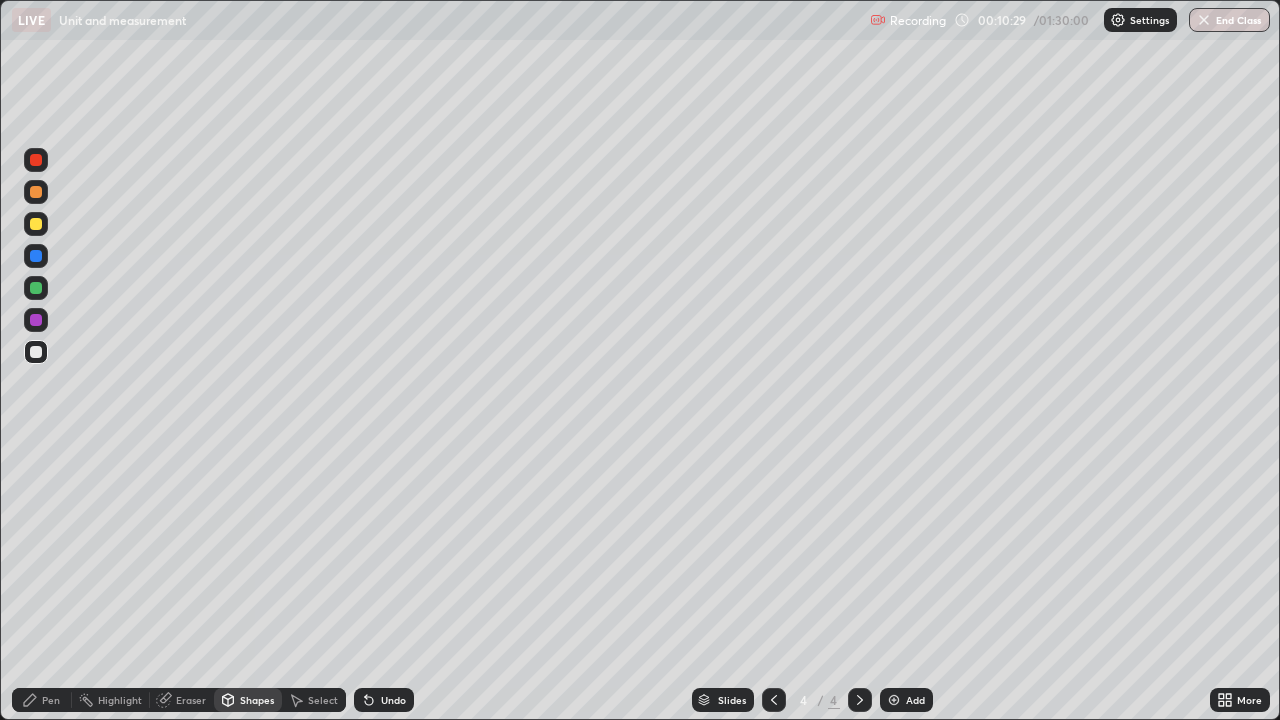click at bounding box center (36, 224) 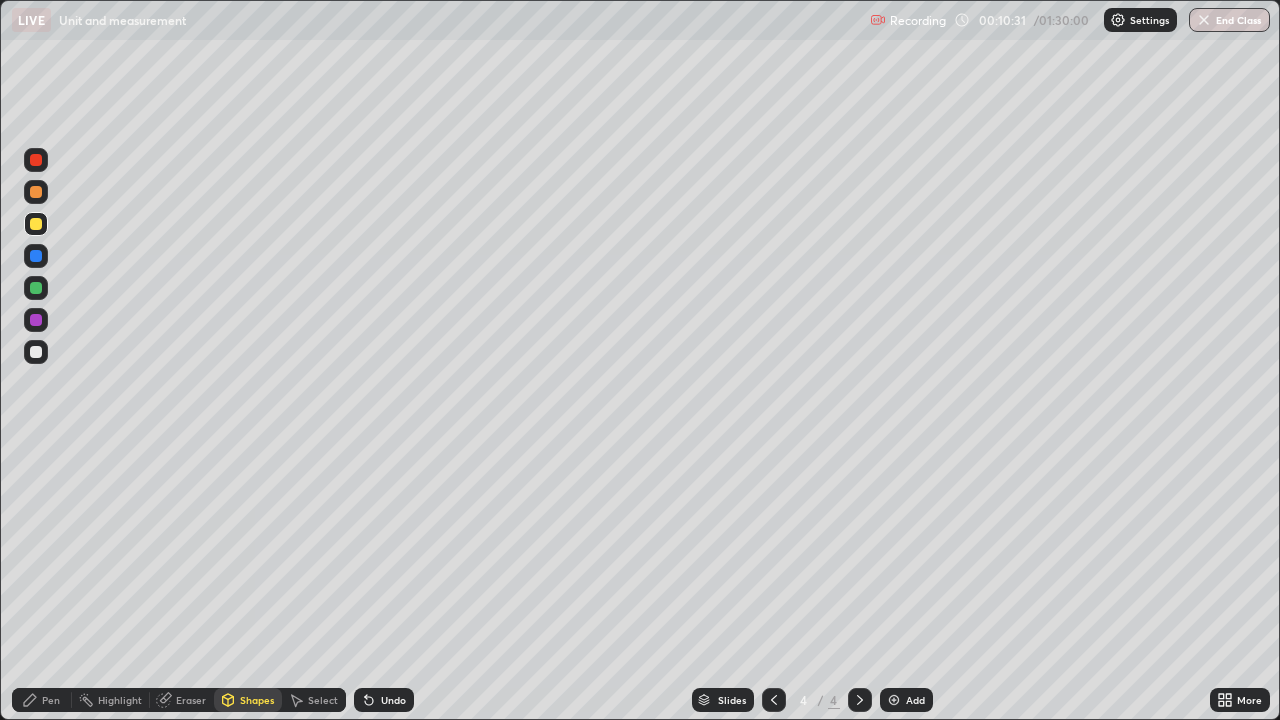 click at bounding box center (36, 288) 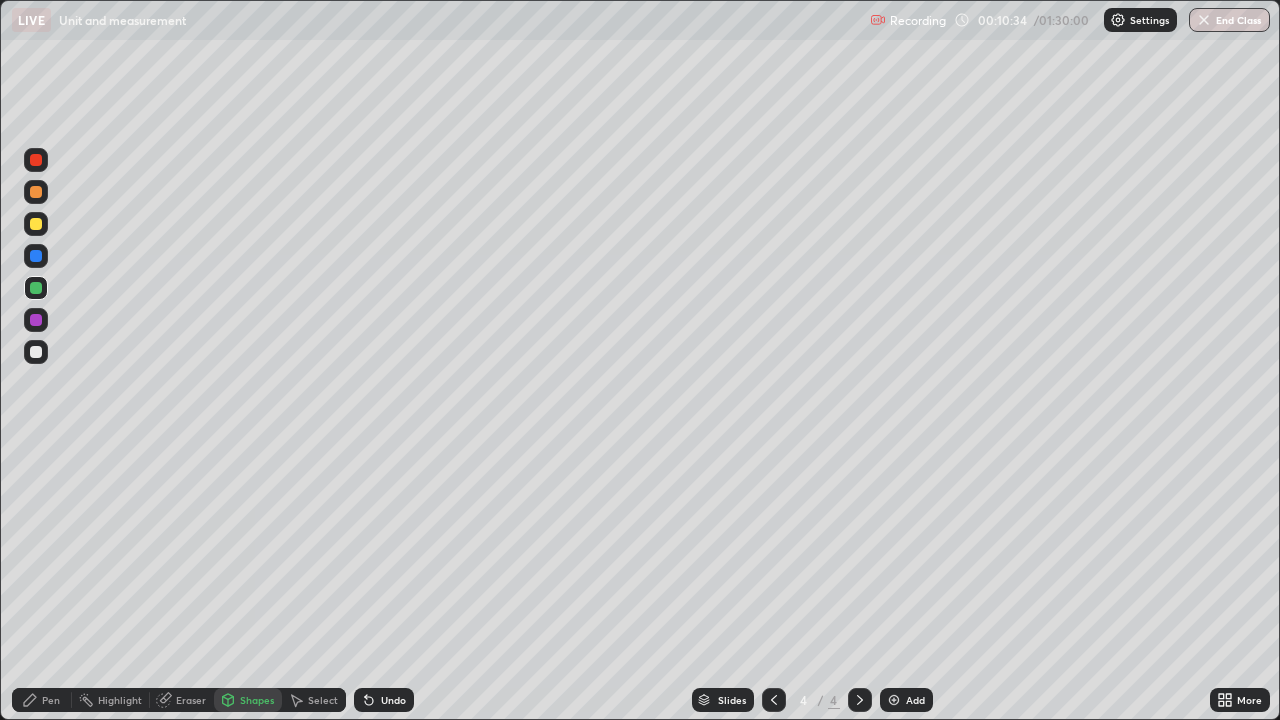 click on "Pen" at bounding box center (51, 700) 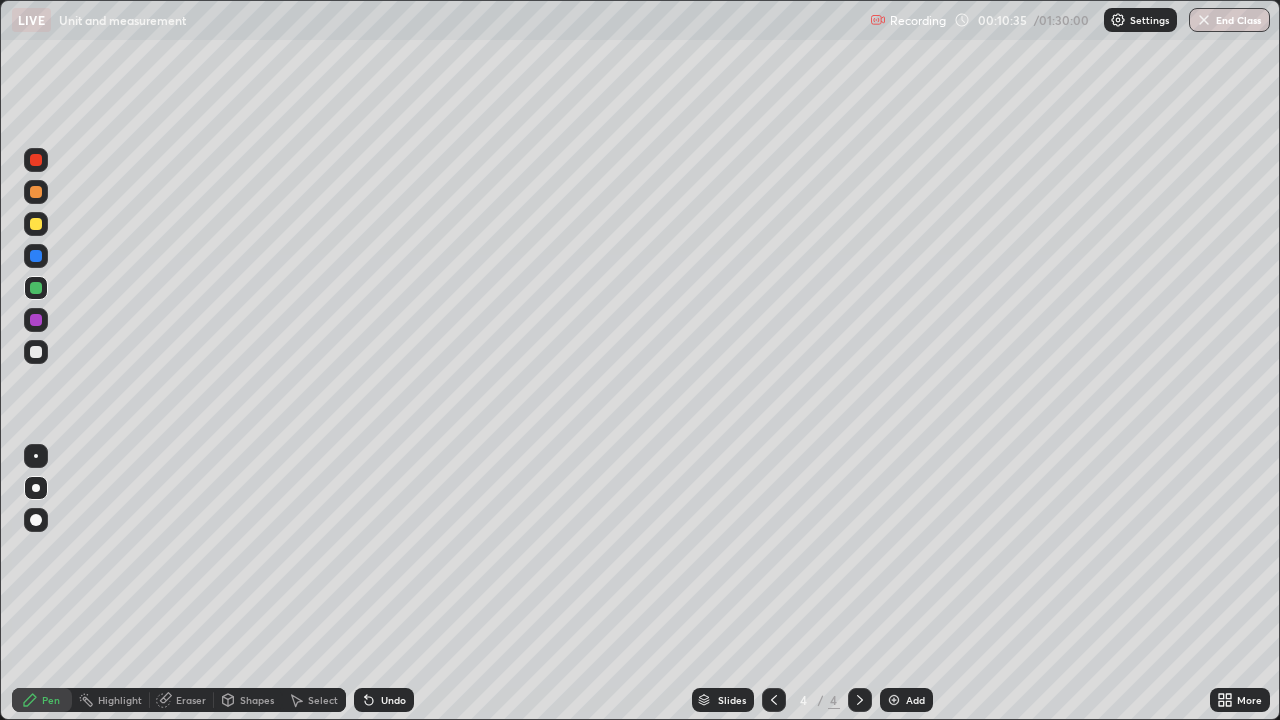 click at bounding box center [36, 224] 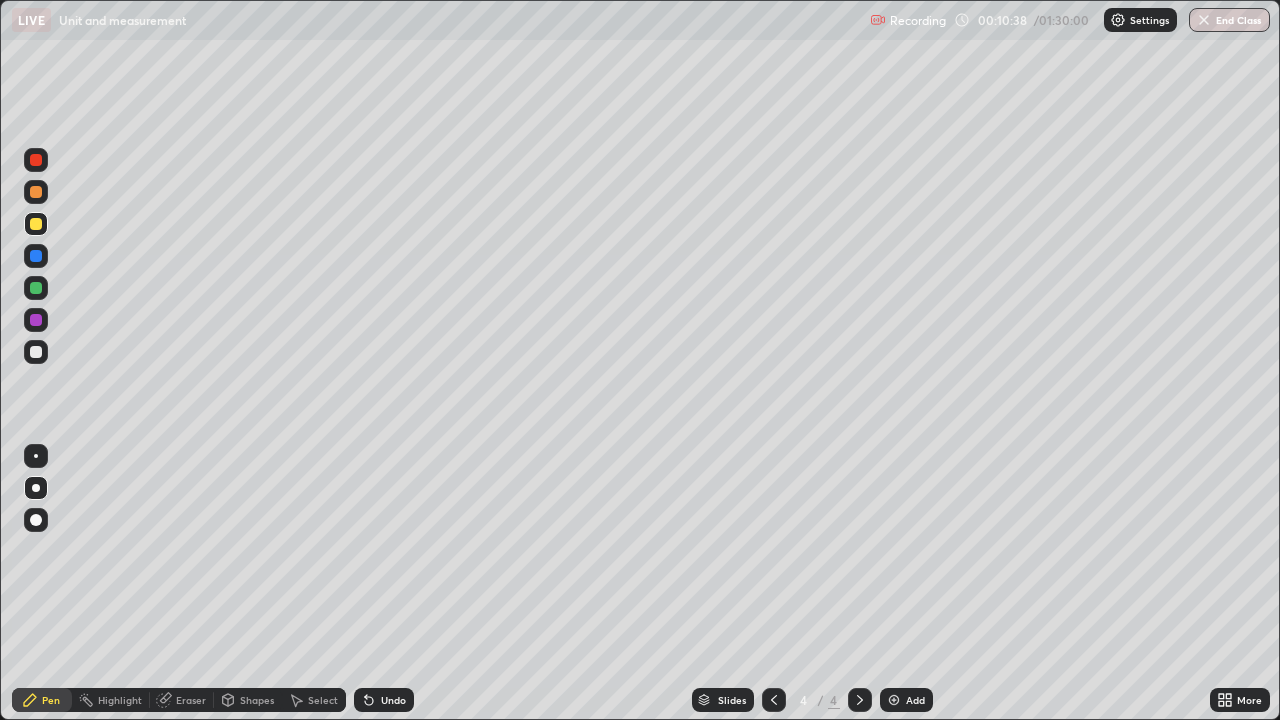 click at bounding box center (36, 288) 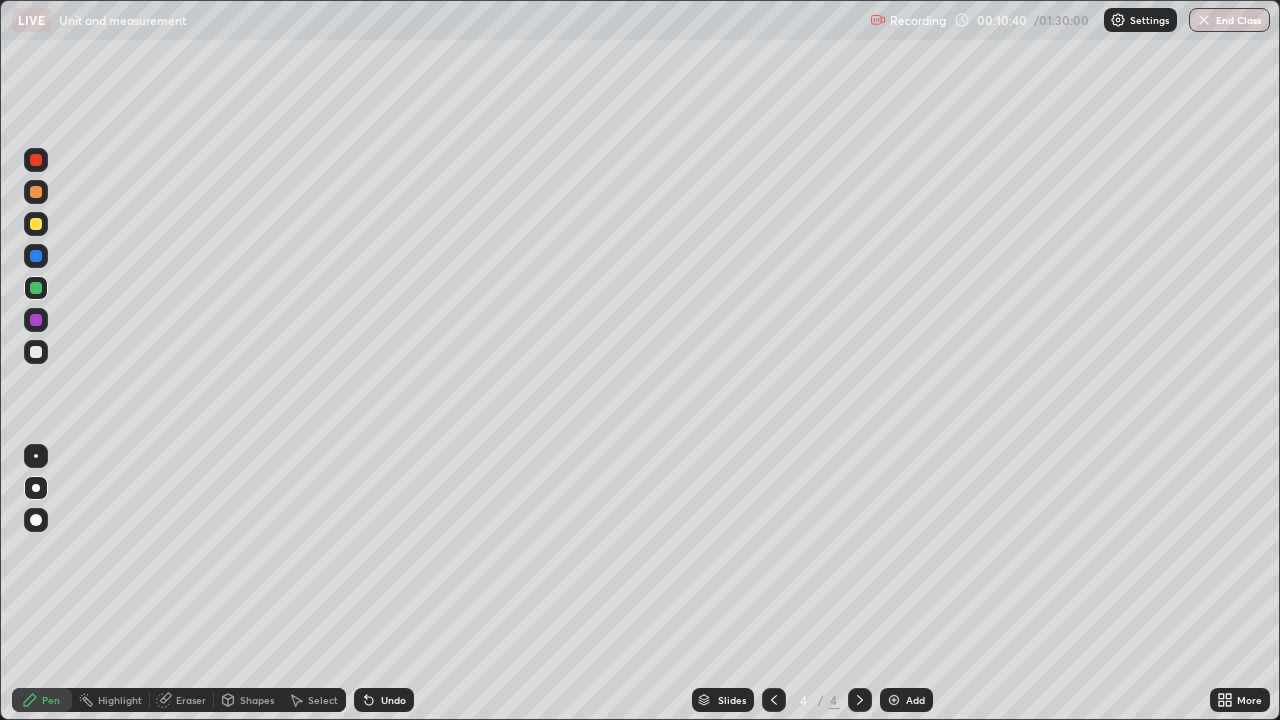 click on "Shapes" at bounding box center (257, 700) 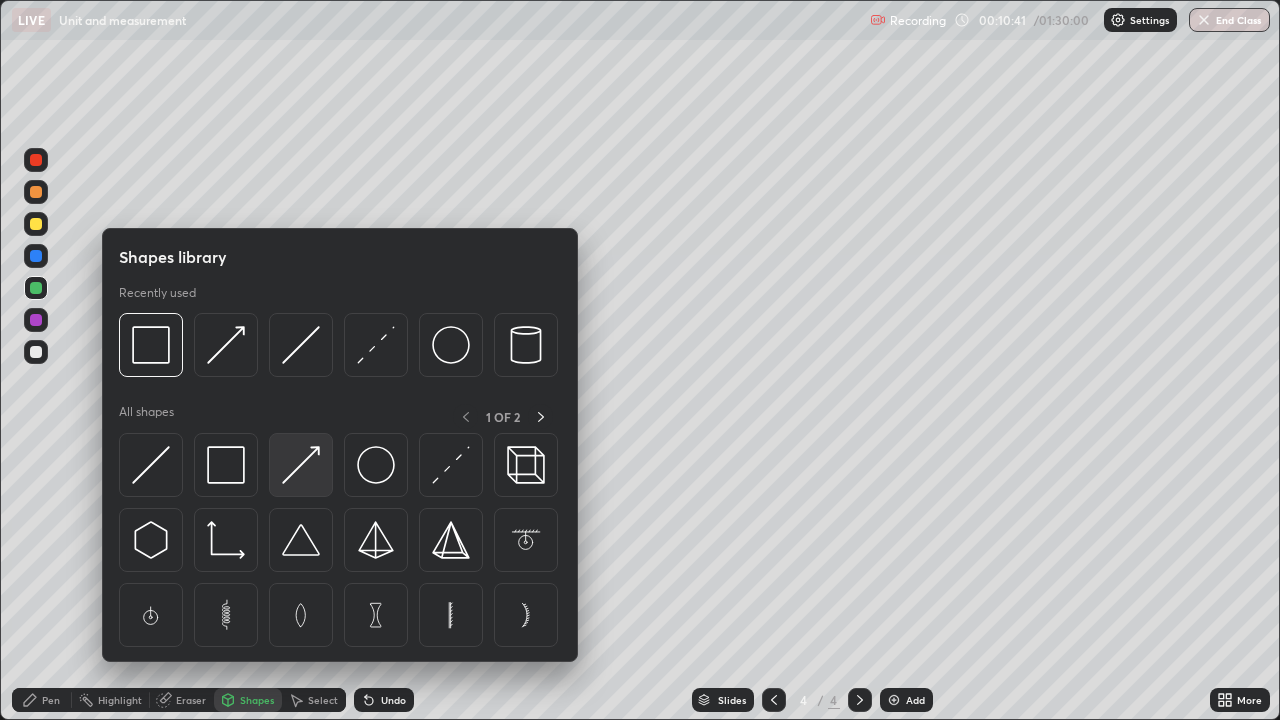 click at bounding box center [301, 465] 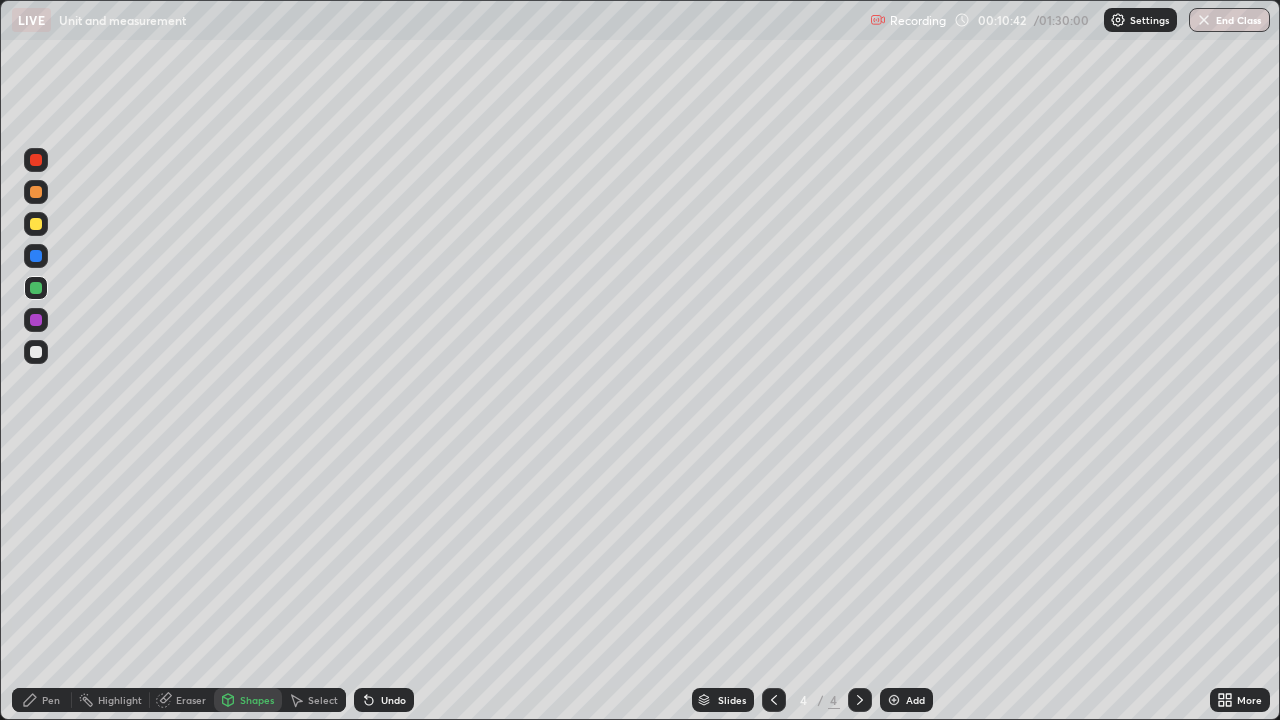 click at bounding box center (36, 160) 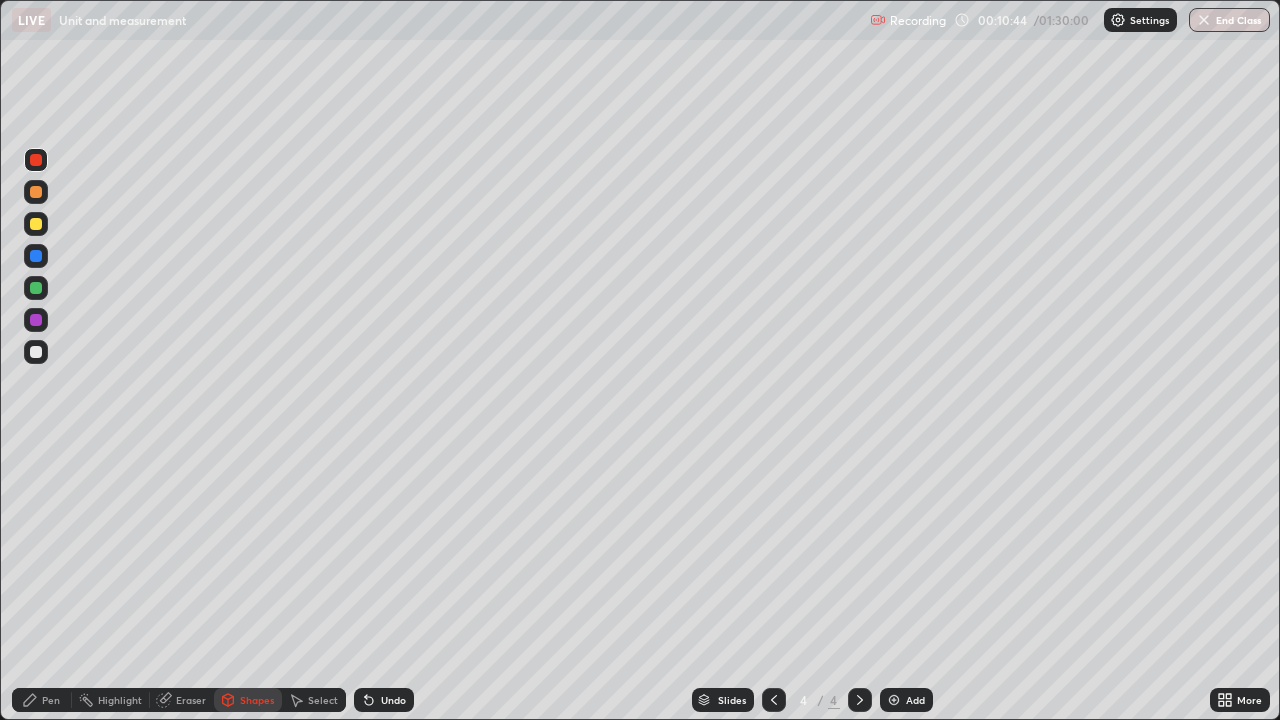 click on "Pen" at bounding box center [42, 700] 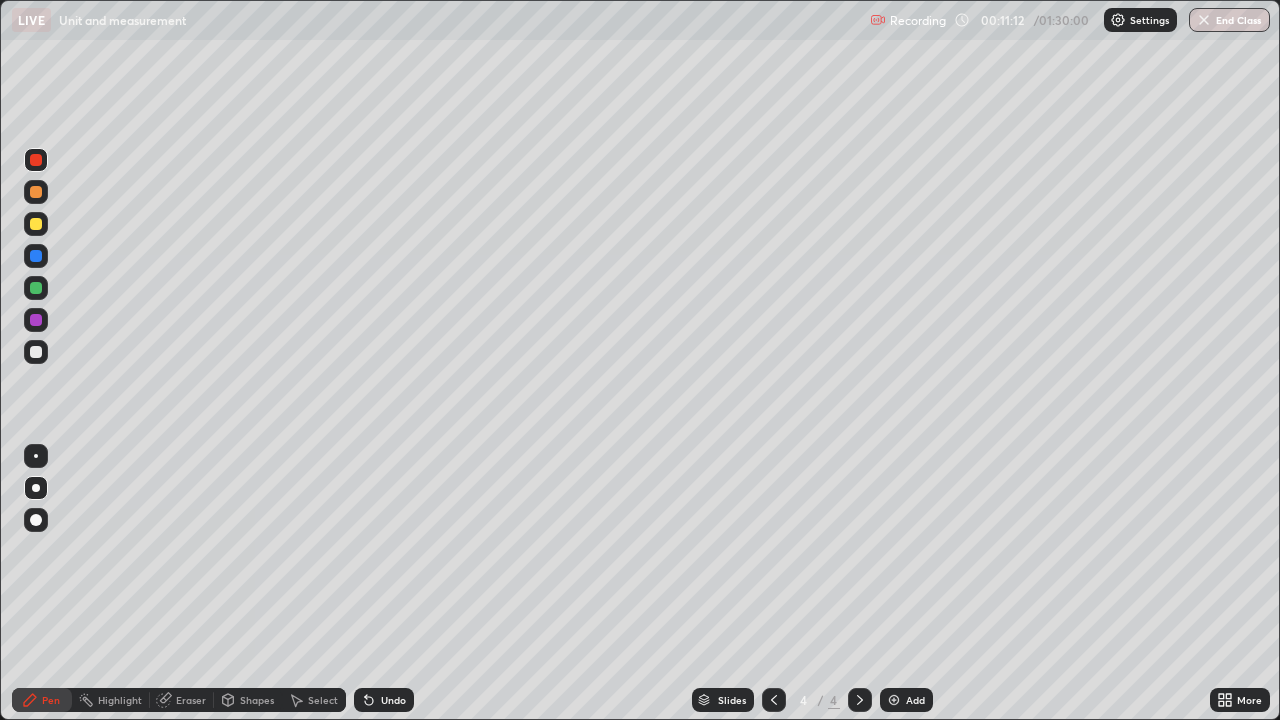 click at bounding box center [36, 224] 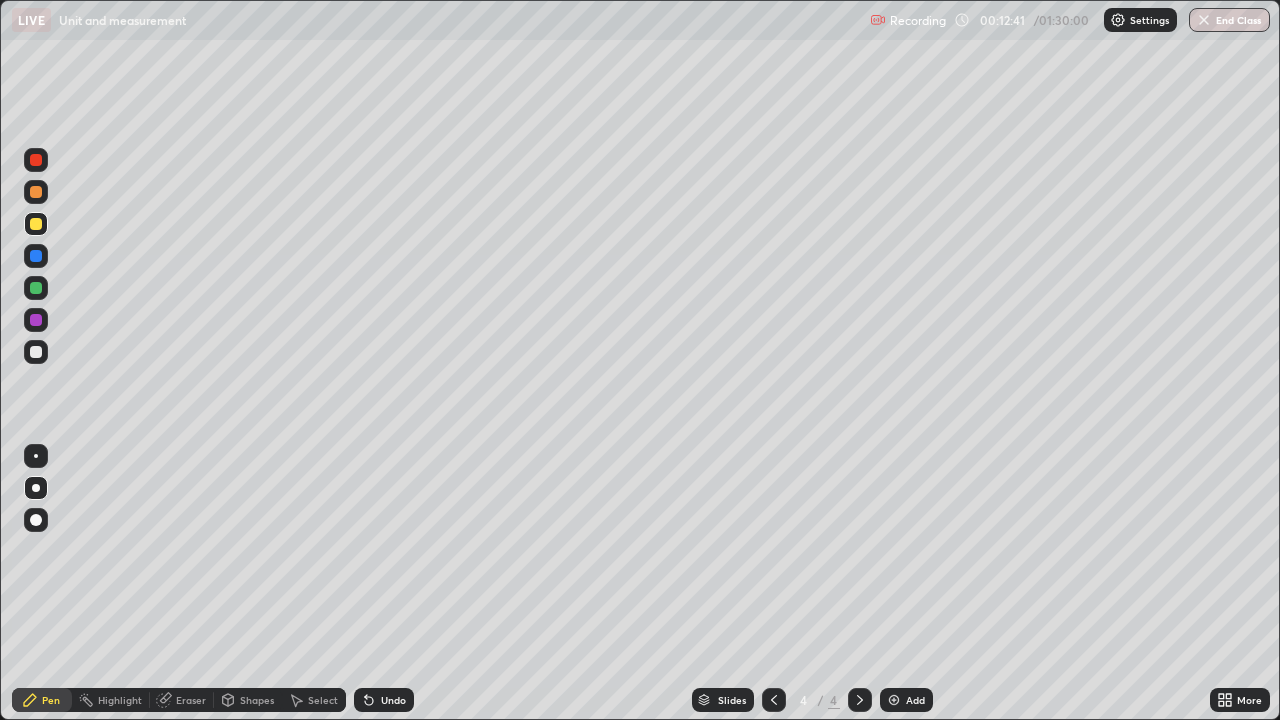 click at bounding box center (36, 352) 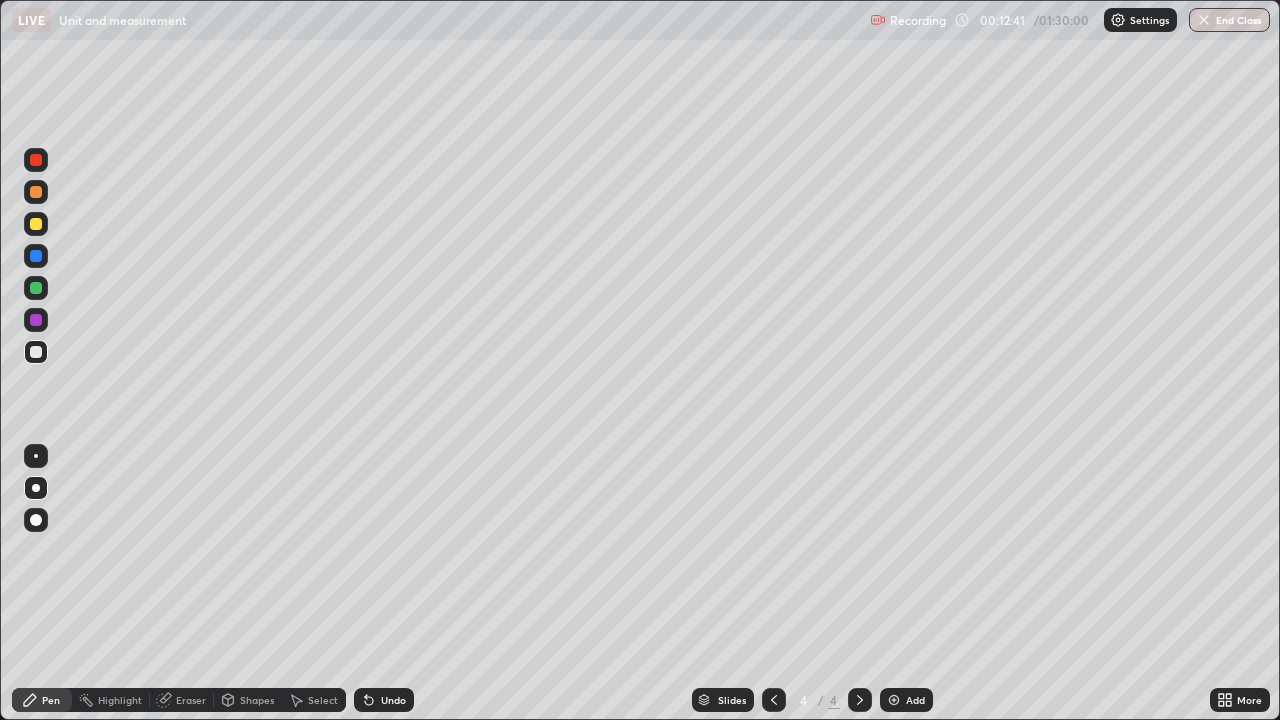 click at bounding box center [36, 224] 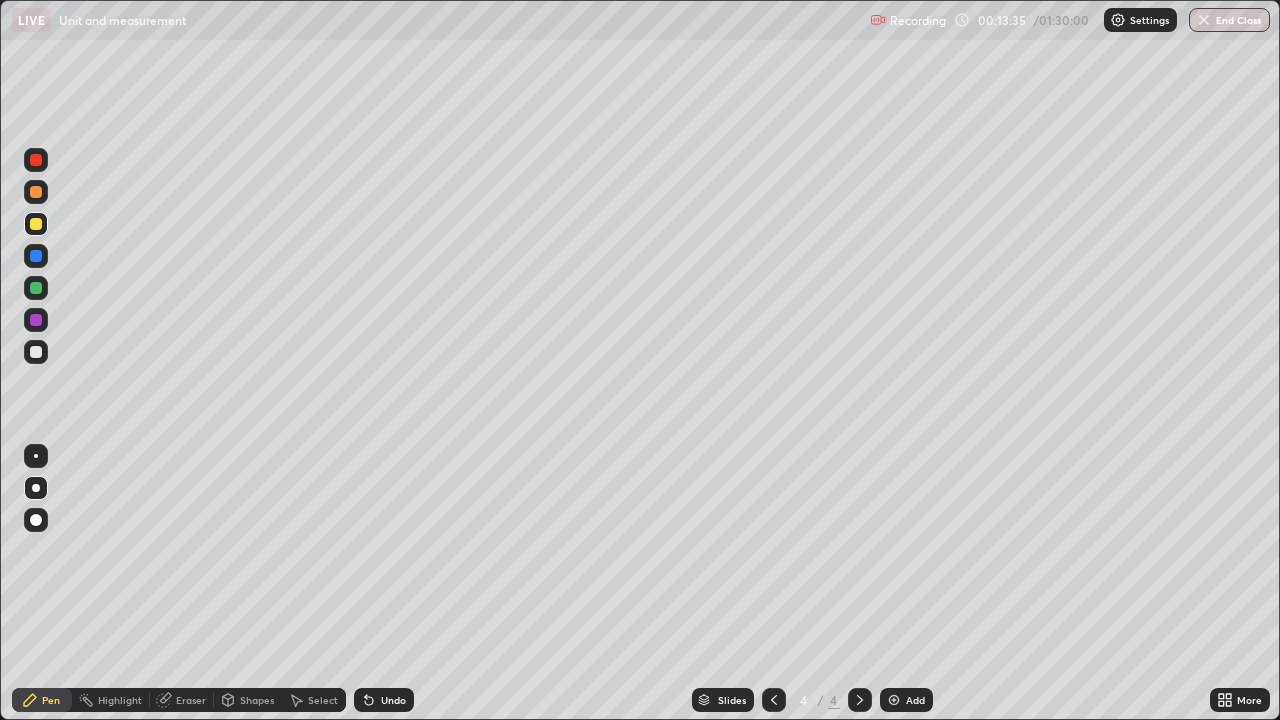 click on "Shapes" at bounding box center [257, 700] 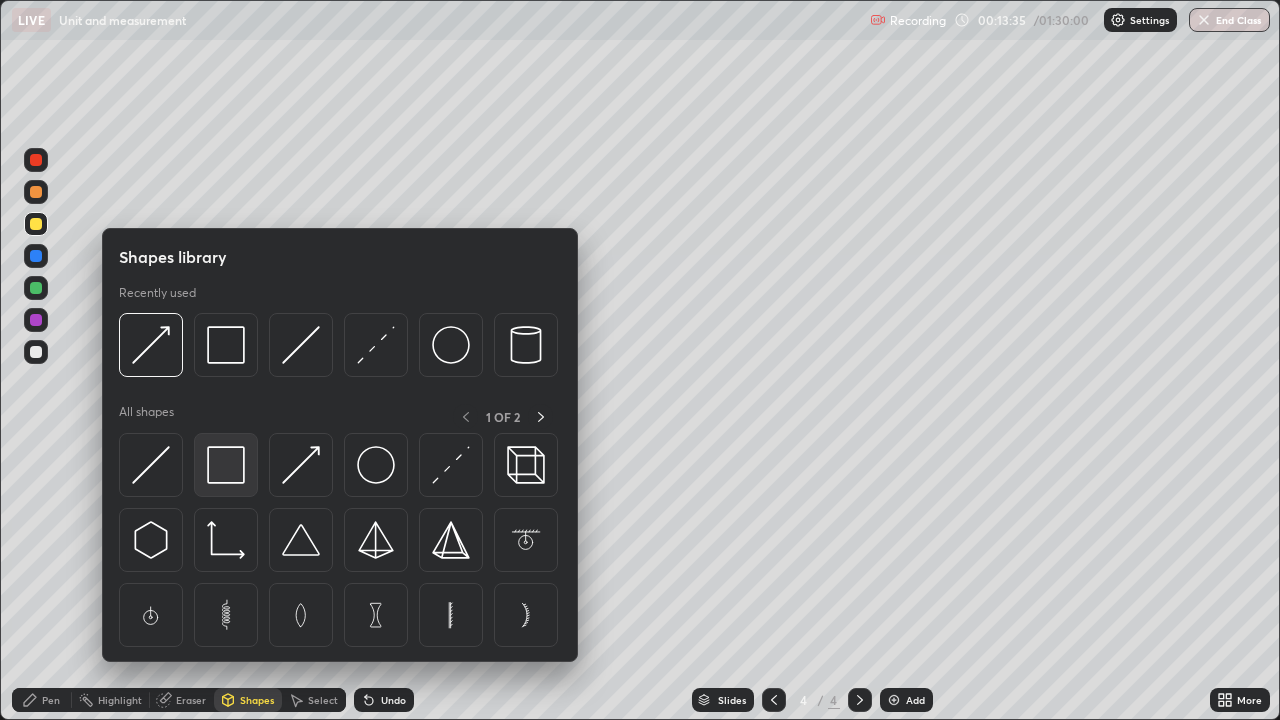 click at bounding box center [226, 465] 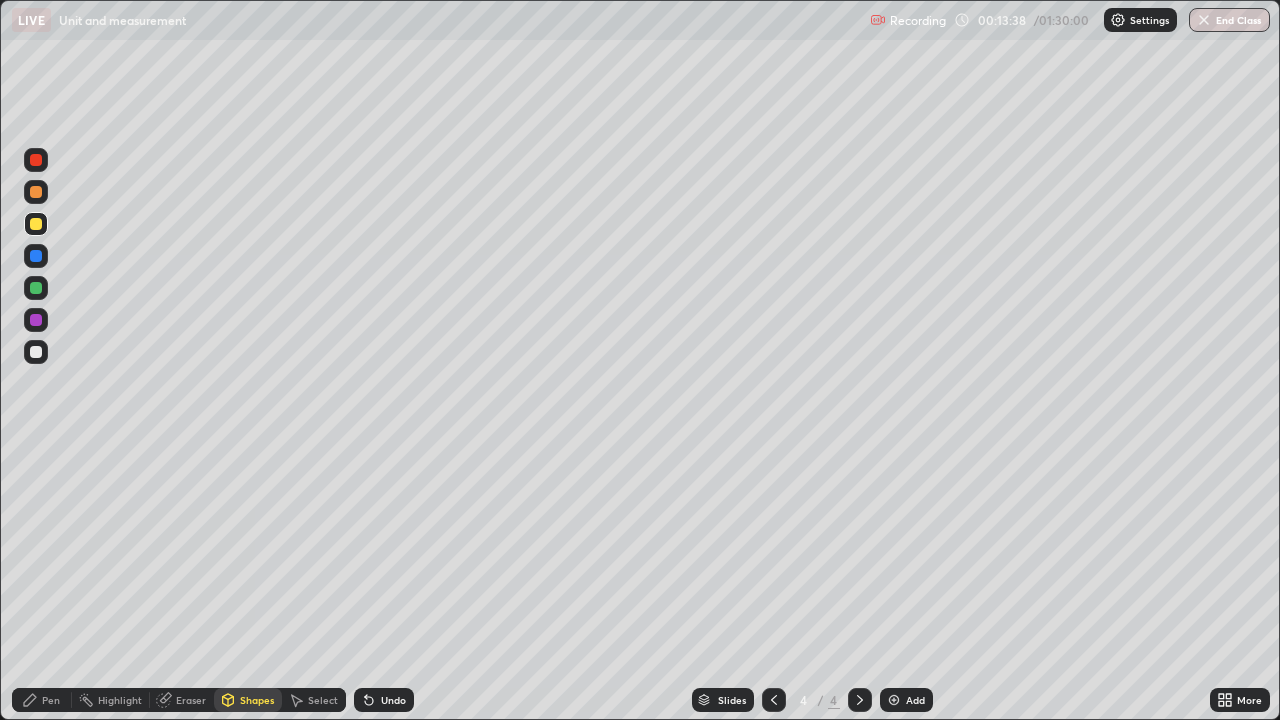 click on "Pen" at bounding box center (42, 700) 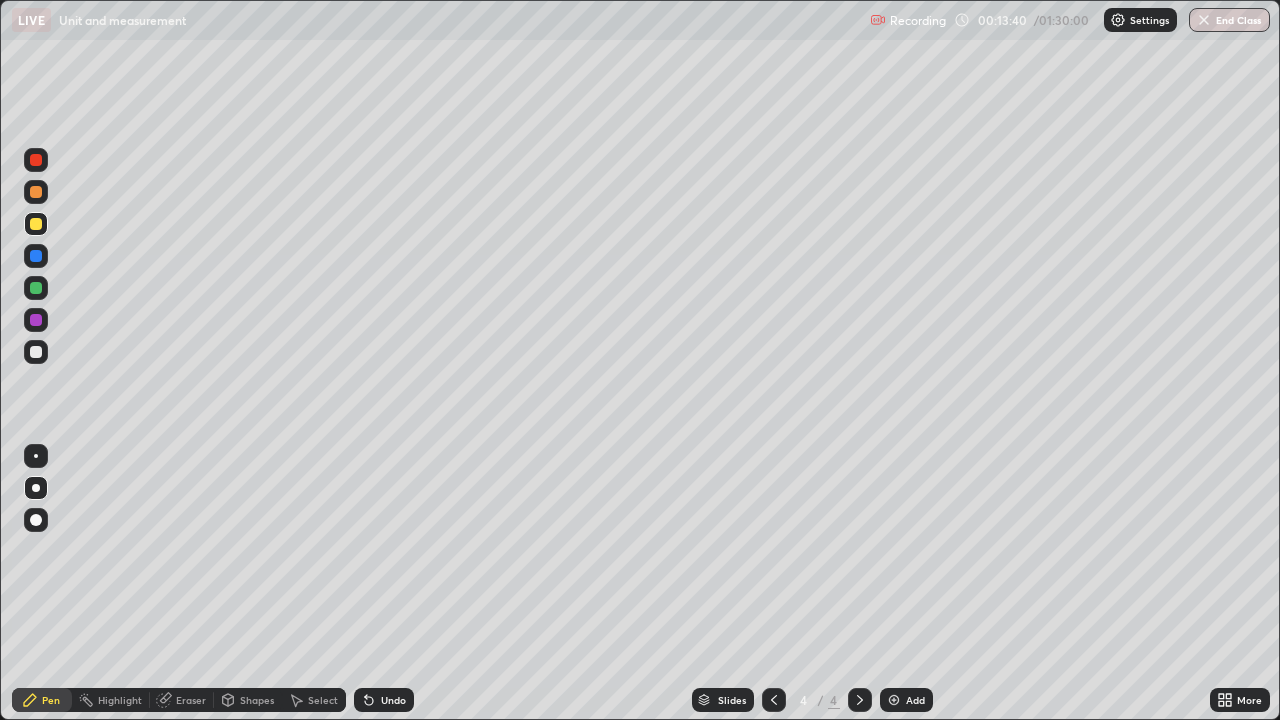 click on "Shapes" at bounding box center (257, 700) 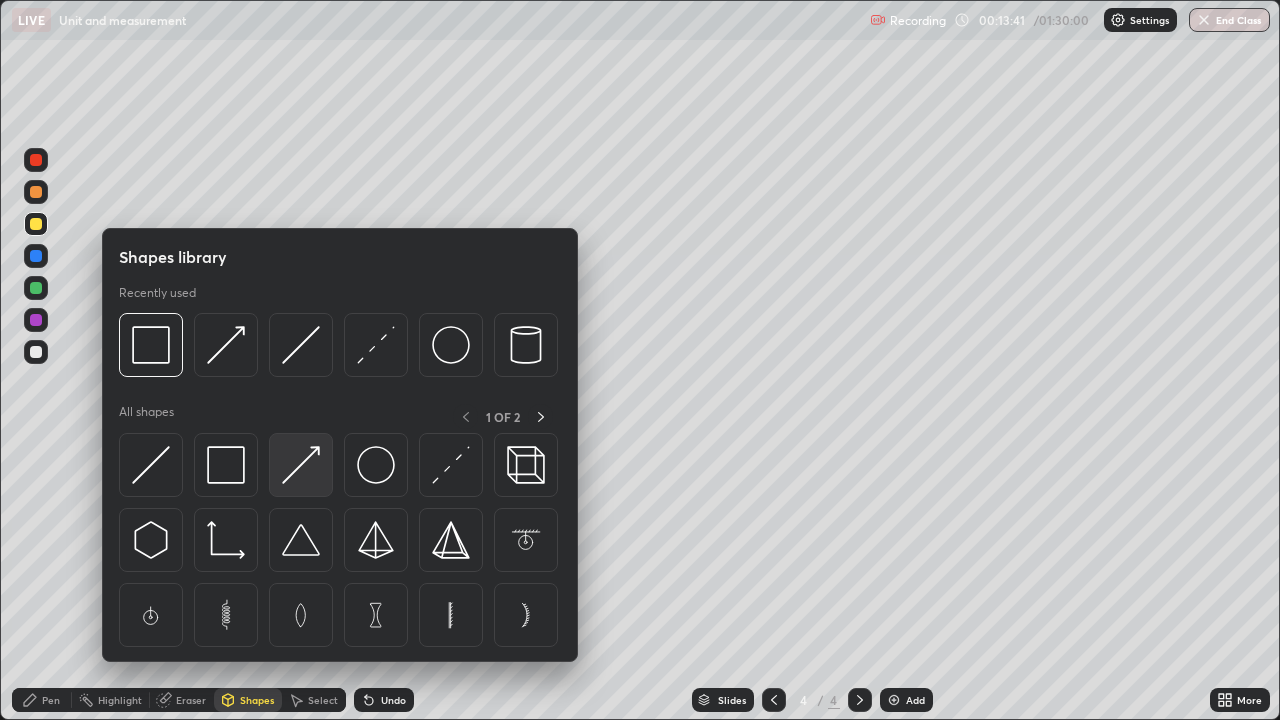 click at bounding box center (301, 465) 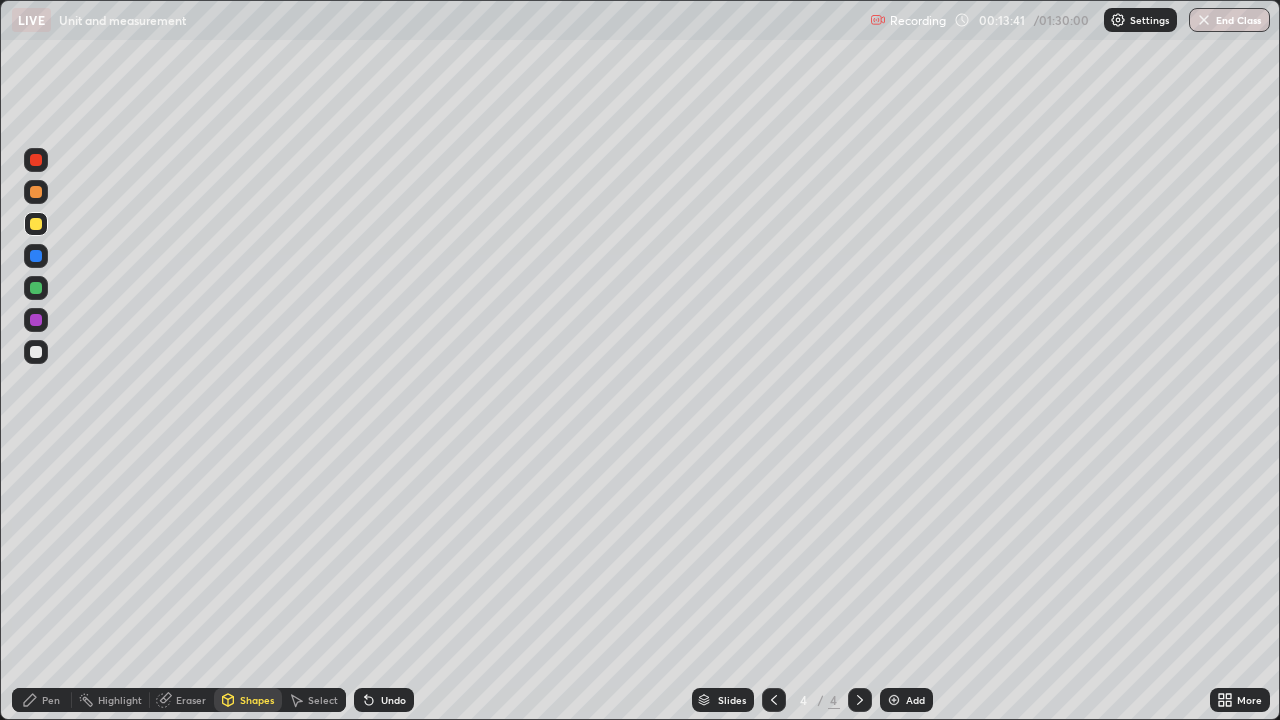 click at bounding box center (36, 352) 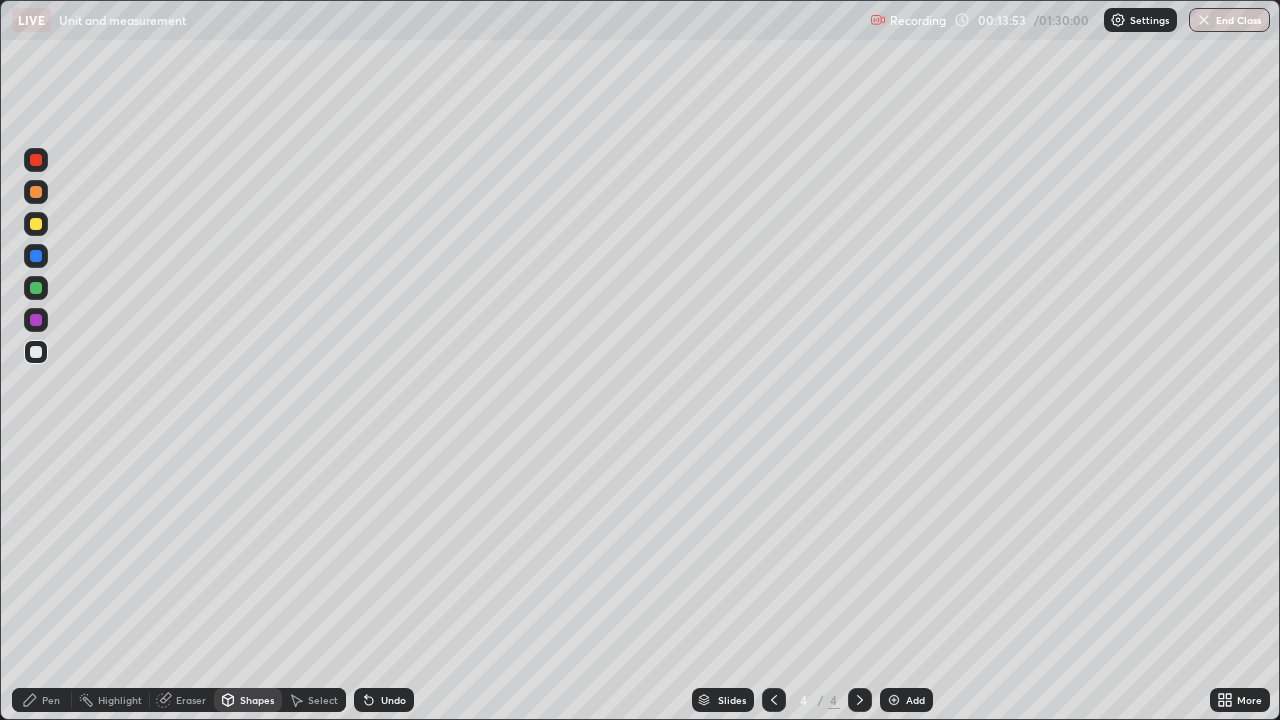 click at bounding box center [36, 256] 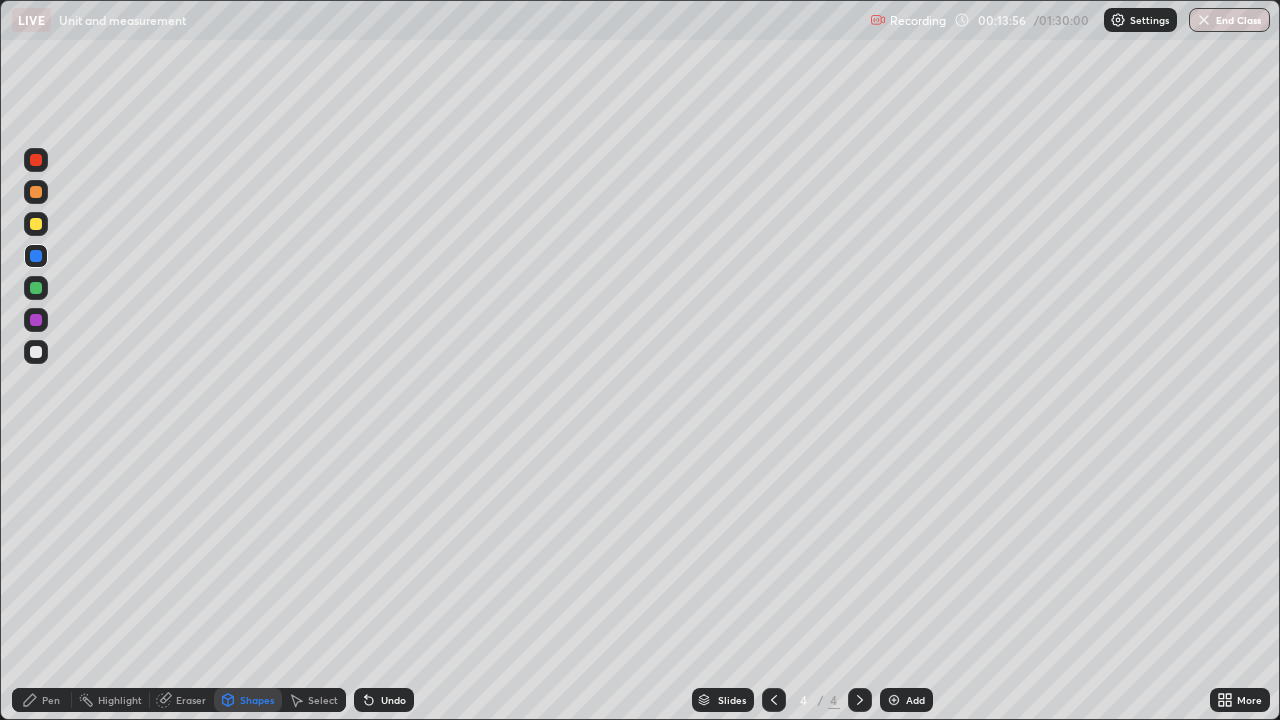 click on "Undo" at bounding box center (393, 700) 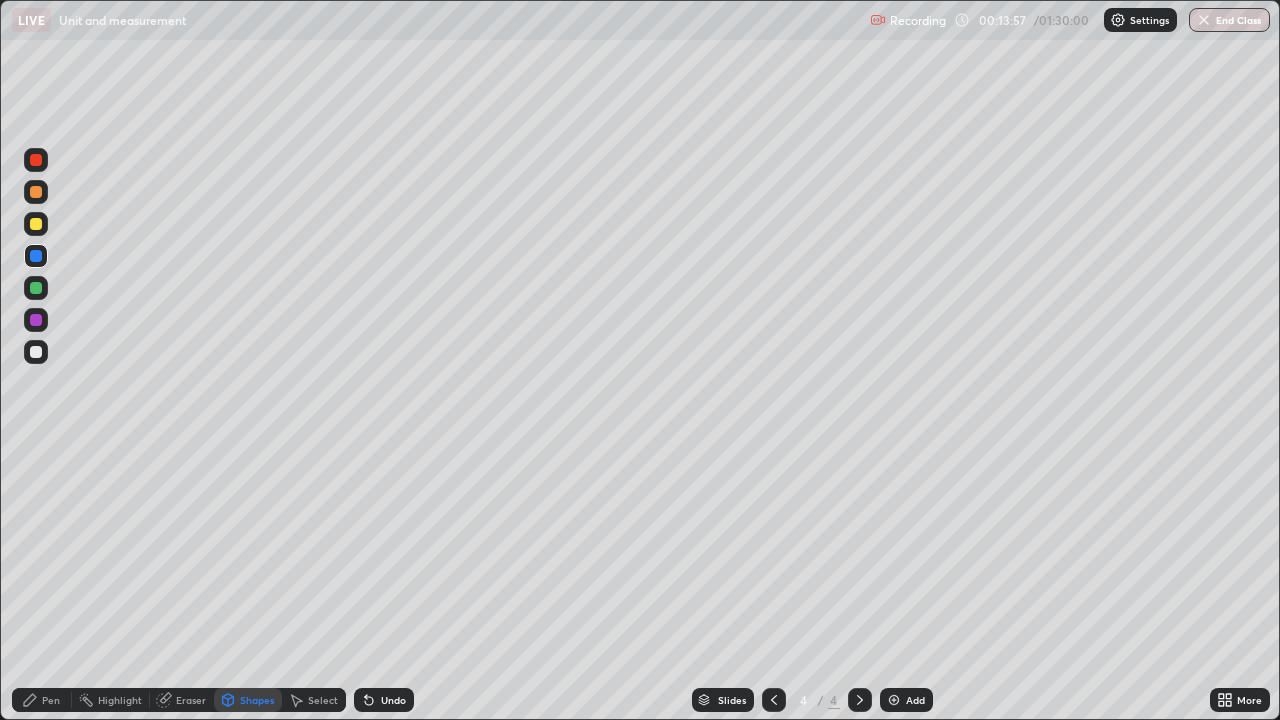 click on "Pen" at bounding box center [51, 700] 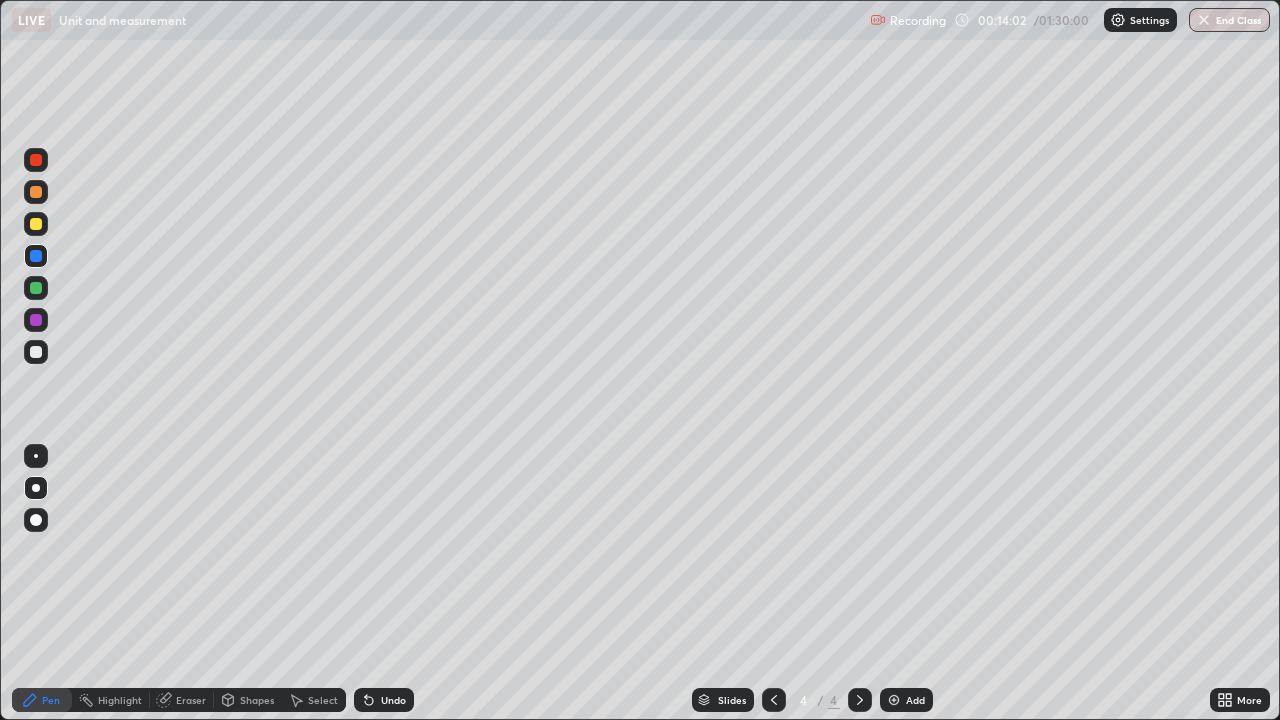 click on "Shapes" at bounding box center (257, 700) 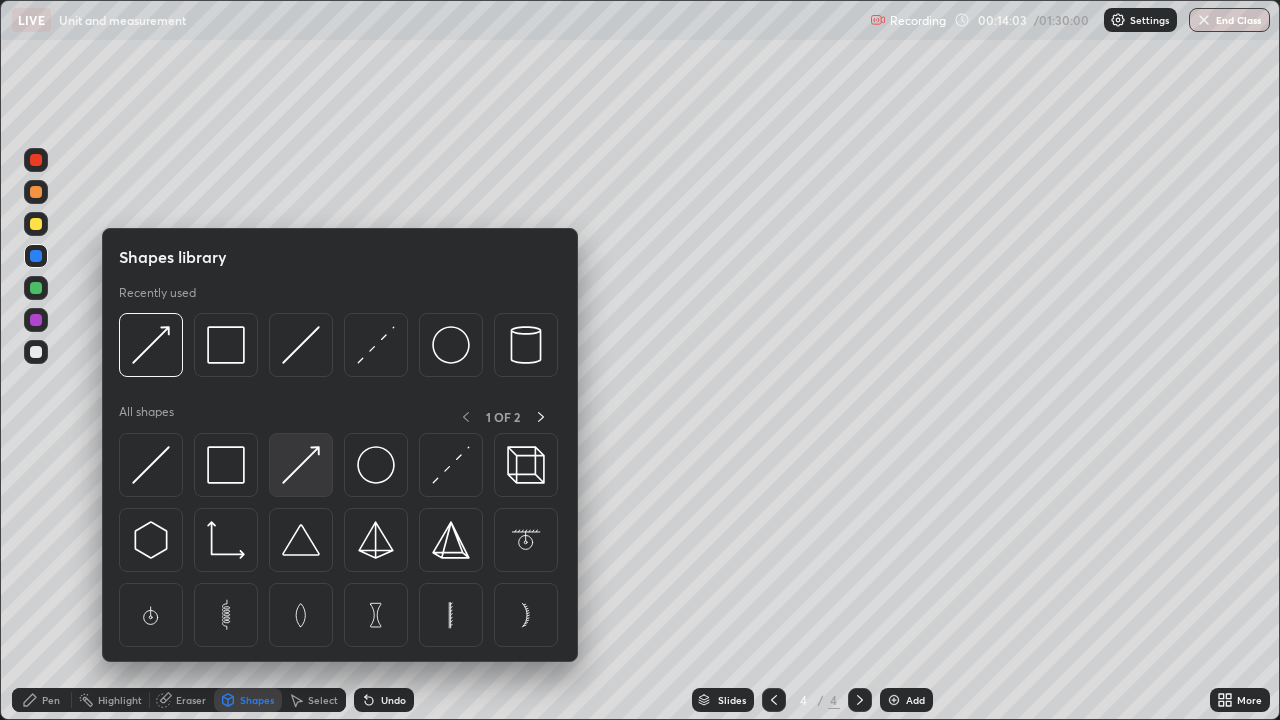 click at bounding box center [301, 465] 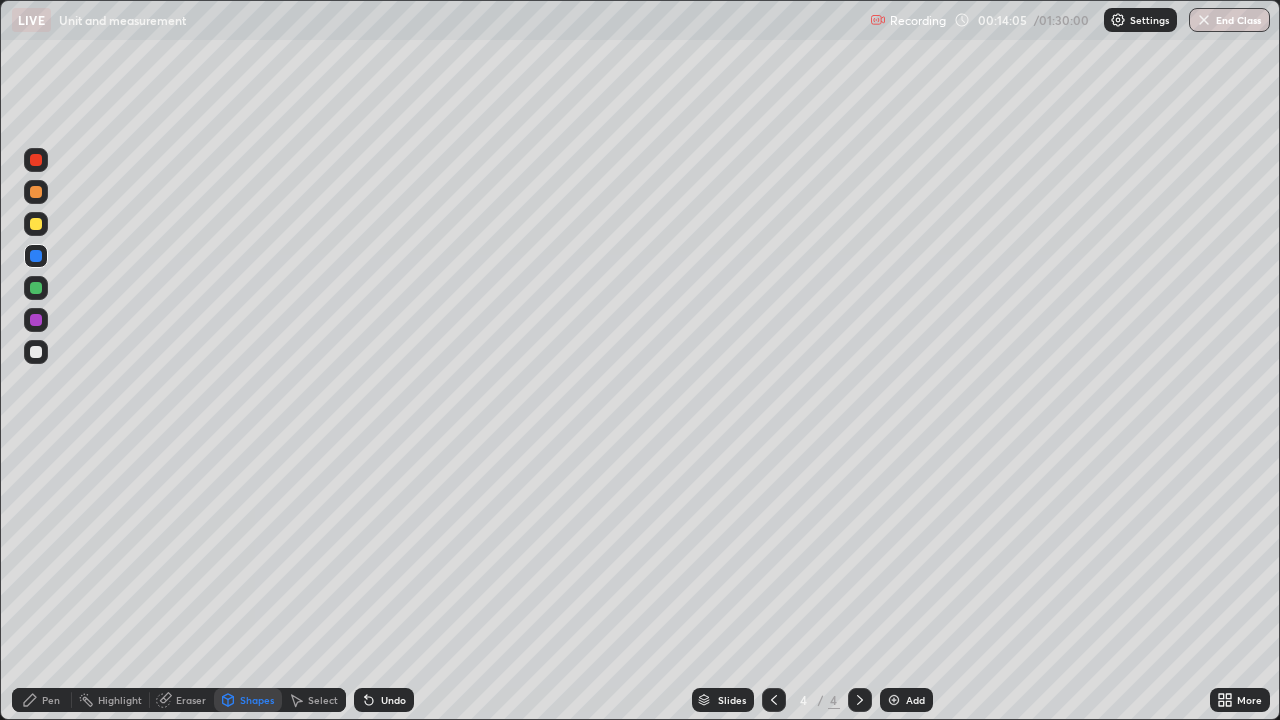 click on "Pen" at bounding box center (42, 700) 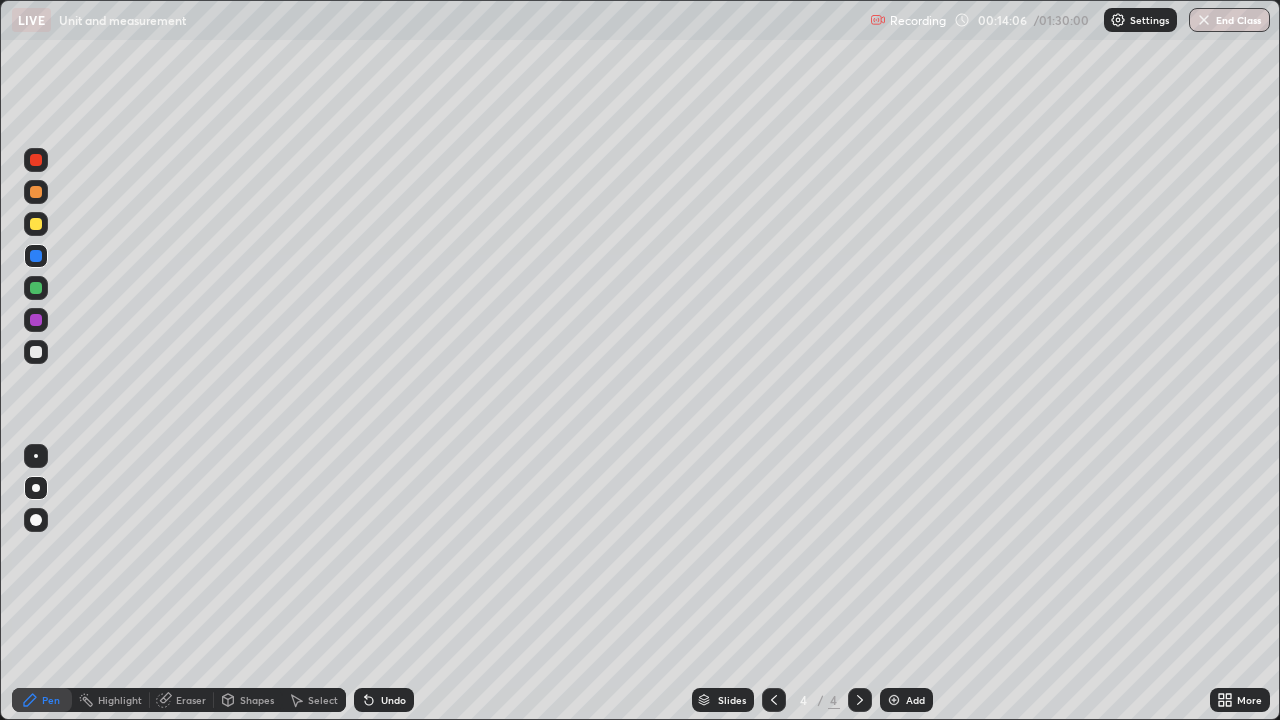 click at bounding box center [36, 352] 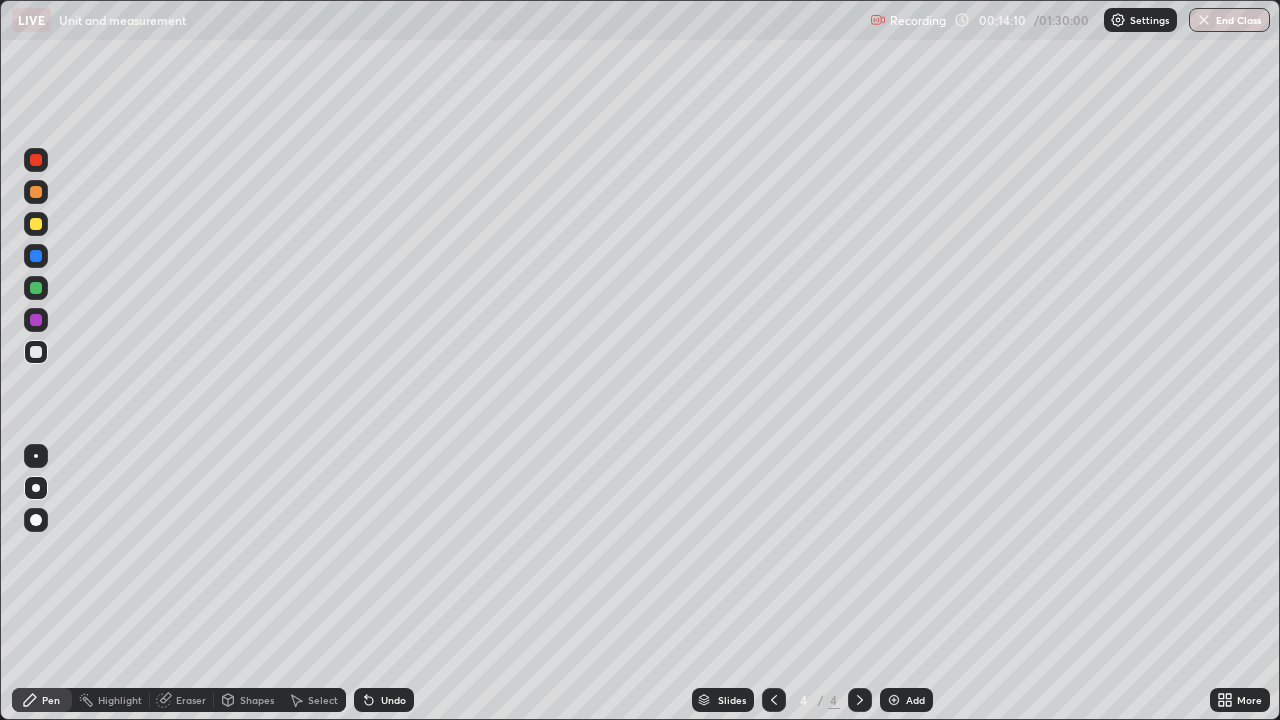 click at bounding box center (36, 256) 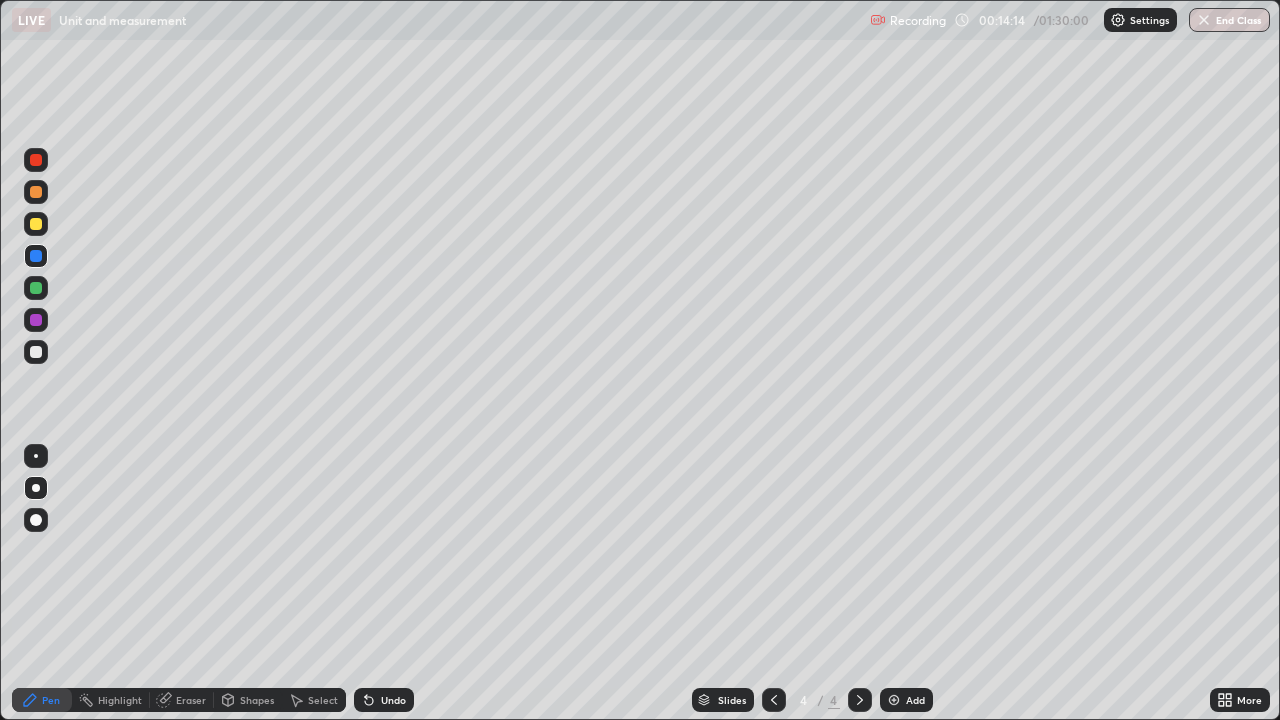 click at bounding box center (36, 352) 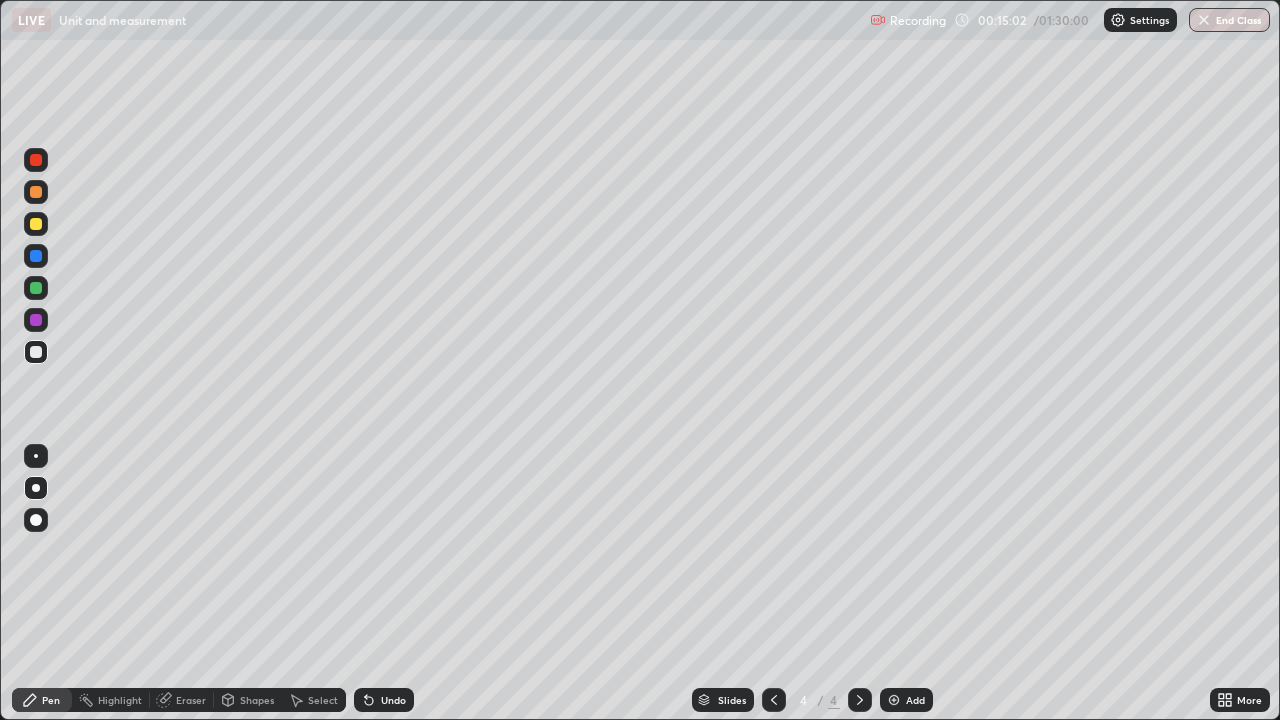 click on "Shapes" at bounding box center [248, 700] 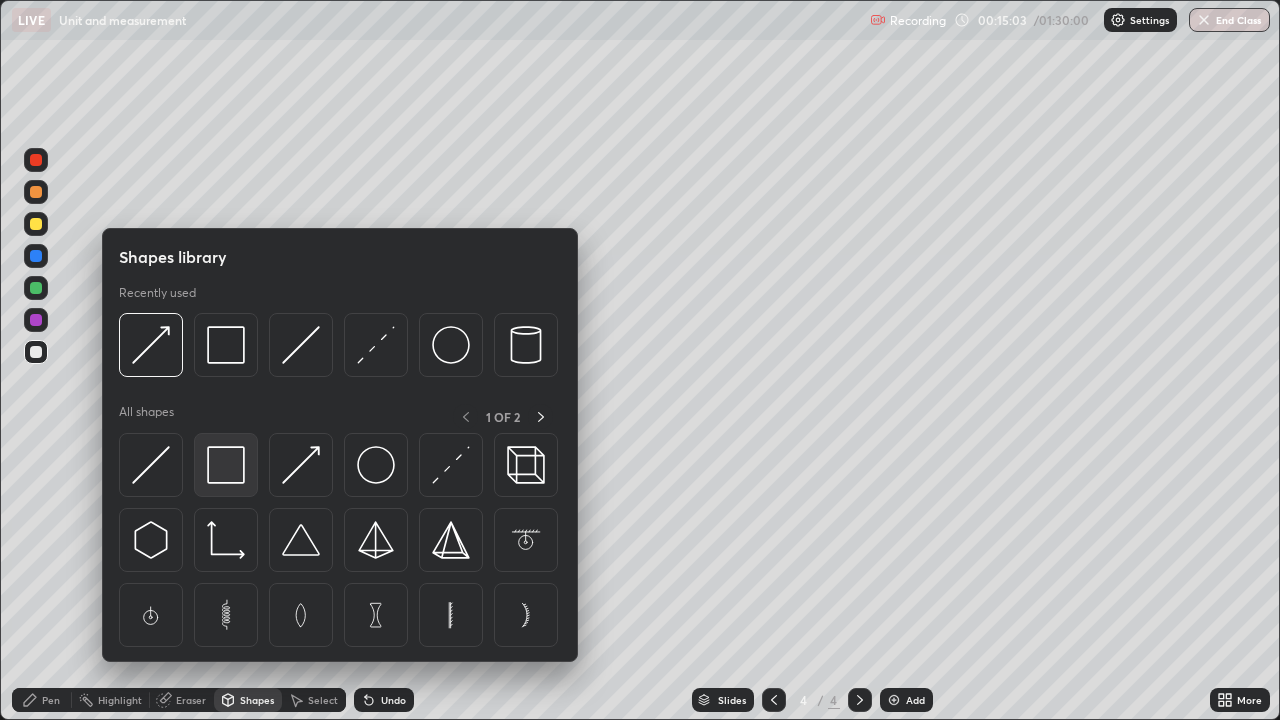 click at bounding box center [226, 465] 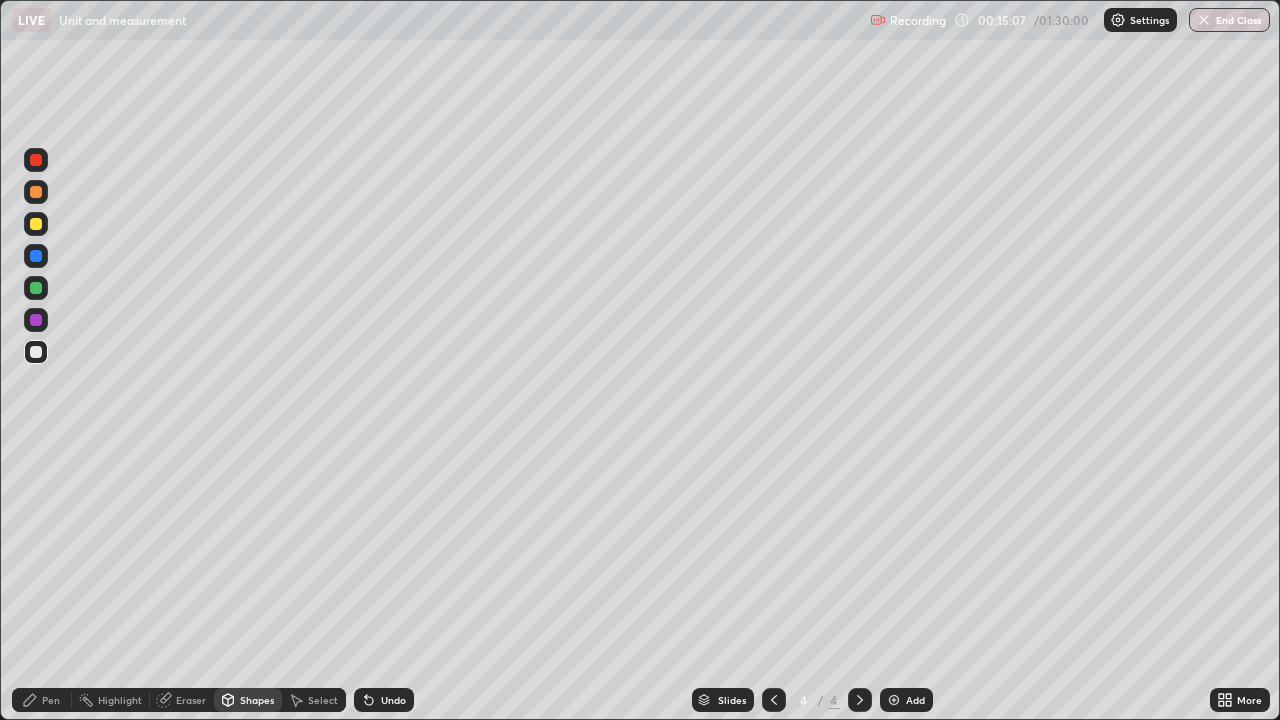 click on "Pen" at bounding box center (51, 700) 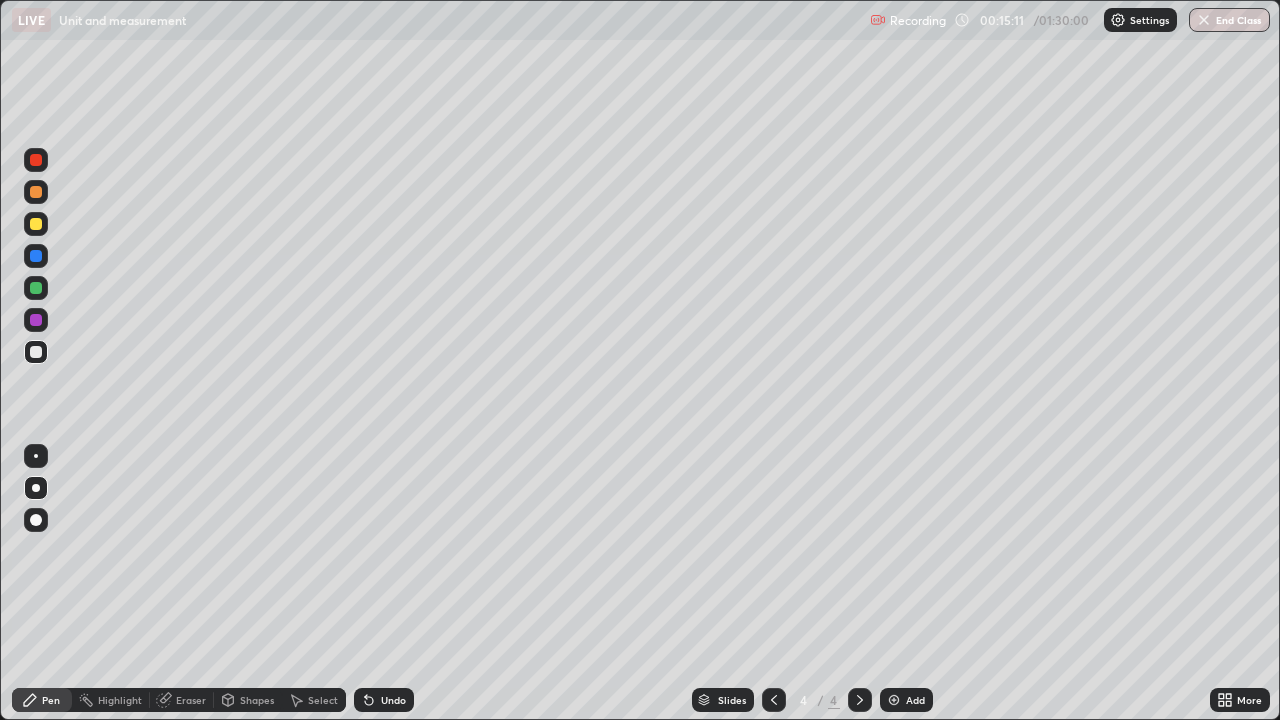 click on "Shapes" at bounding box center (248, 700) 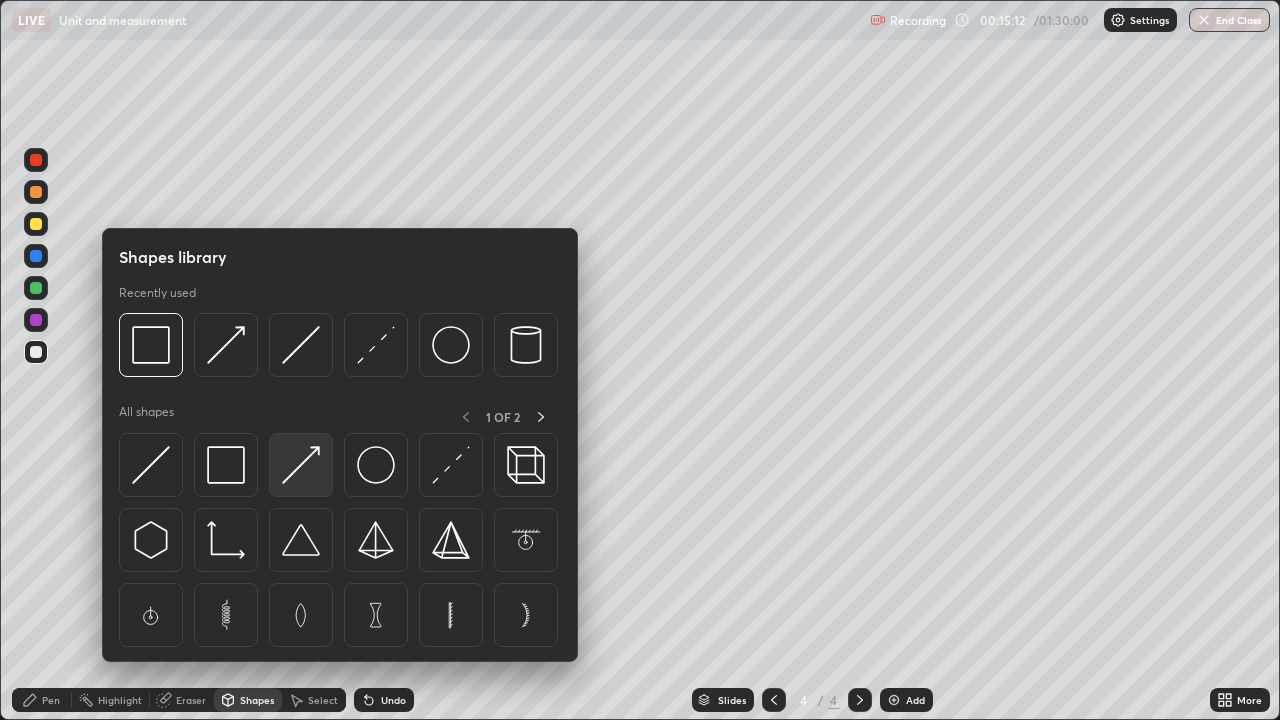 click at bounding box center [301, 465] 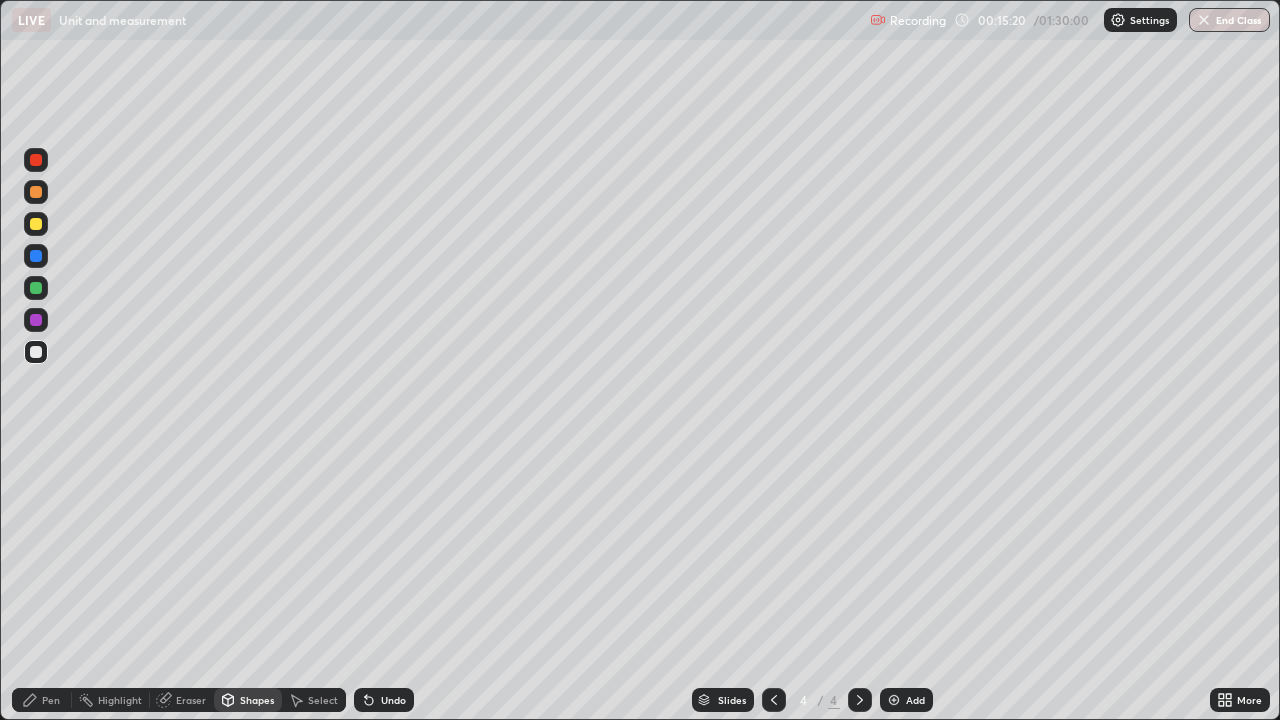 click on "Pen" at bounding box center [42, 700] 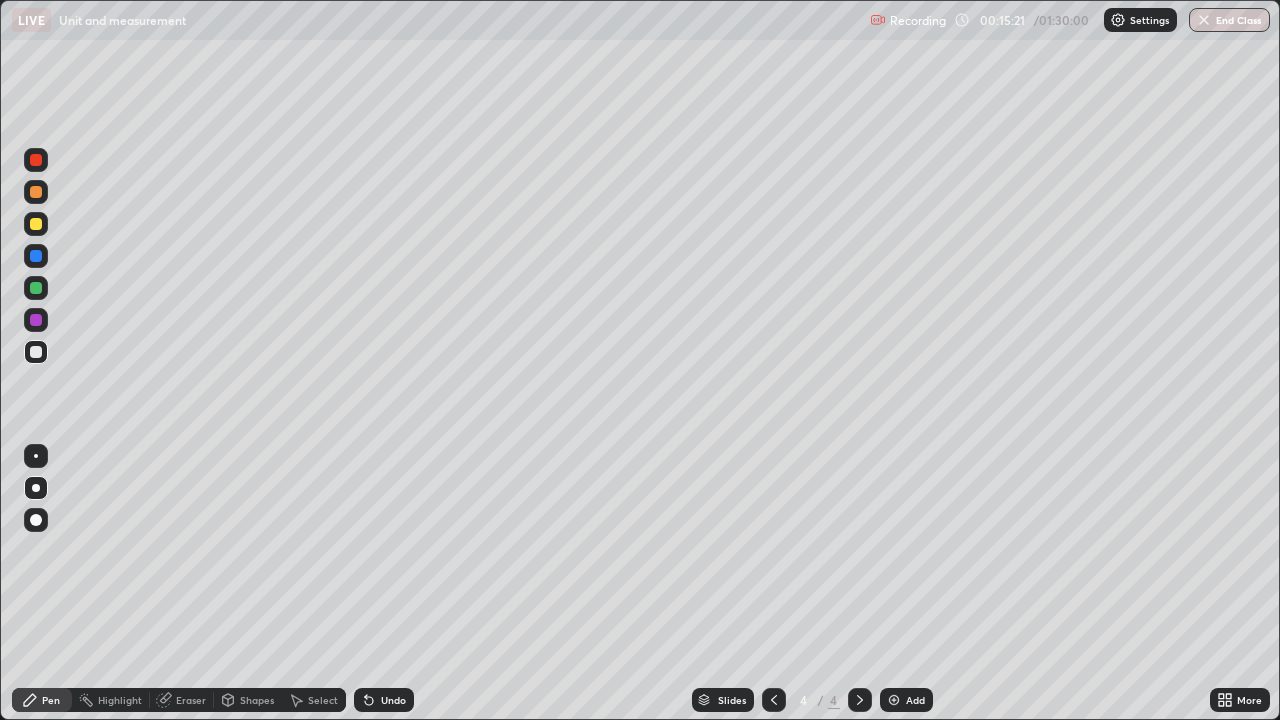 click at bounding box center (36, 256) 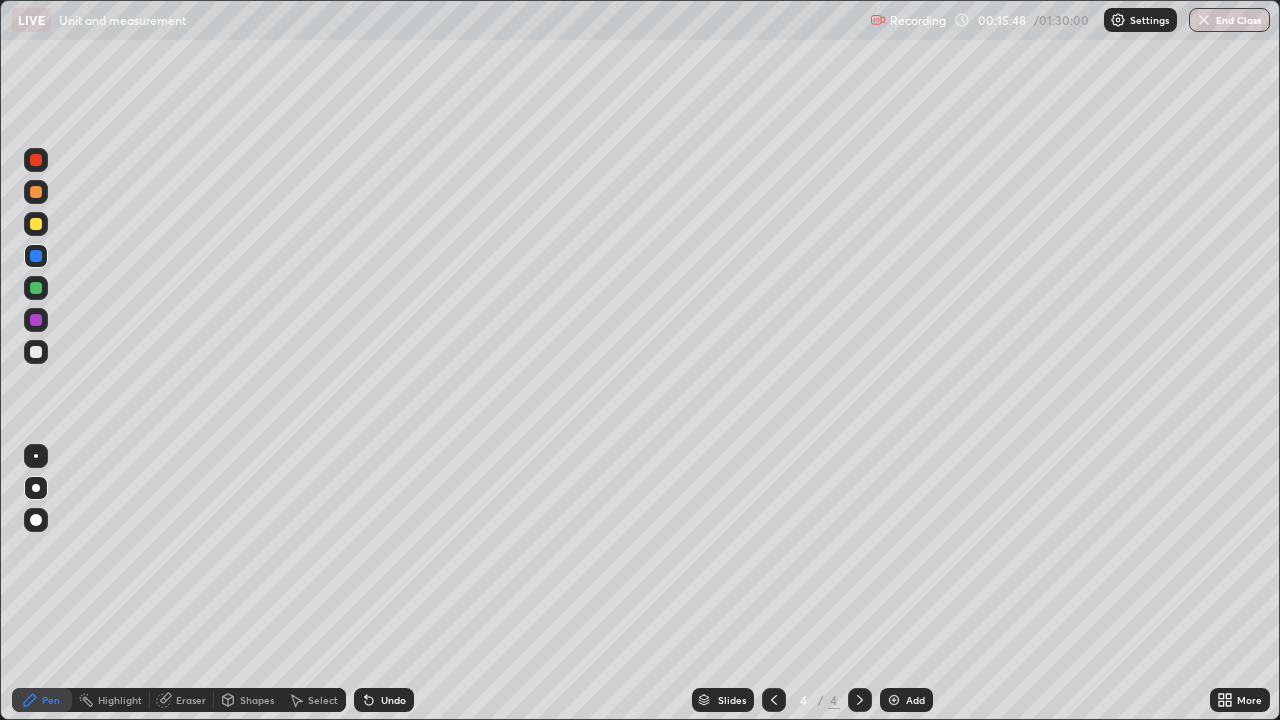 click at bounding box center [36, 224] 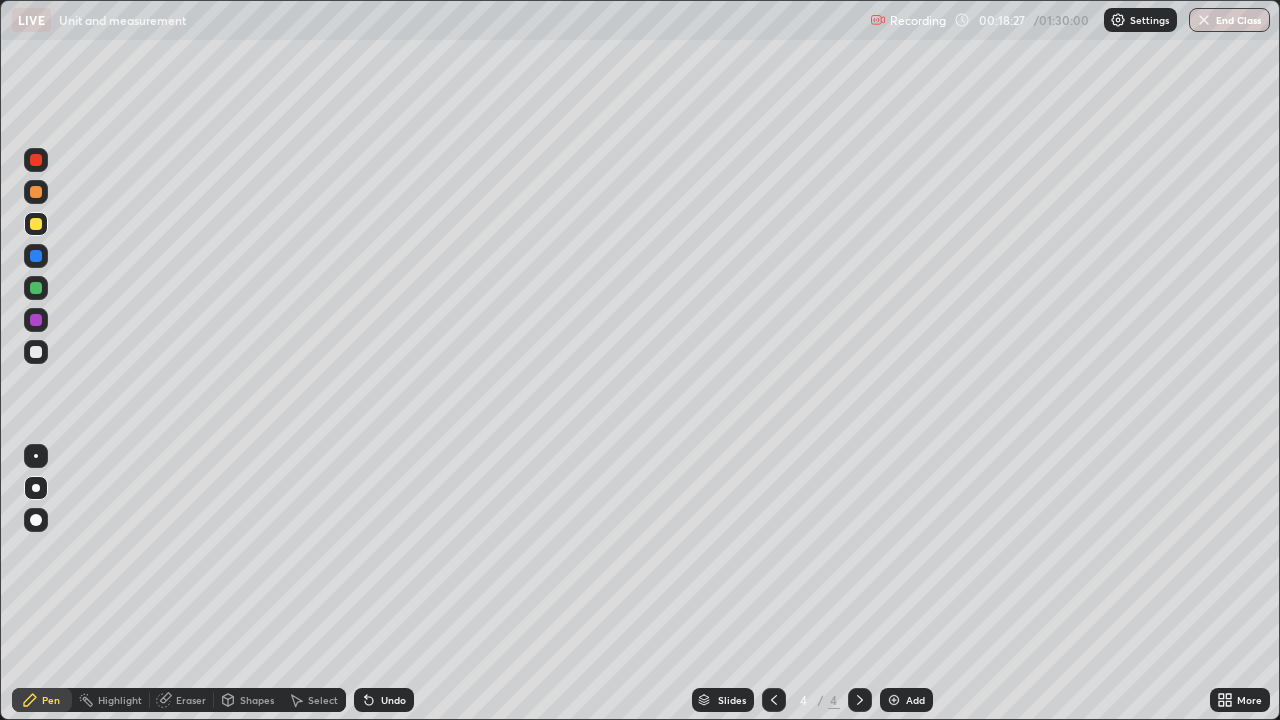 click on "Add" at bounding box center (915, 700) 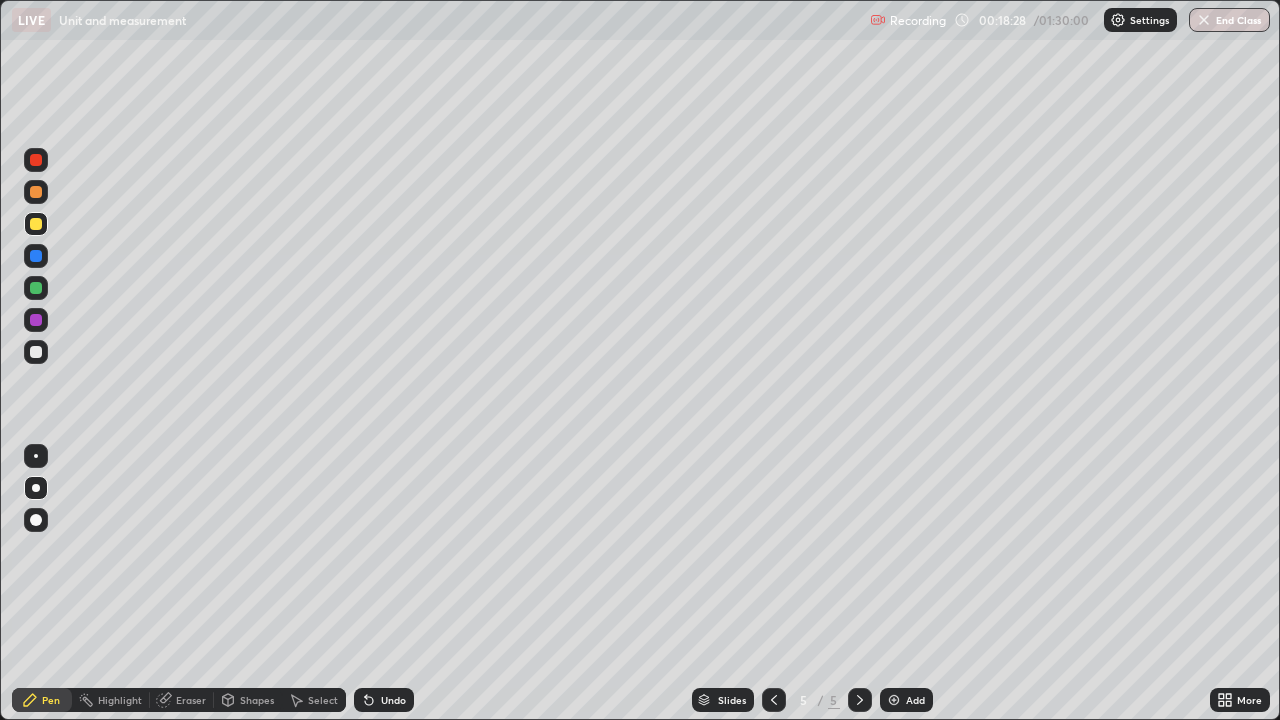 click on "Shapes" at bounding box center (248, 700) 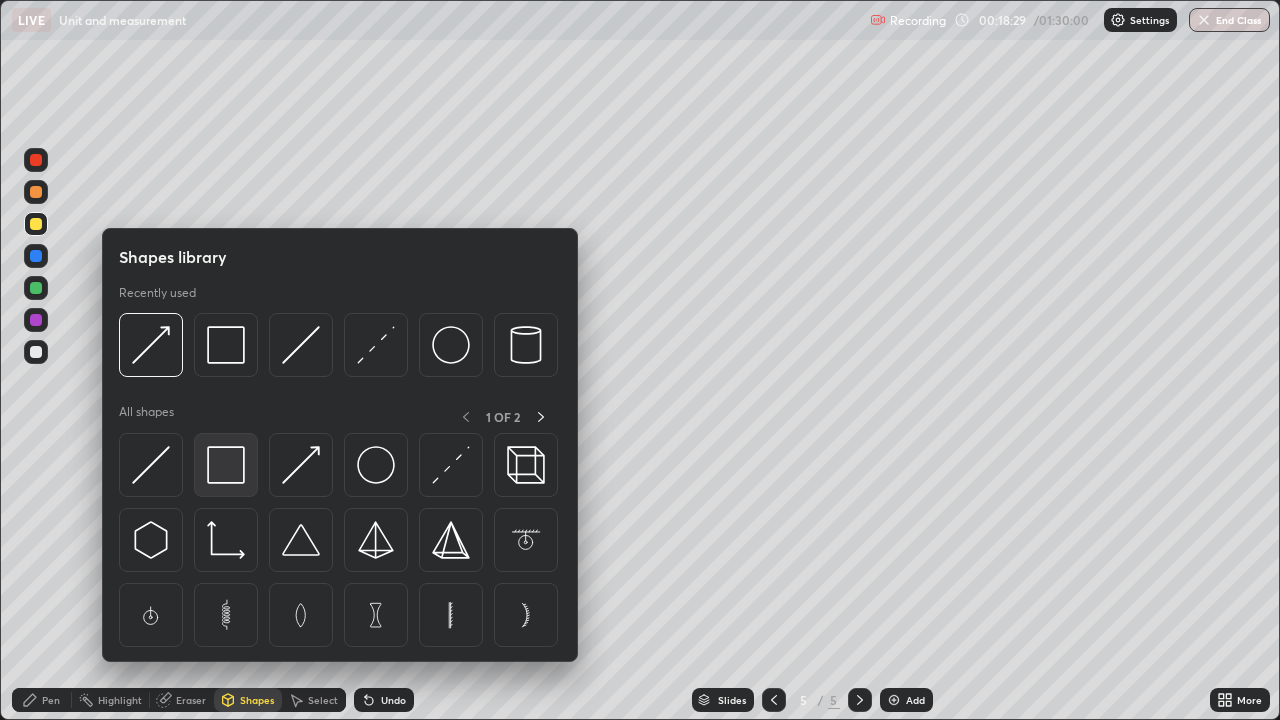 click at bounding box center [226, 465] 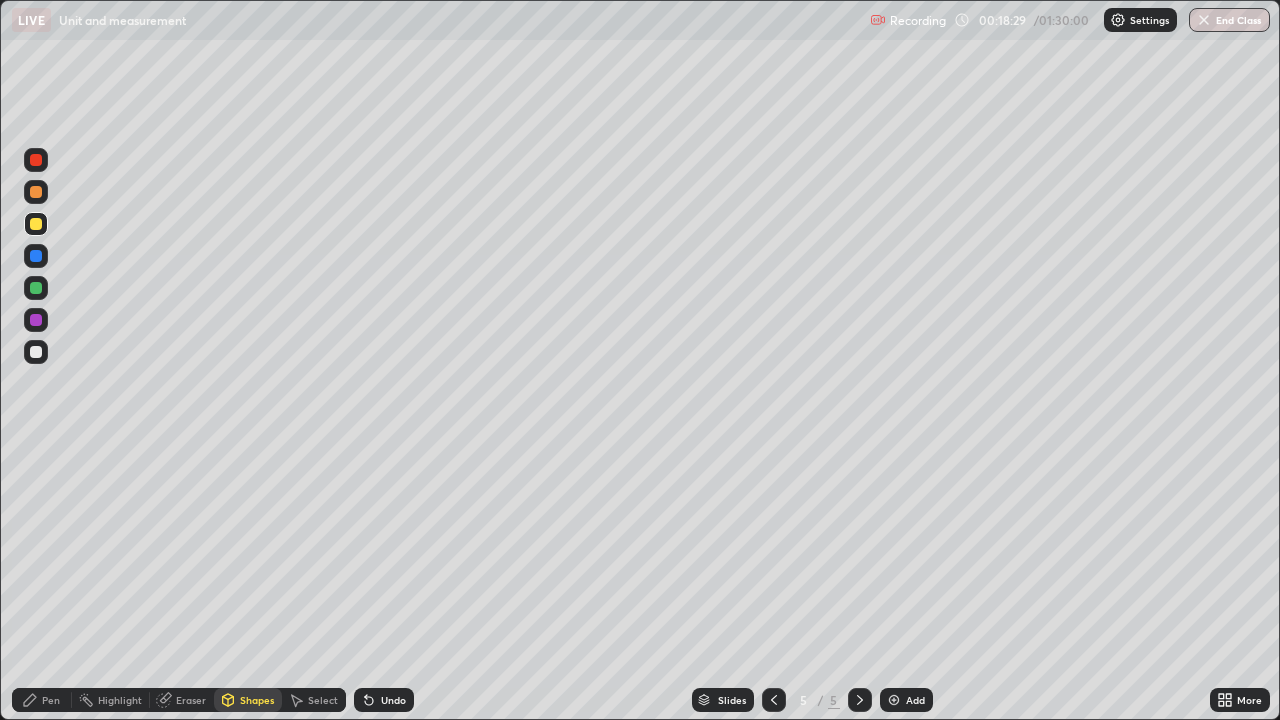 click at bounding box center [36, 352] 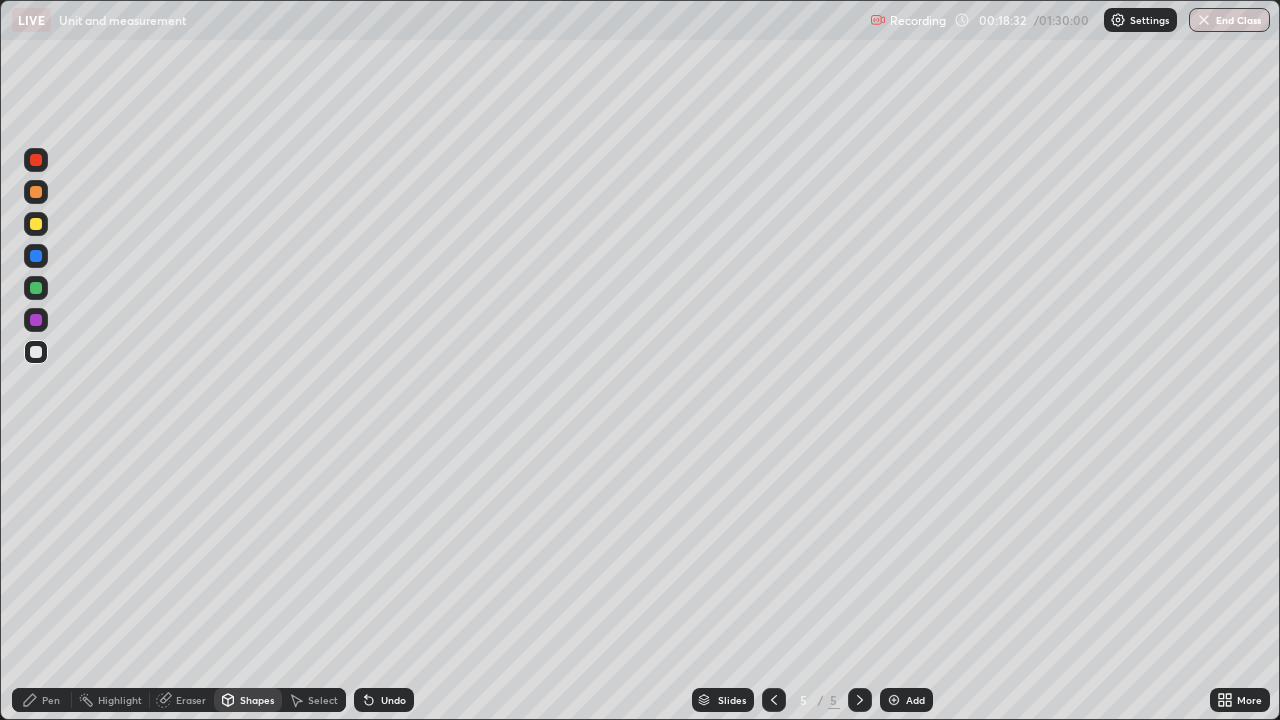 click on "Shapes" at bounding box center [257, 700] 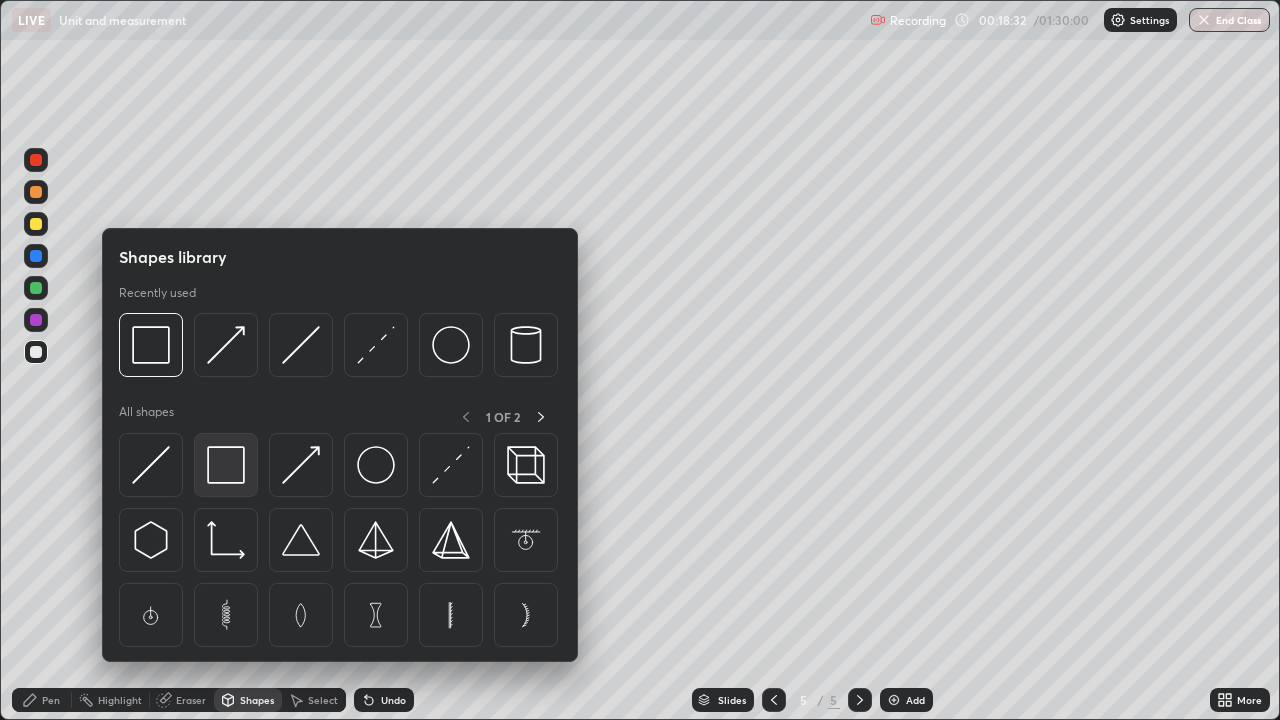 click at bounding box center (226, 465) 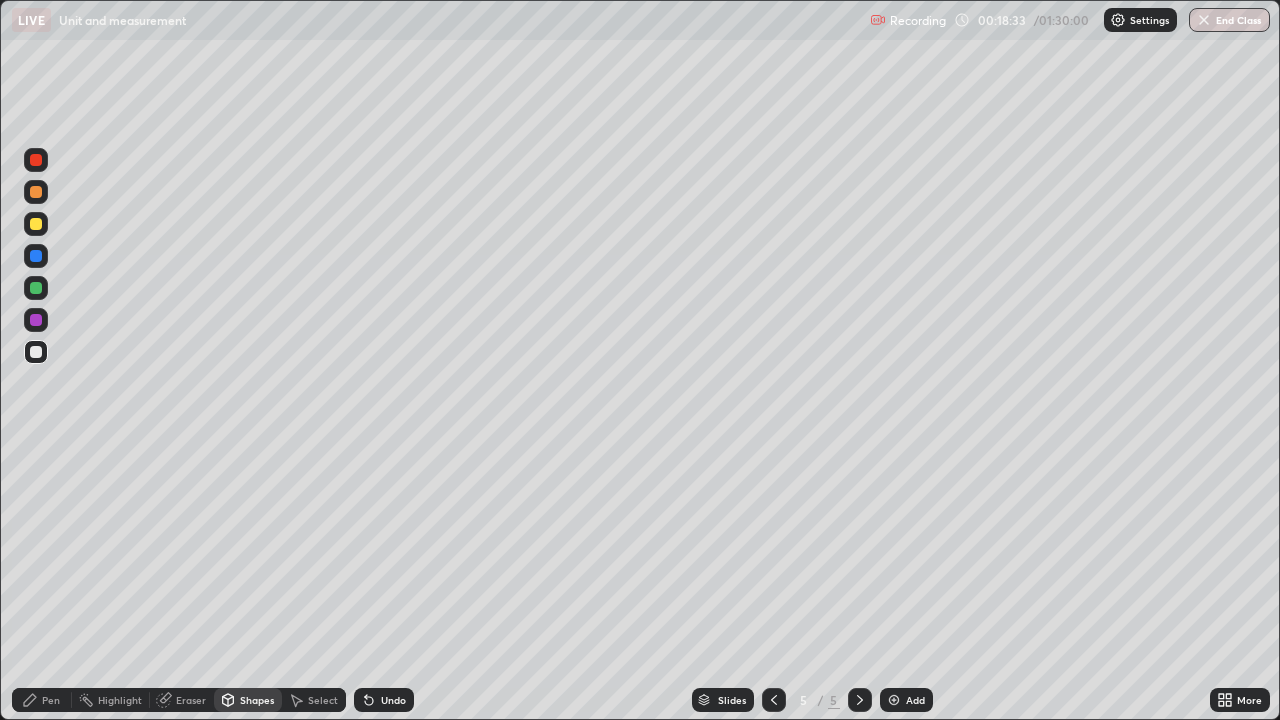 click at bounding box center [36, 224] 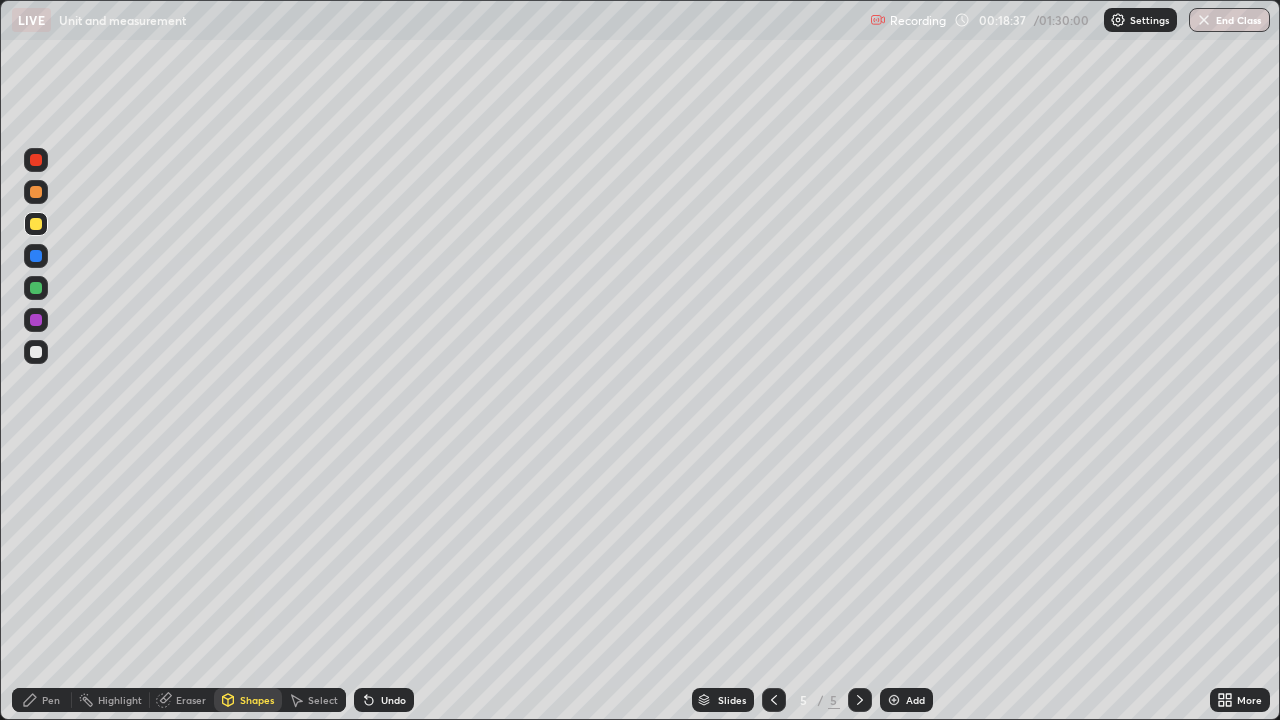 click on "Shapes" at bounding box center [257, 700] 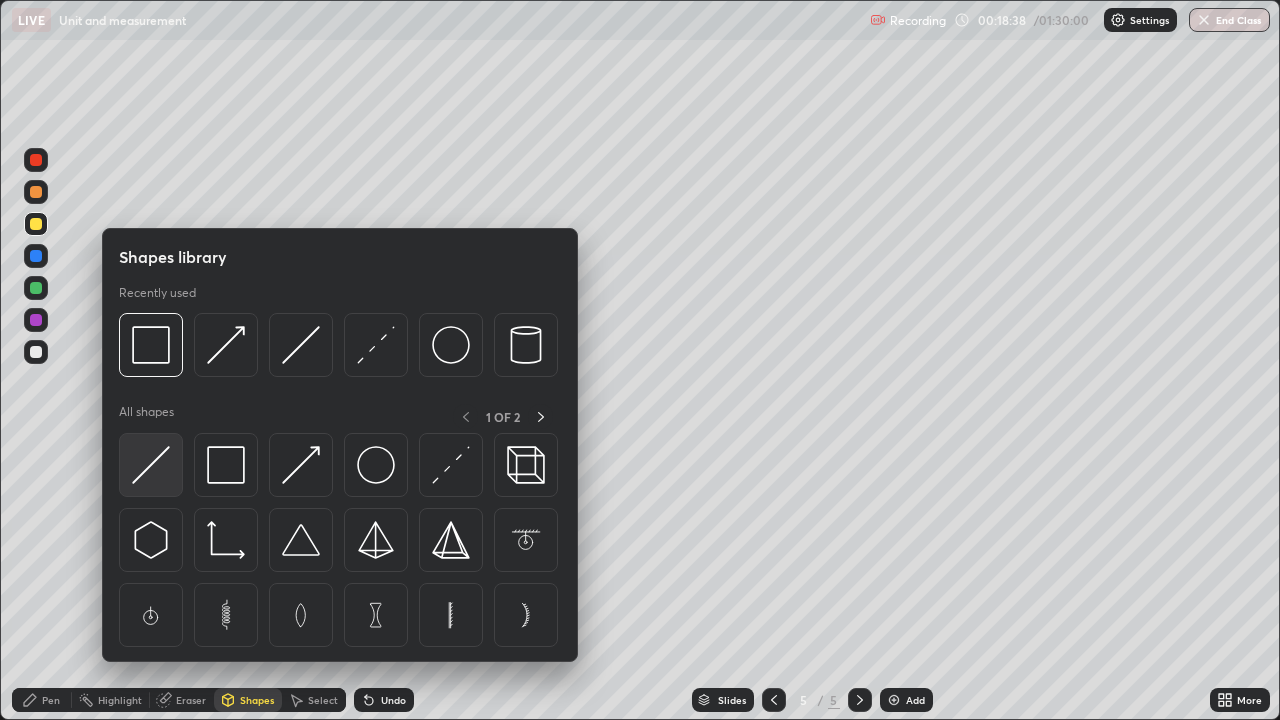 click at bounding box center (151, 465) 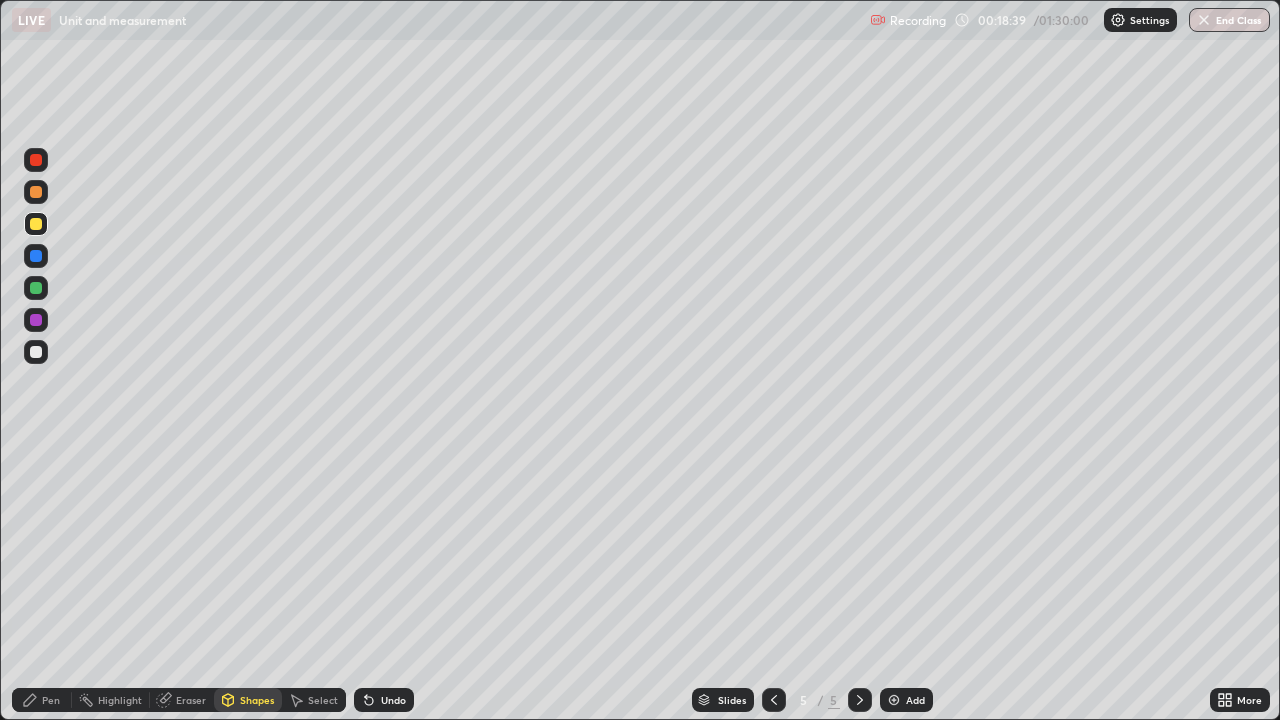 click at bounding box center (36, 256) 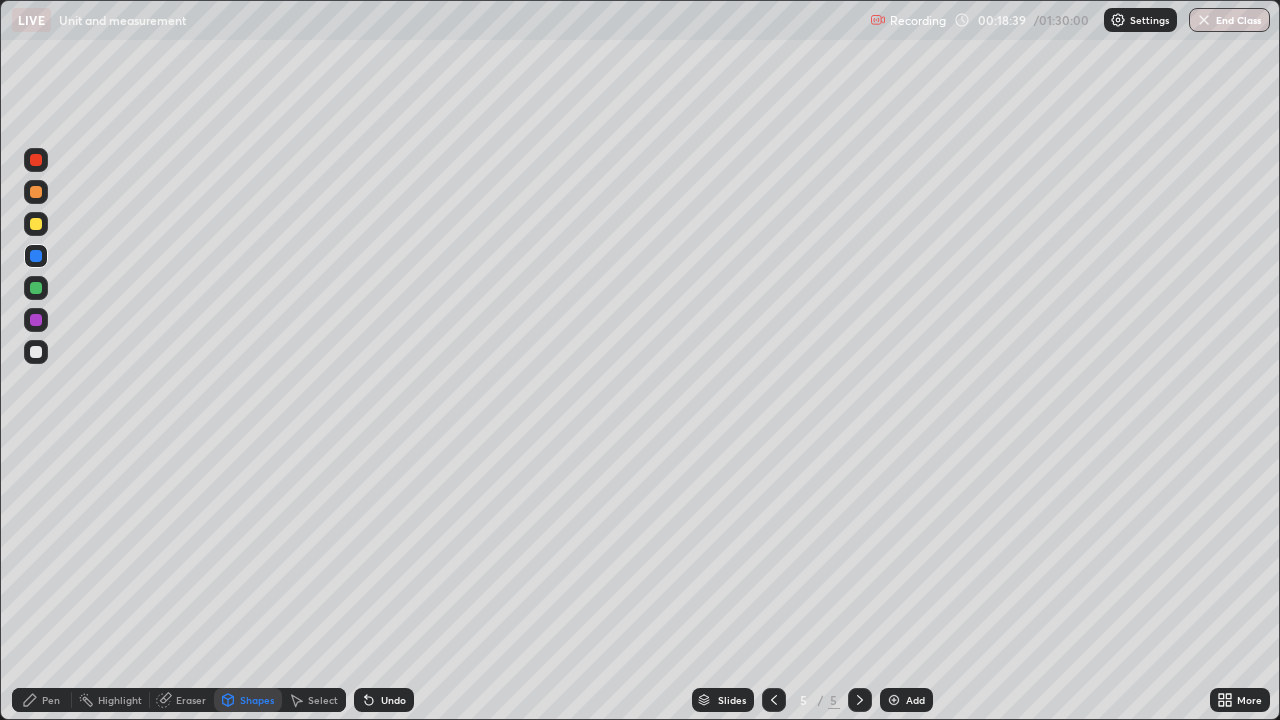 click at bounding box center (36, 192) 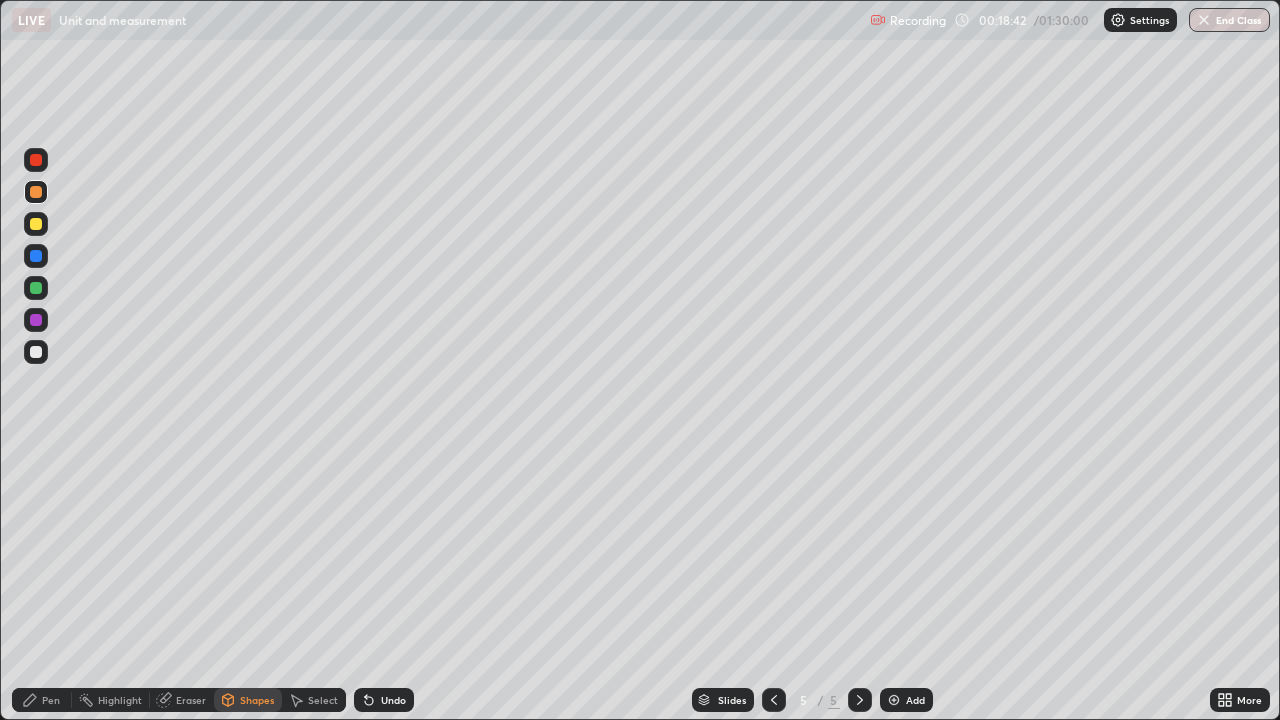 click at bounding box center [36, 256] 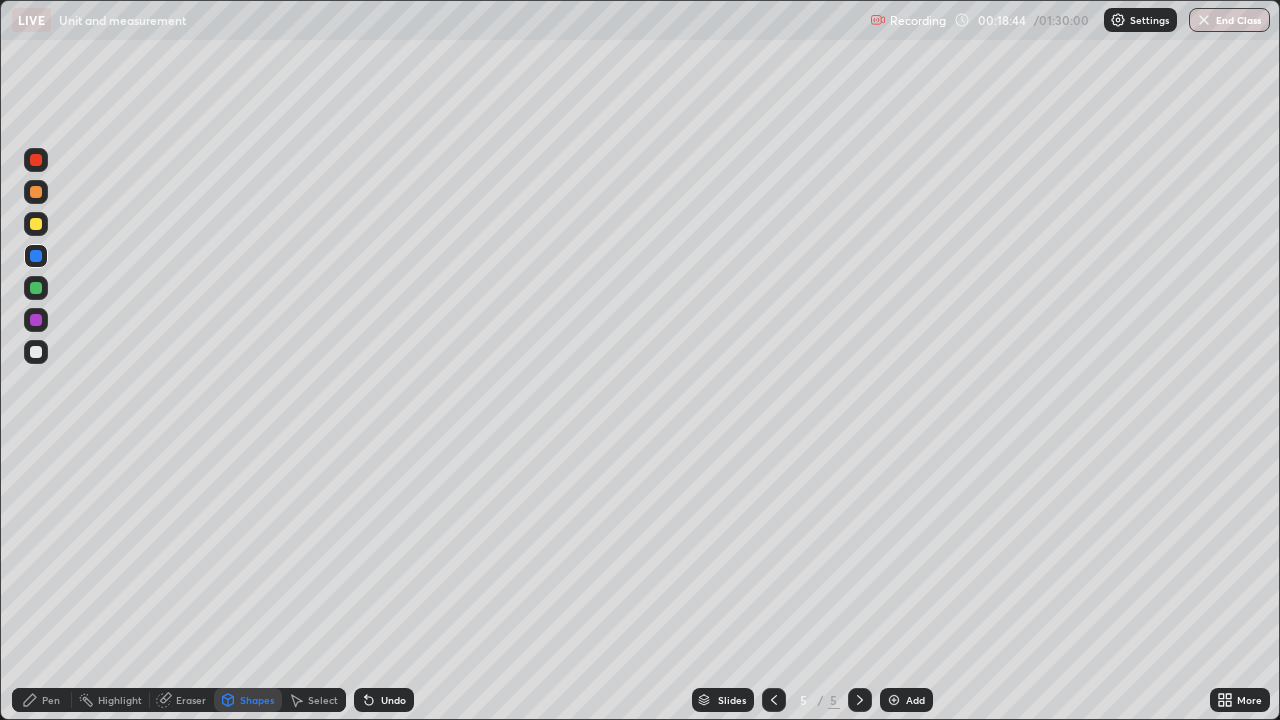 click on "Pen" at bounding box center (51, 700) 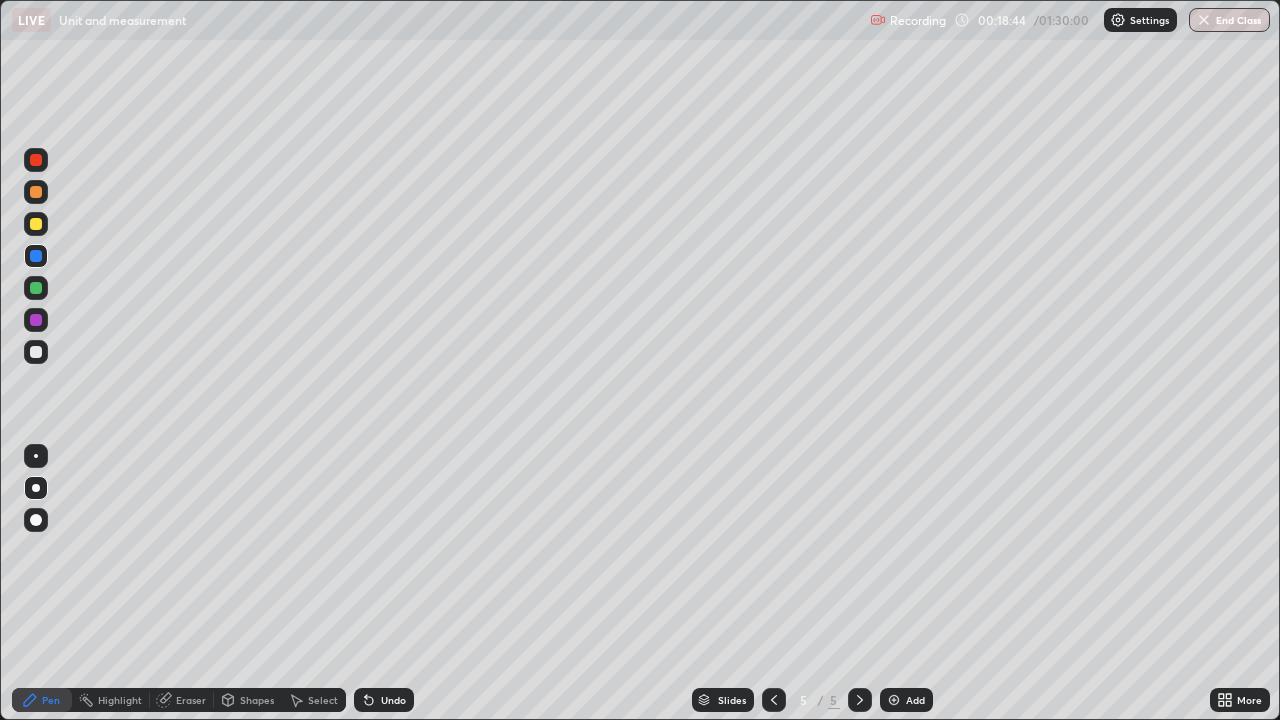 click at bounding box center (36, 352) 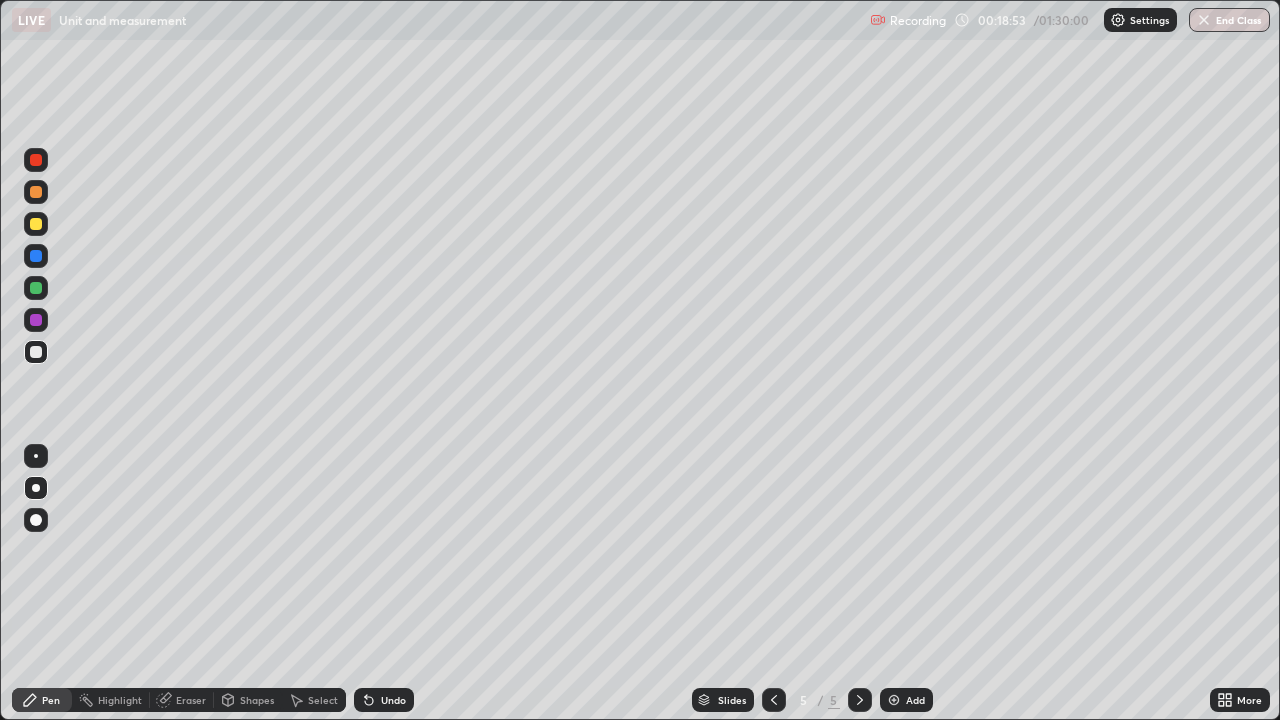 click on "Shapes" at bounding box center (257, 700) 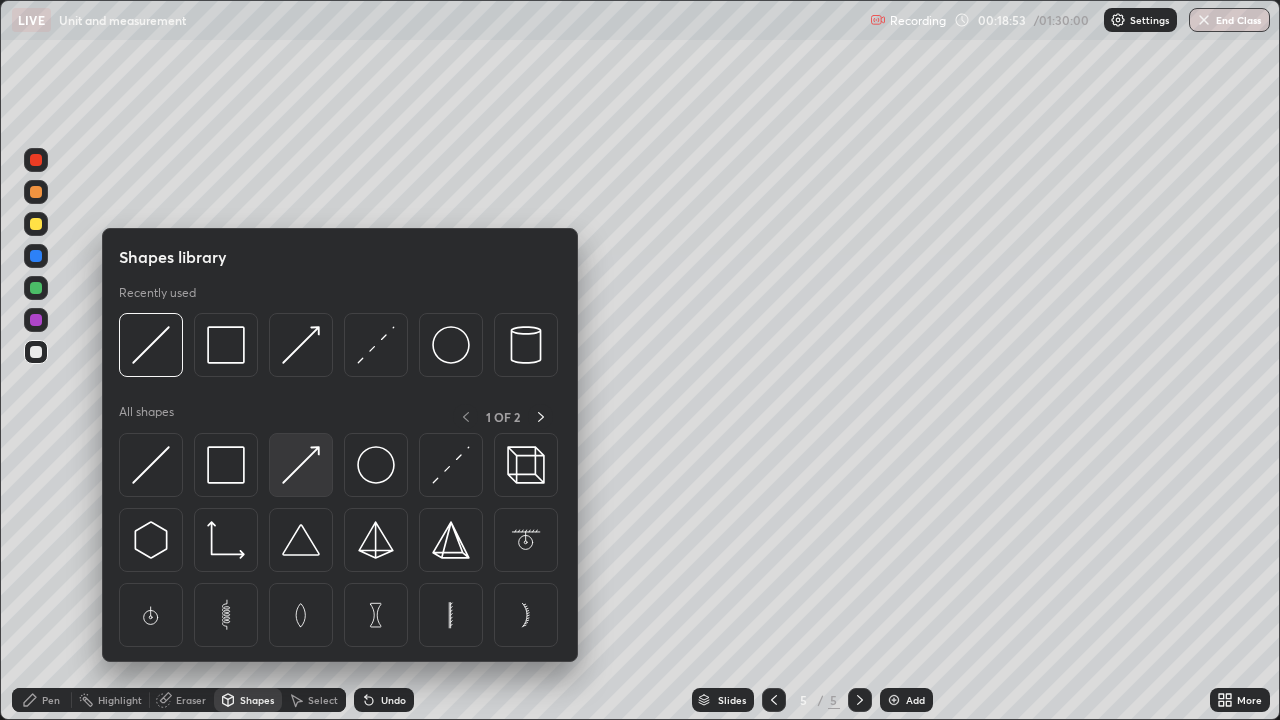 click at bounding box center (301, 465) 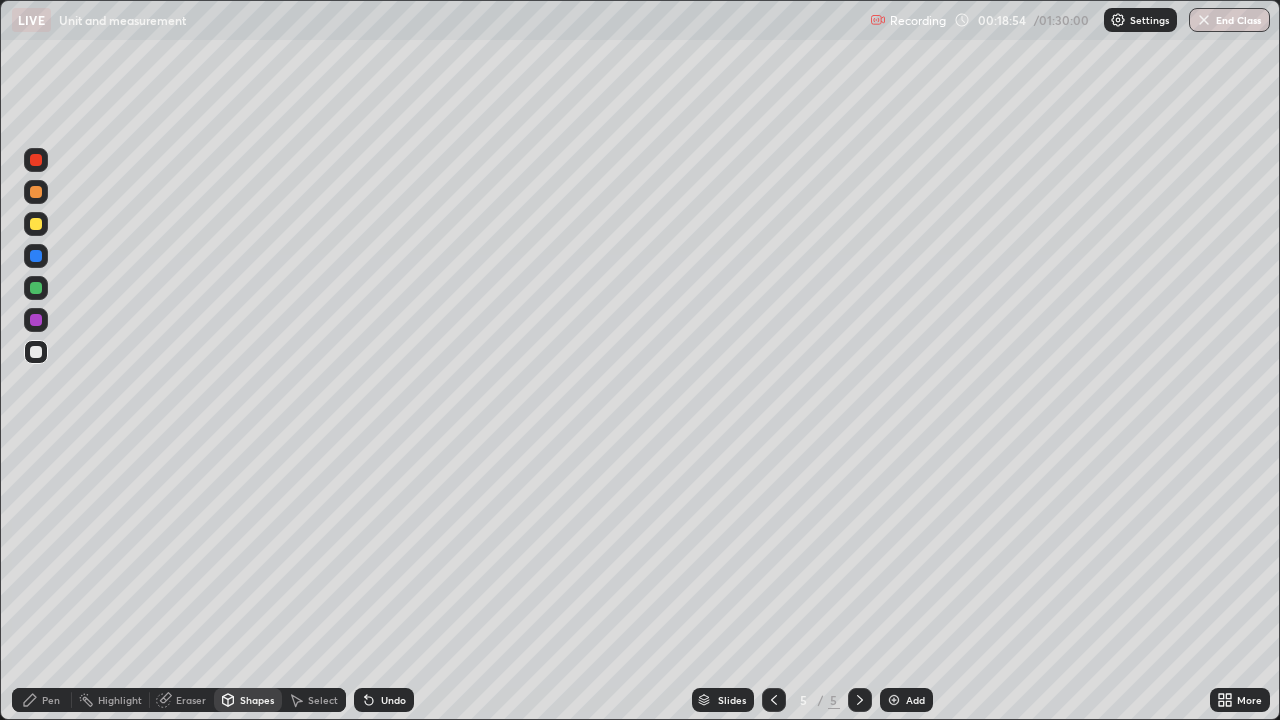 click at bounding box center (36, 160) 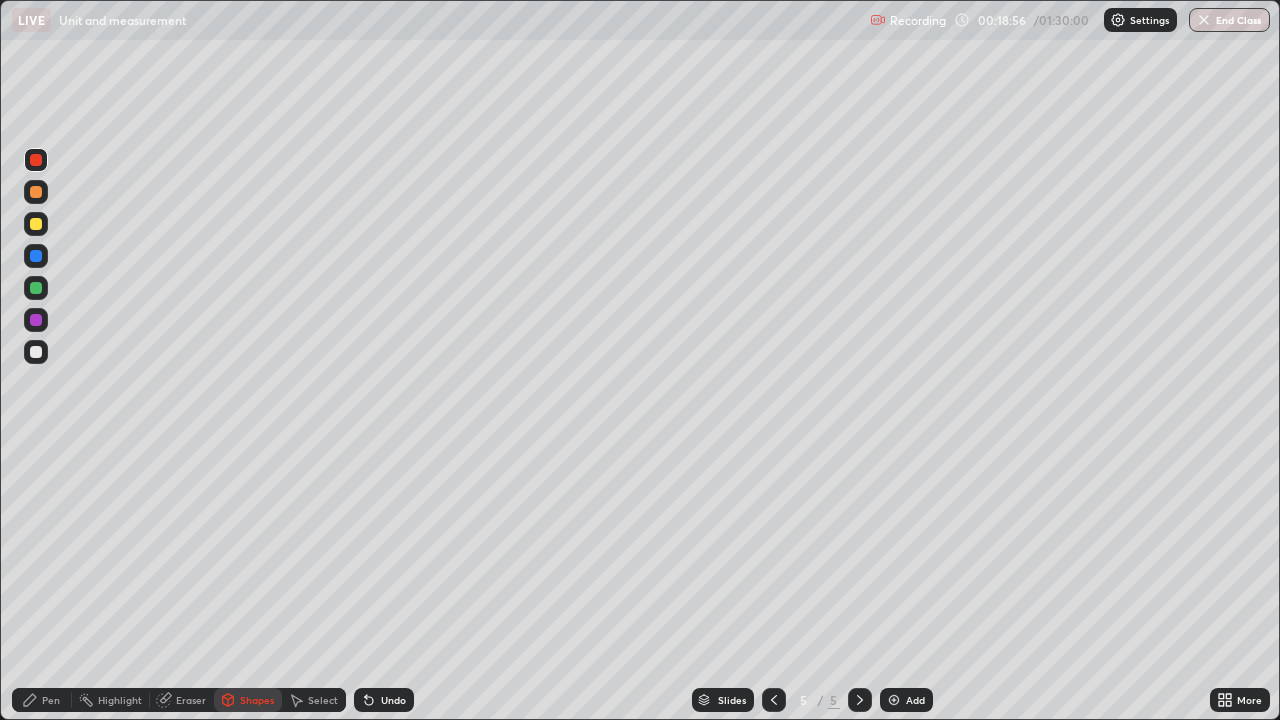 click on "Pen" at bounding box center [42, 700] 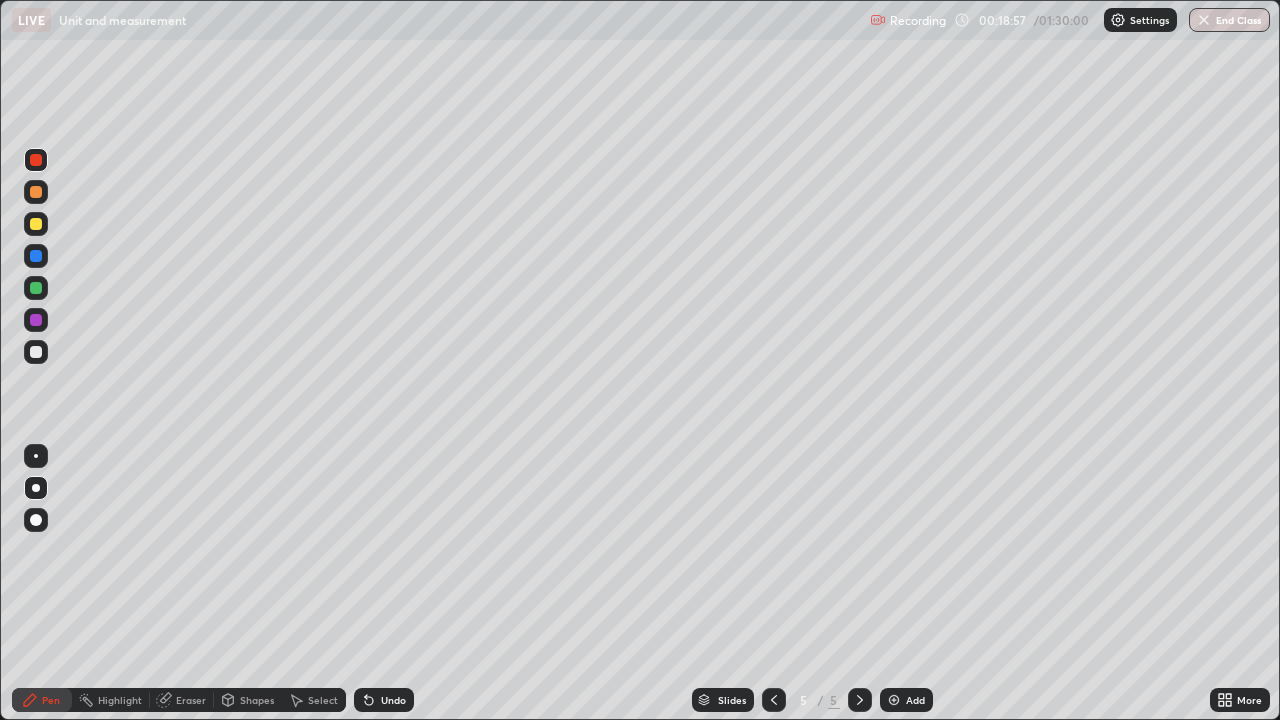 click at bounding box center [36, 352] 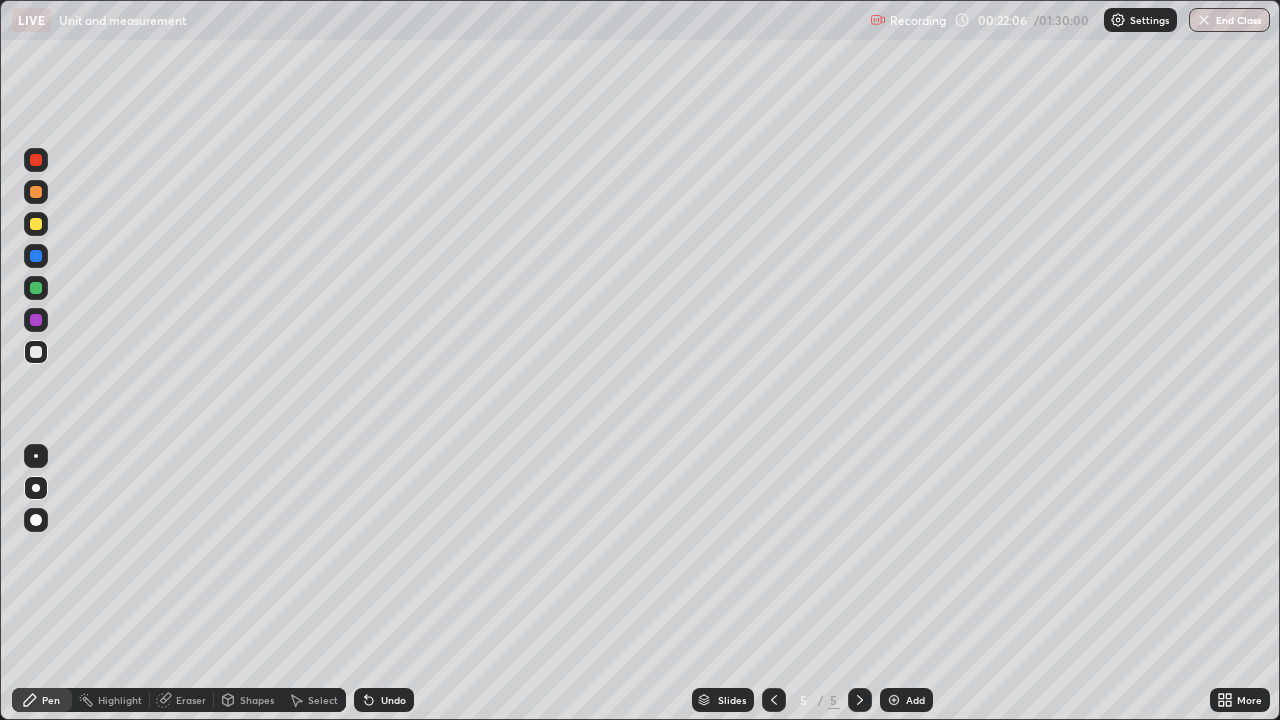 click at bounding box center [36, 352] 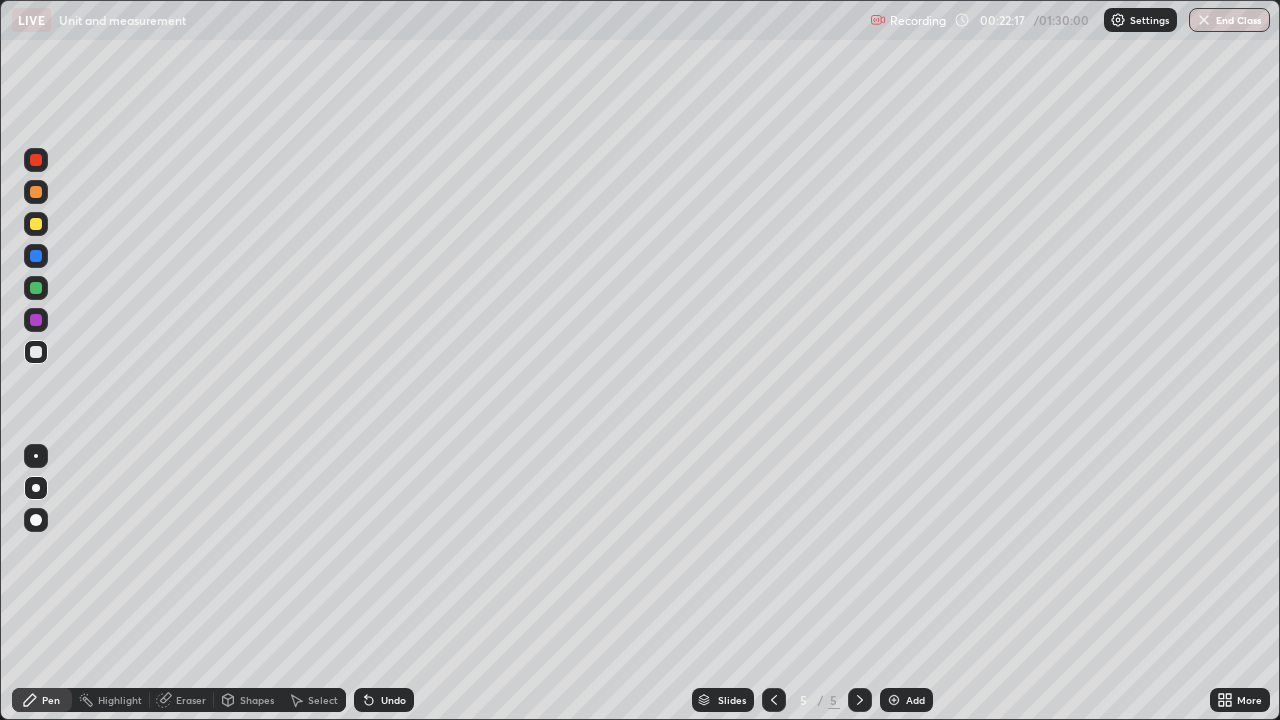 click on "Shapes" at bounding box center (257, 700) 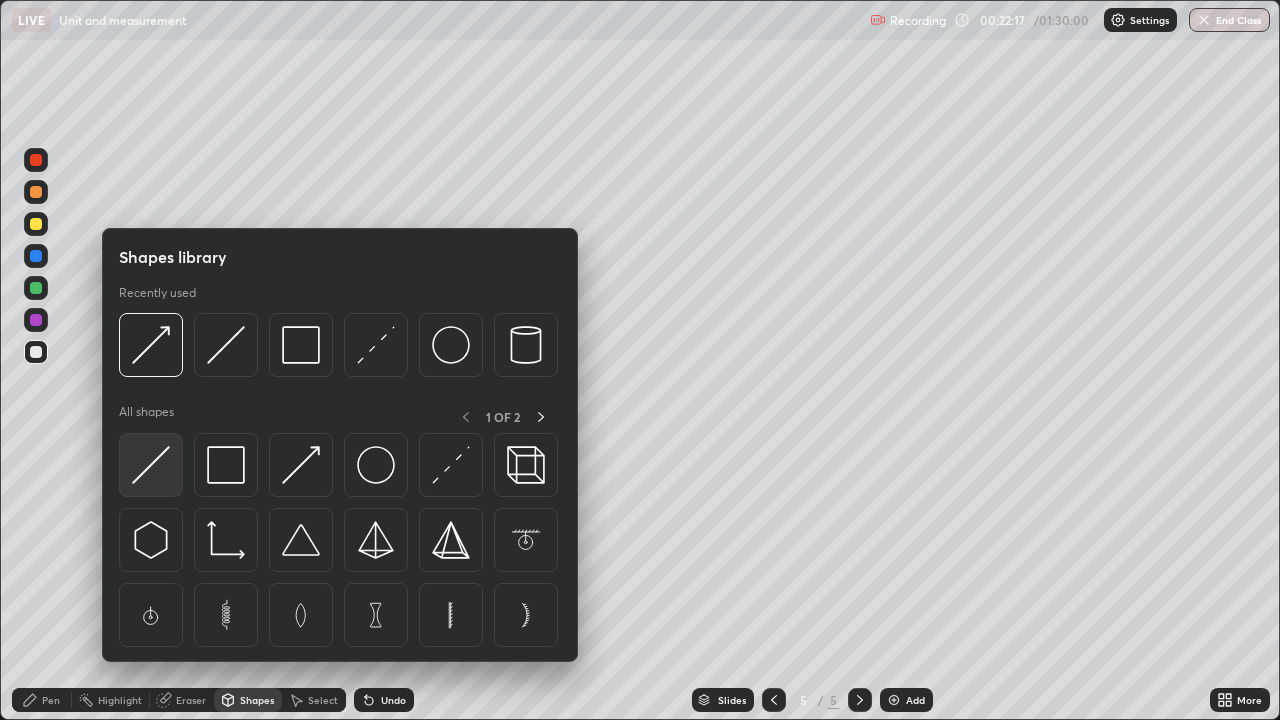 click at bounding box center [151, 465] 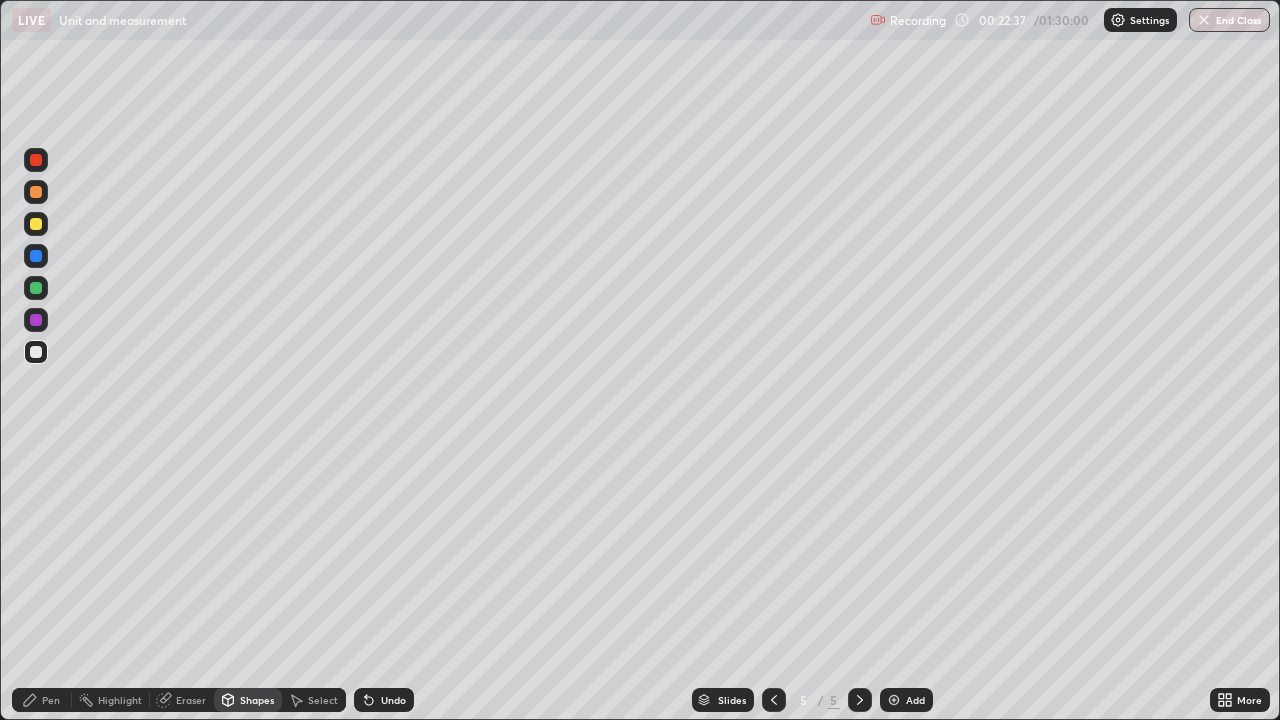 click on "Pen" at bounding box center (51, 700) 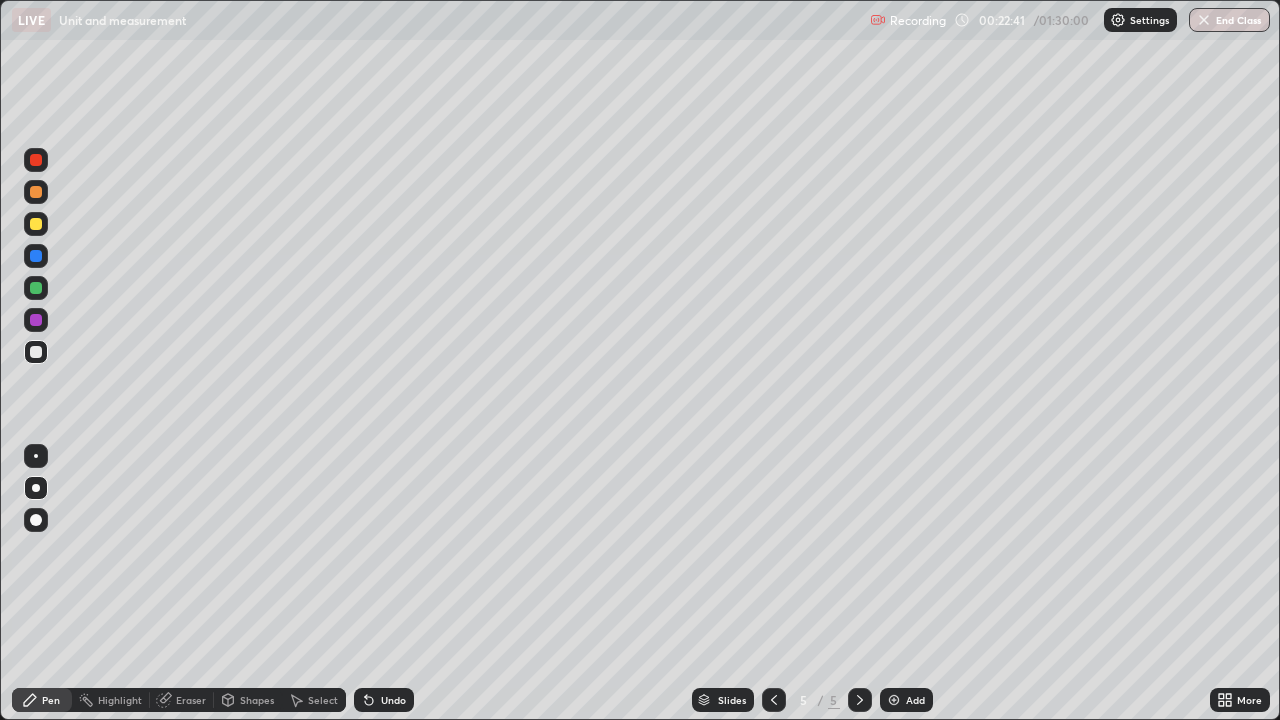 click on "Shapes" at bounding box center (257, 700) 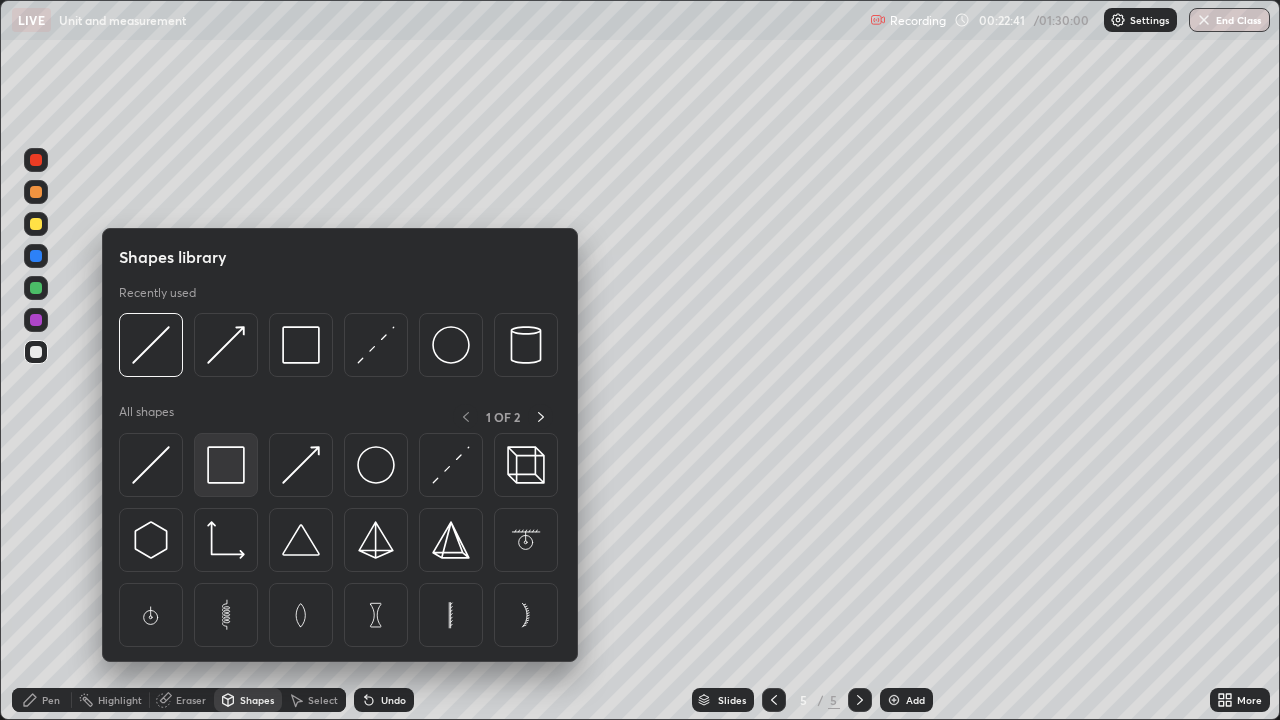 click at bounding box center [226, 465] 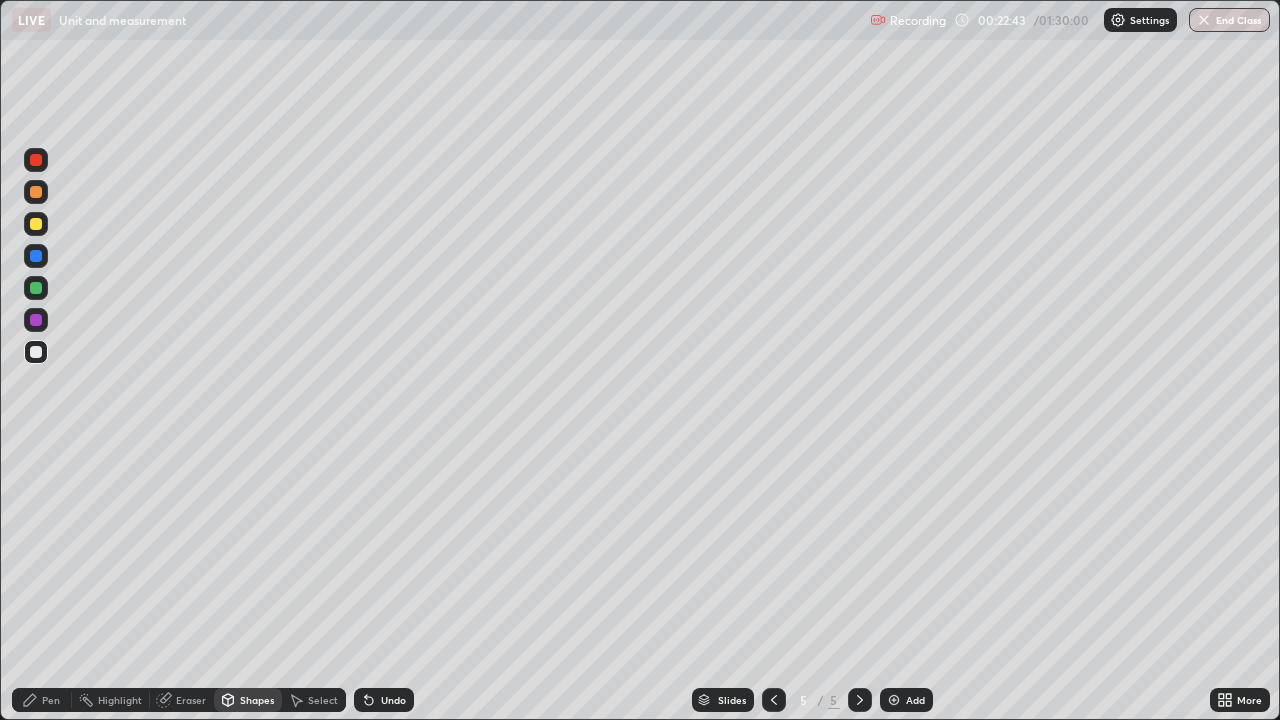 click on "Undo" at bounding box center [393, 700] 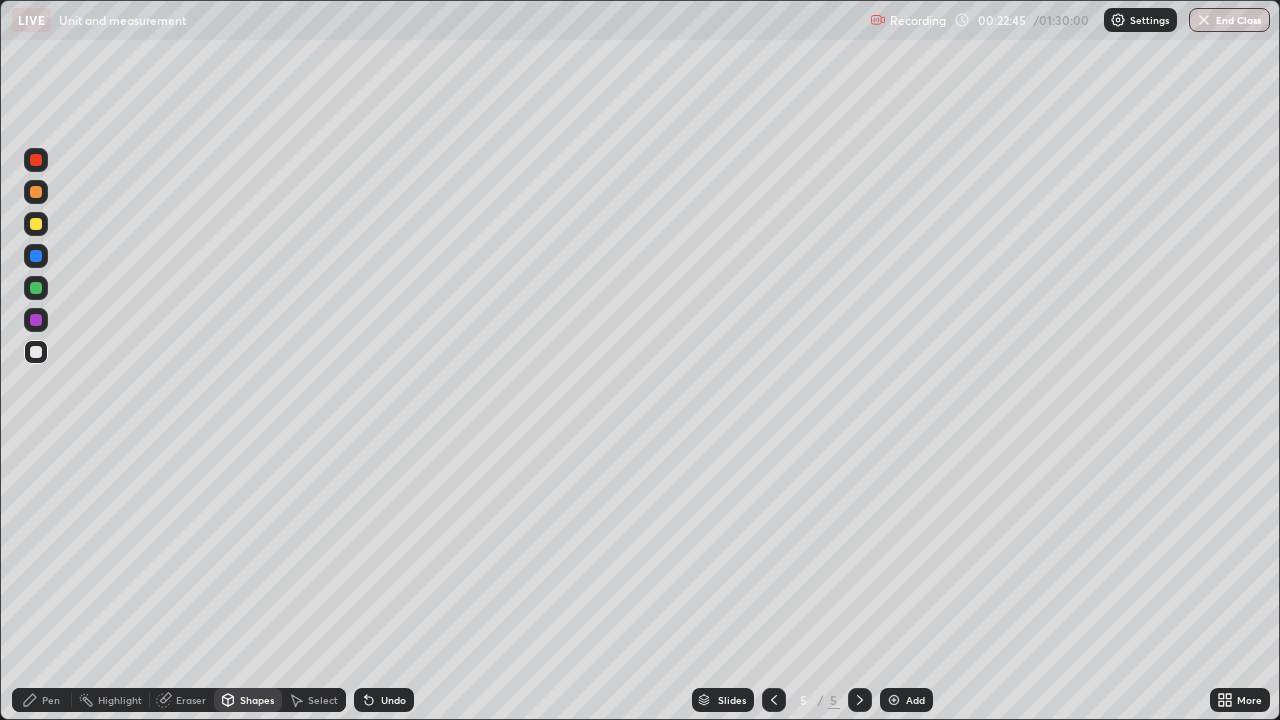 click on "Undo" at bounding box center (393, 700) 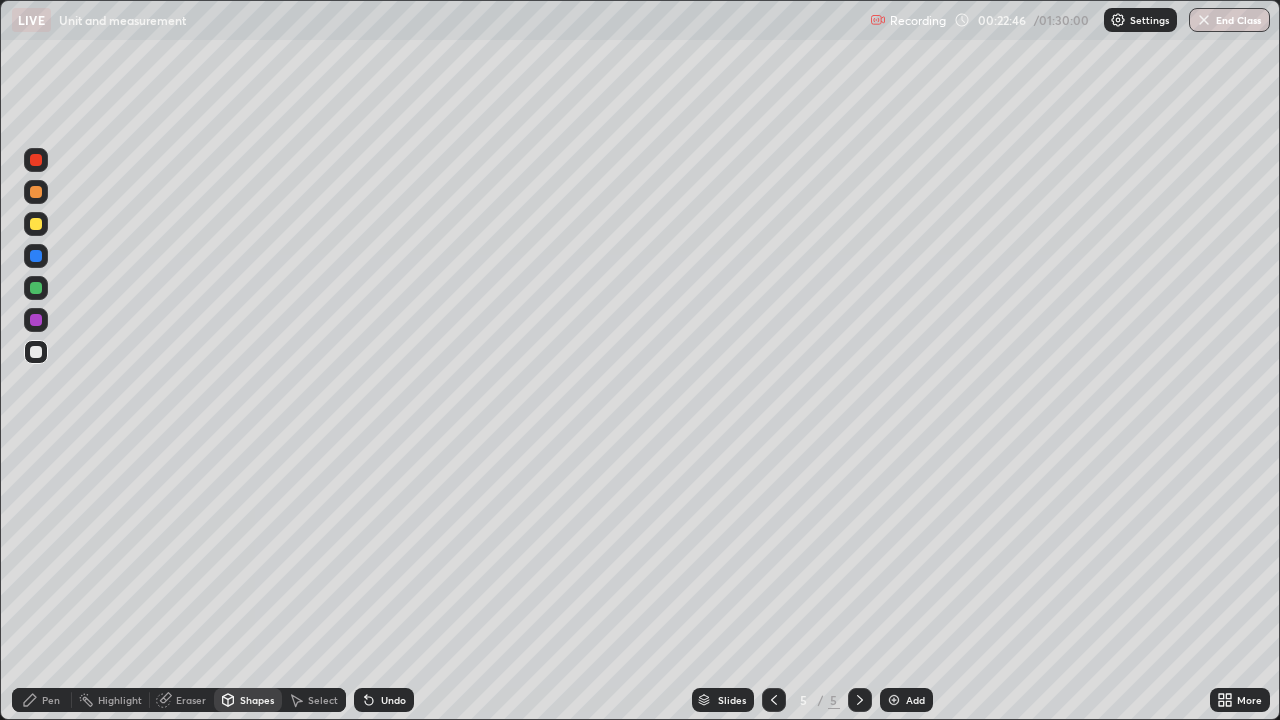 click on "Shapes" at bounding box center (257, 700) 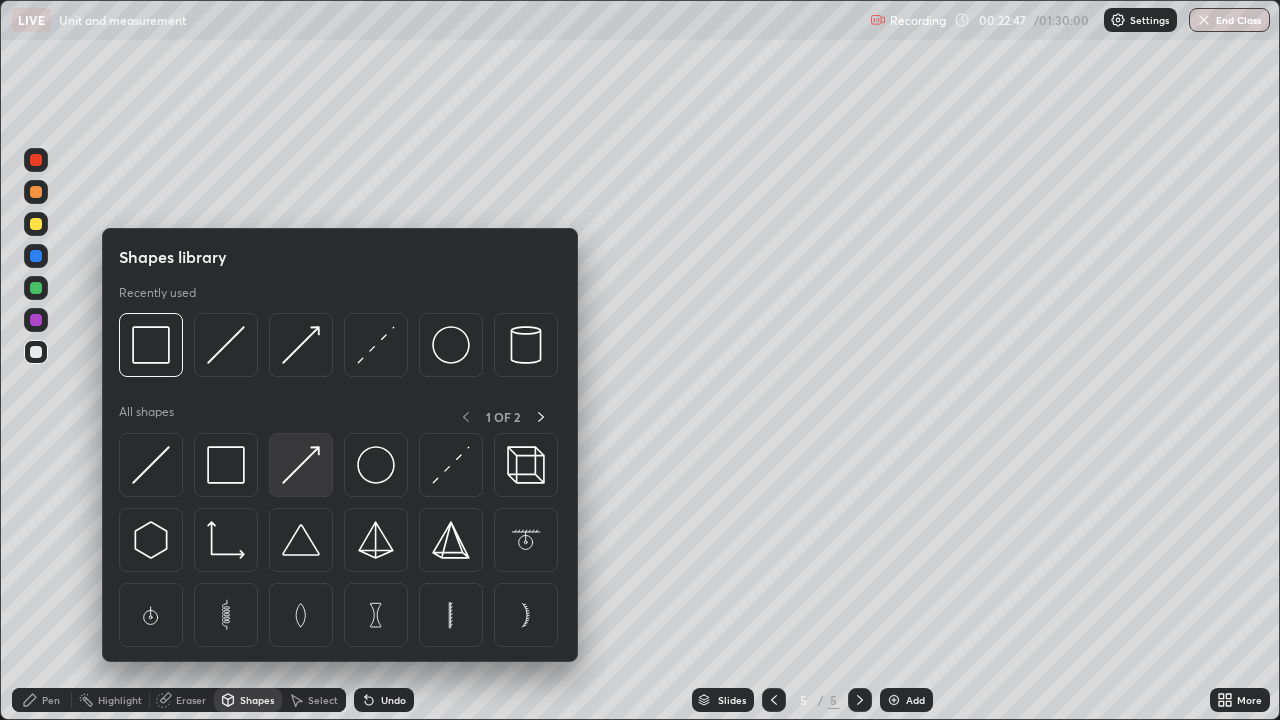 click at bounding box center [301, 465] 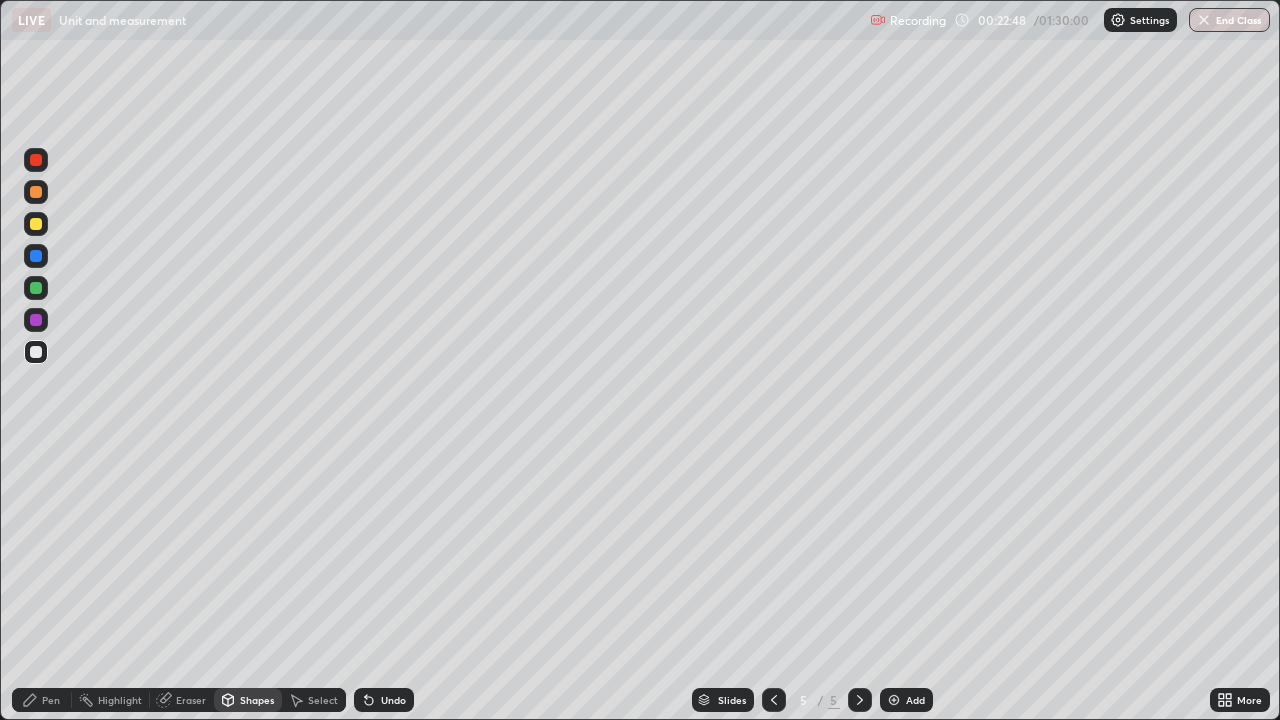 click at bounding box center (36, 224) 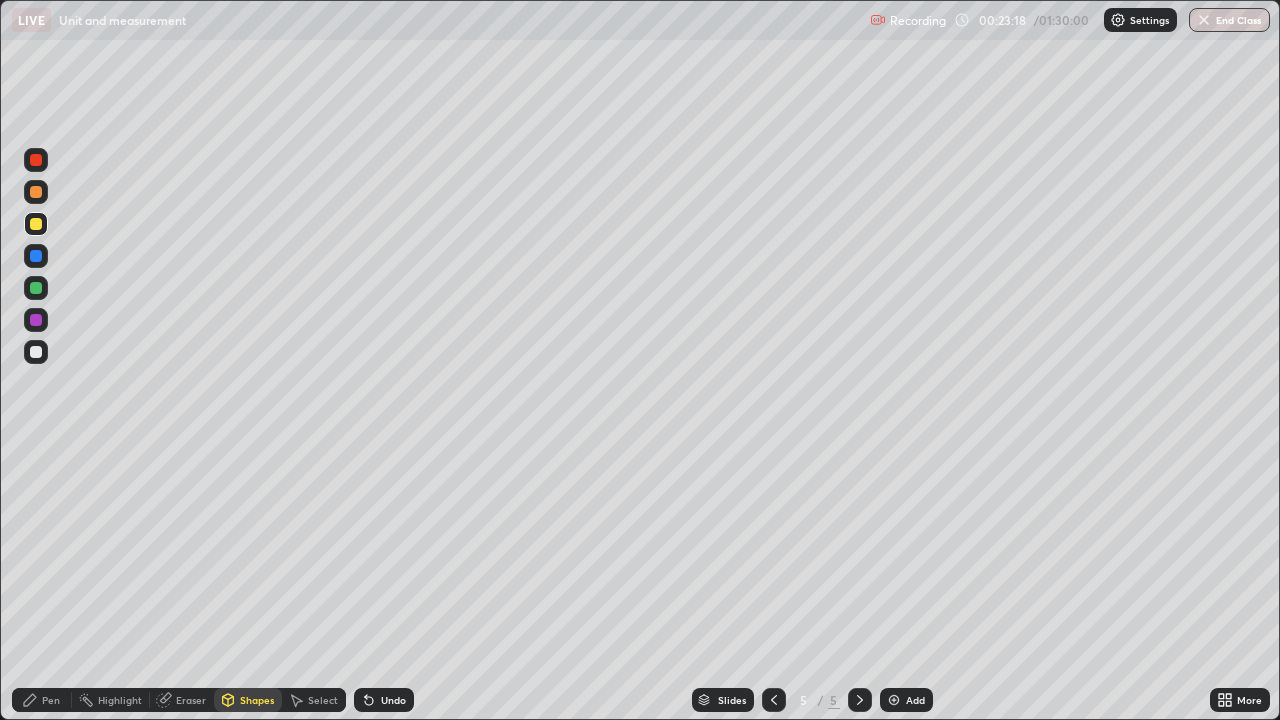 click on "Pen" at bounding box center [51, 700] 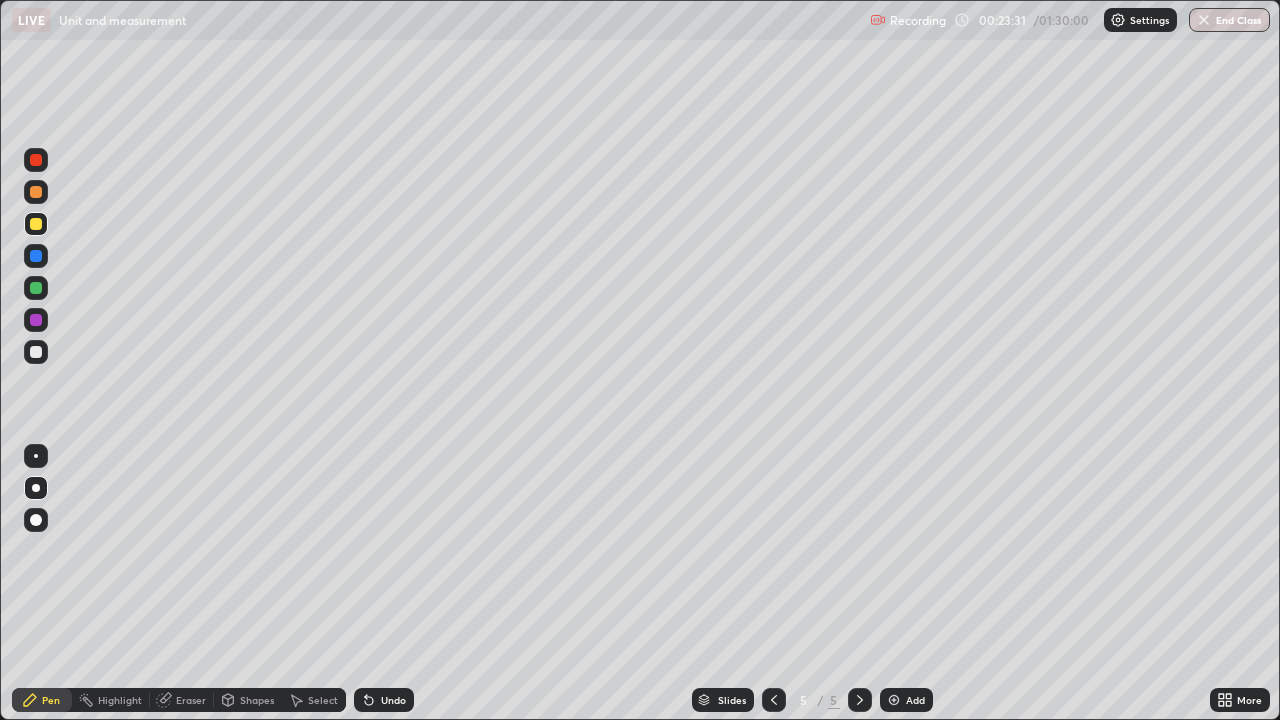 click at bounding box center (36, 352) 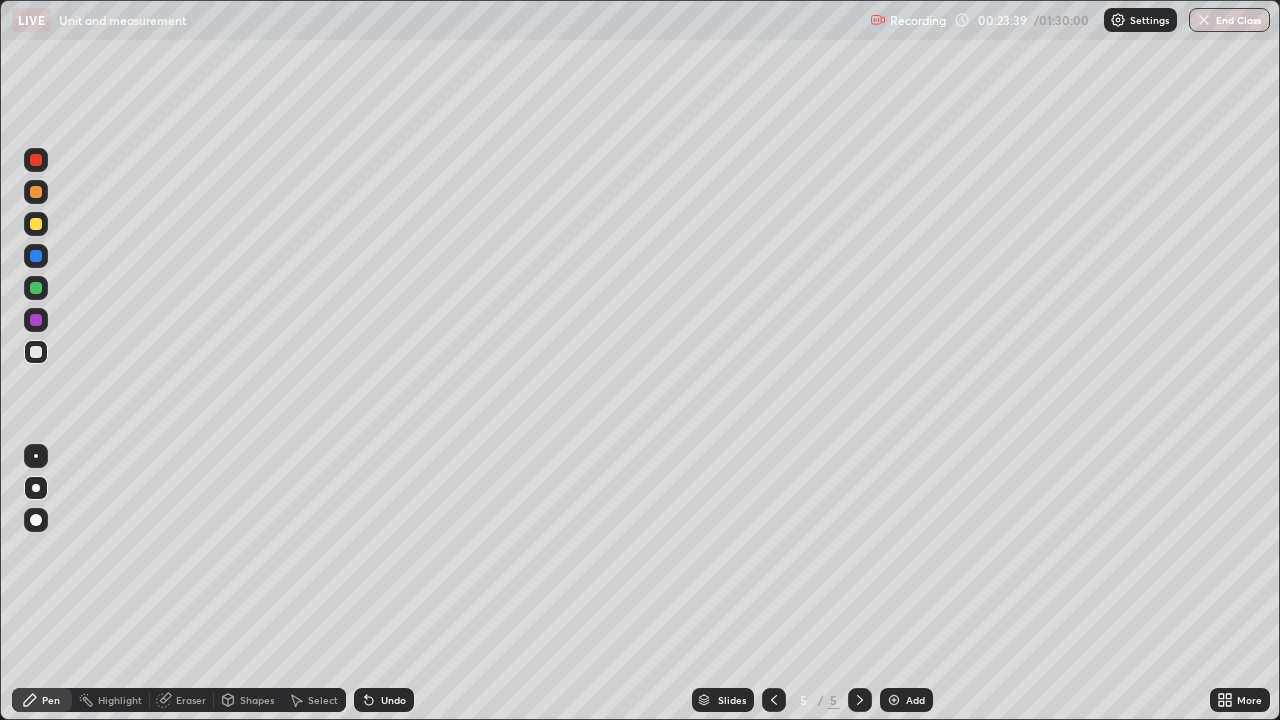 click 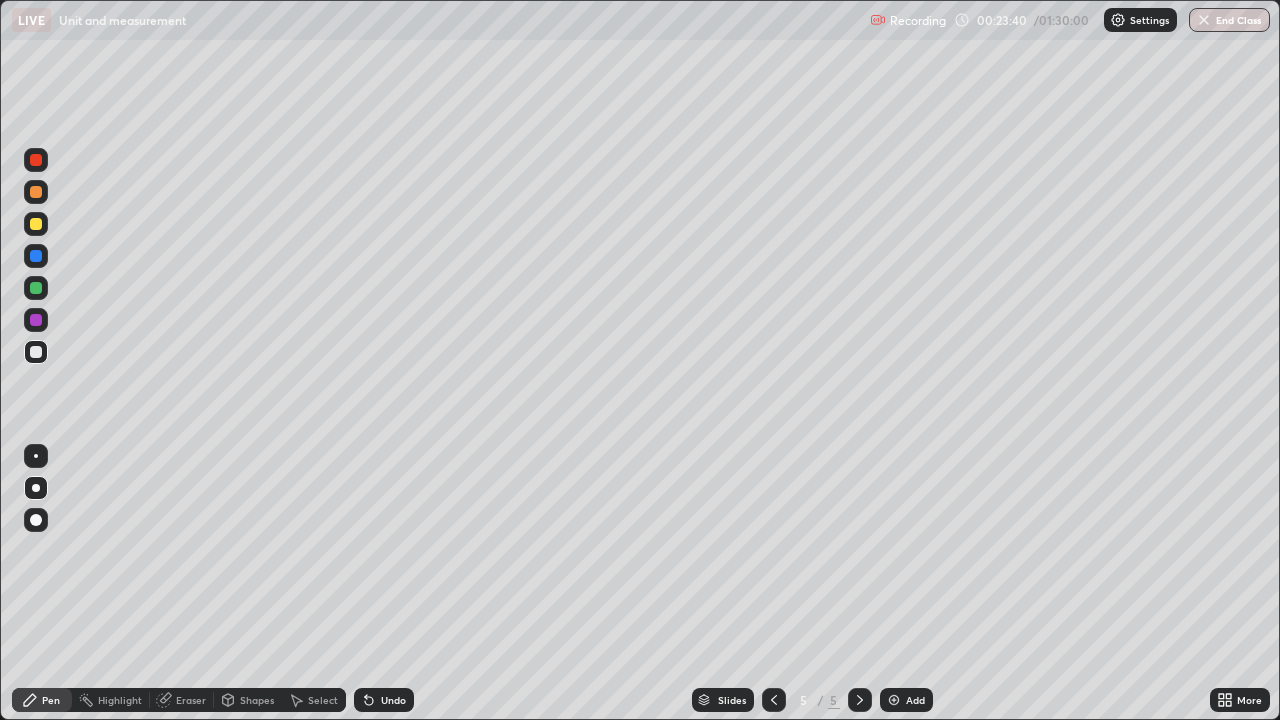 click on "Undo" at bounding box center (384, 700) 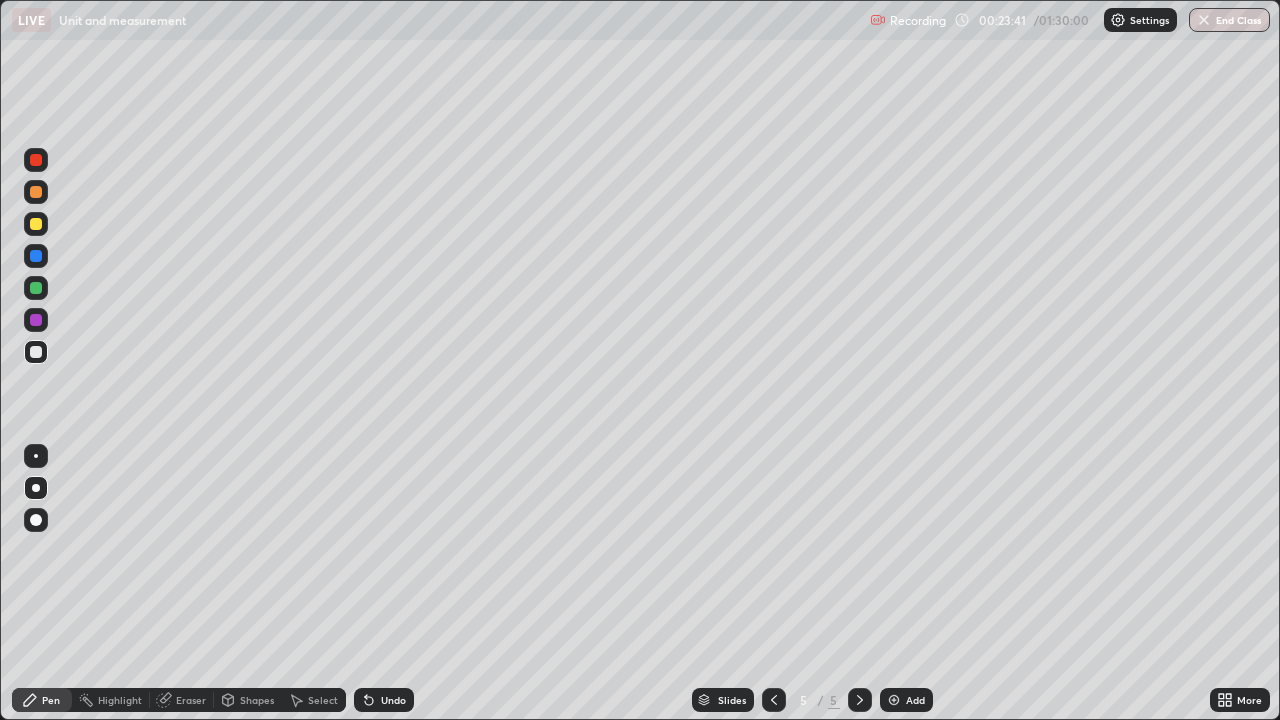 click on "Undo" at bounding box center (384, 700) 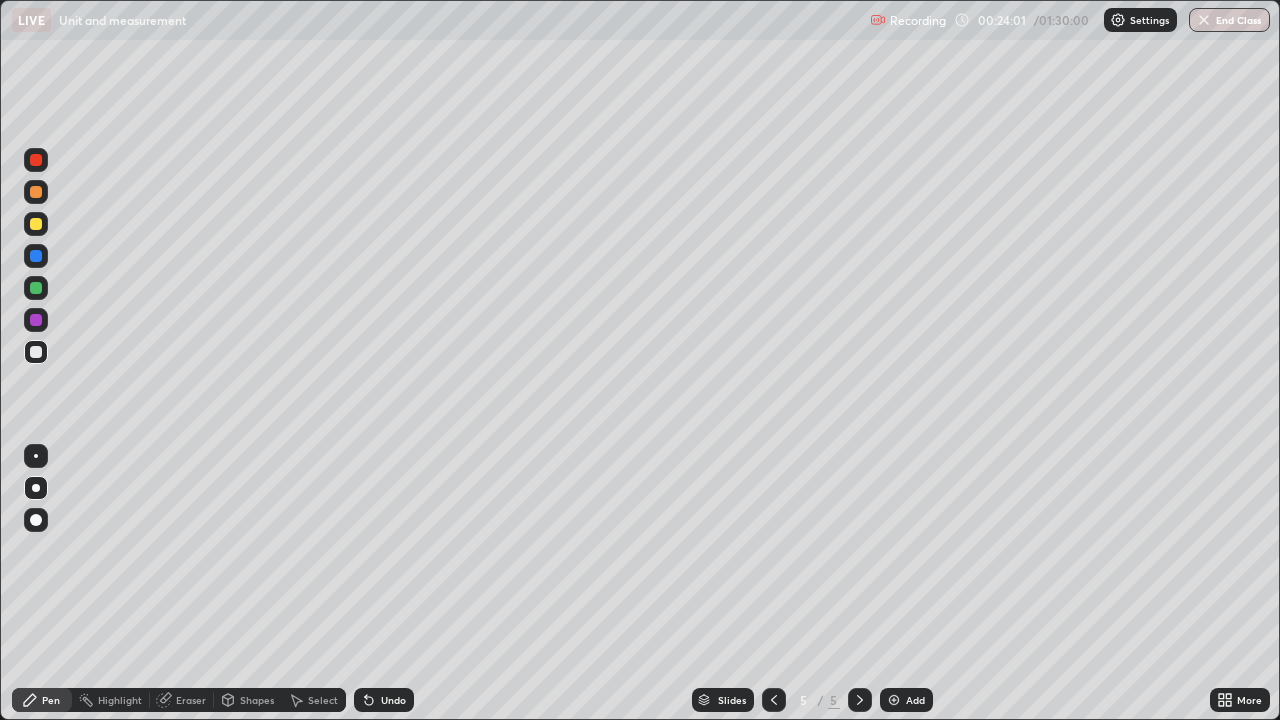 click 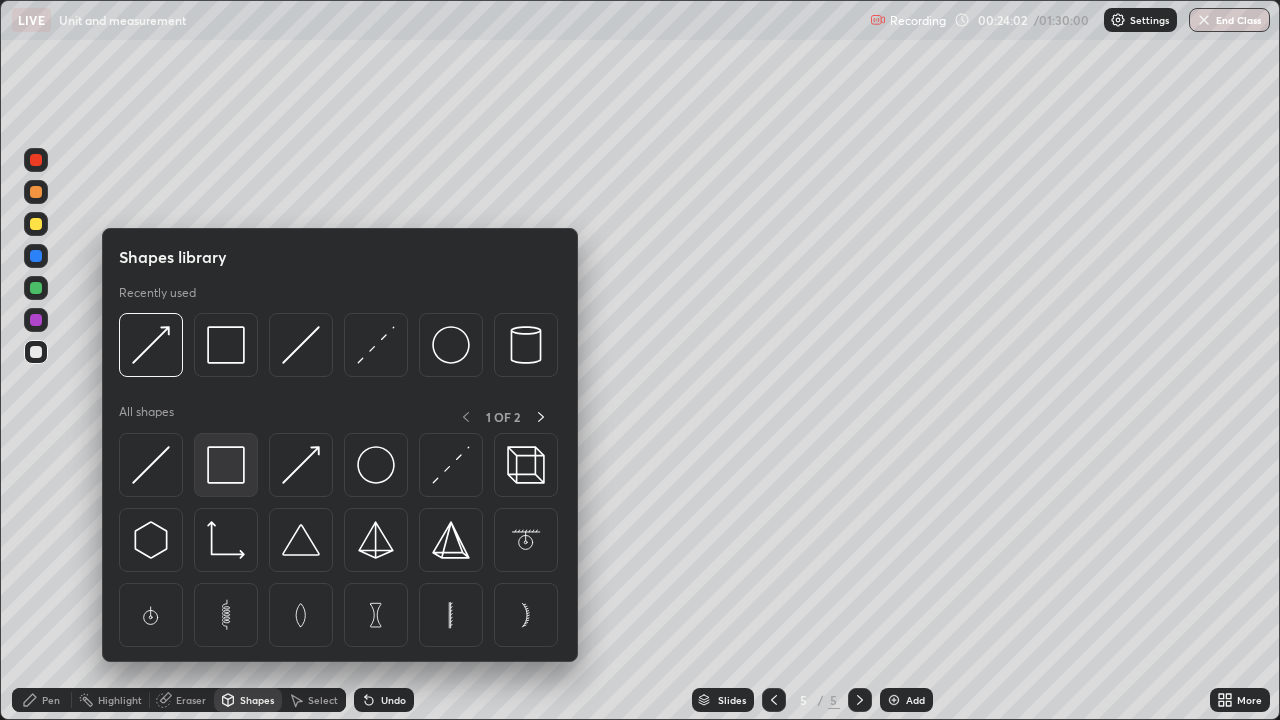 click at bounding box center (226, 465) 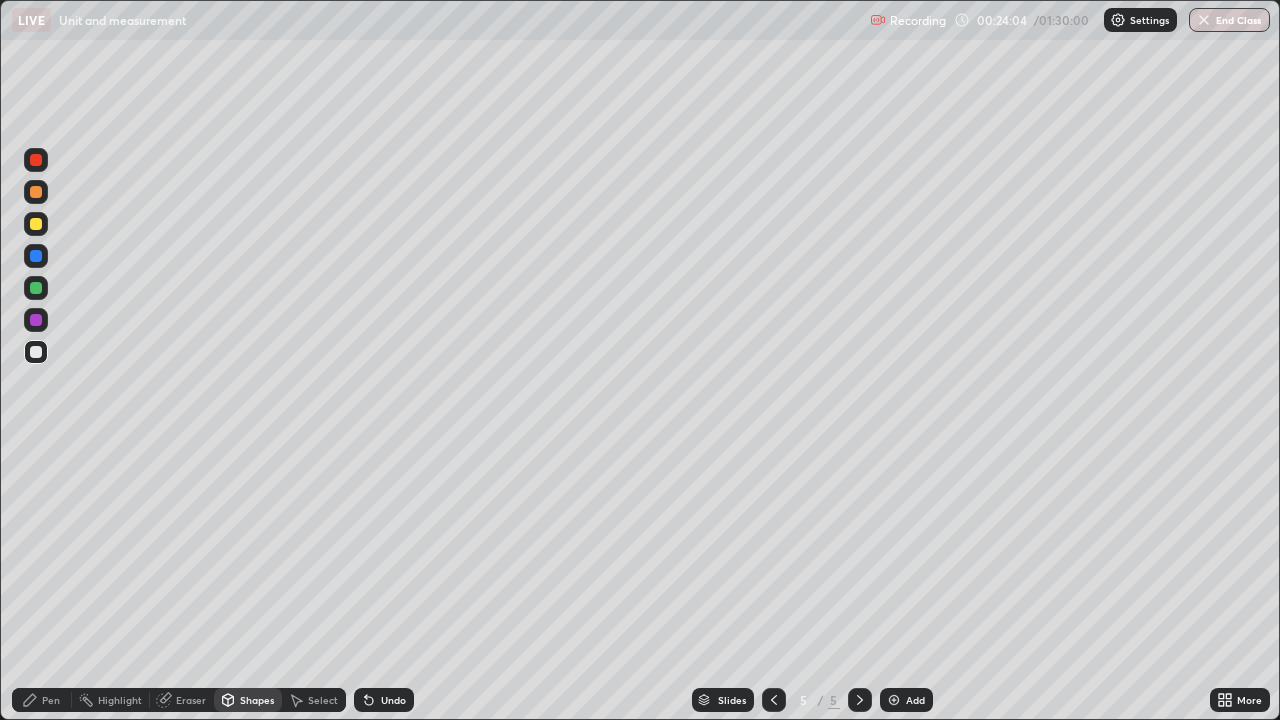 click 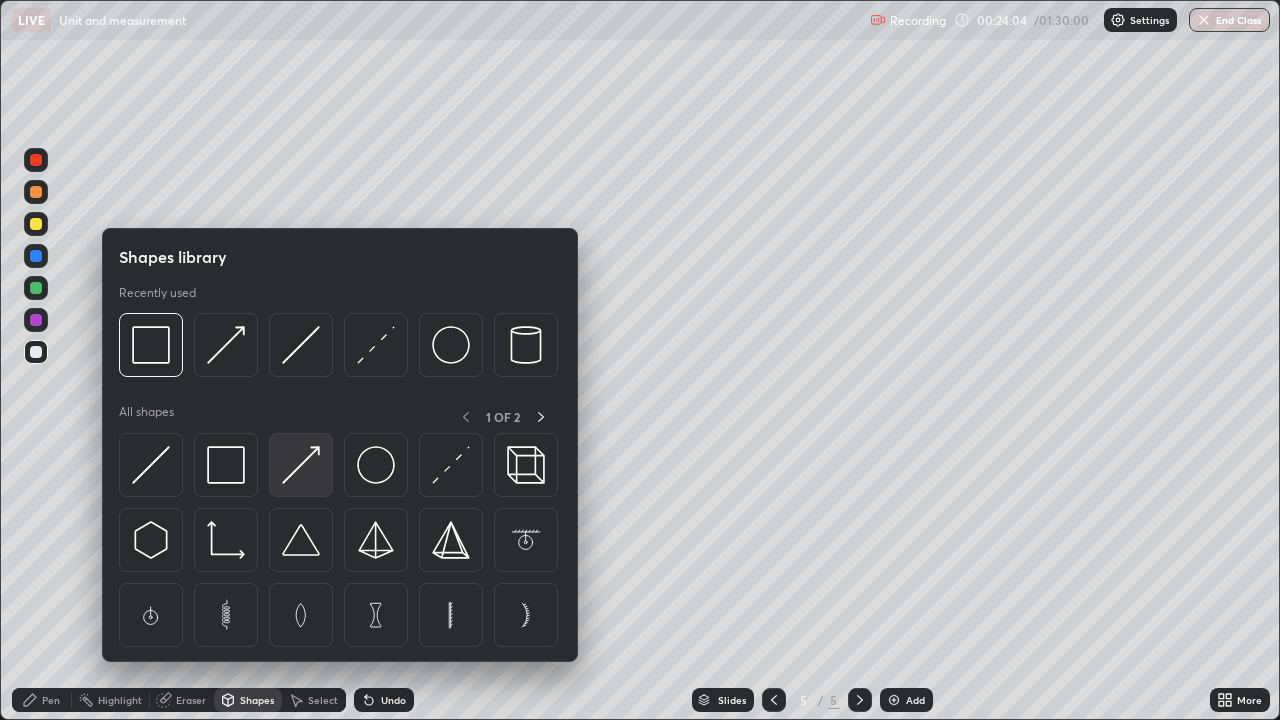 click at bounding box center (301, 465) 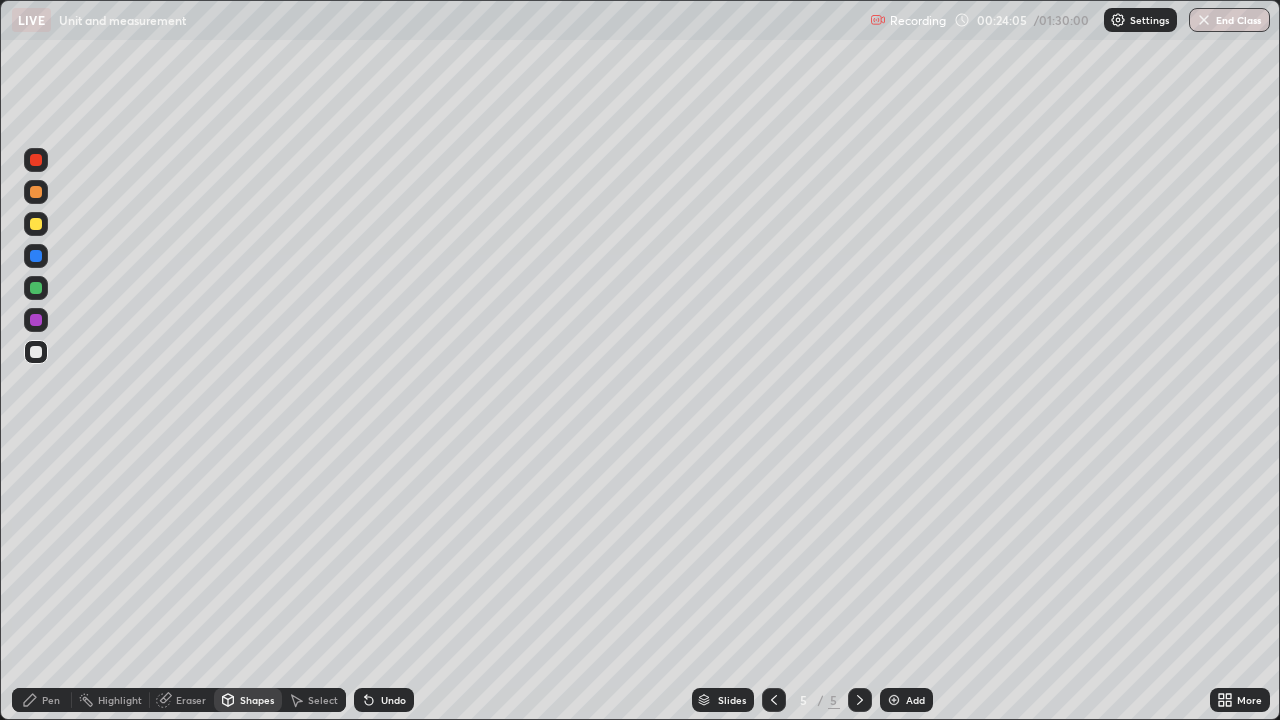 click at bounding box center [36, 224] 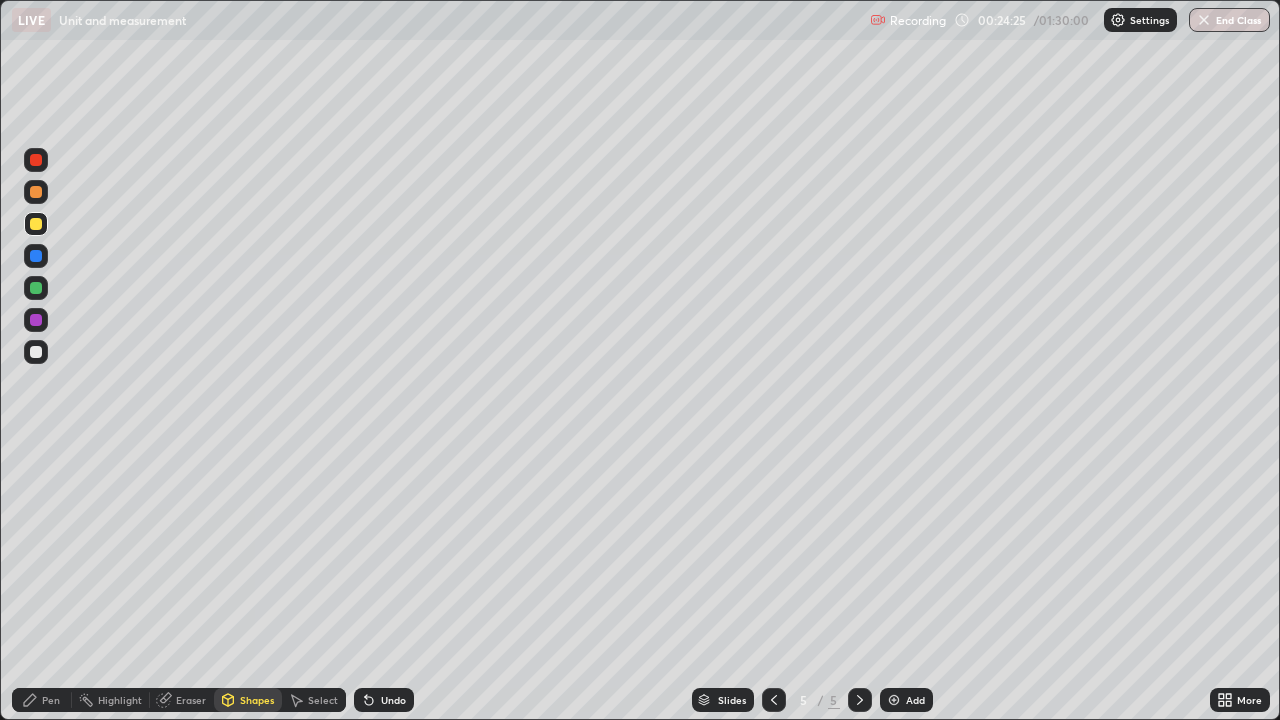 click on "Pen" at bounding box center [51, 700] 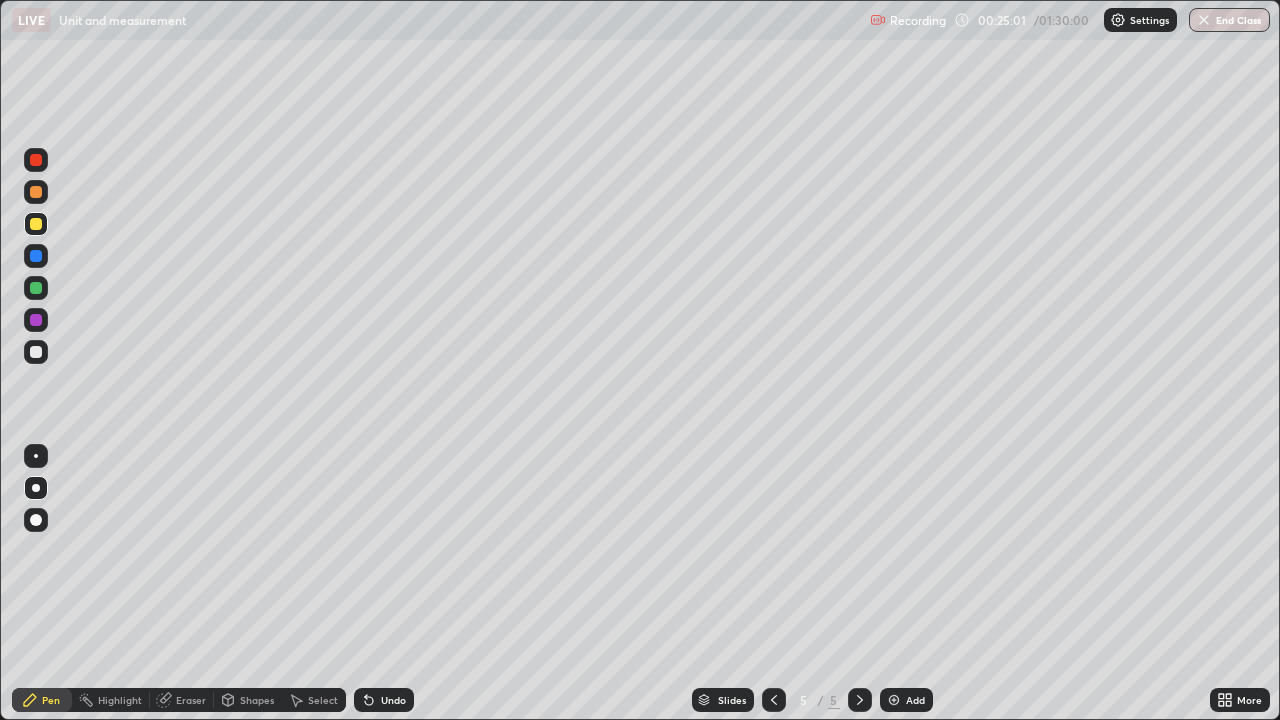 click at bounding box center (36, 352) 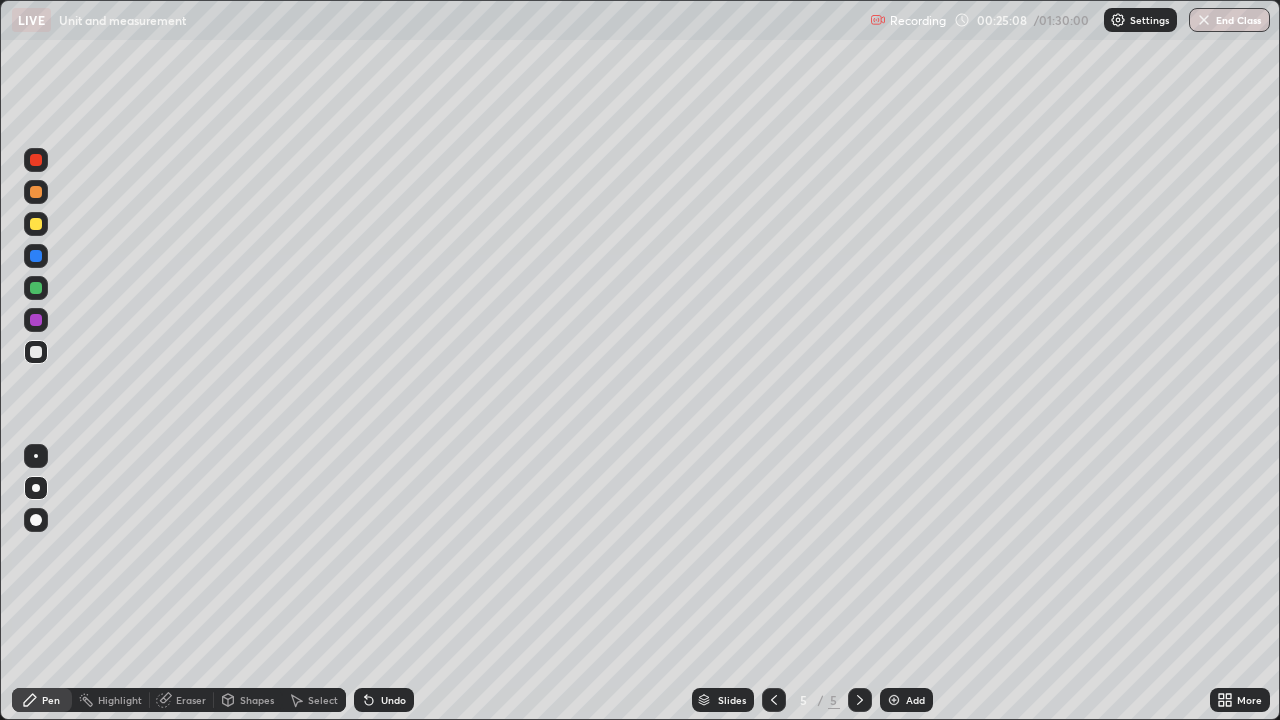 click on "Shapes" at bounding box center [257, 700] 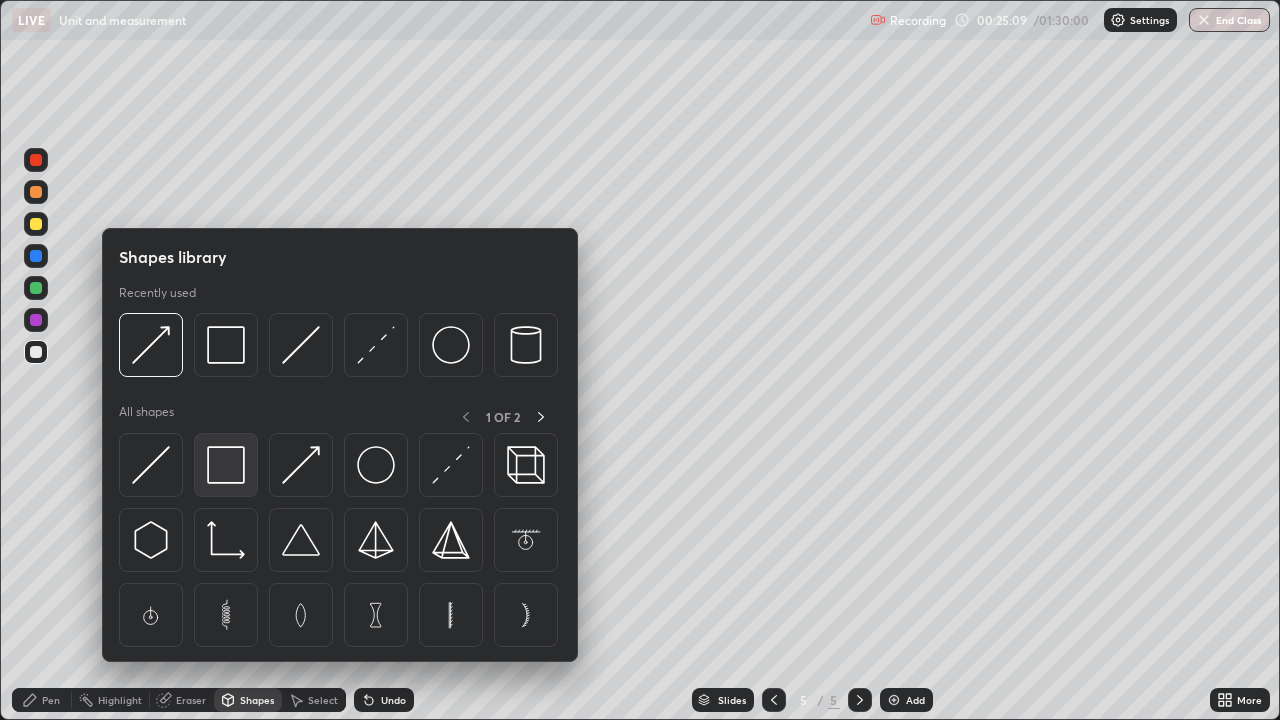 click at bounding box center (226, 465) 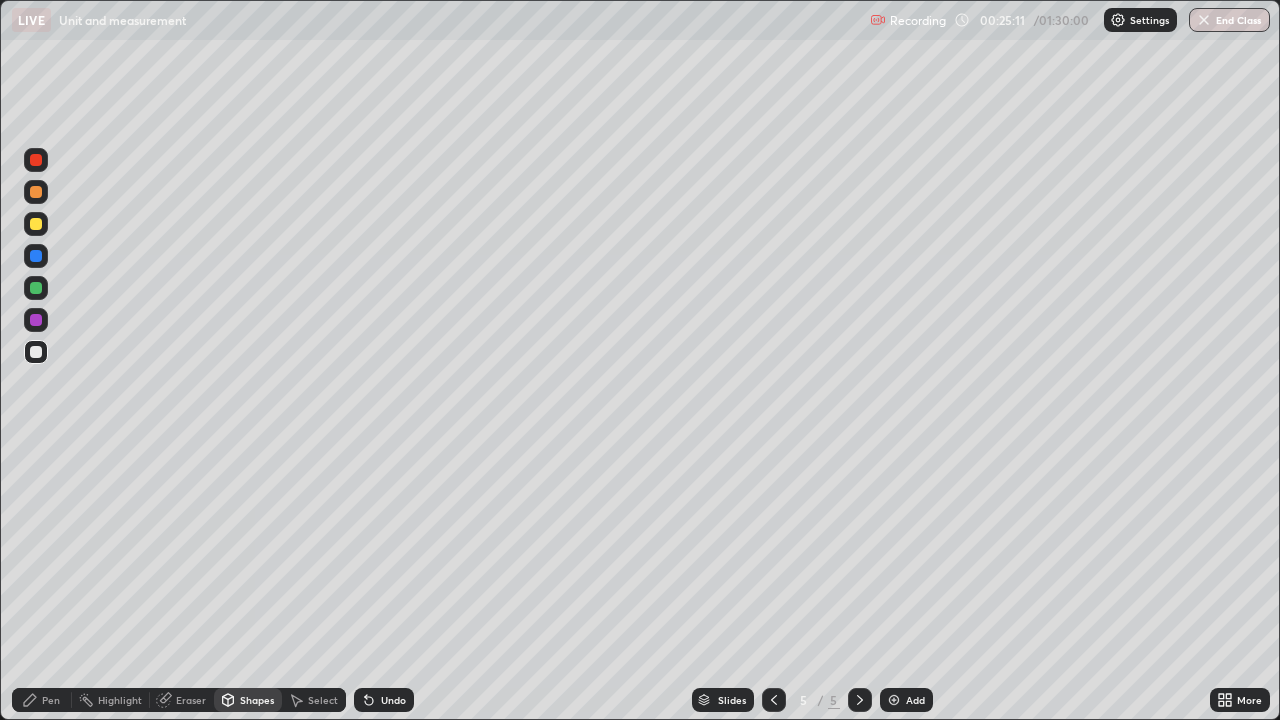 click on "Shapes" at bounding box center (257, 700) 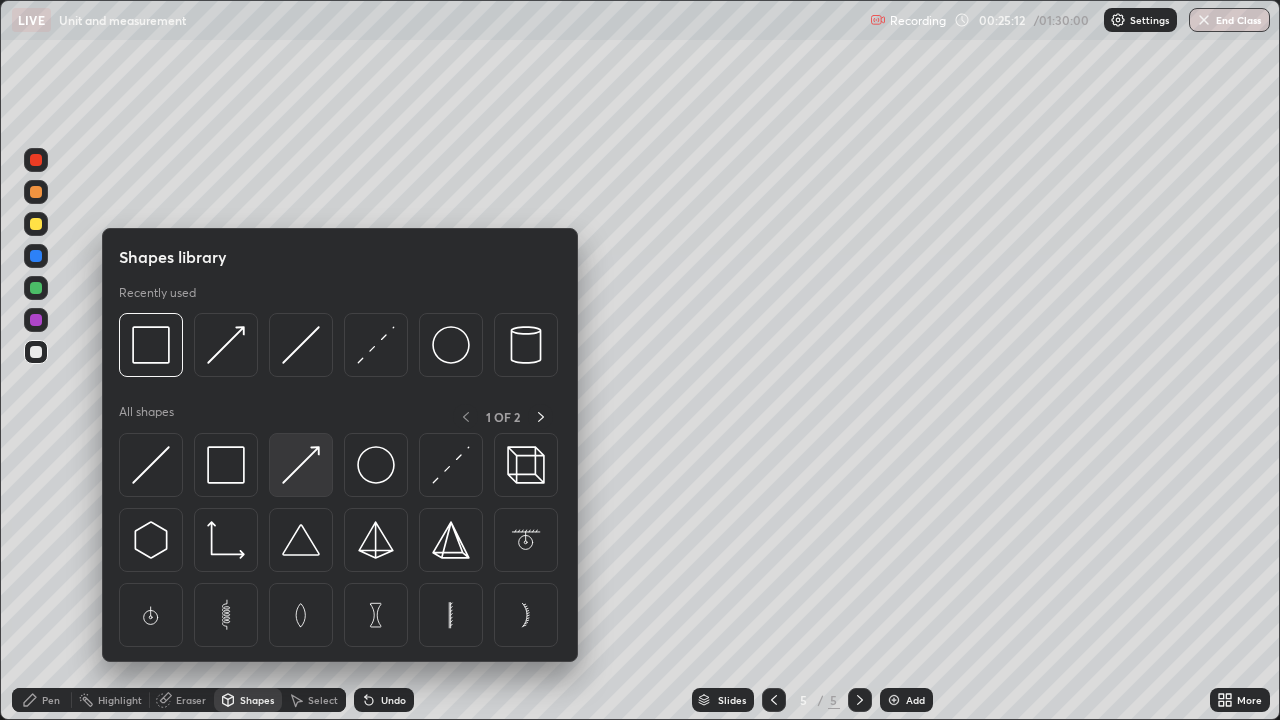 click at bounding box center (301, 465) 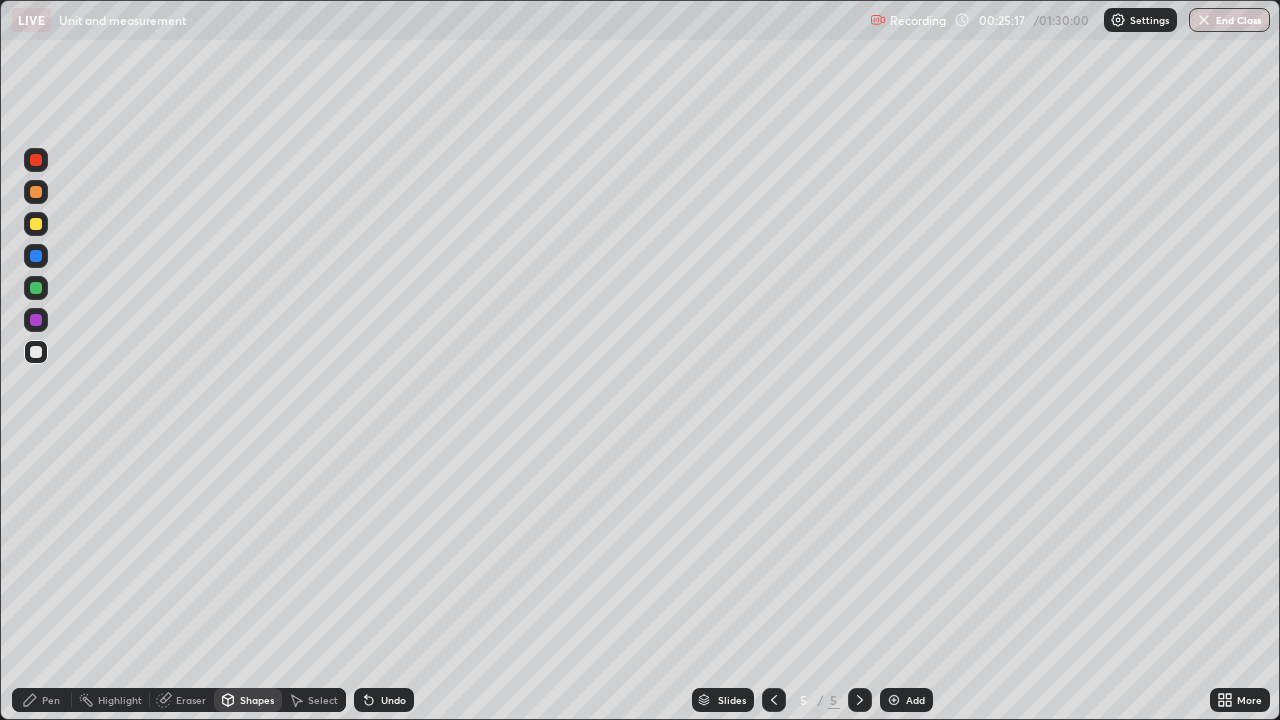 click on "Pen" at bounding box center [42, 700] 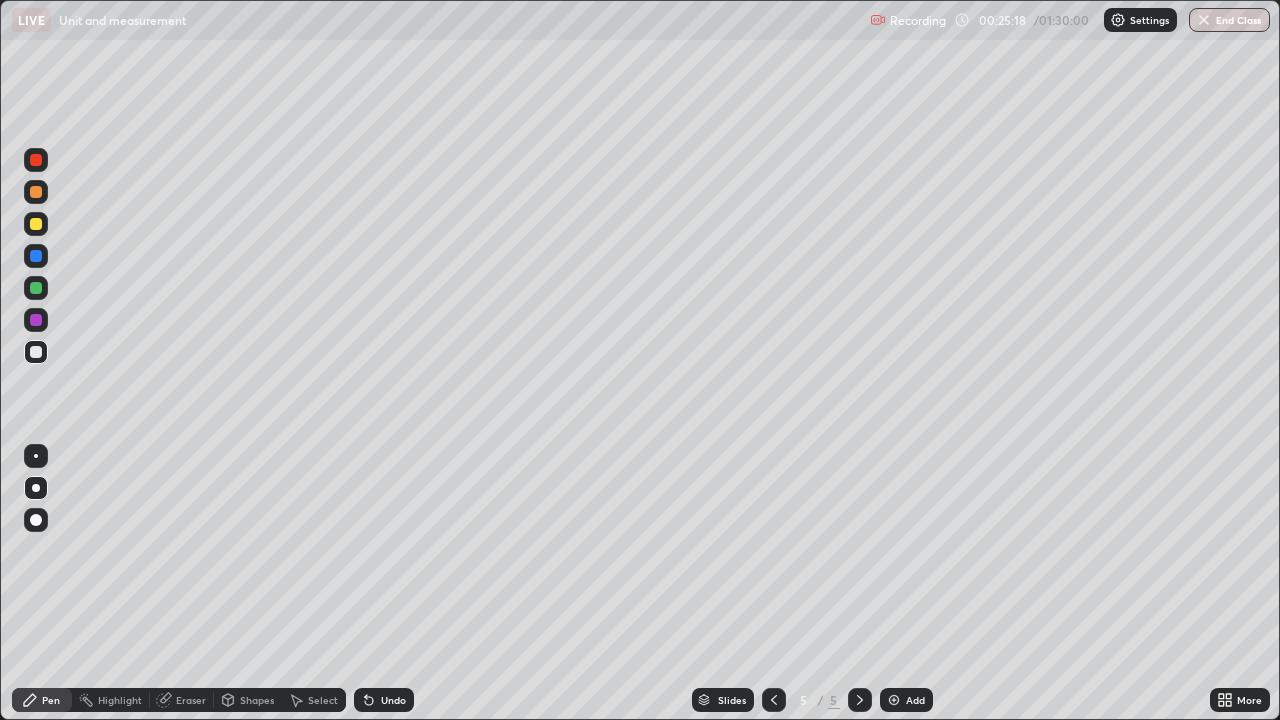 click at bounding box center [36, 224] 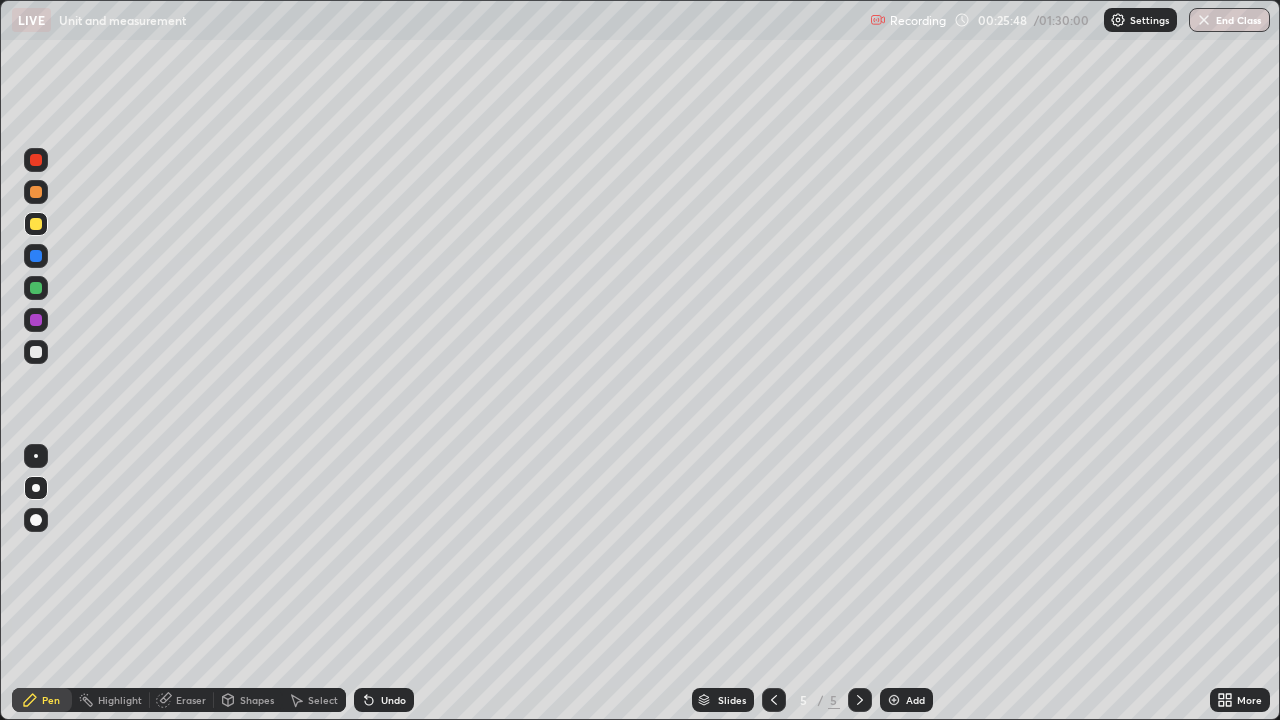 click at bounding box center (36, 192) 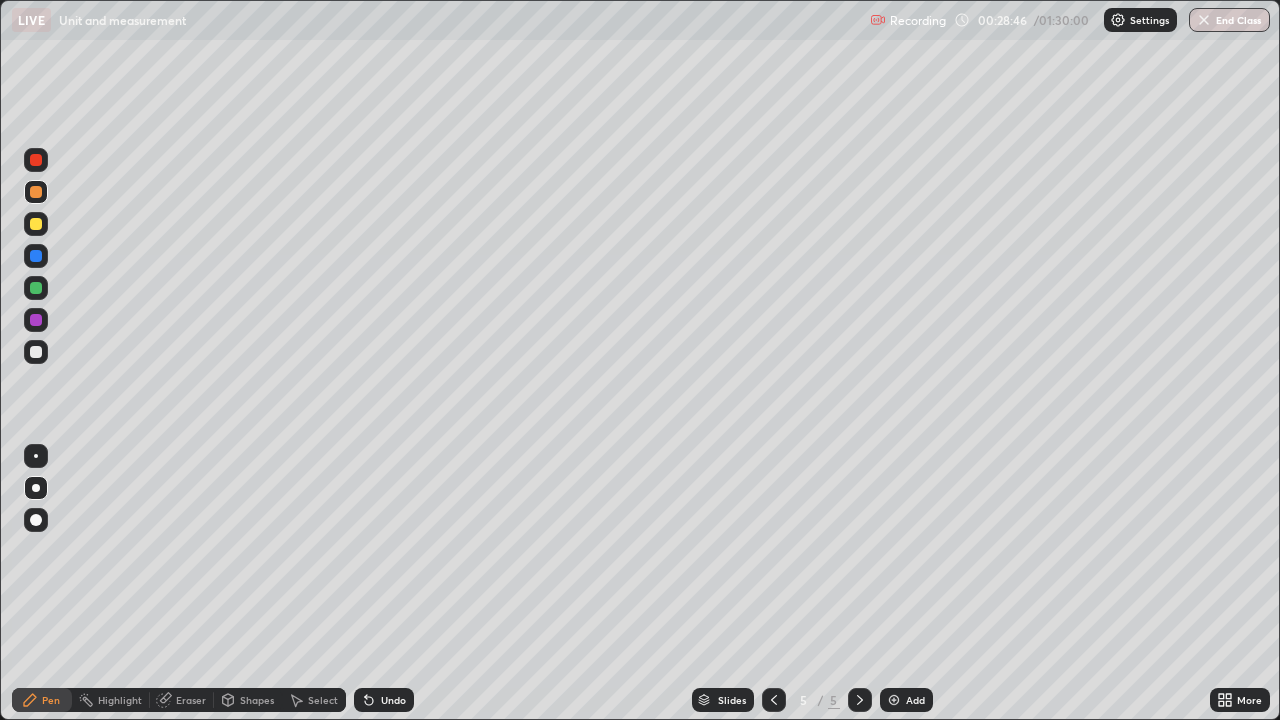 click at bounding box center [894, 700] 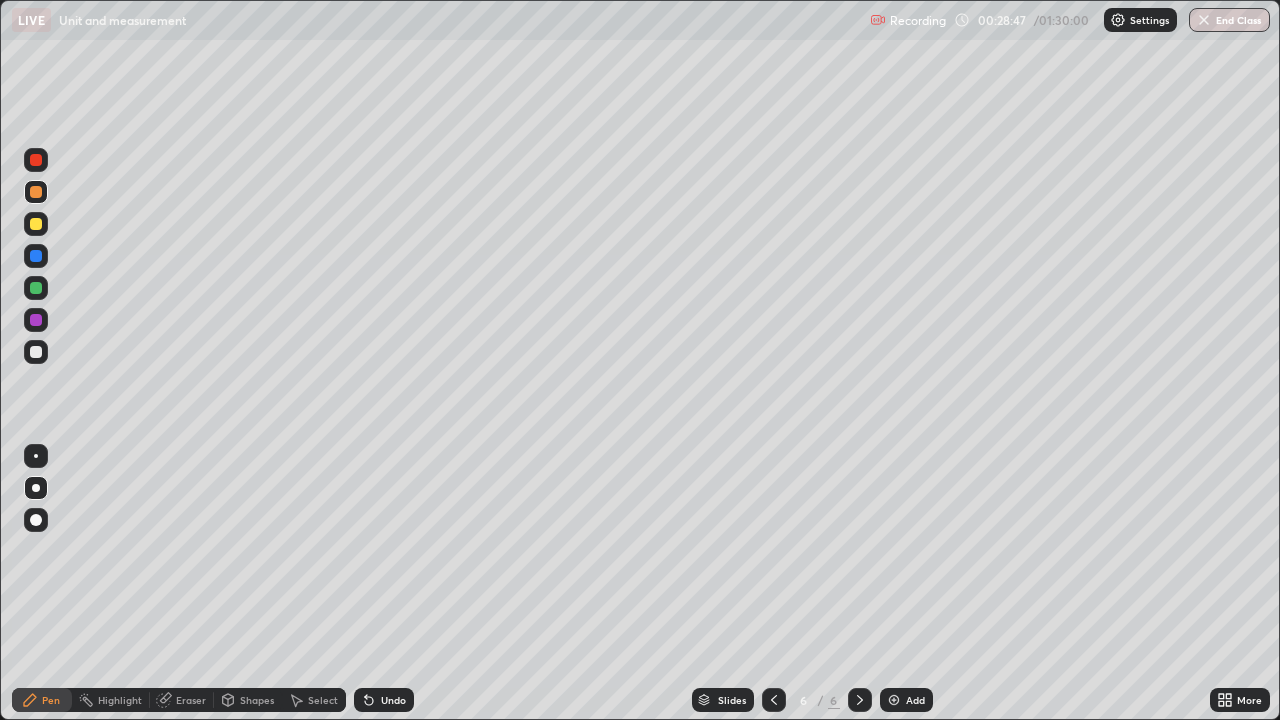 click at bounding box center (36, 352) 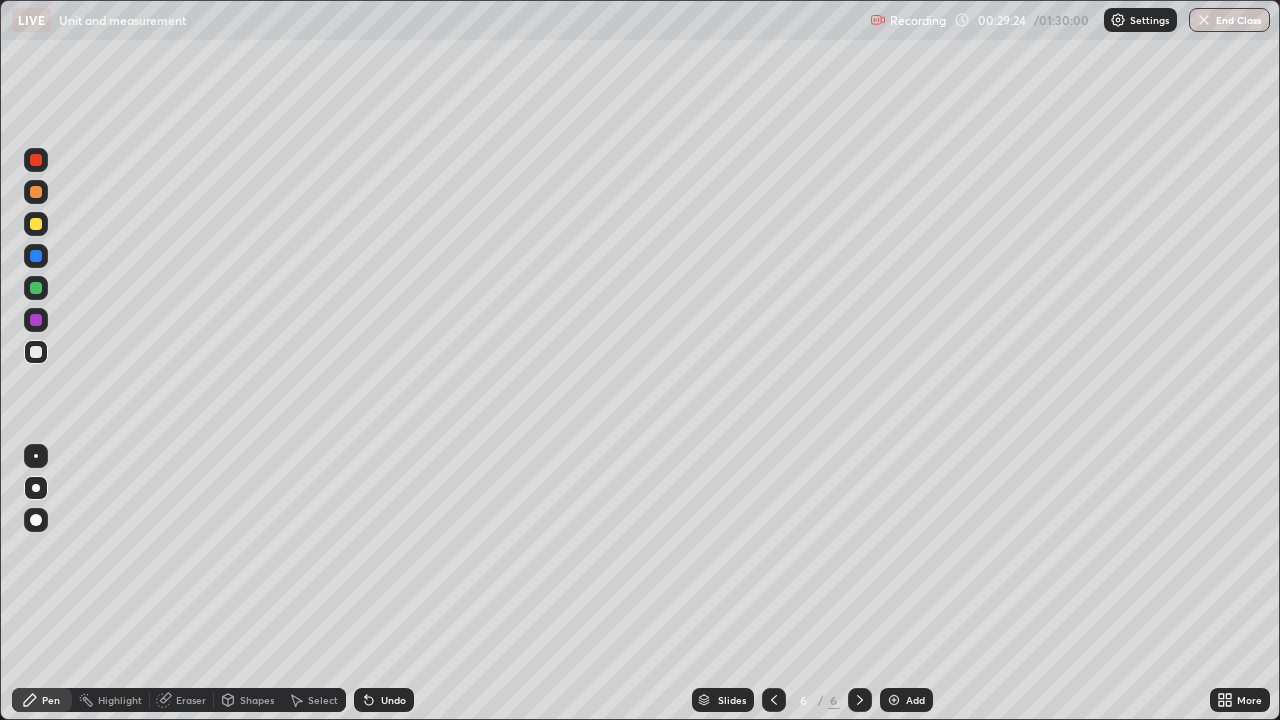 click 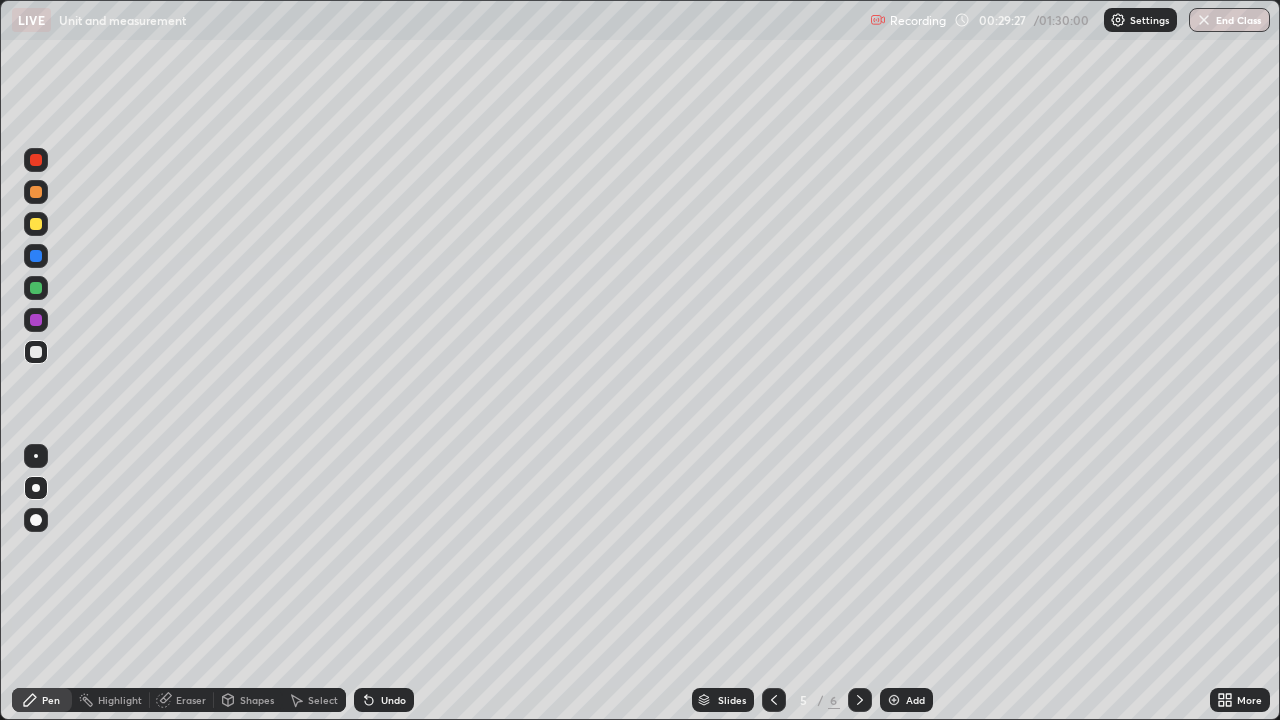 click on "Select" at bounding box center (323, 700) 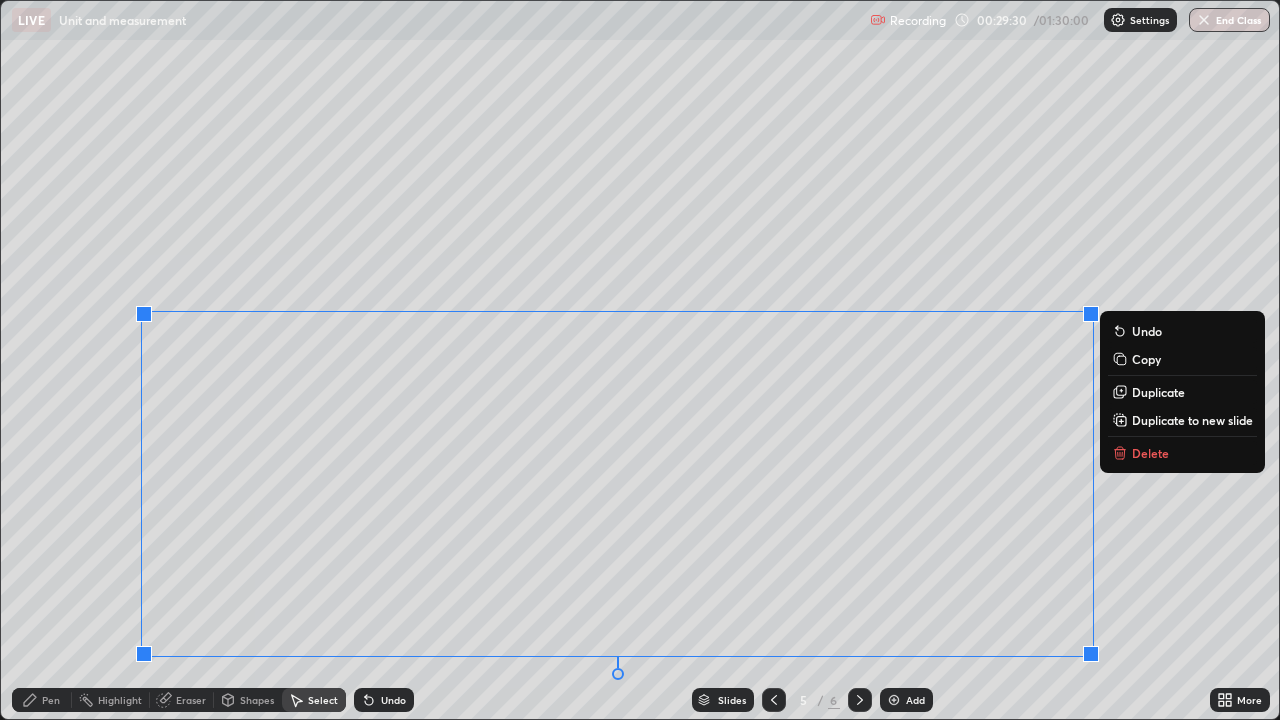 click on "Delete" at bounding box center [1150, 453] 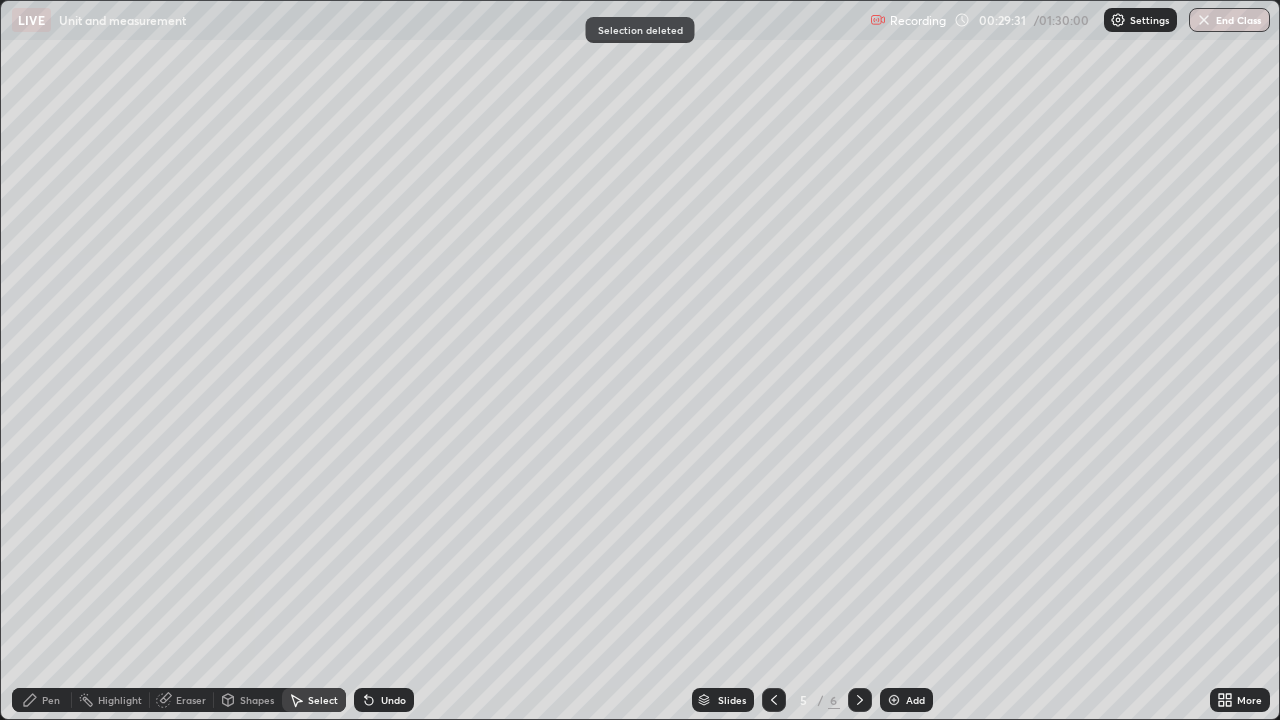 click on "Pen" at bounding box center (51, 700) 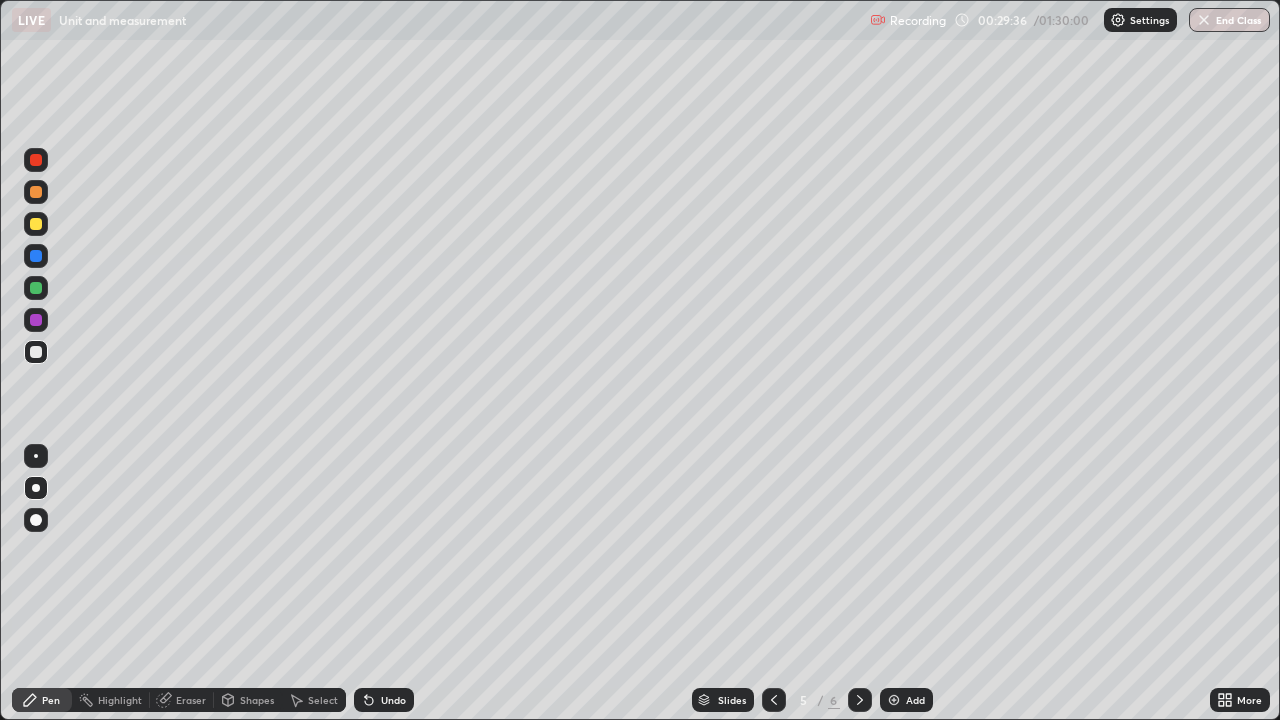 click 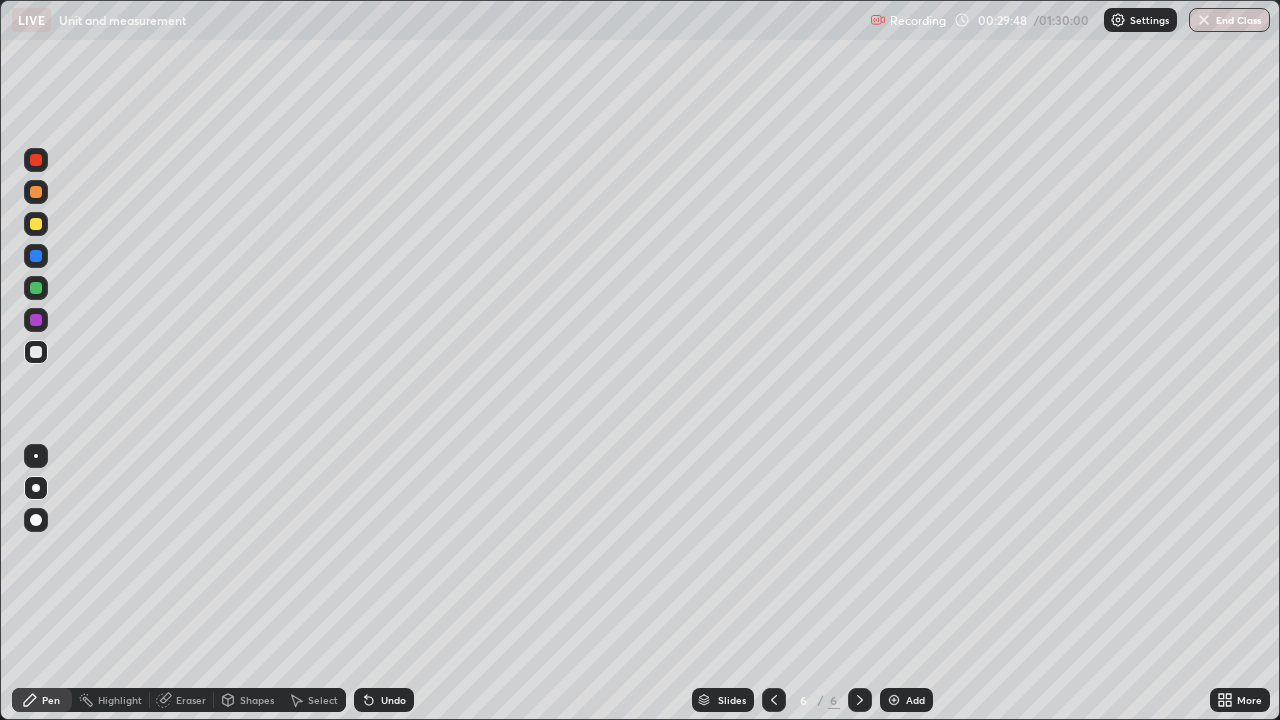 click at bounding box center [36, 352] 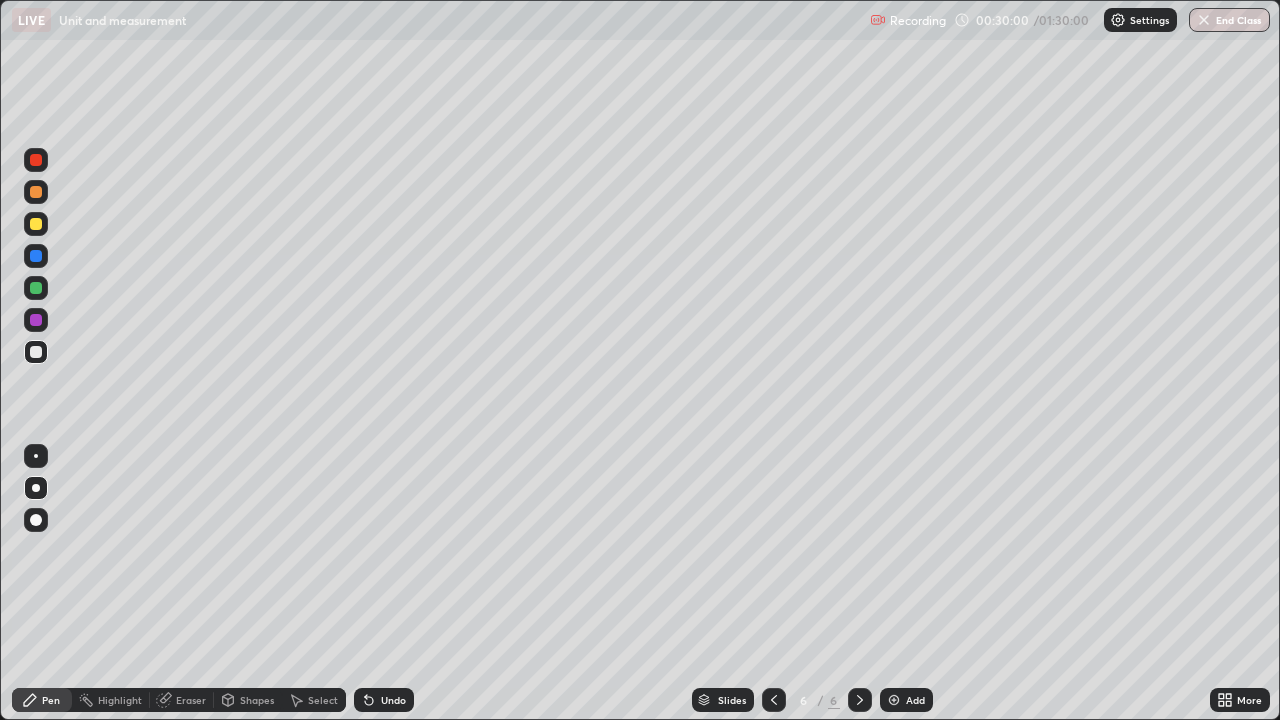 click 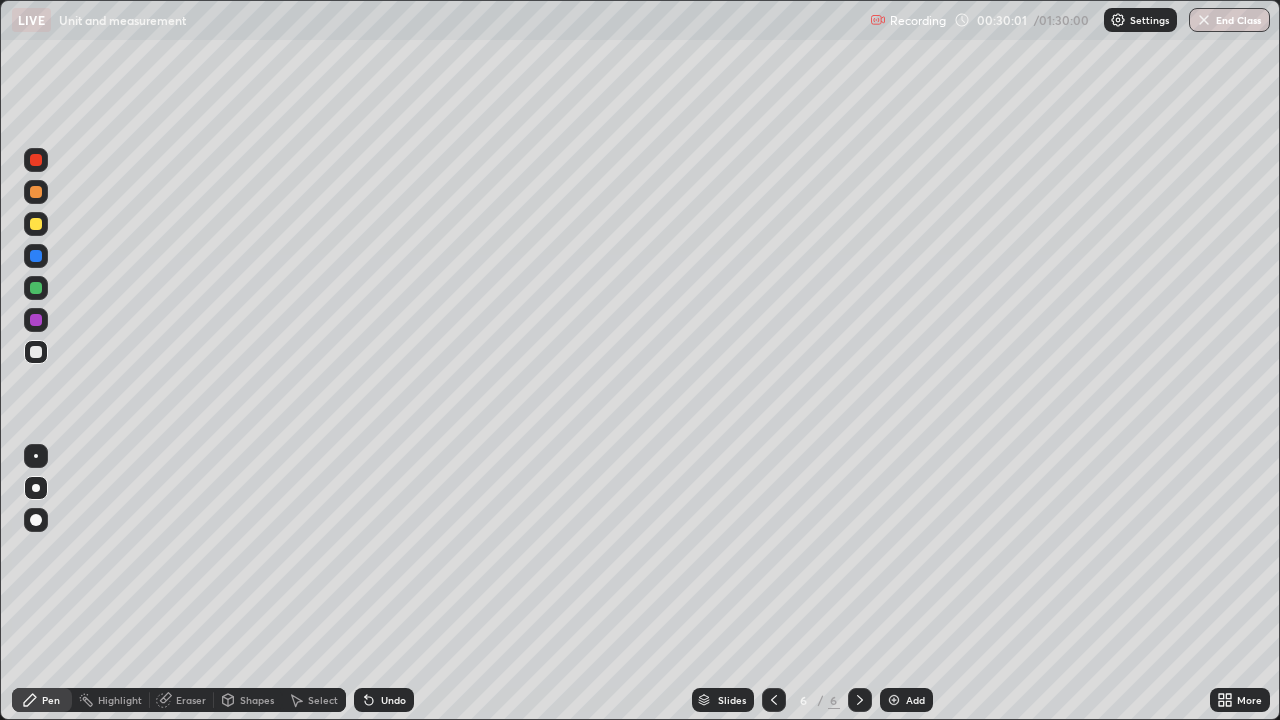 click 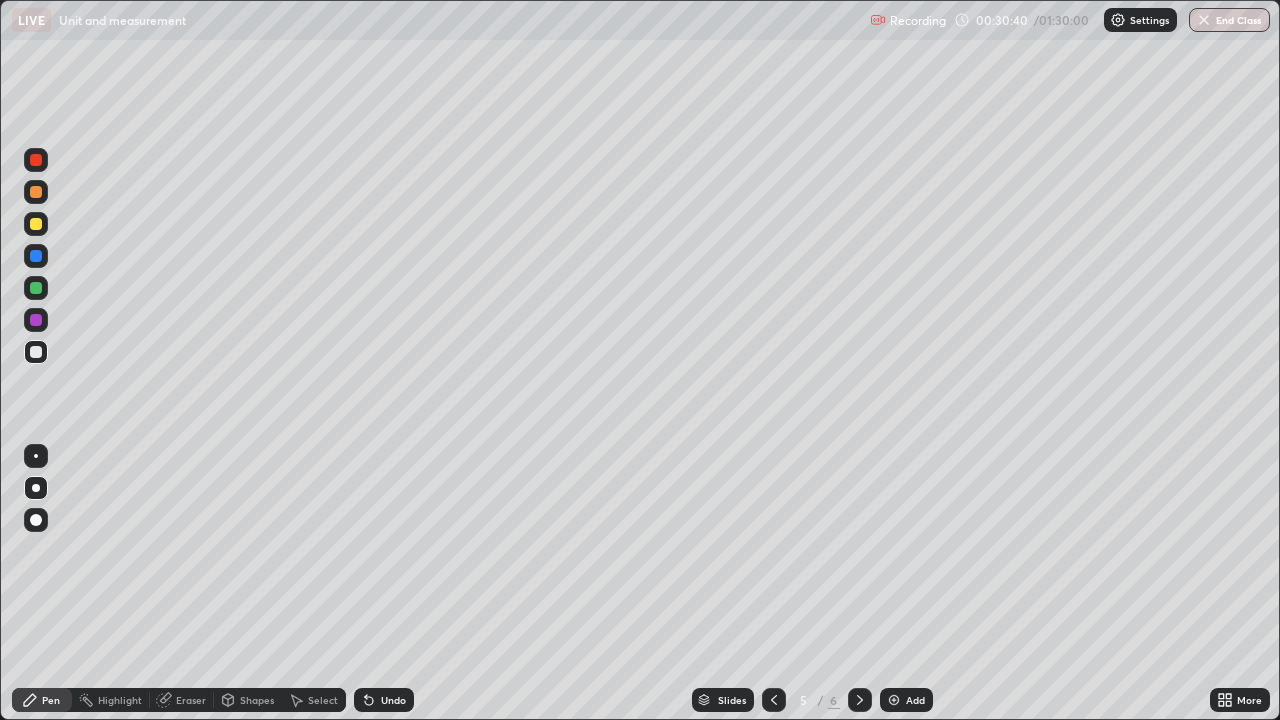 click 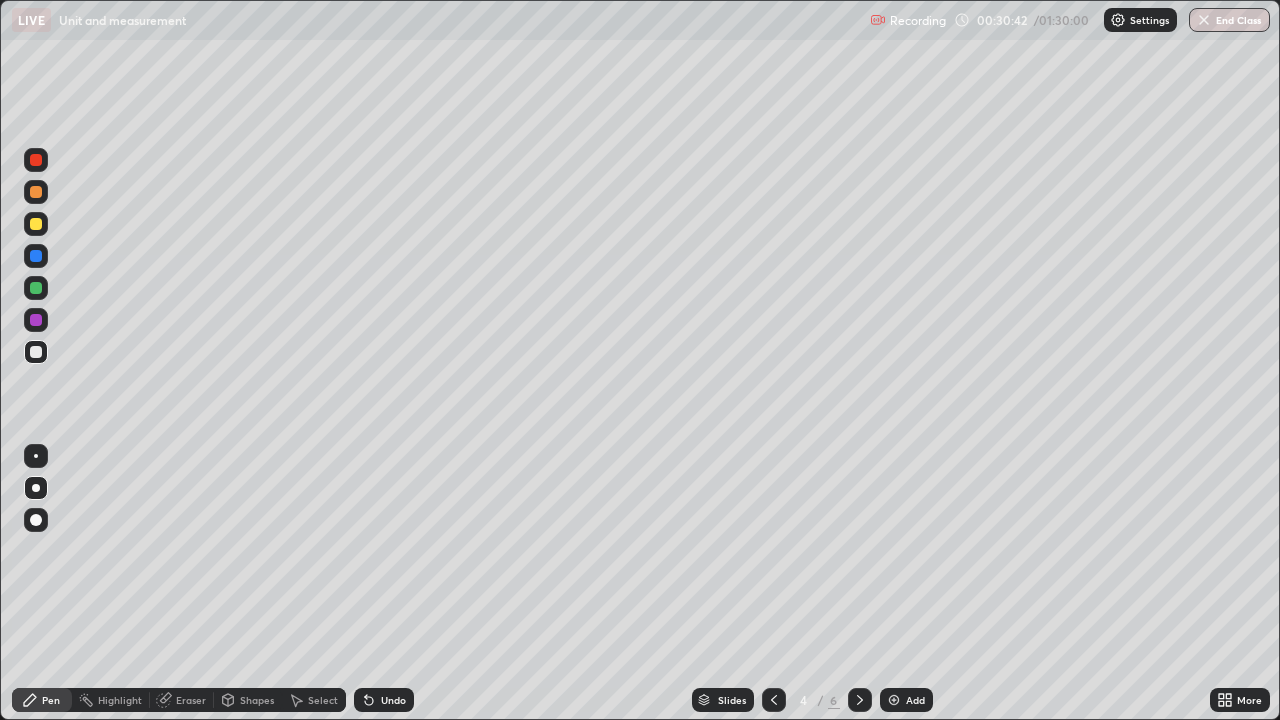 click on "Shapes" at bounding box center [257, 700] 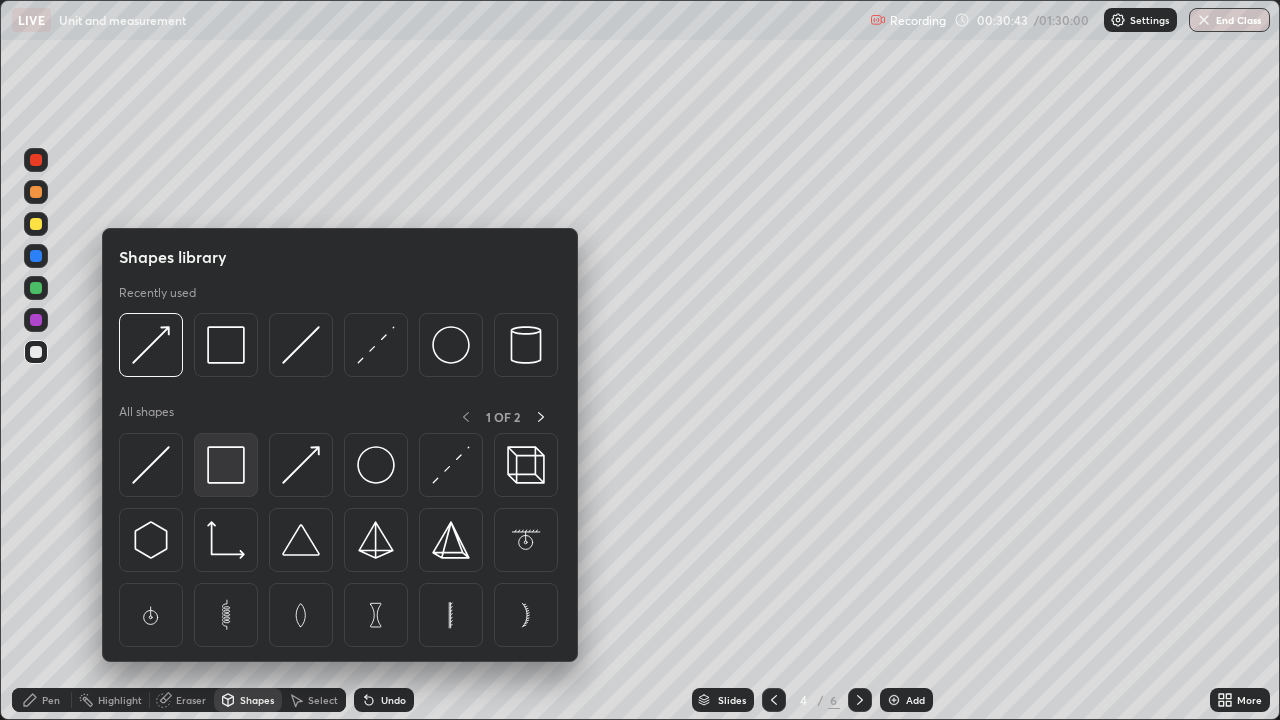 click at bounding box center [226, 465] 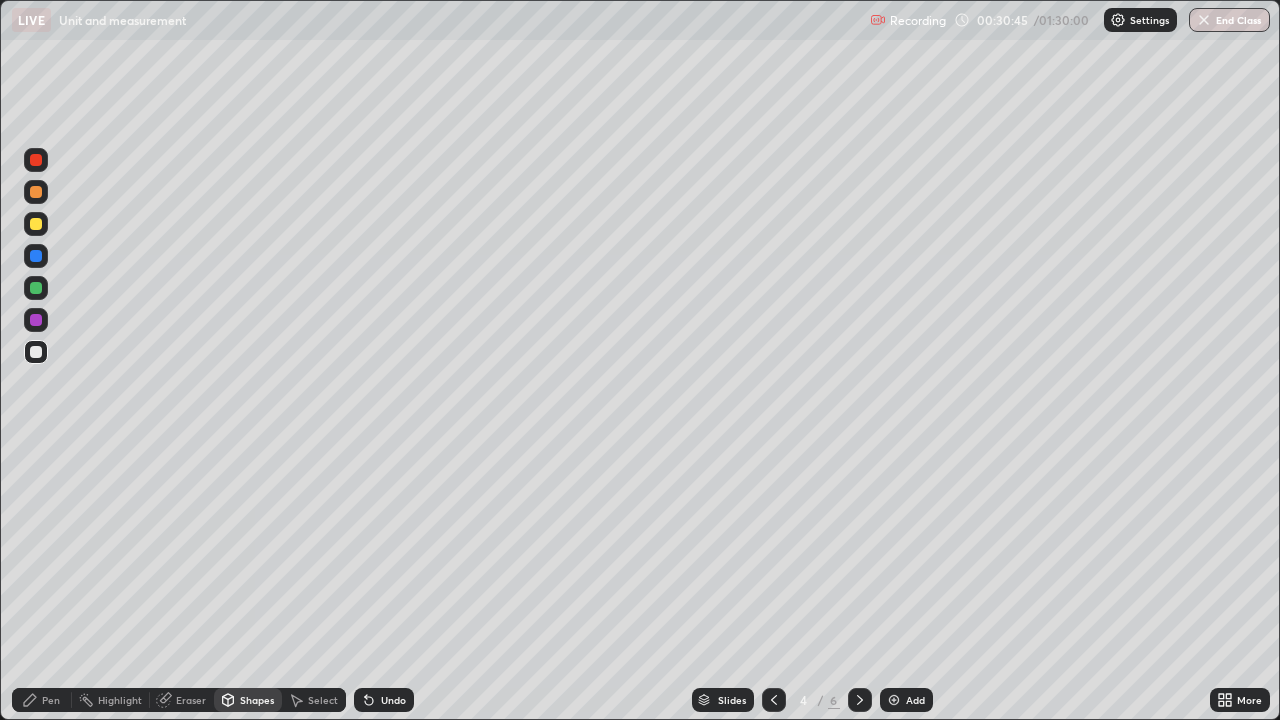 click on "Pen" at bounding box center [51, 700] 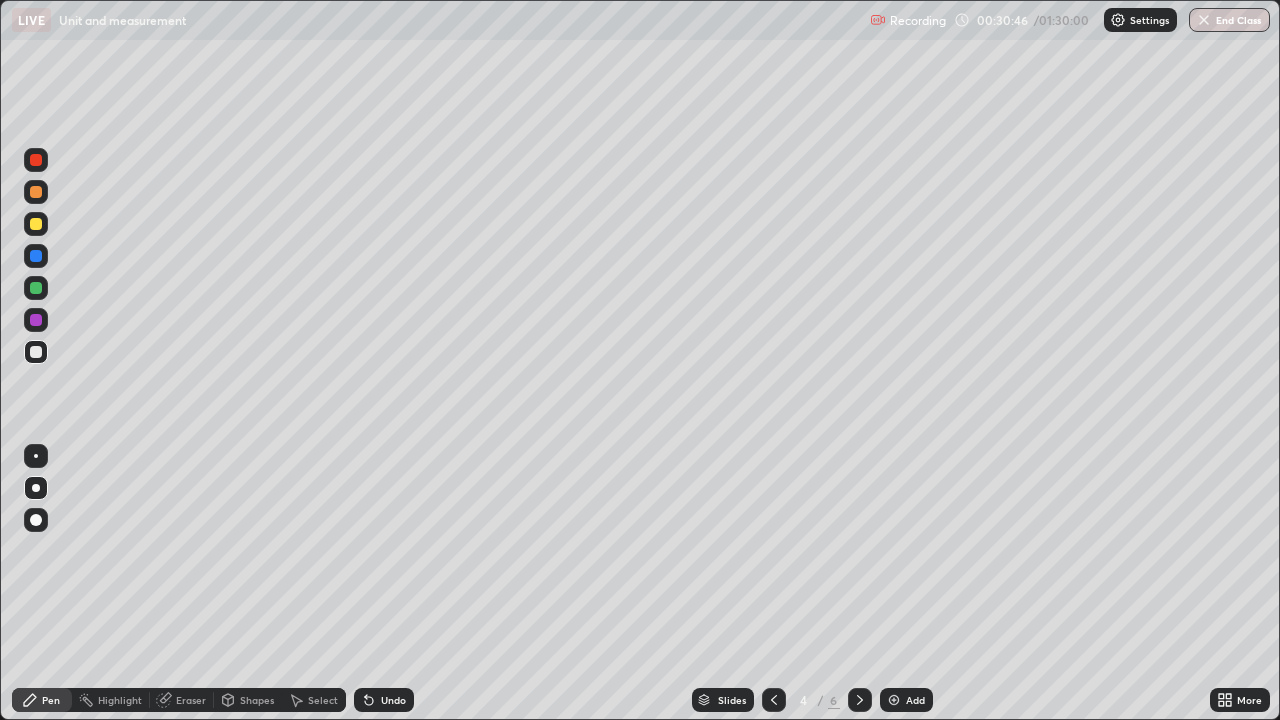 click at bounding box center (36, 192) 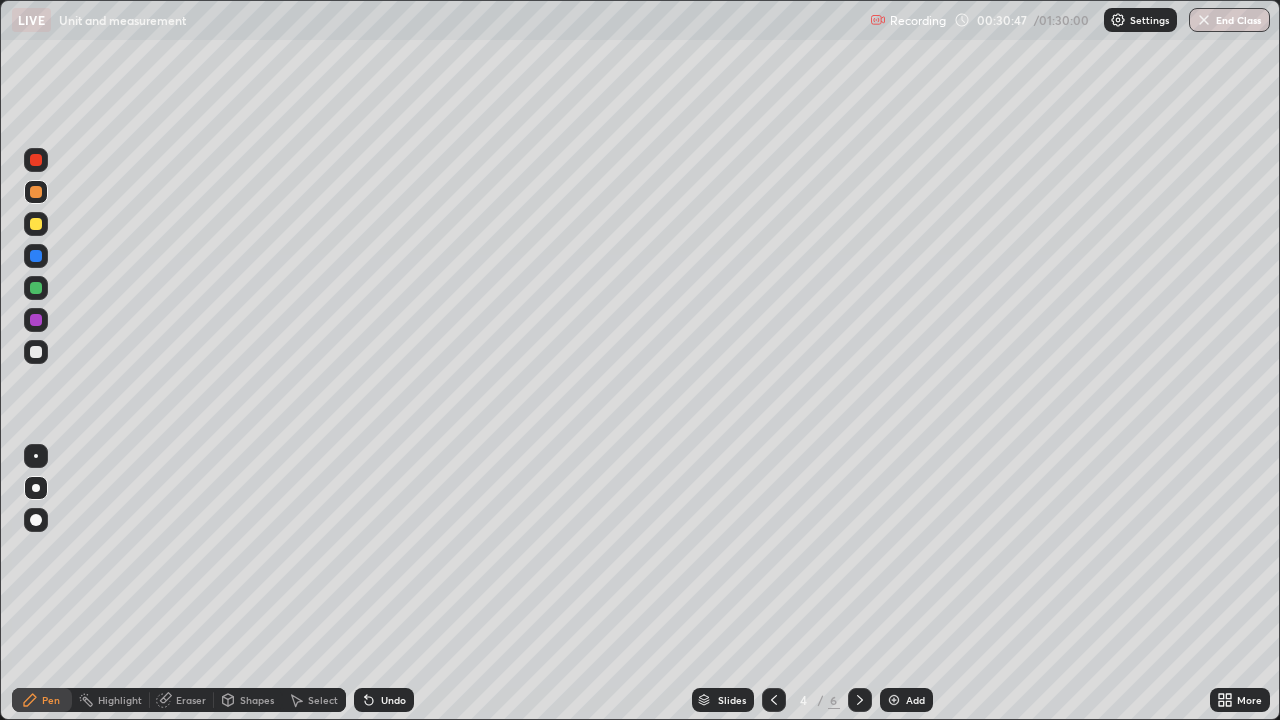 click at bounding box center (36, 224) 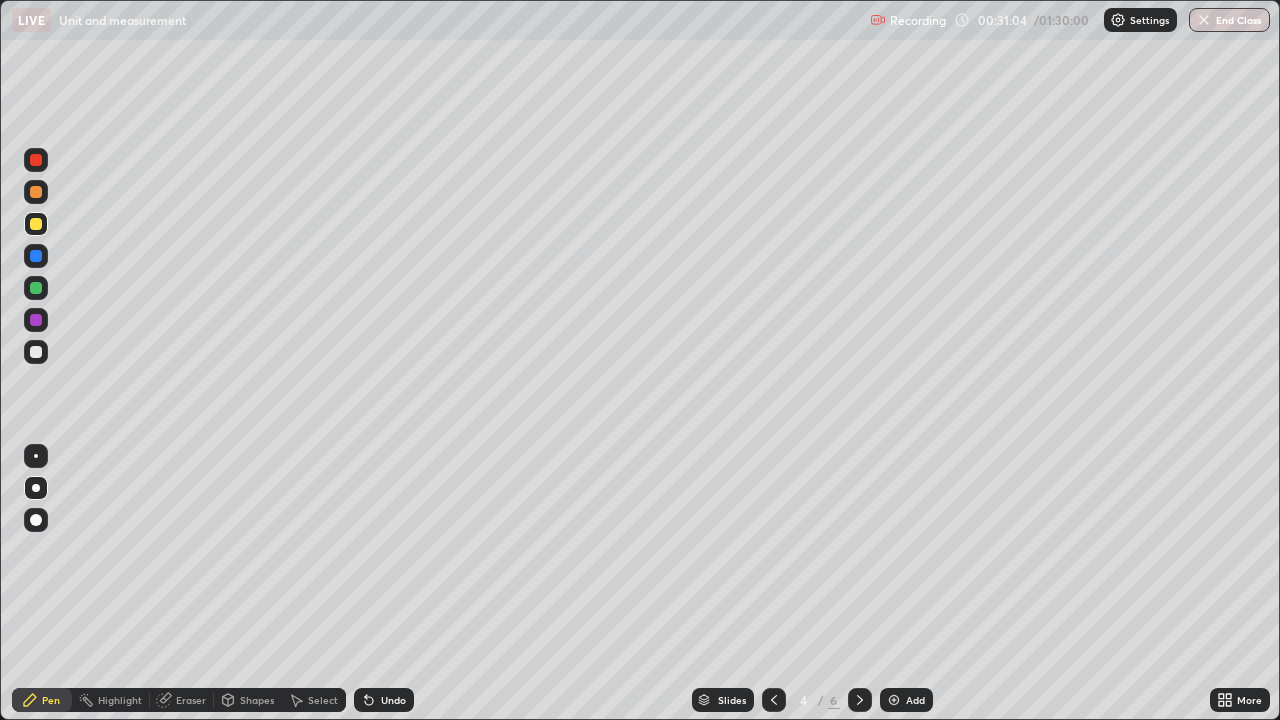 click 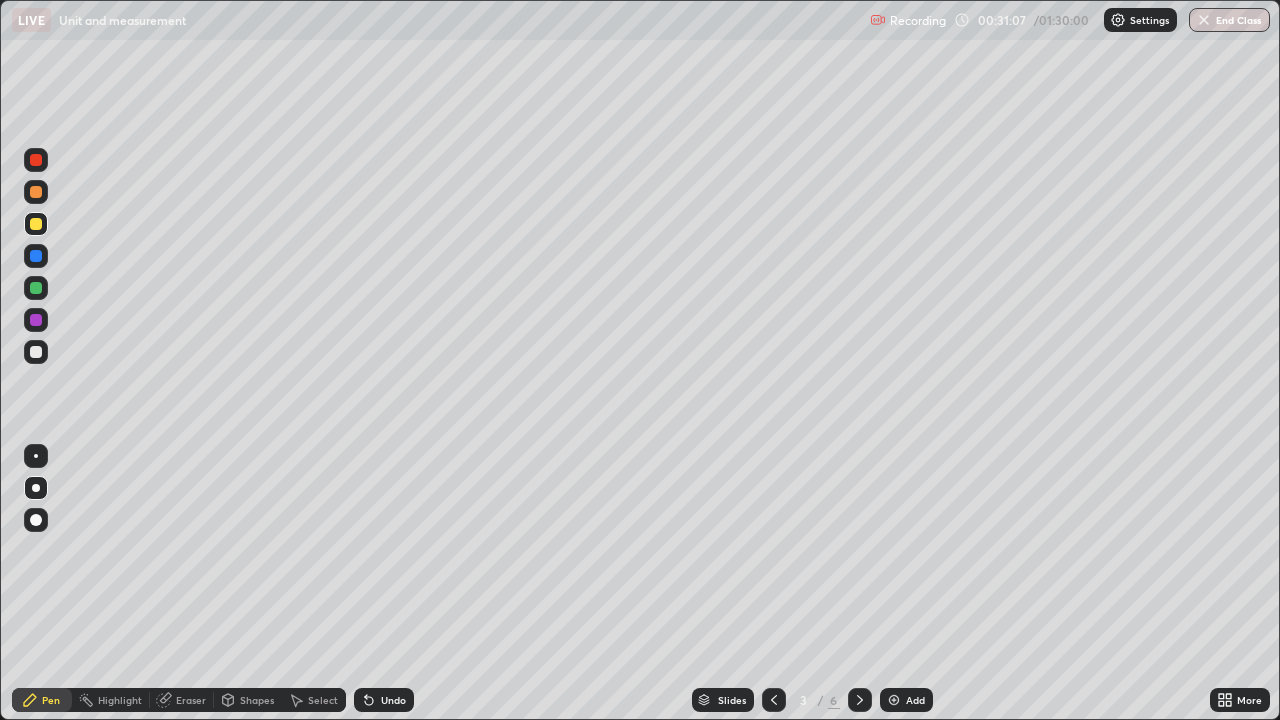 click on "Shapes" at bounding box center (257, 700) 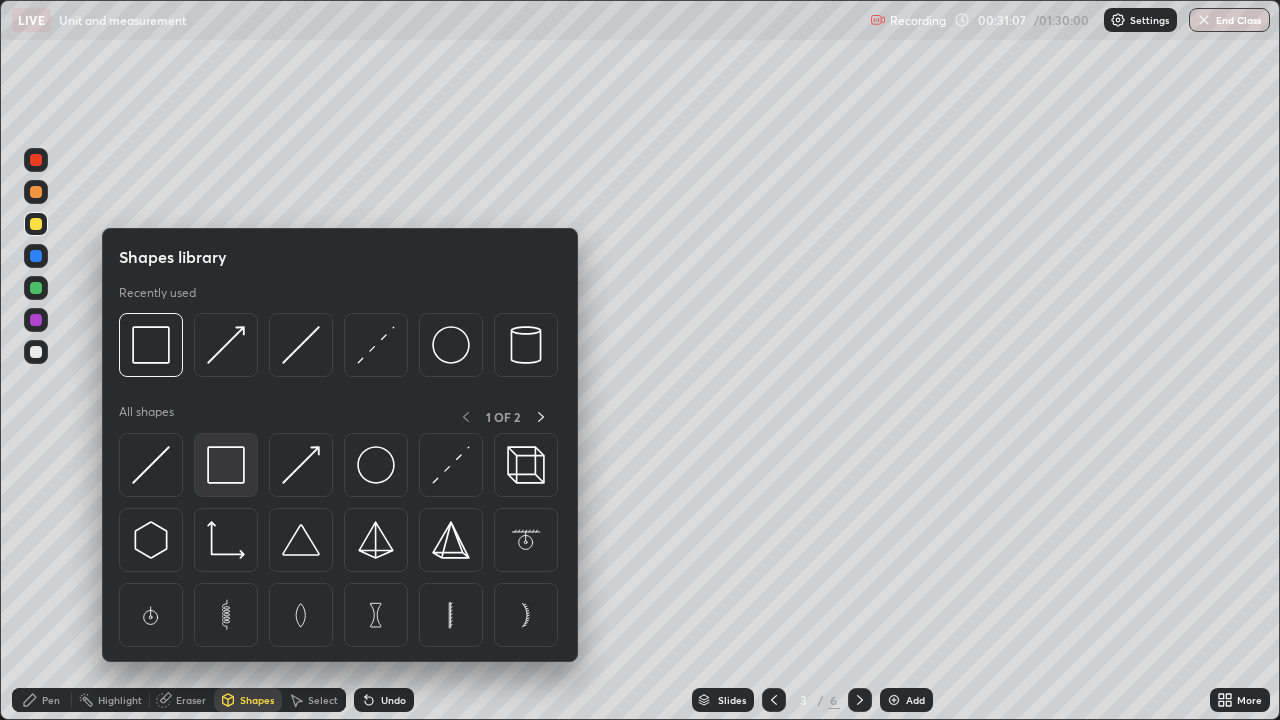 click at bounding box center [226, 465] 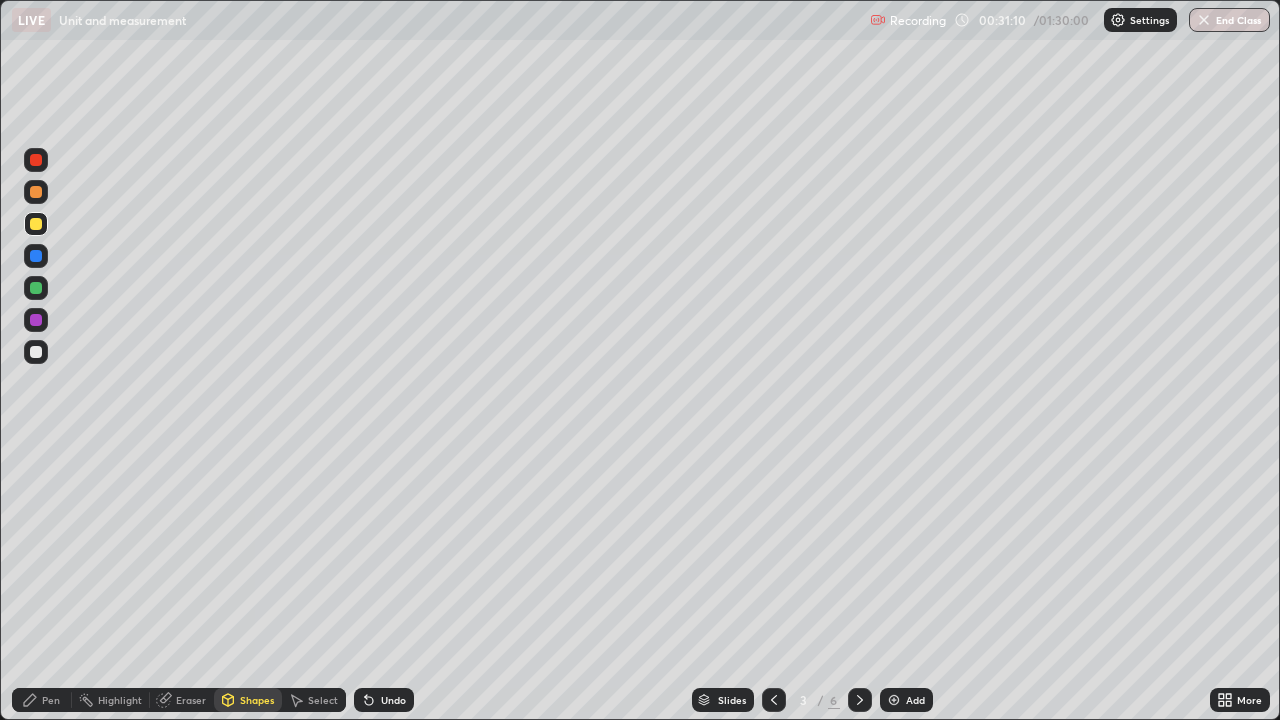 click on "Pen" at bounding box center (51, 700) 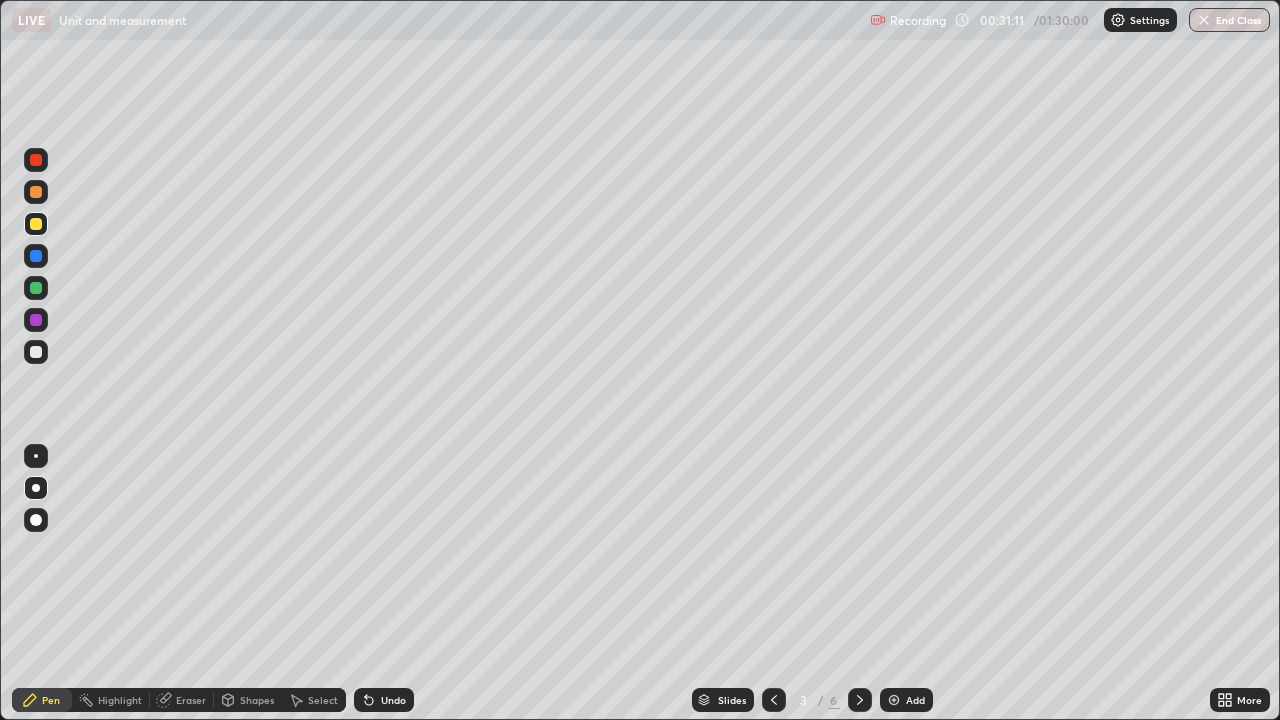 click at bounding box center (36, 352) 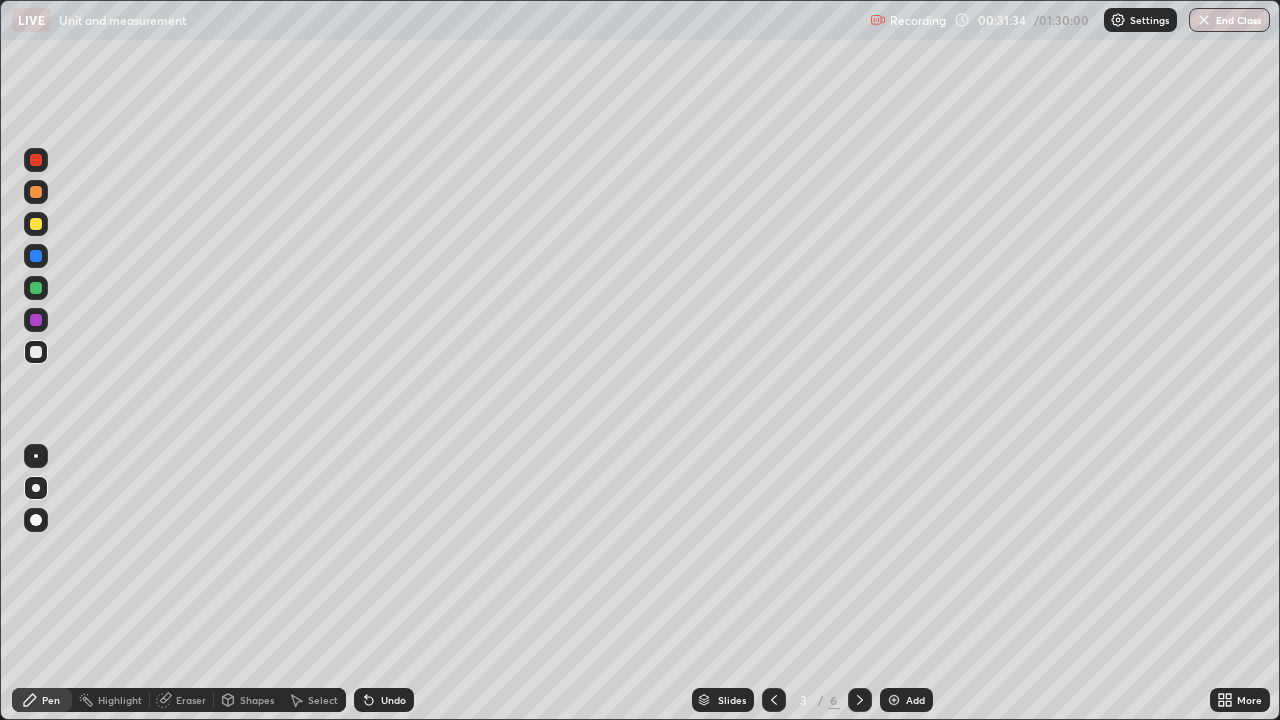 click at bounding box center [860, 700] 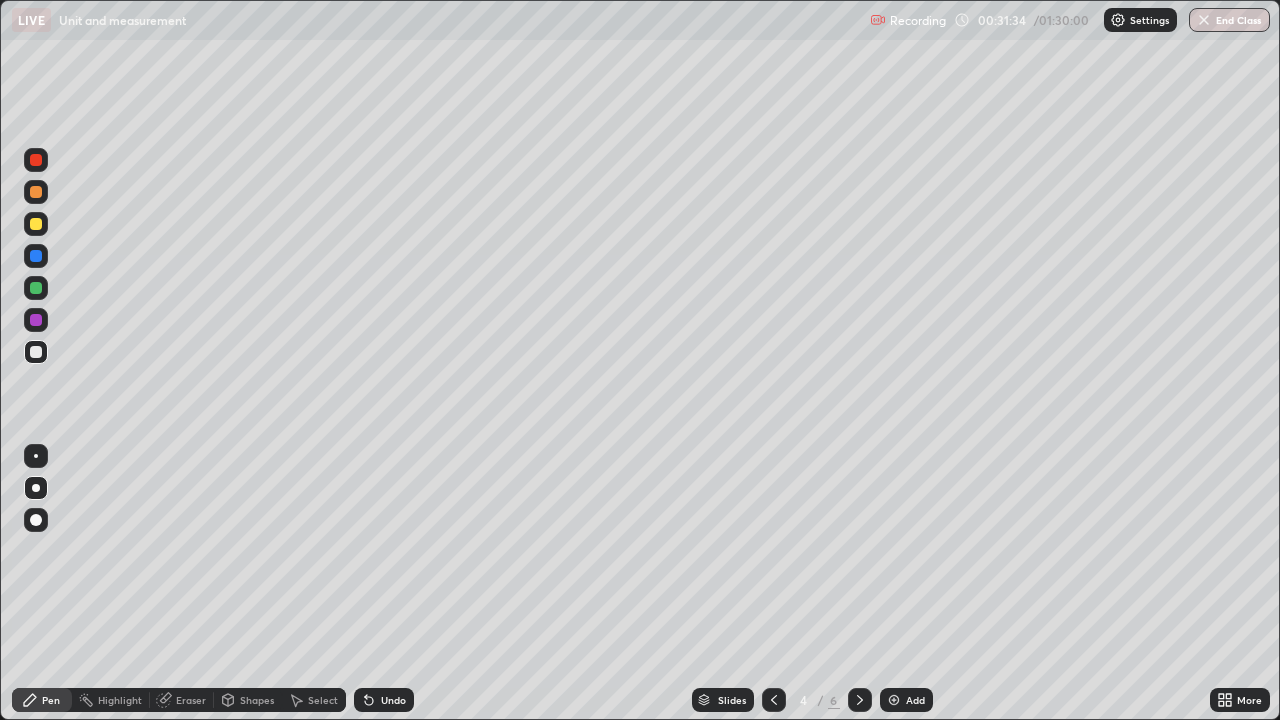 click 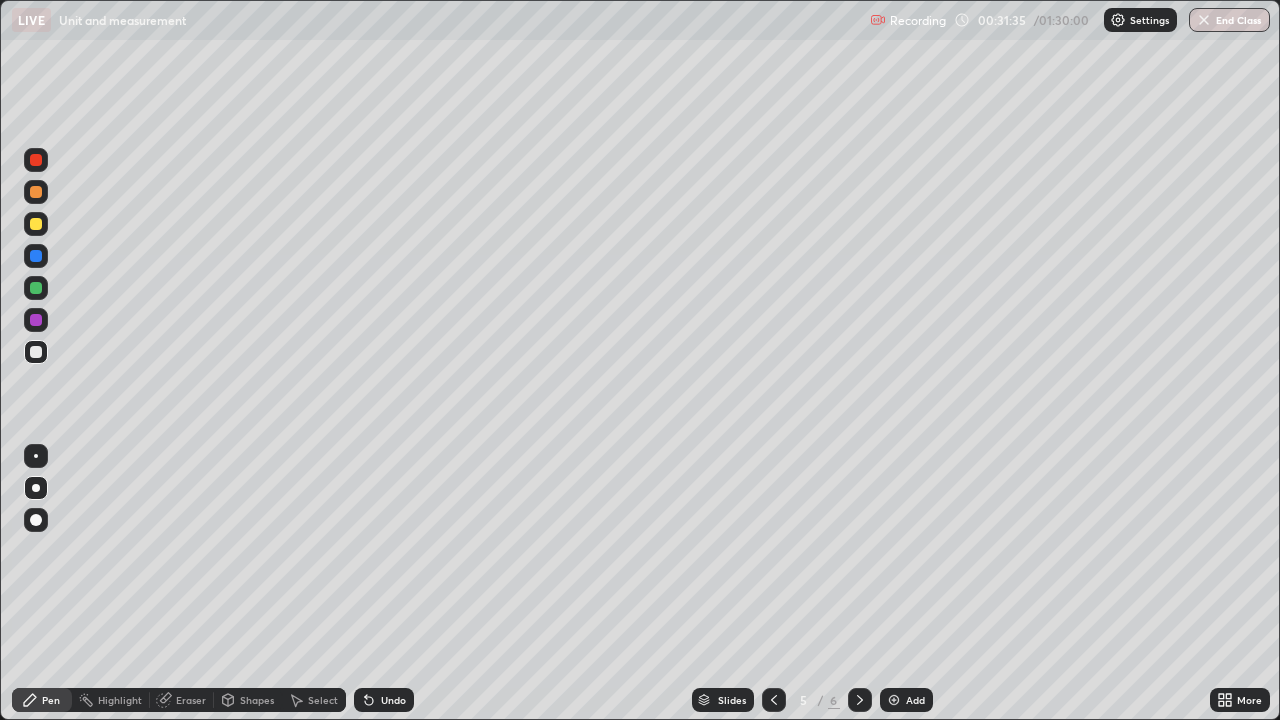 click 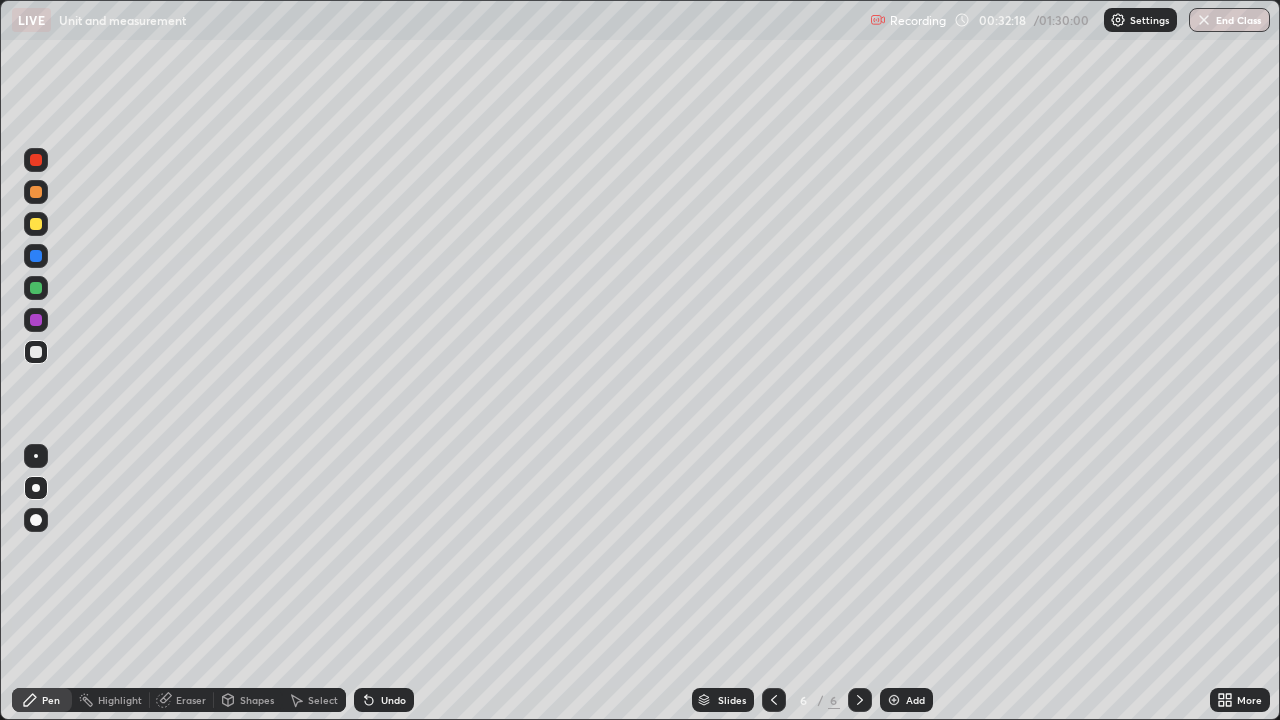 click on "Shapes" at bounding box center [257, 700] 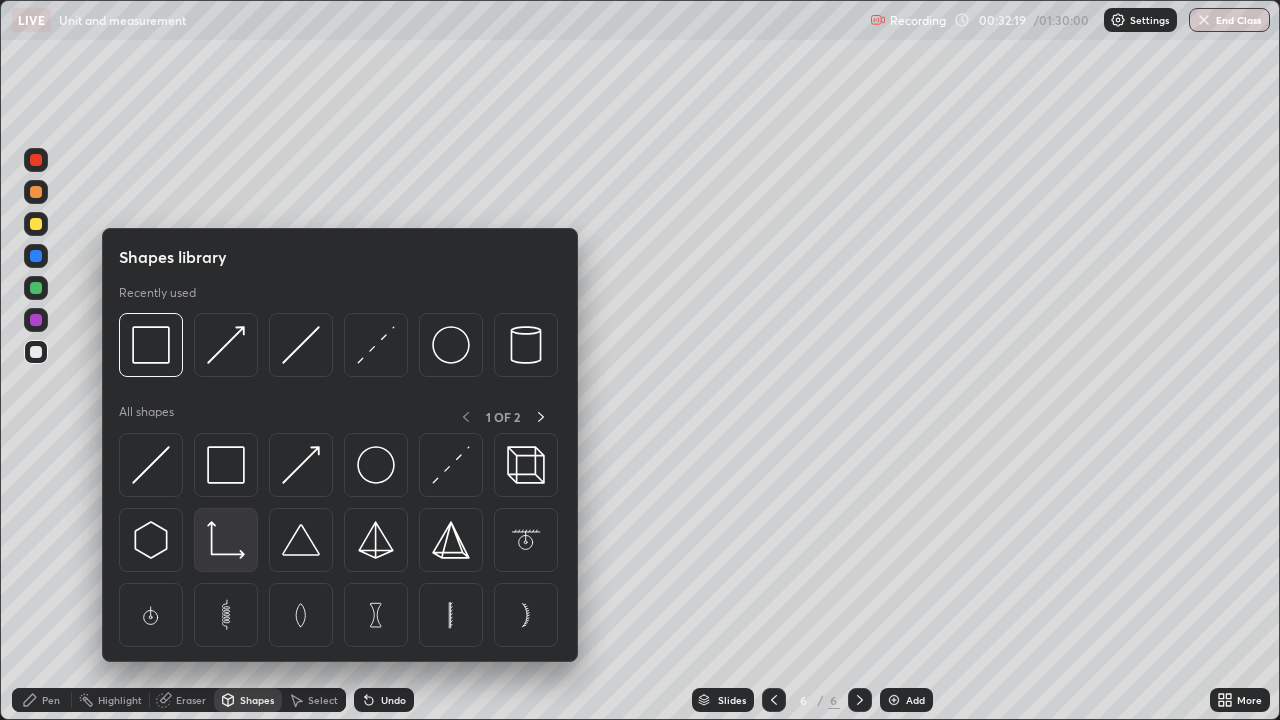 click at bounding box center [226, 540] 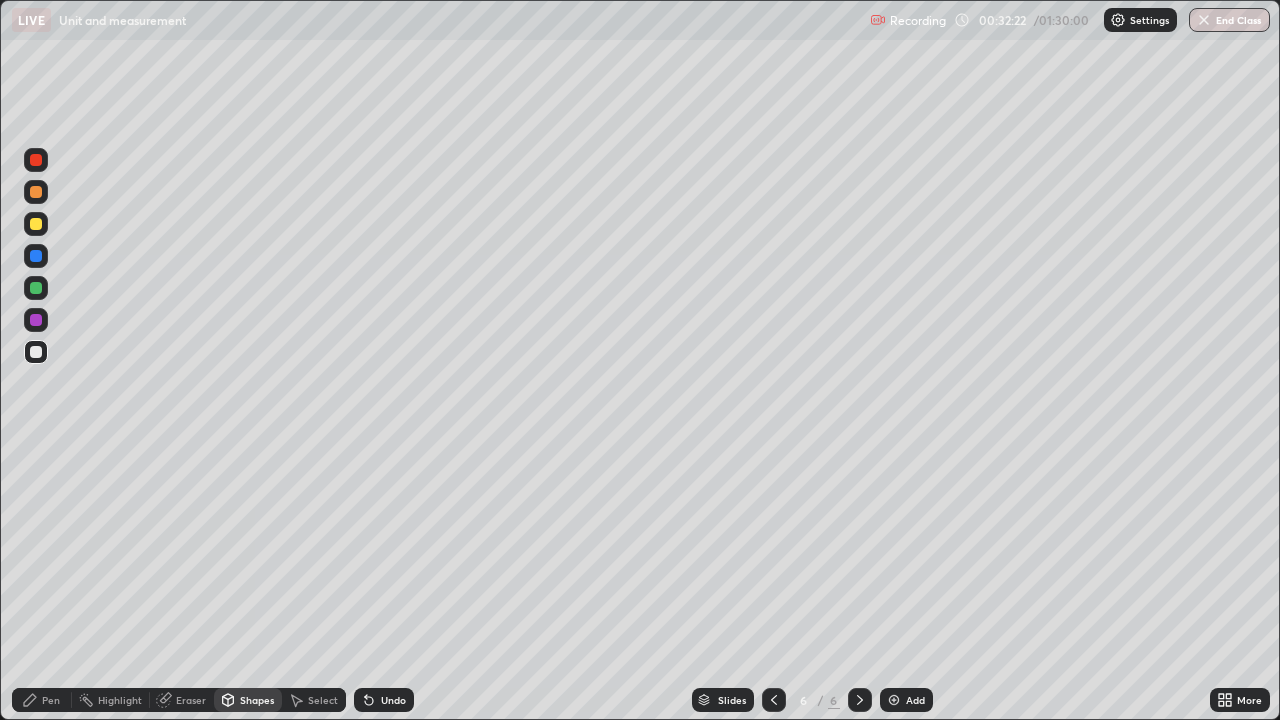 click on "Pen" at bounding box center [42, 700] 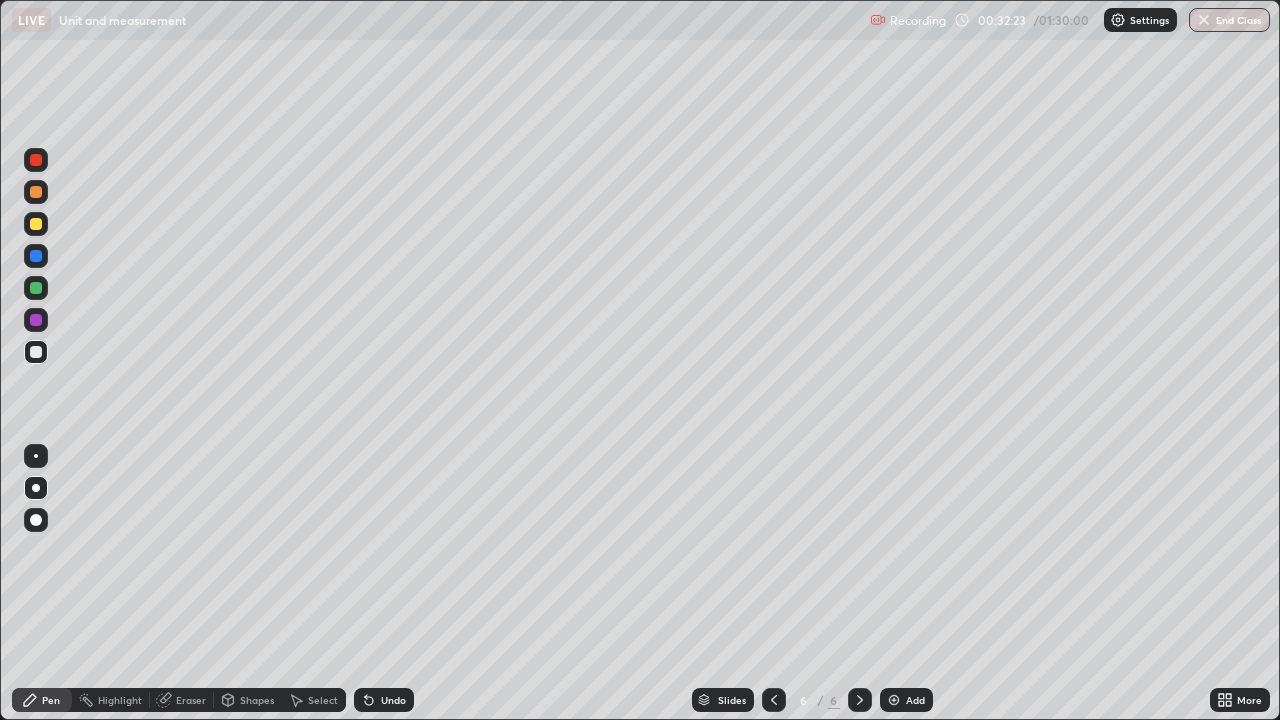 click at bounding box center (36, 224) 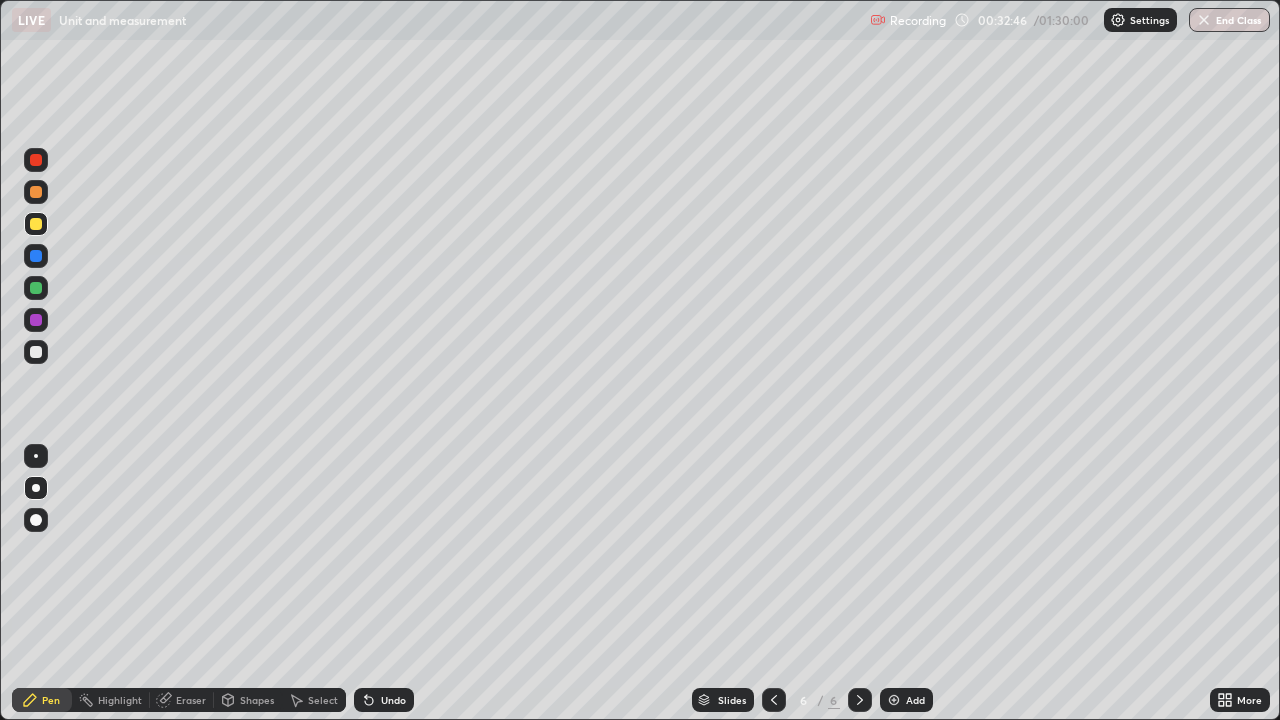 click at bounding box center [36, 192] 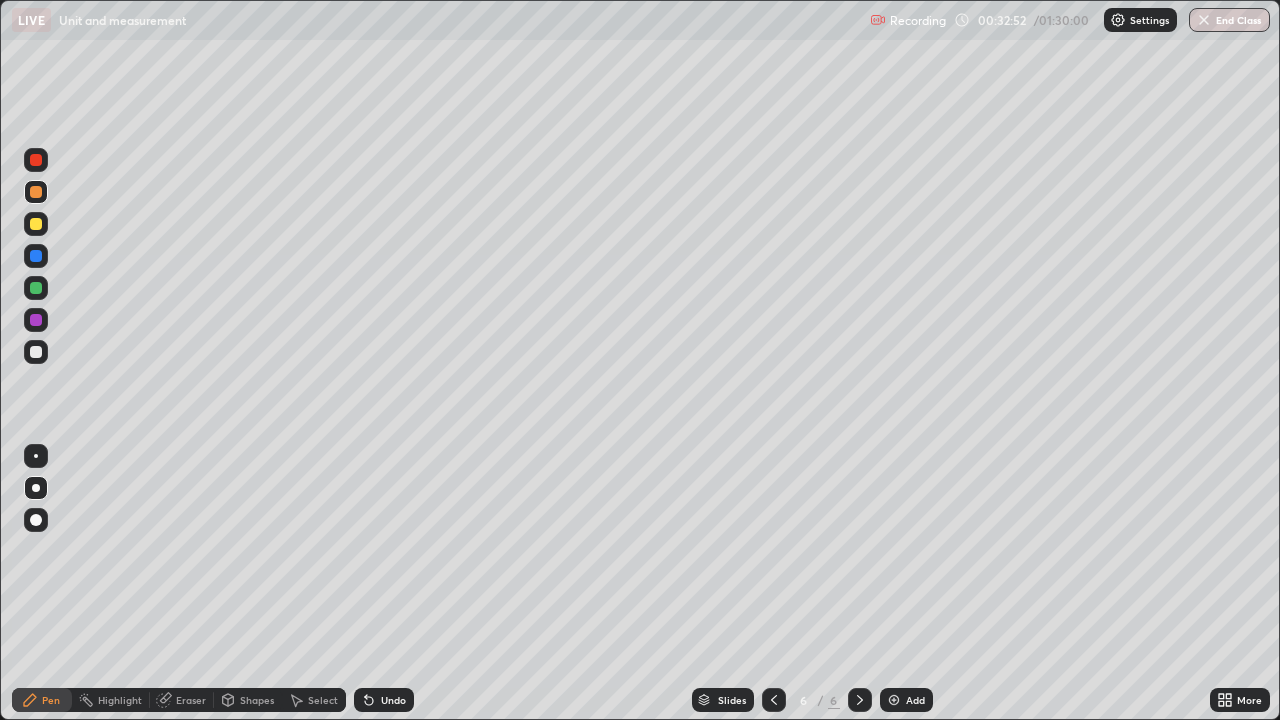 click at bounding box center [36, 160] 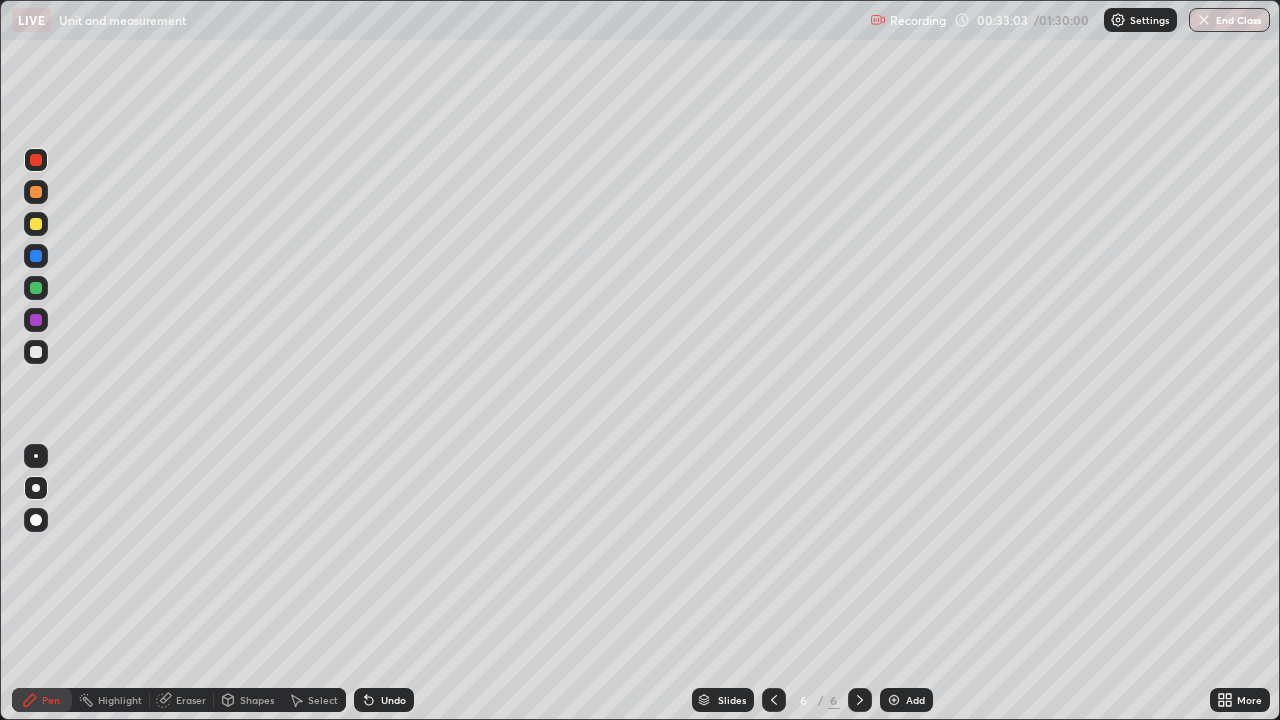click at bounding box center [36, 256] 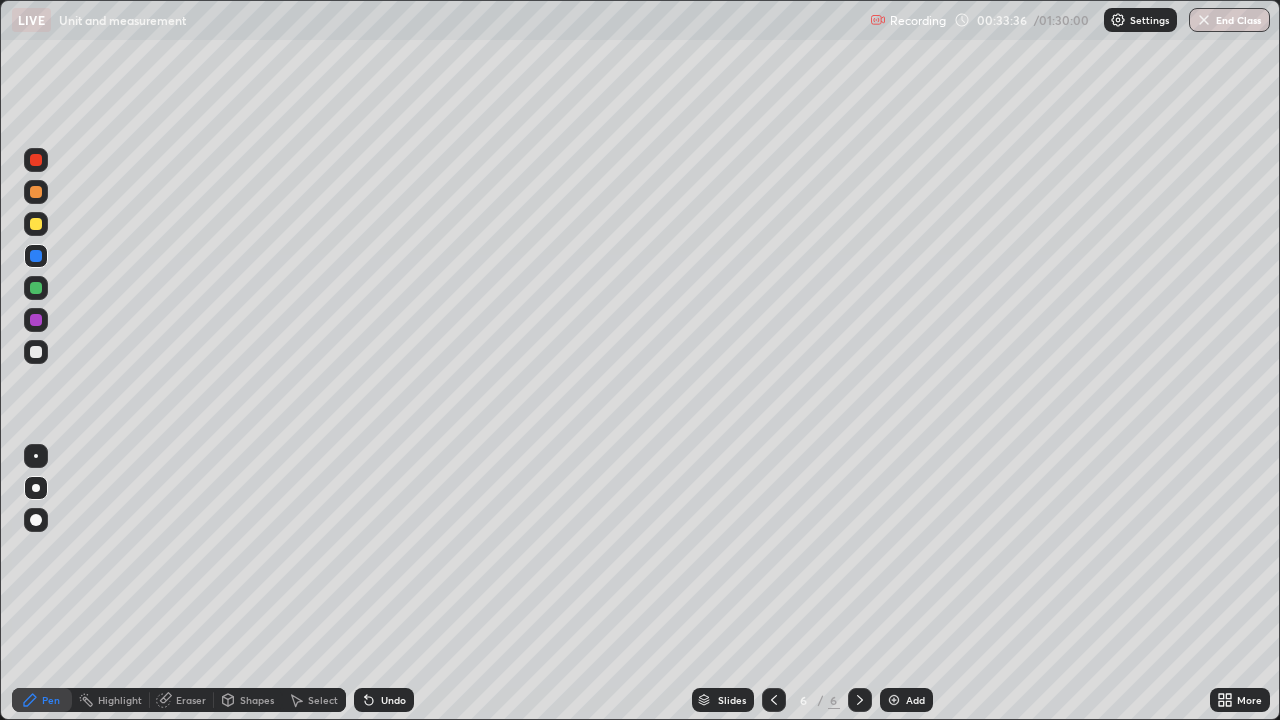 click at bounding box center [774, 700] 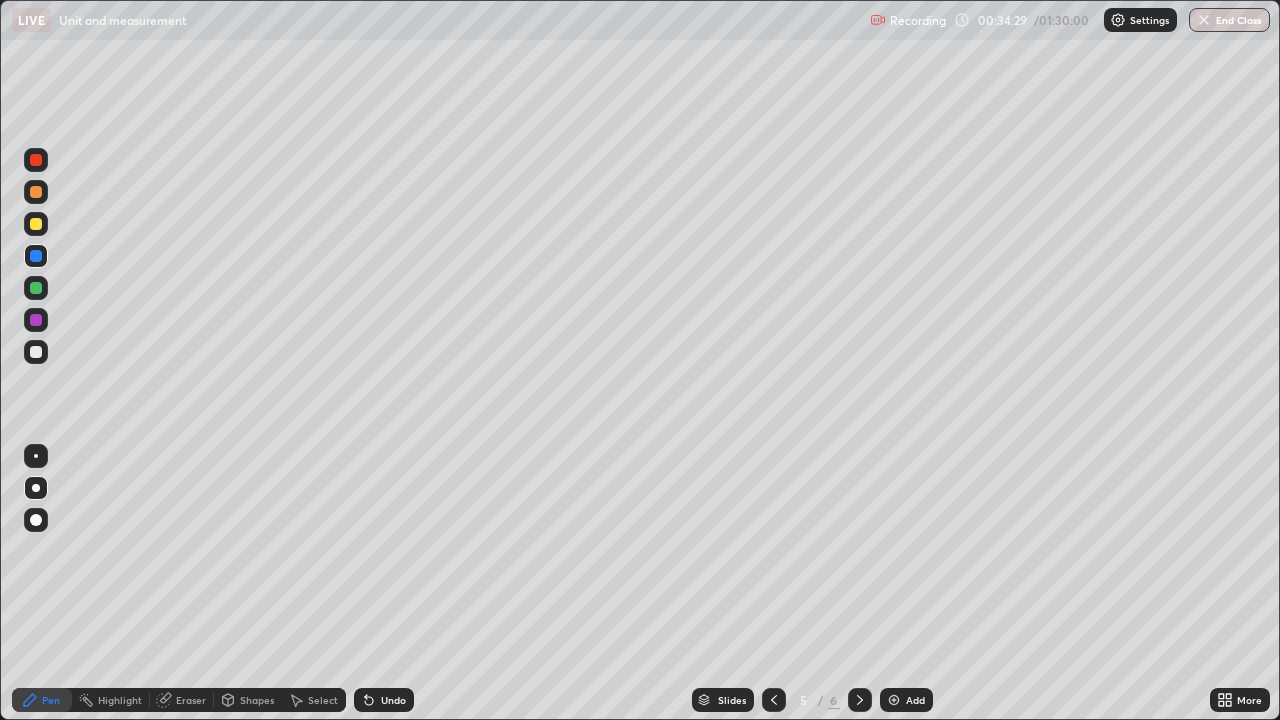 click 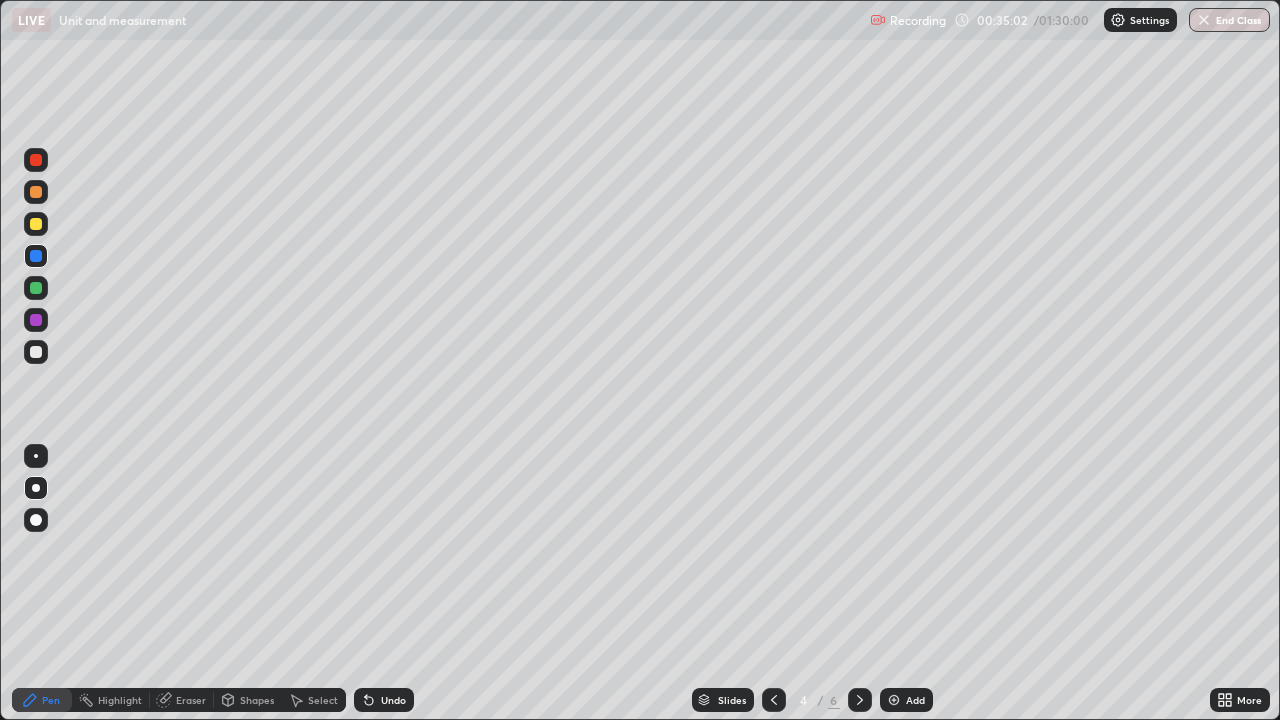 click 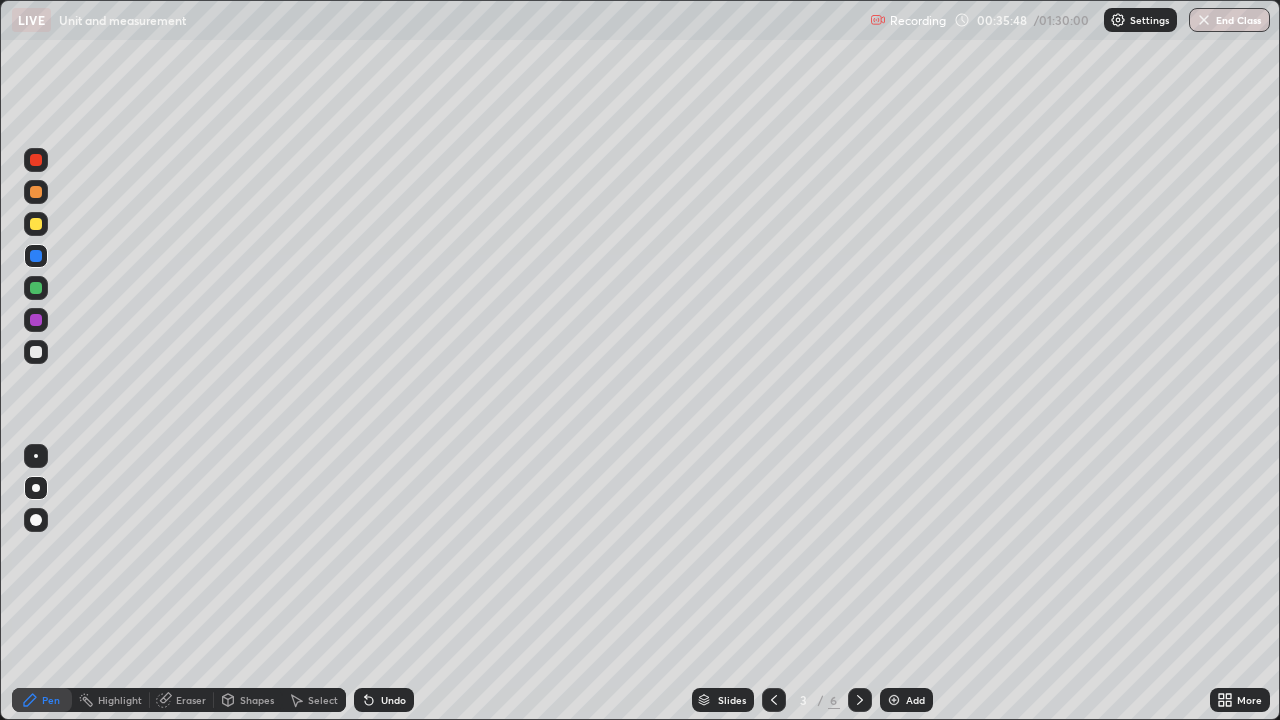 click 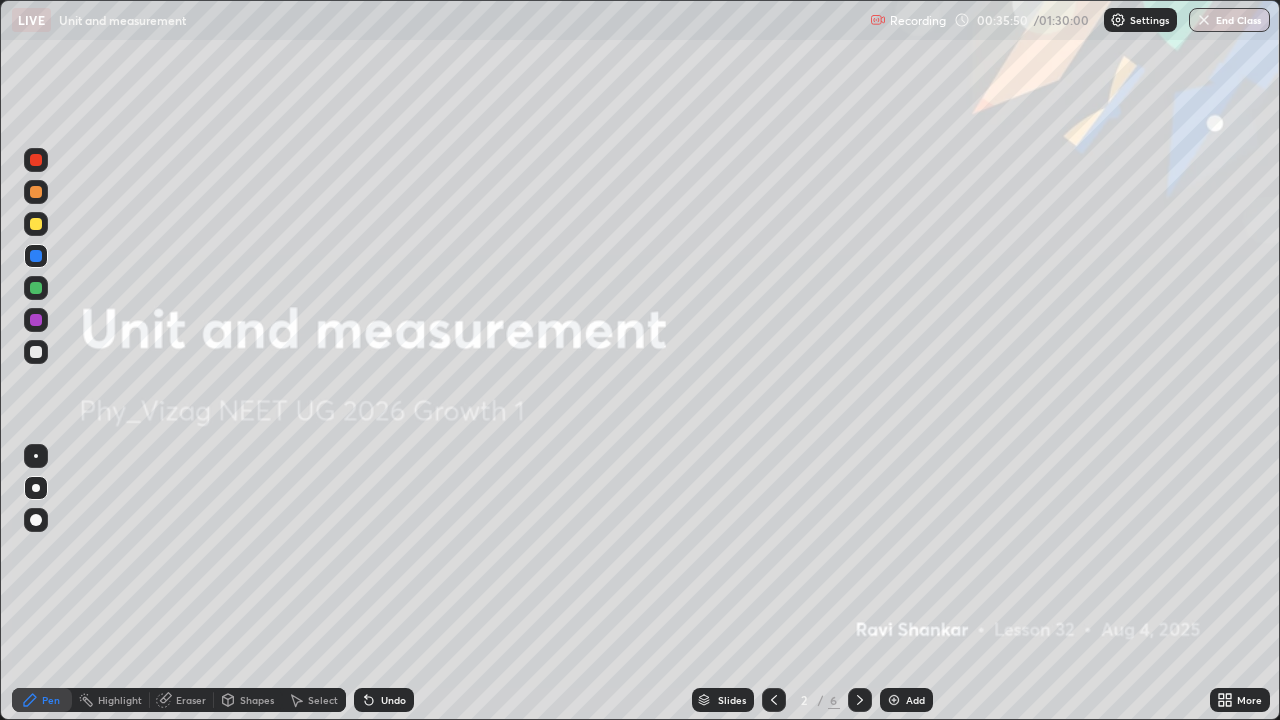 click 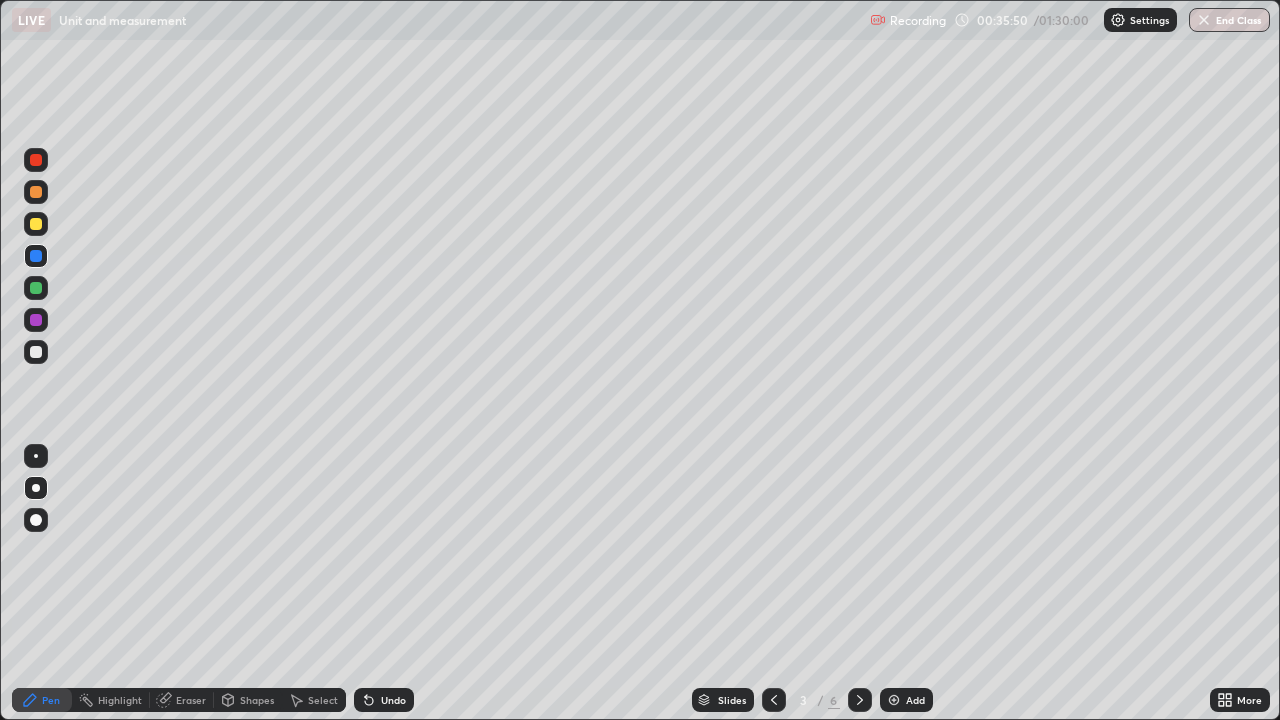click 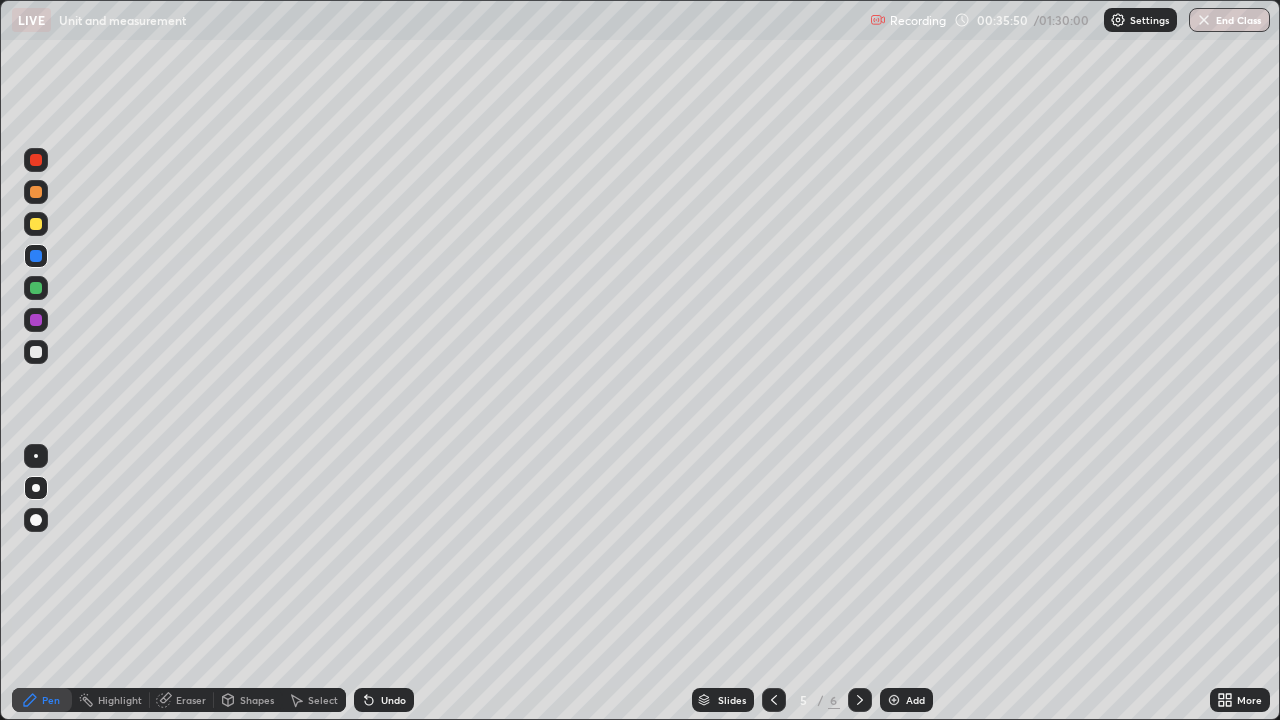 click 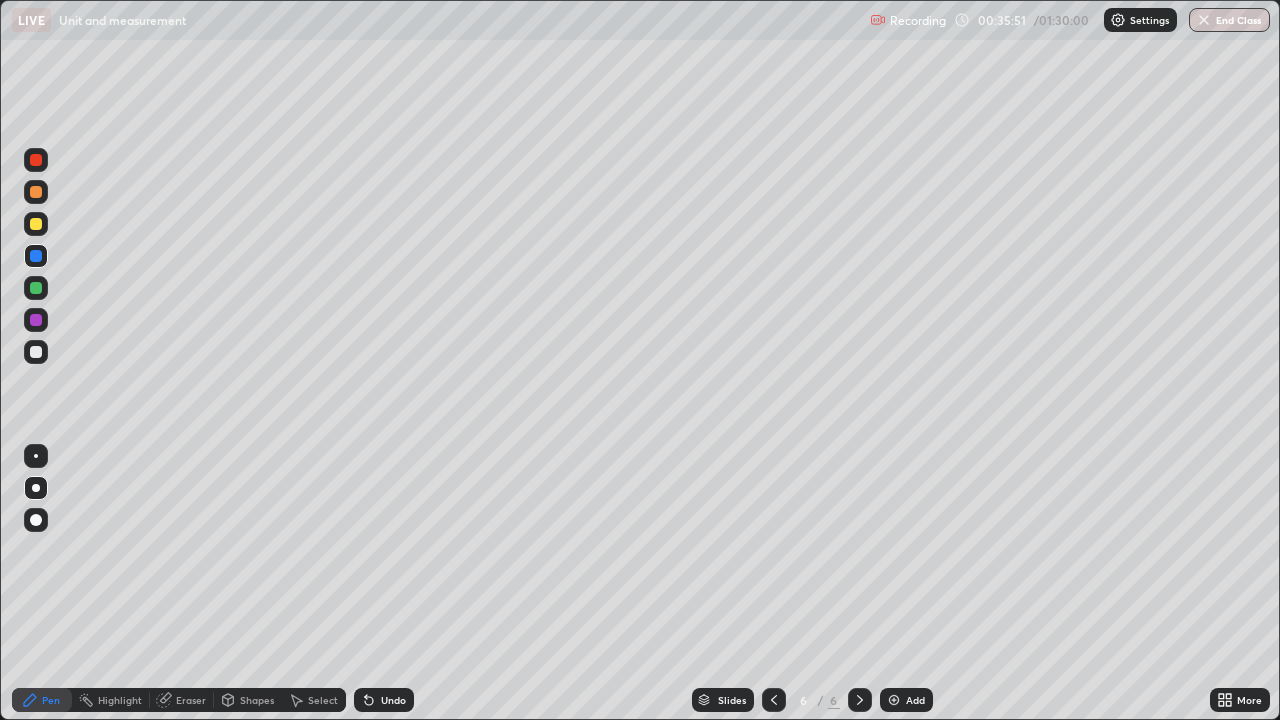 click on "Add" at bounding box center (906, 700) 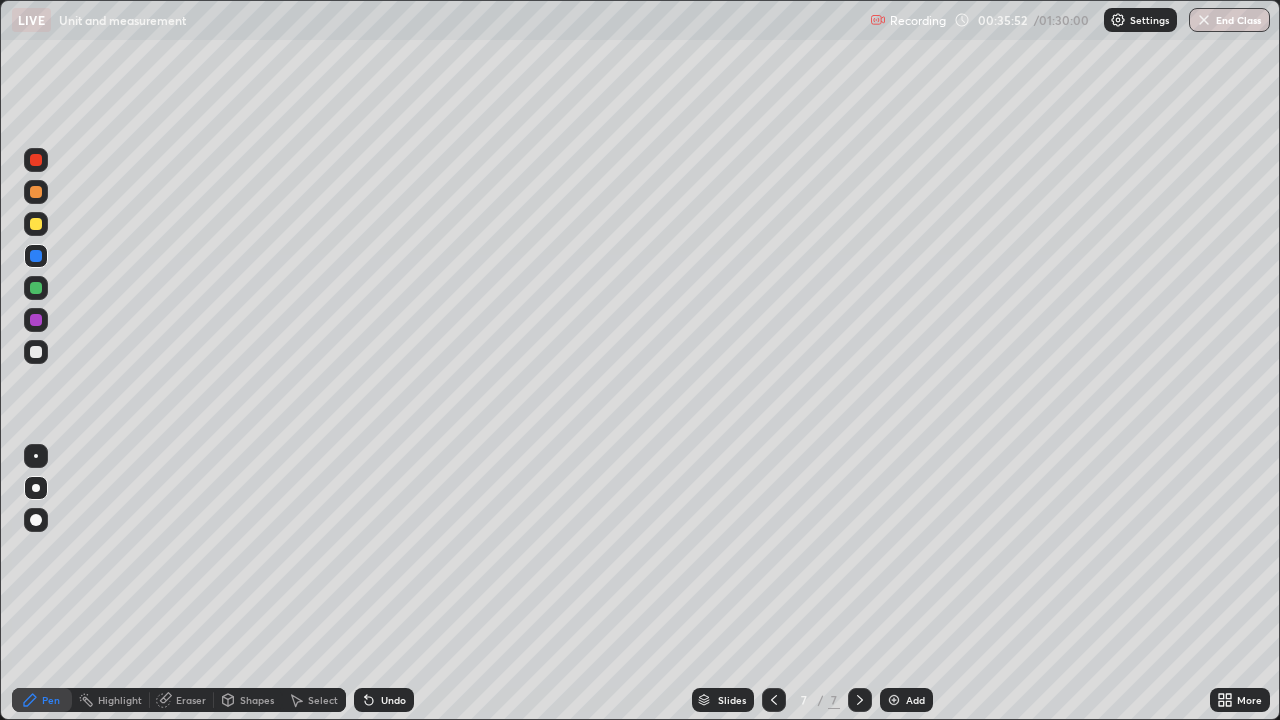 click at bounding box center (36, 352) 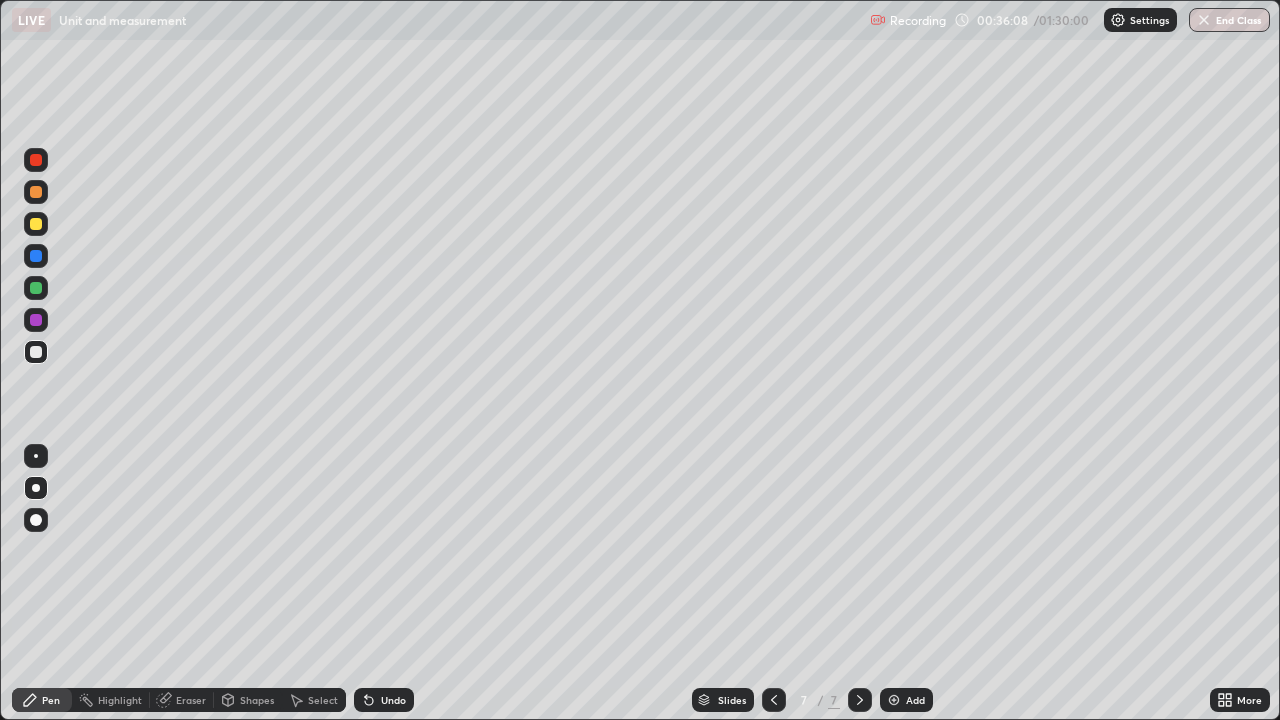 click 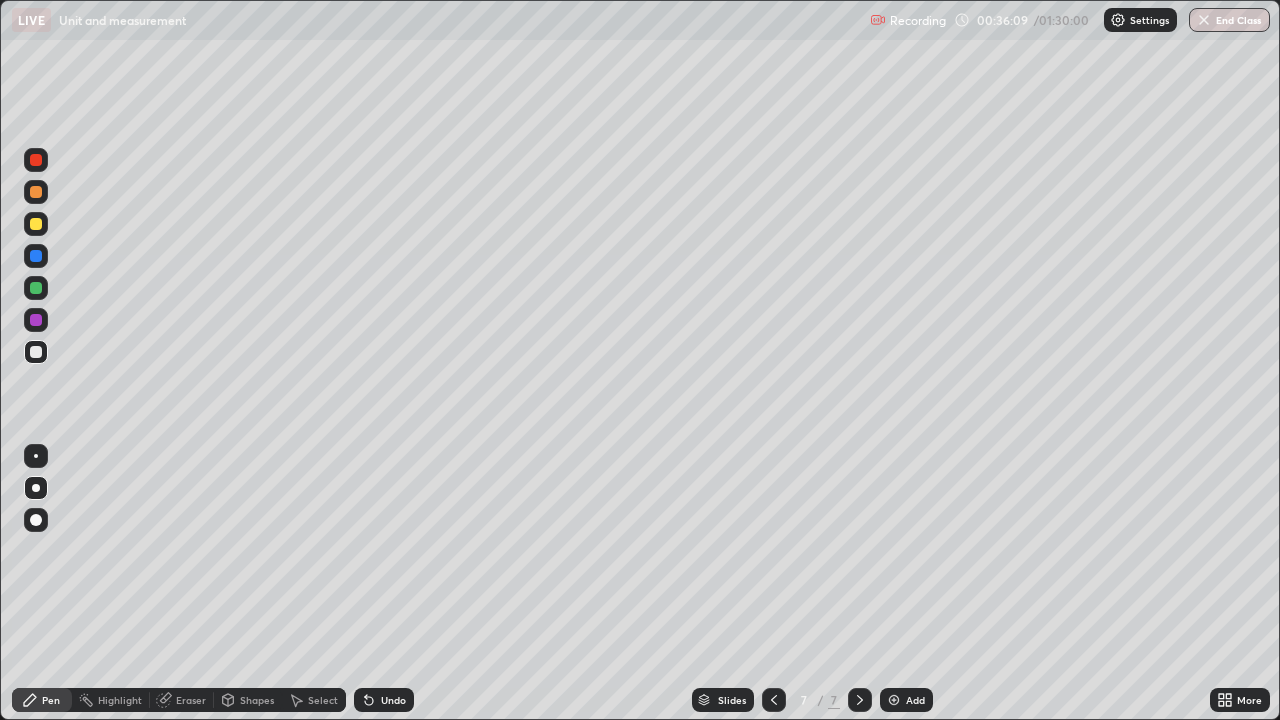 click on "Undo" at bounding box center [393, 700] 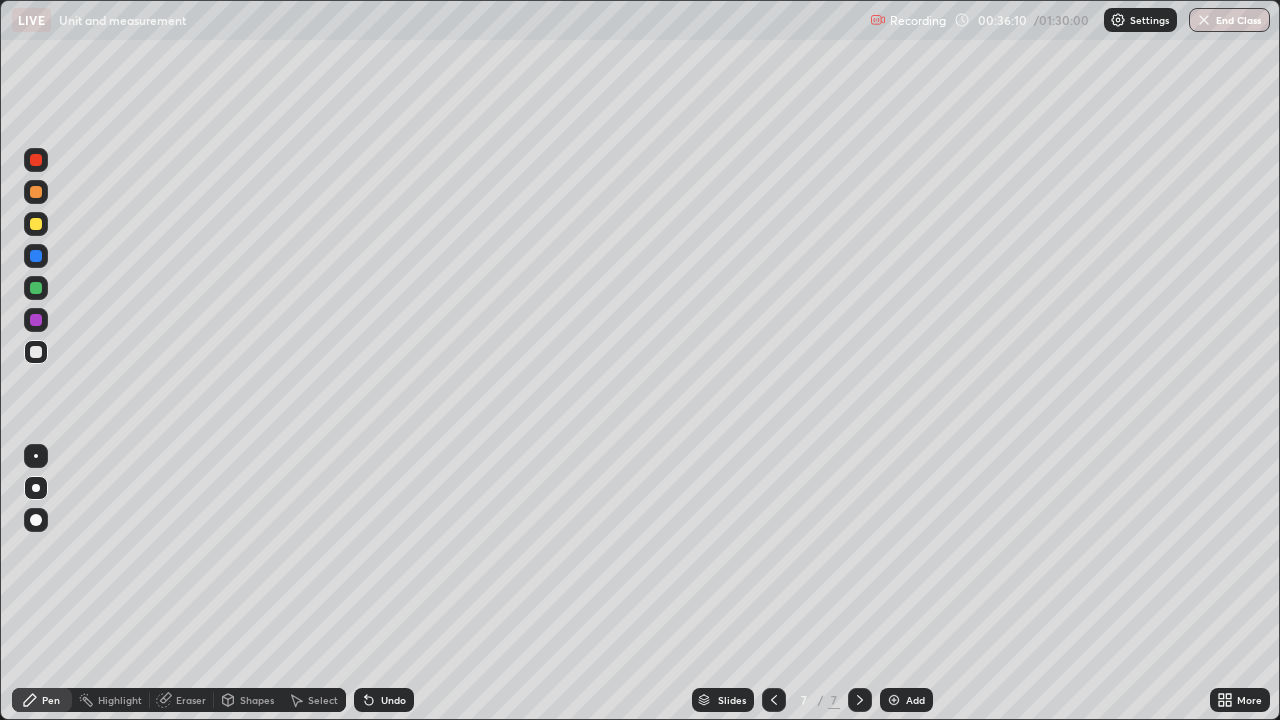 click on "Undo" at bounding box center [384, 700] 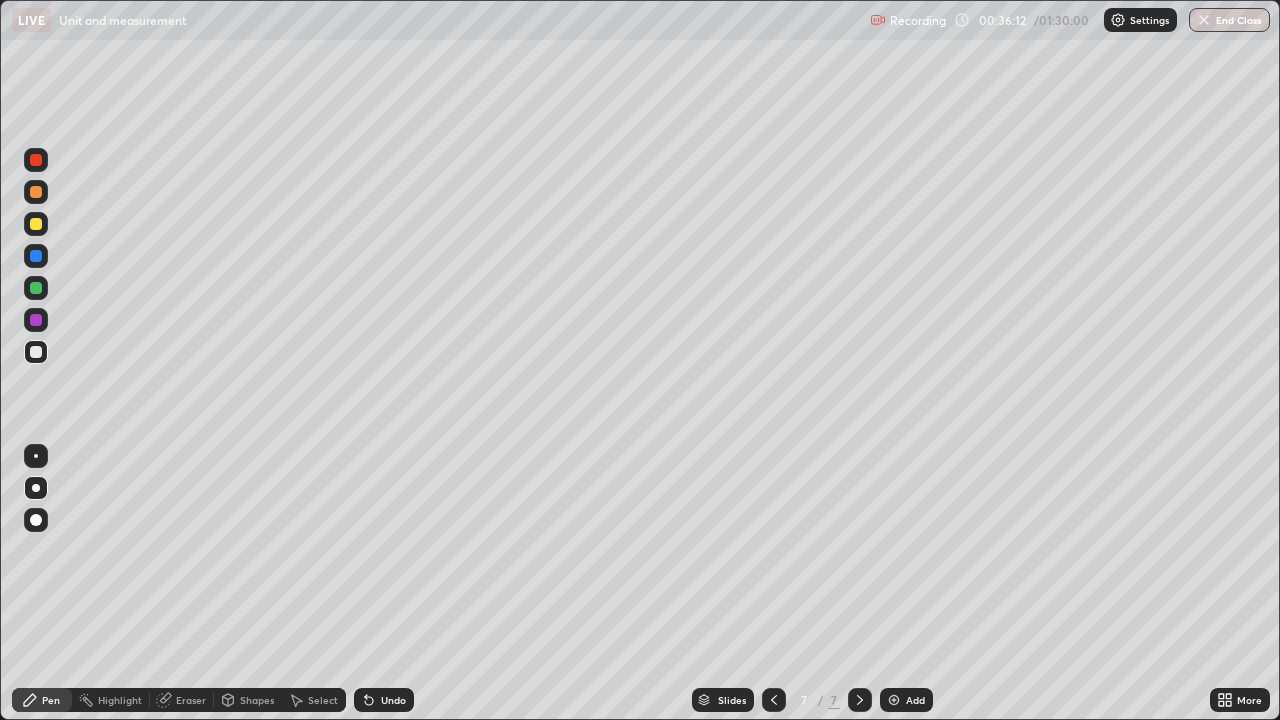 click on "Shapes" at bounding box center (257, 700) 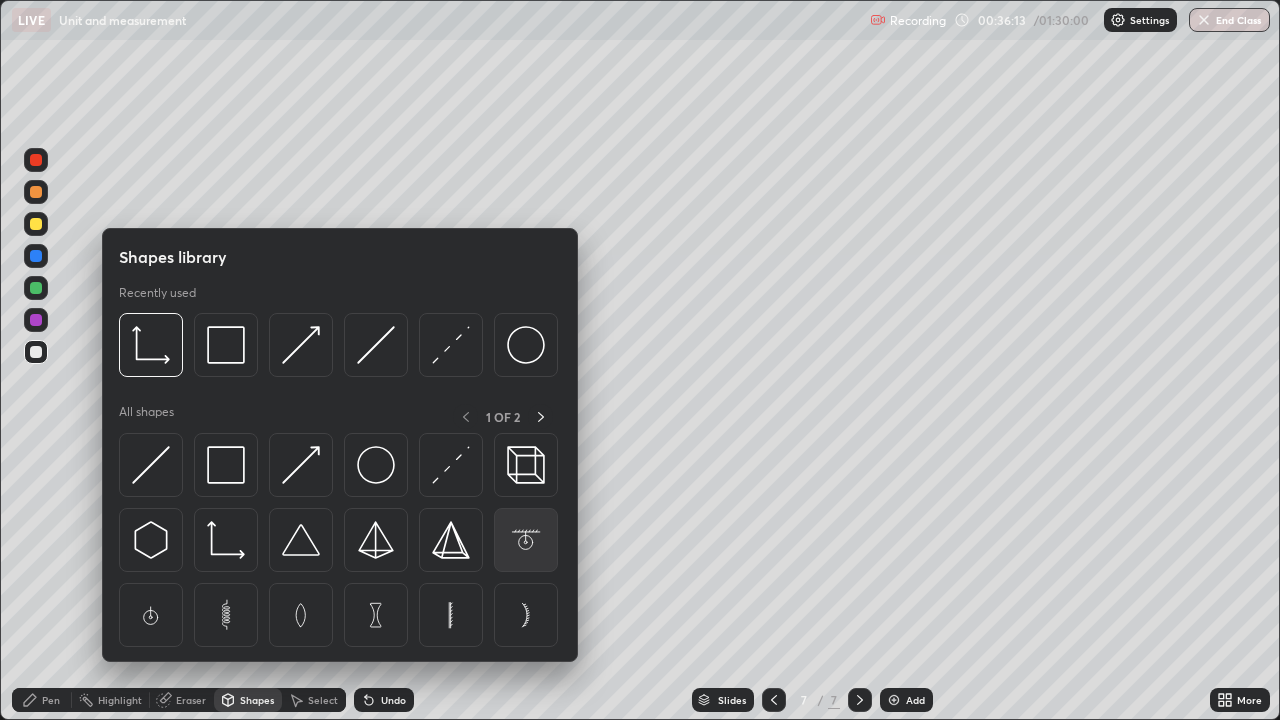 click at bounding box center [526, 540] 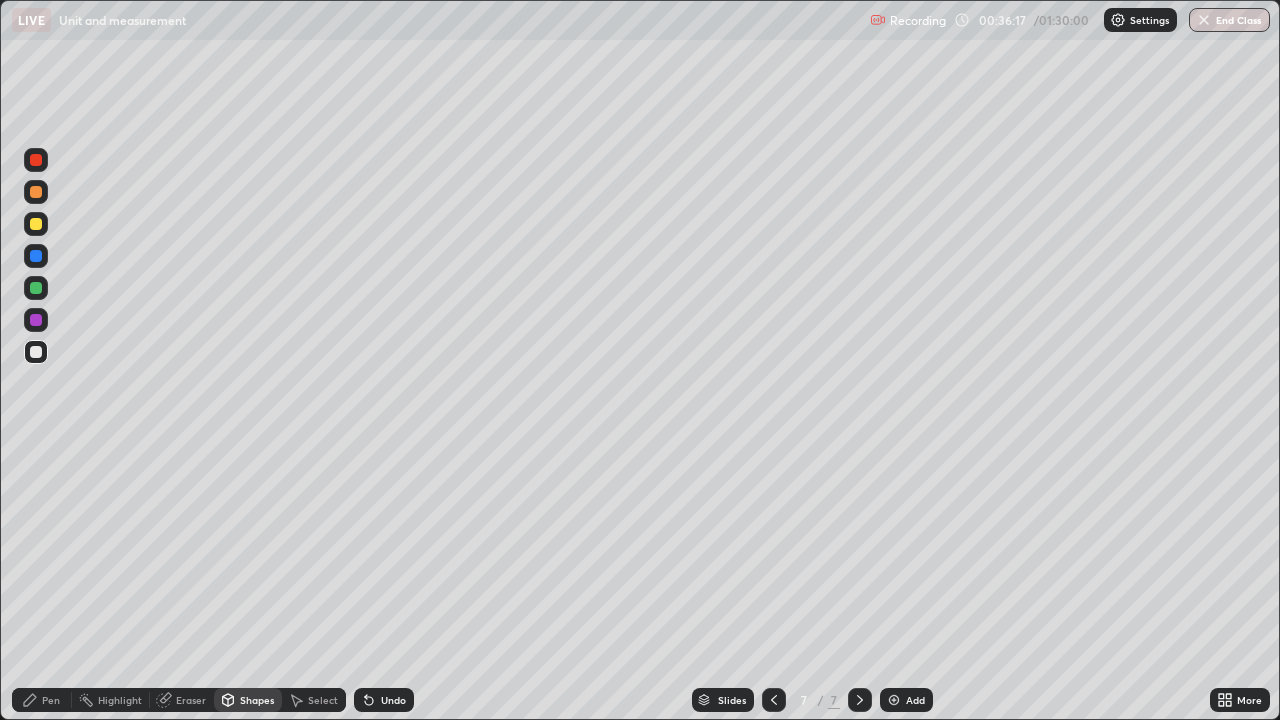 click on "Shapes" at bounding box center [257, 700] 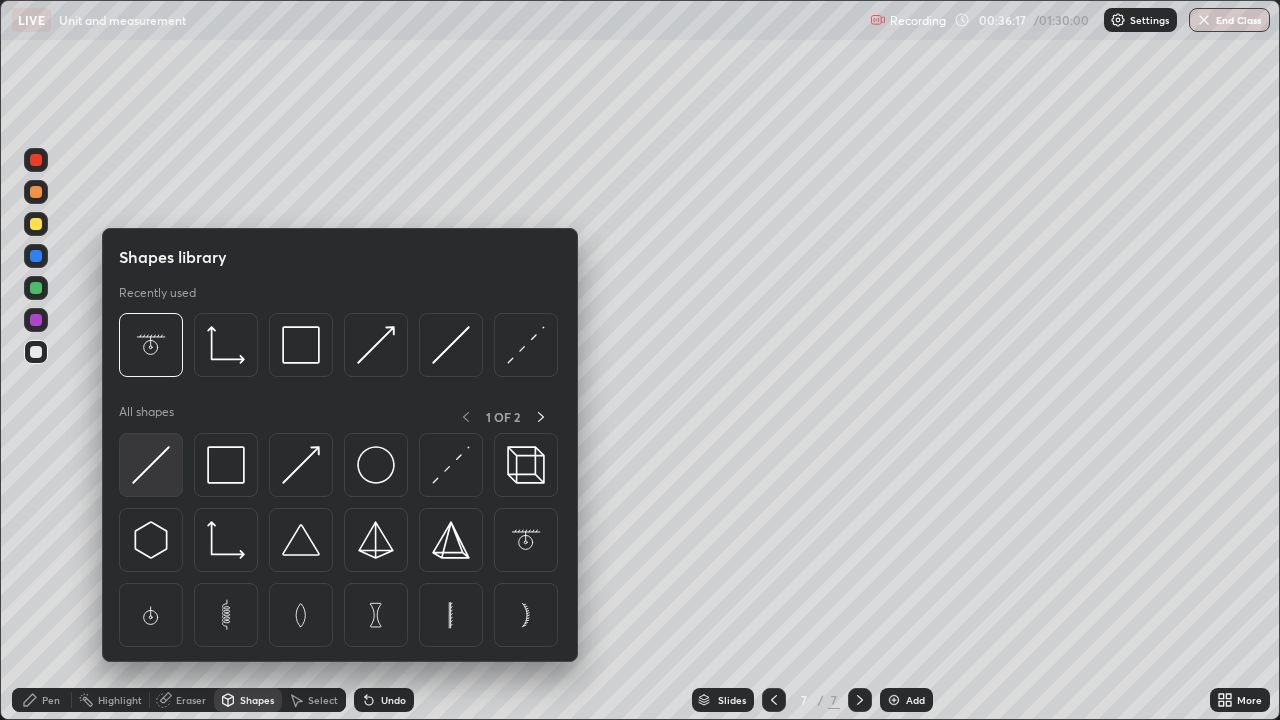 click at bounding box center [151, 465] 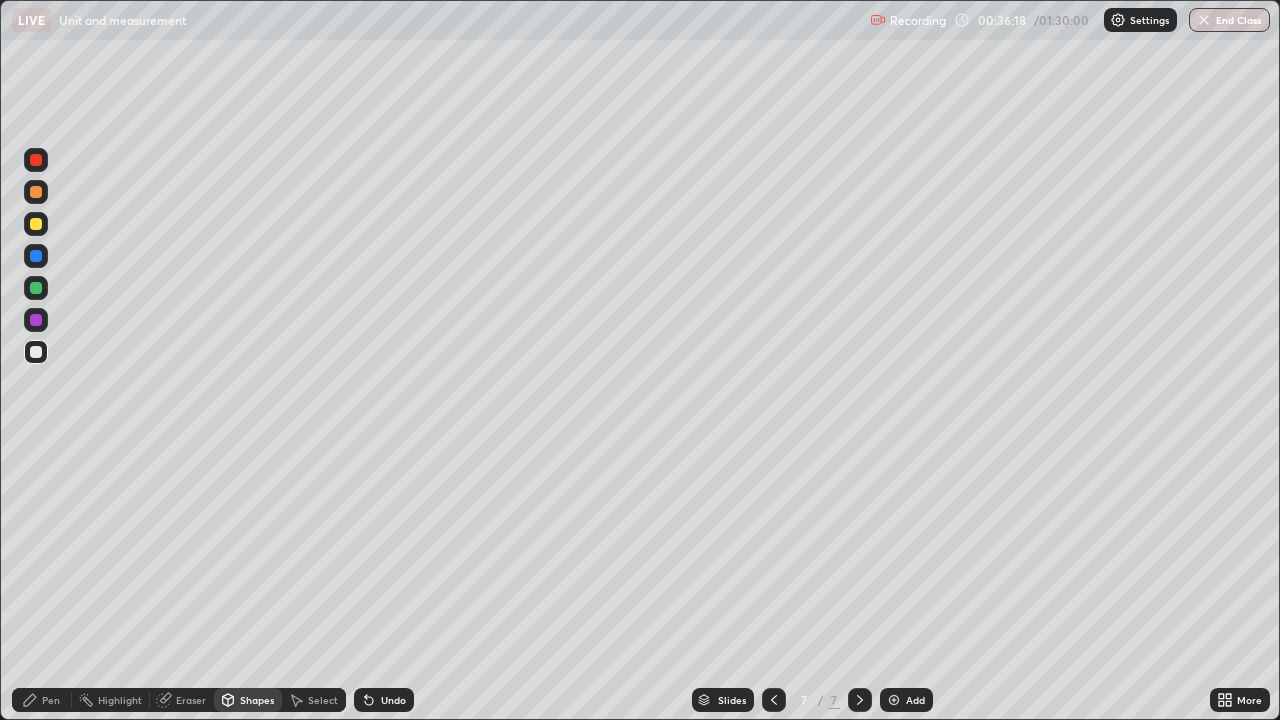 click at bounding box center (36, 224) 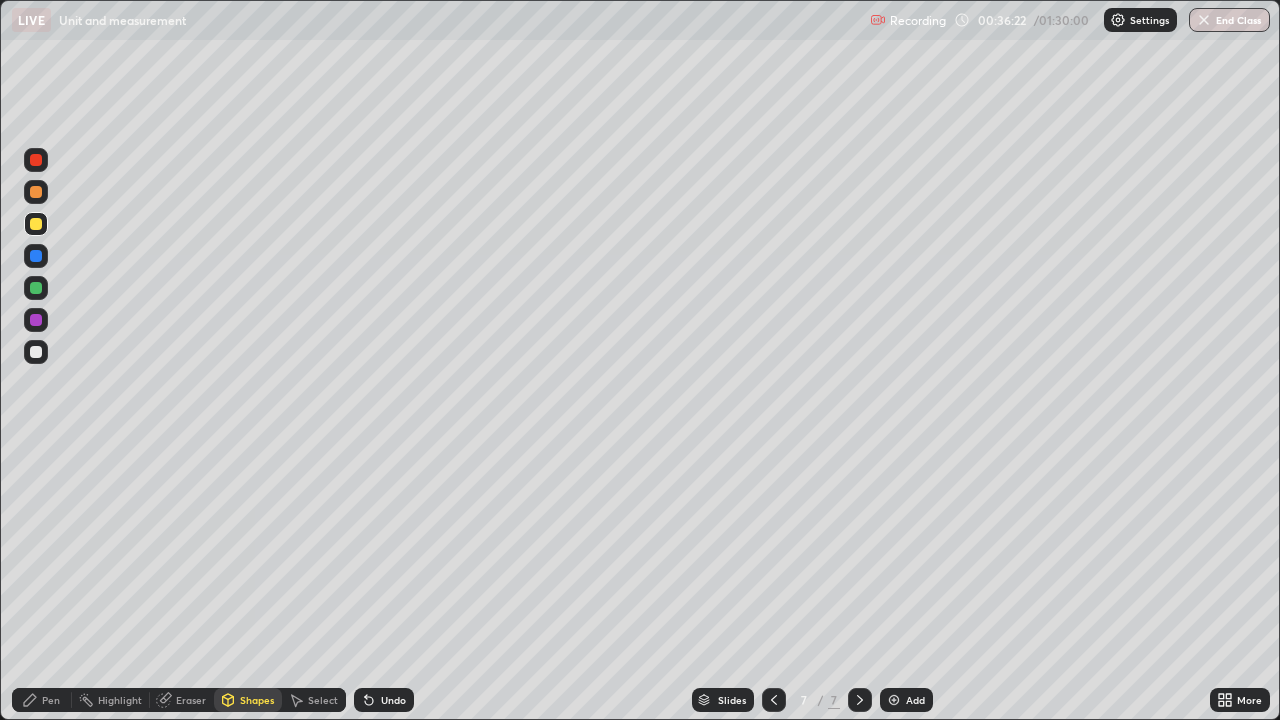 click on "Pen" at bounding box center [51, 700] 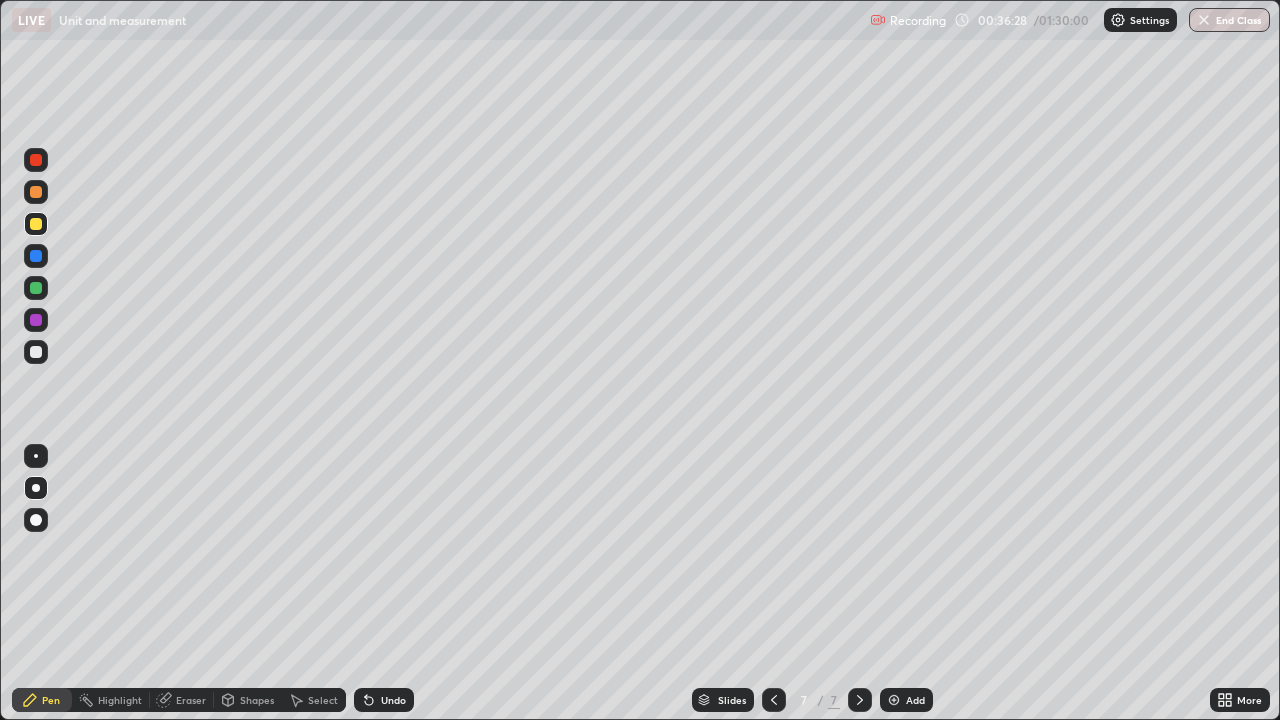 click at bounding box center [36, 352] 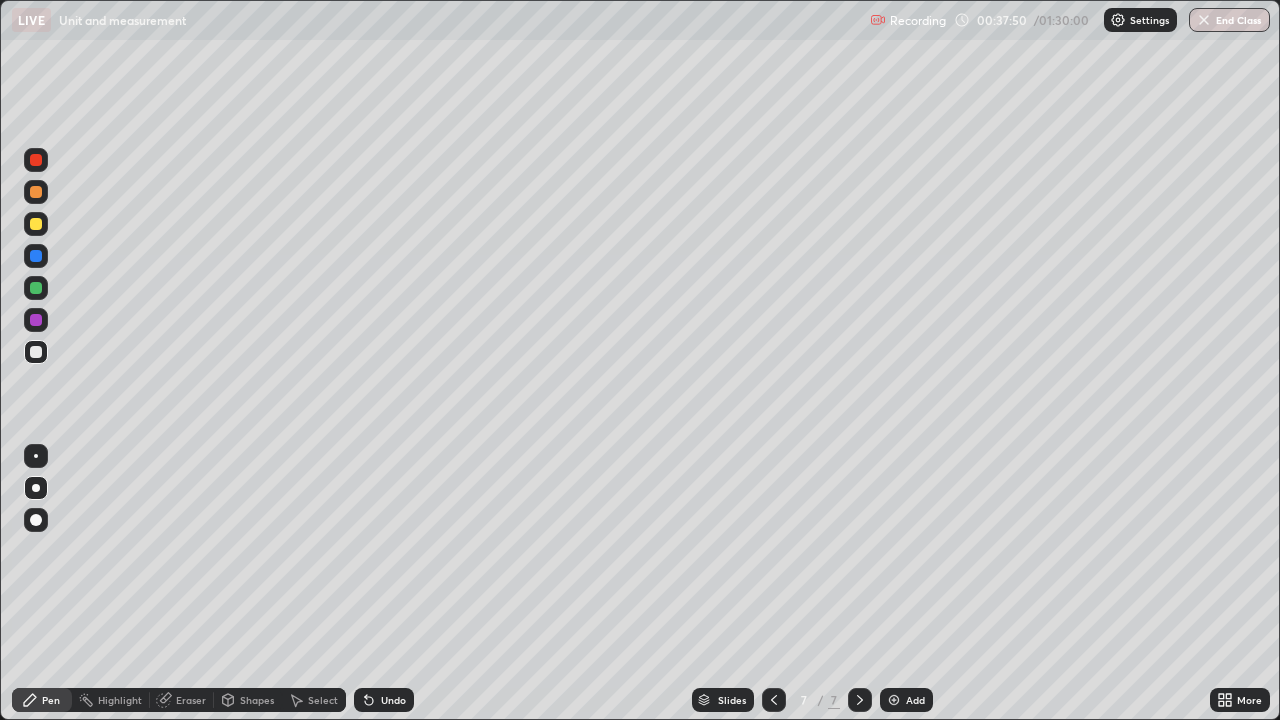 click on "Shapes" at bounding box center [257, 700] 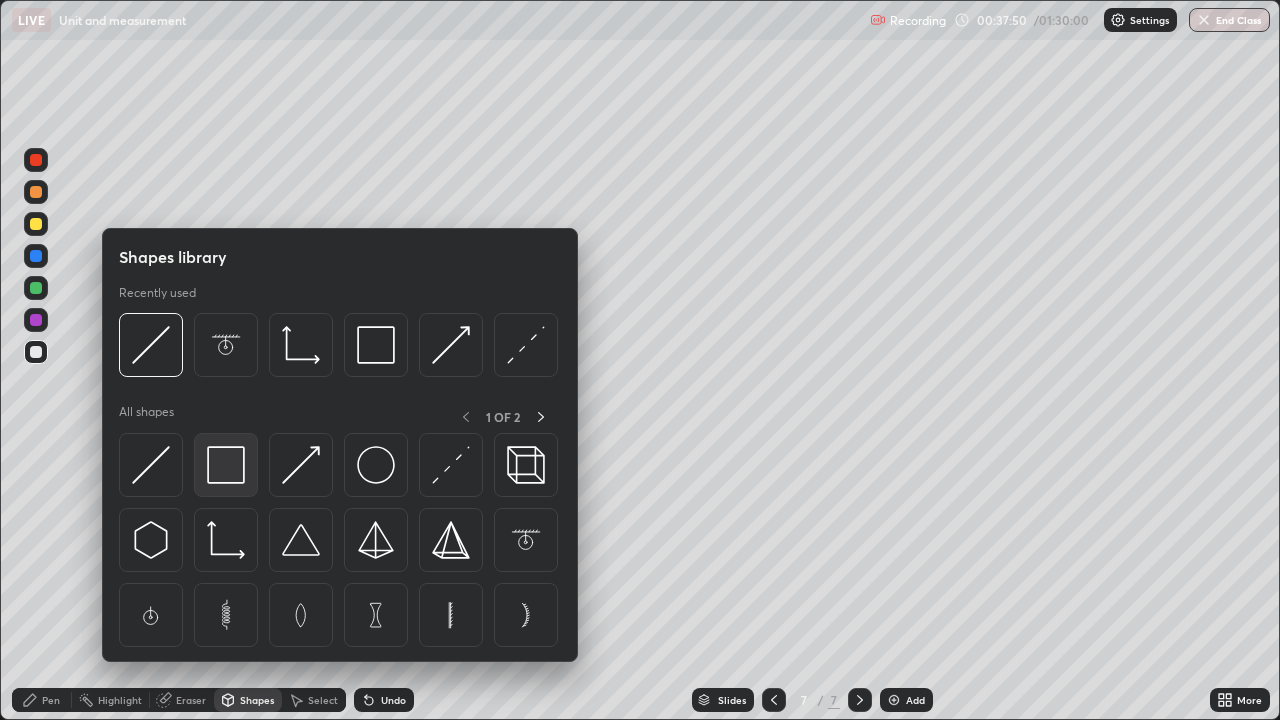 click at bounding box center [226, 465] 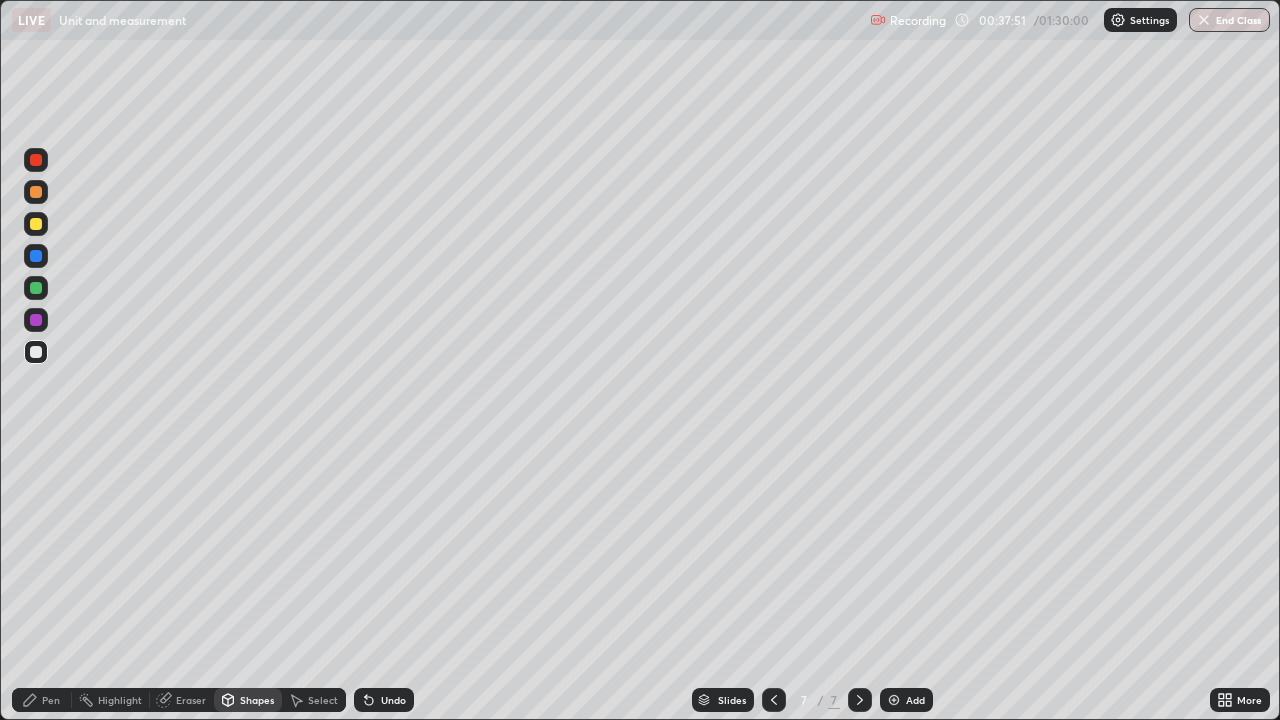 click at bounding box center [36, 224] 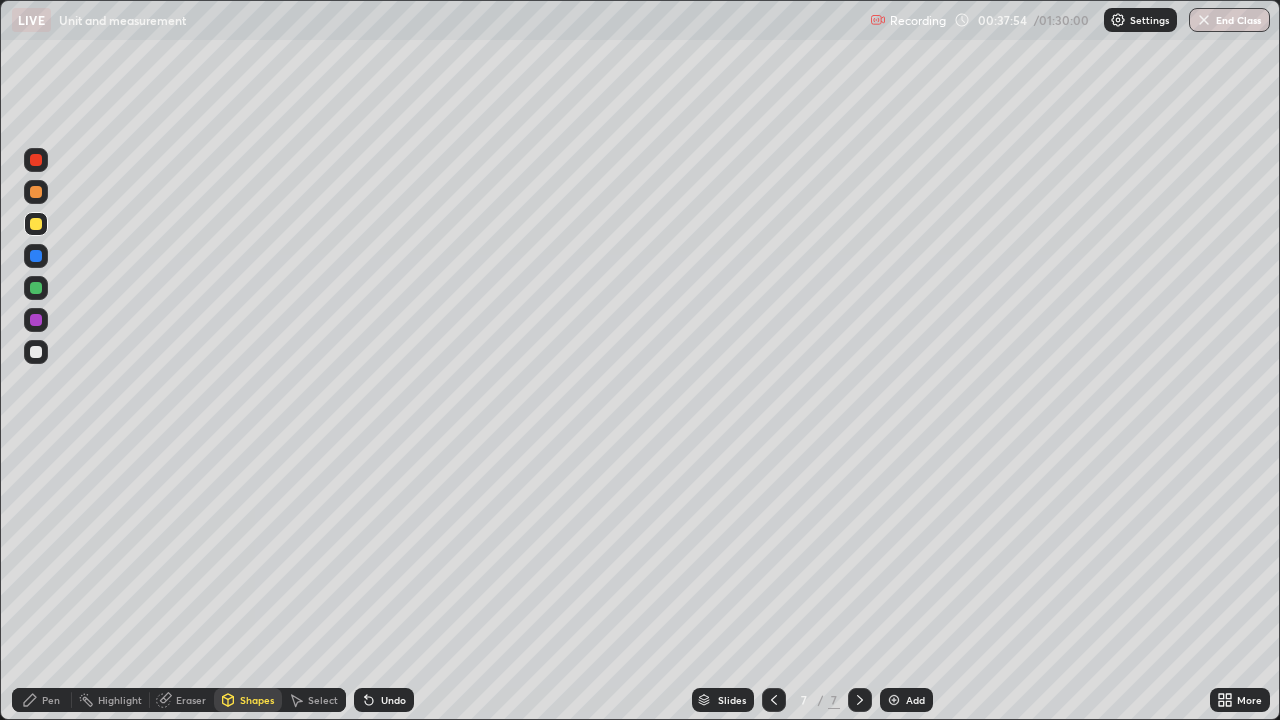 click on "Pen" at bounding box center [51, 700] 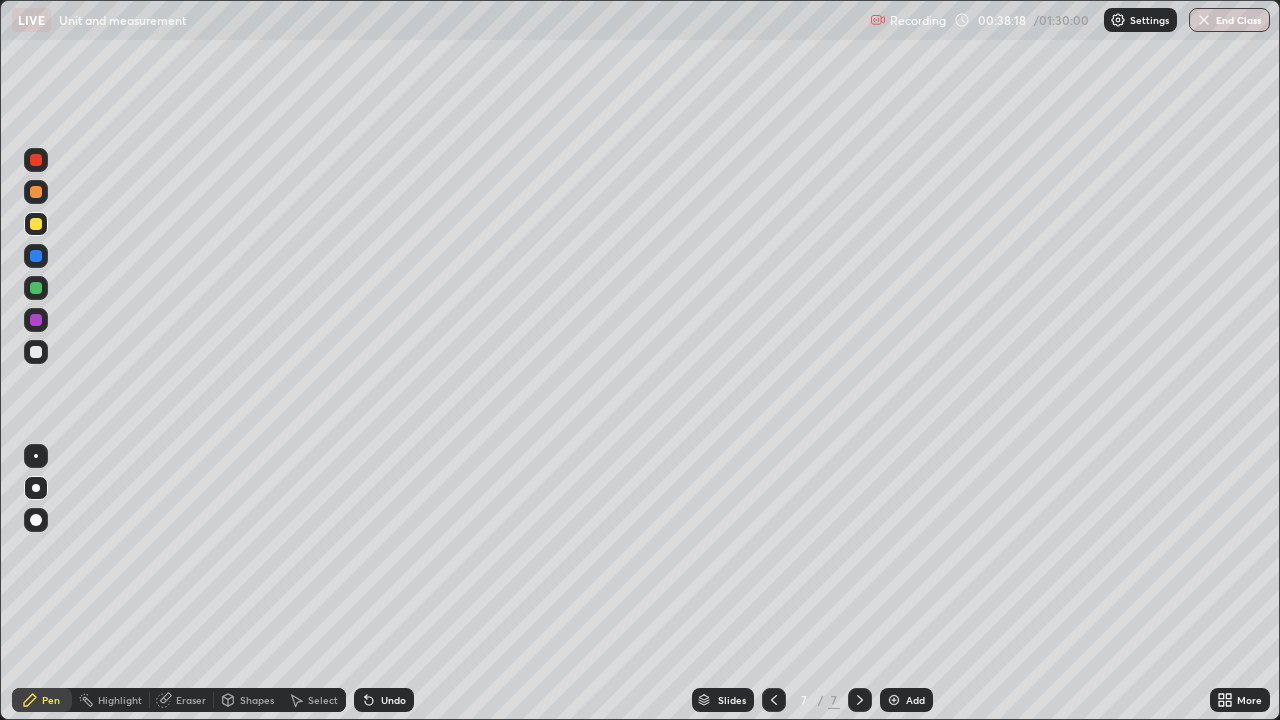 click on "Undo" at bounding box center [393, 700] 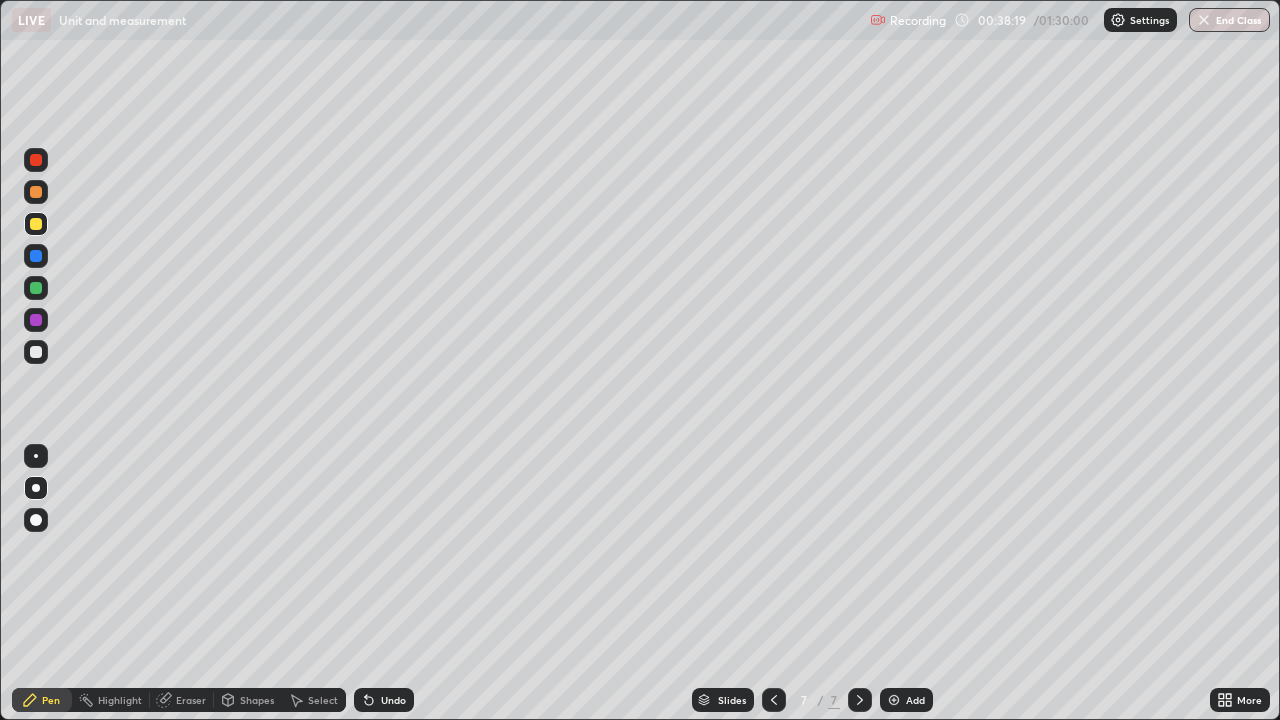 click on "Undo" at bounding box center [393, 700] 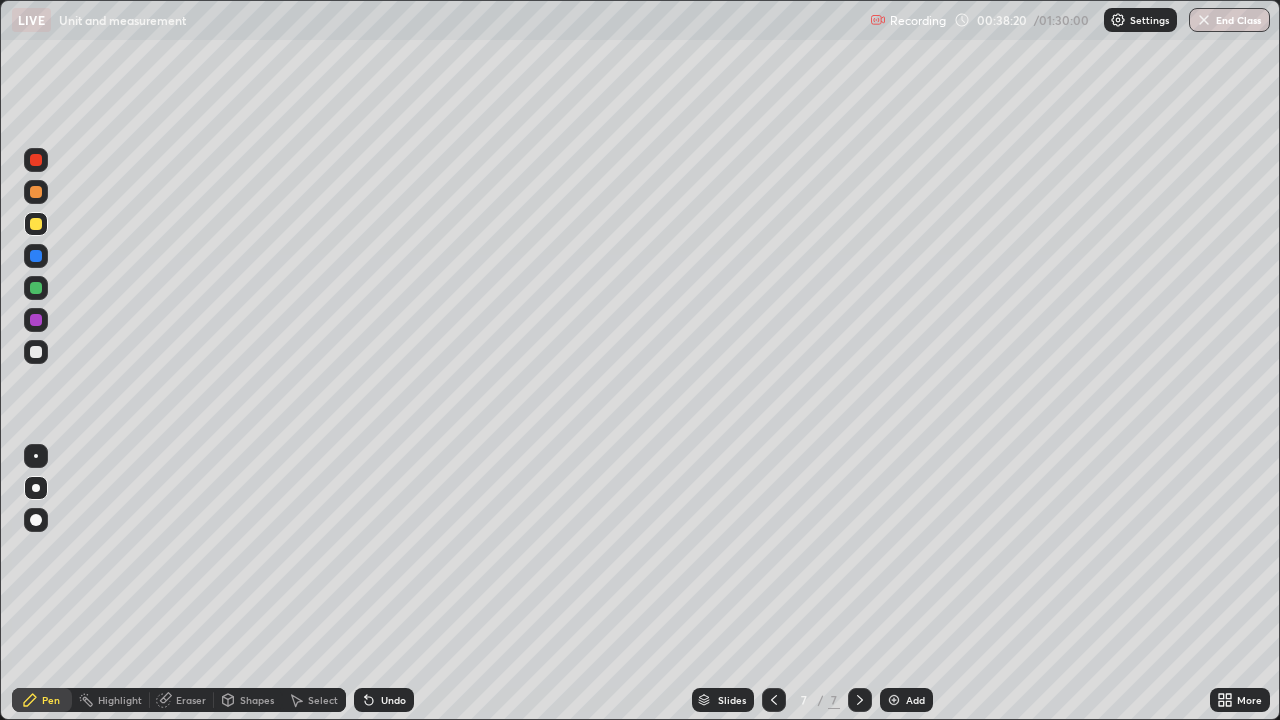 click on "Undo" at bounding box center [393, 700] 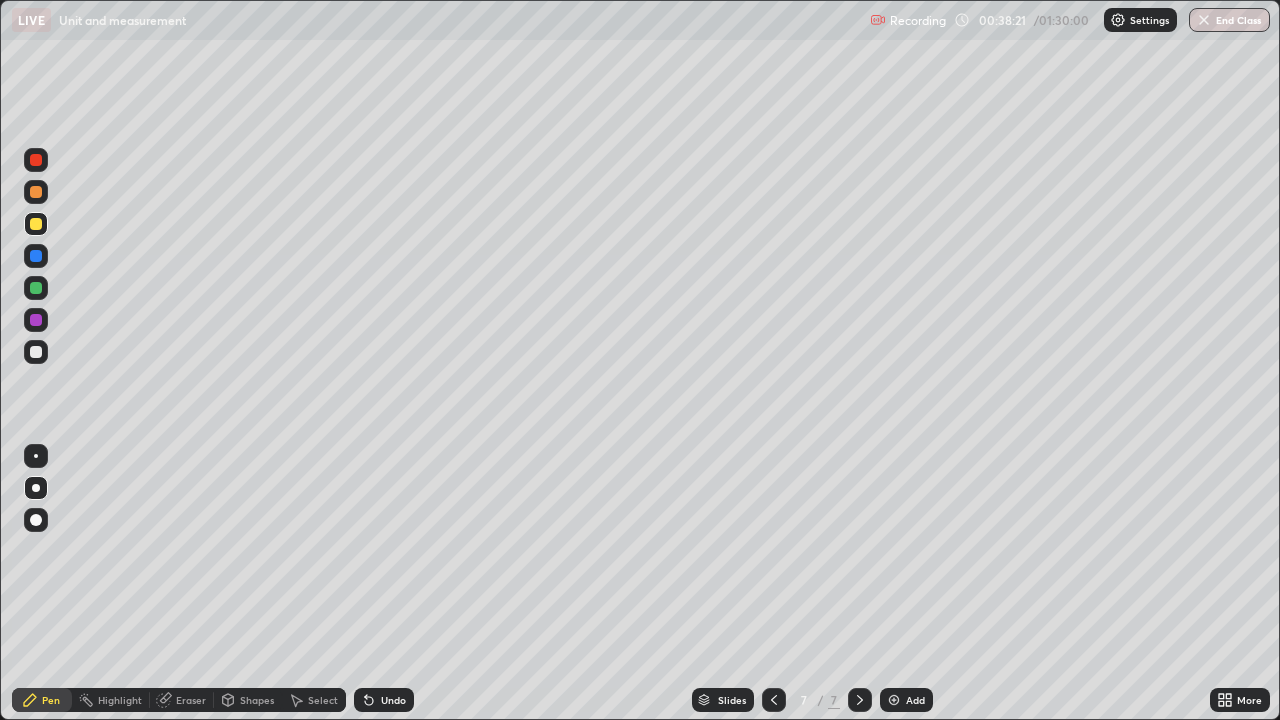 click on "Undo" at bounding box center (393, 700) 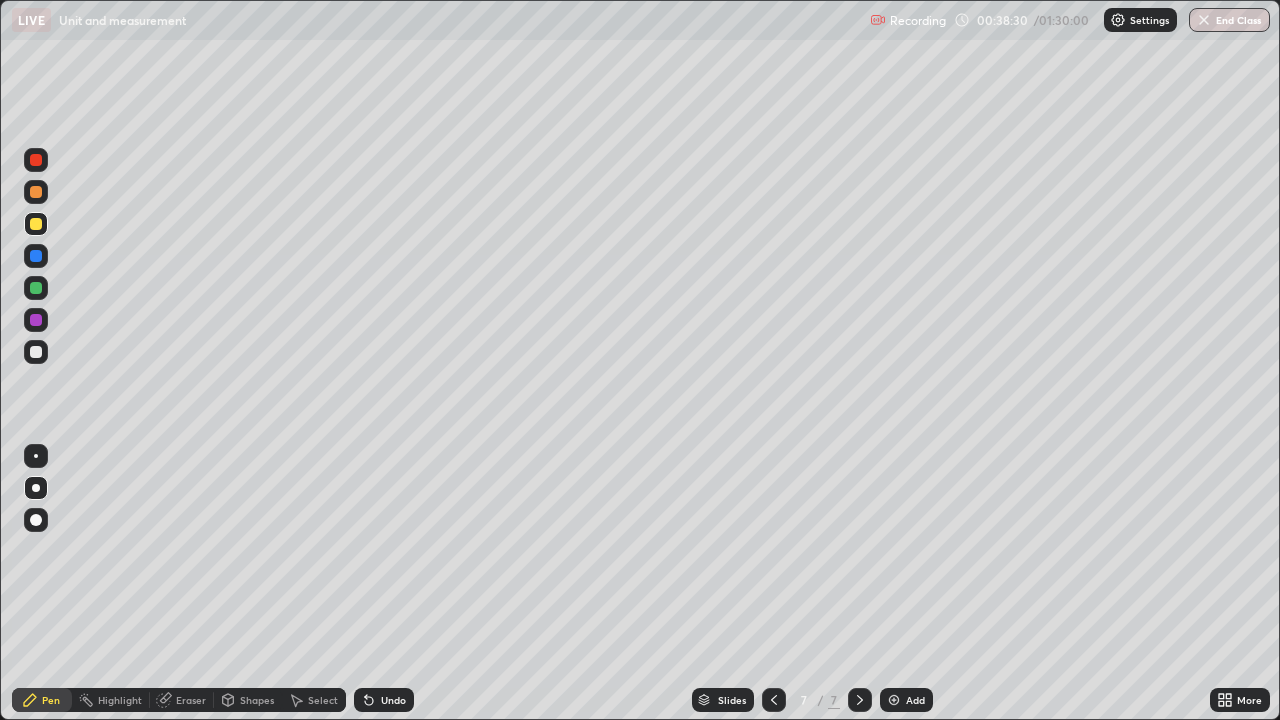 click 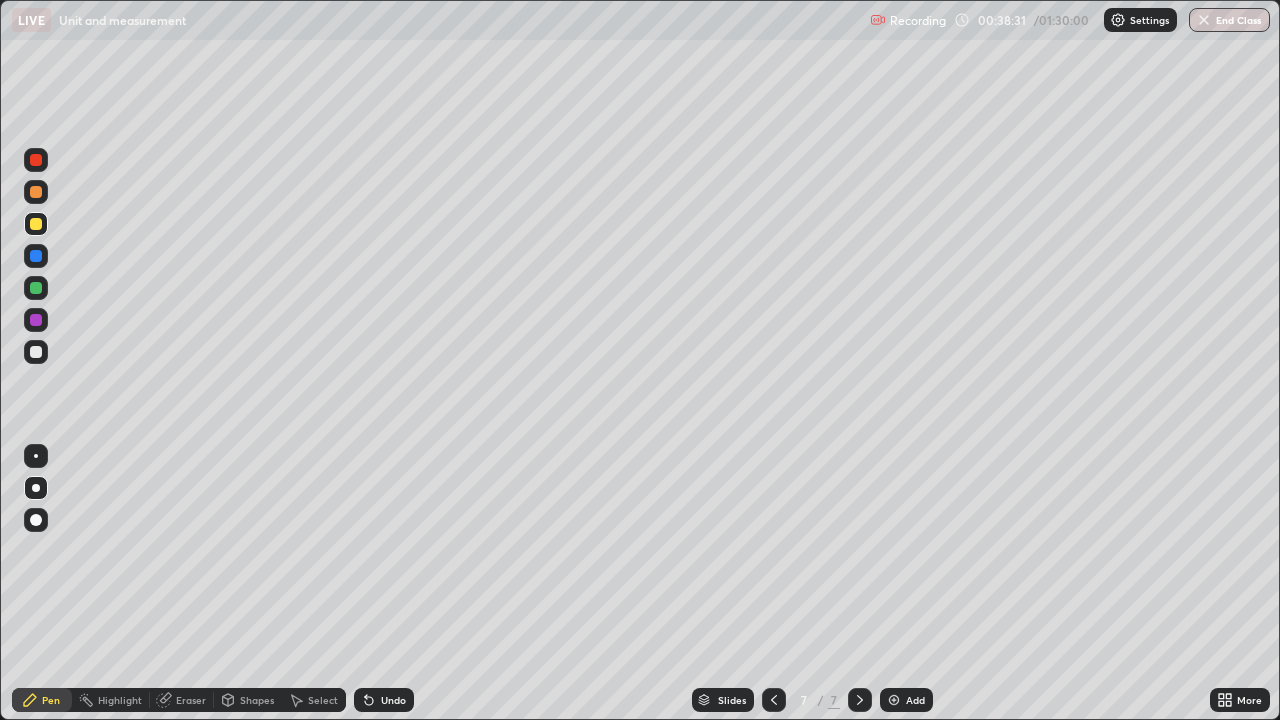 click on "Undo" at bounding box center [393, 700] 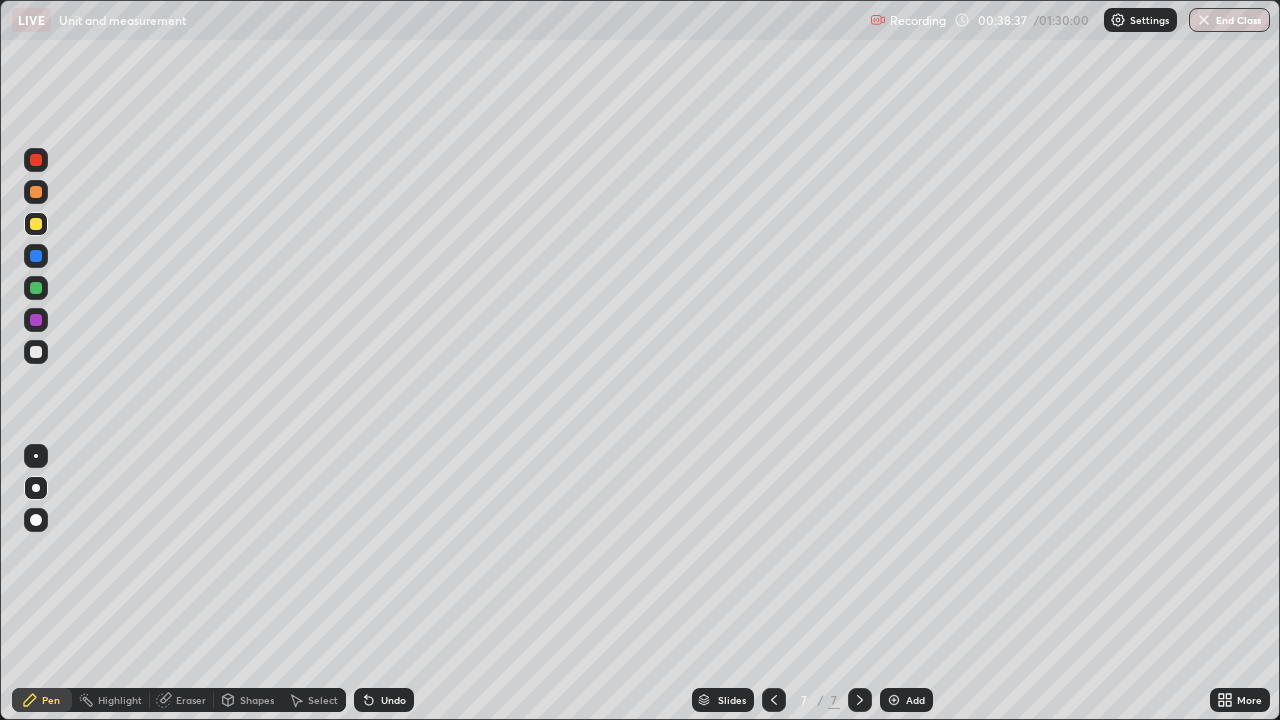 click at bounding box center (36, 352) 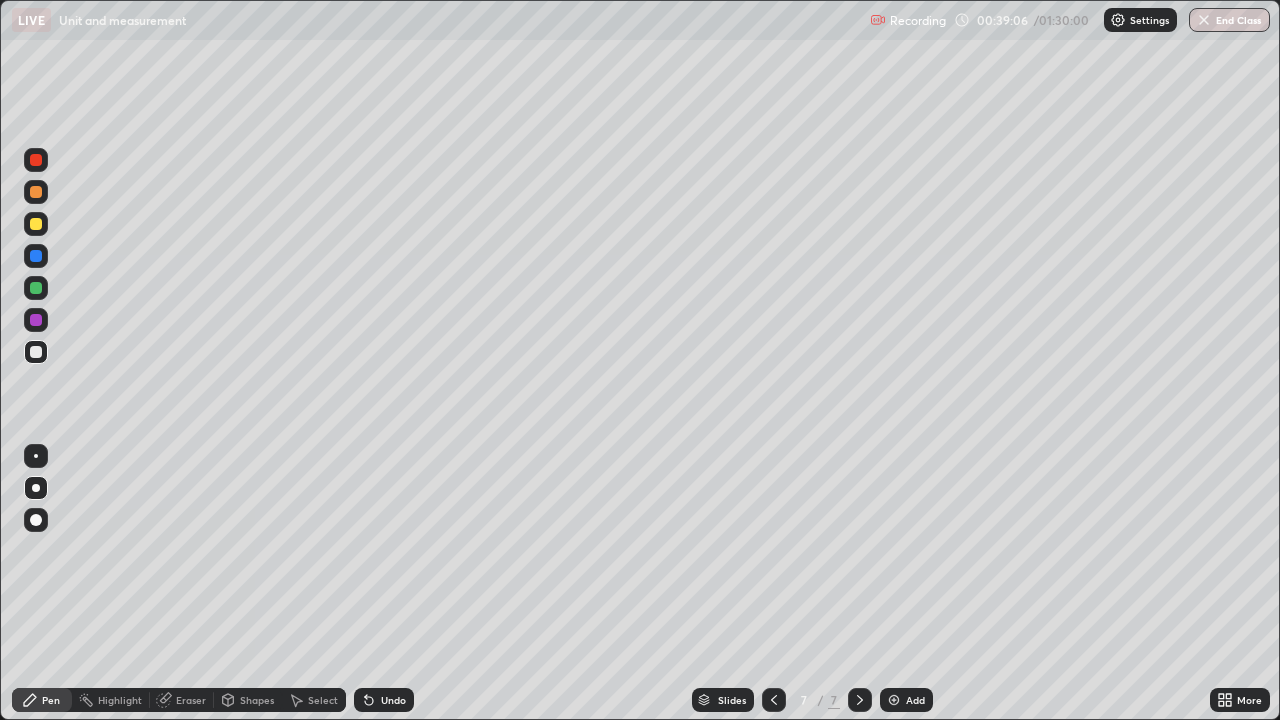 click on "Shapes" at bounding box center (248, 700) 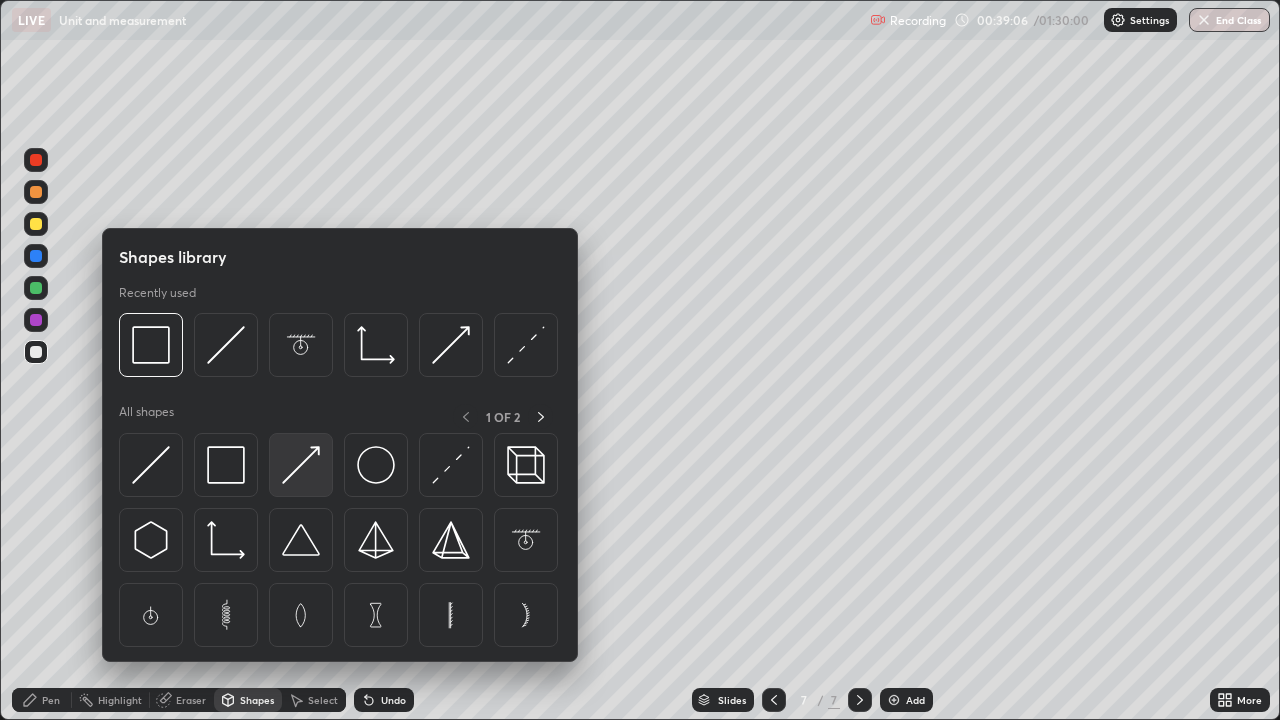 click at bounding box center (301, 465) 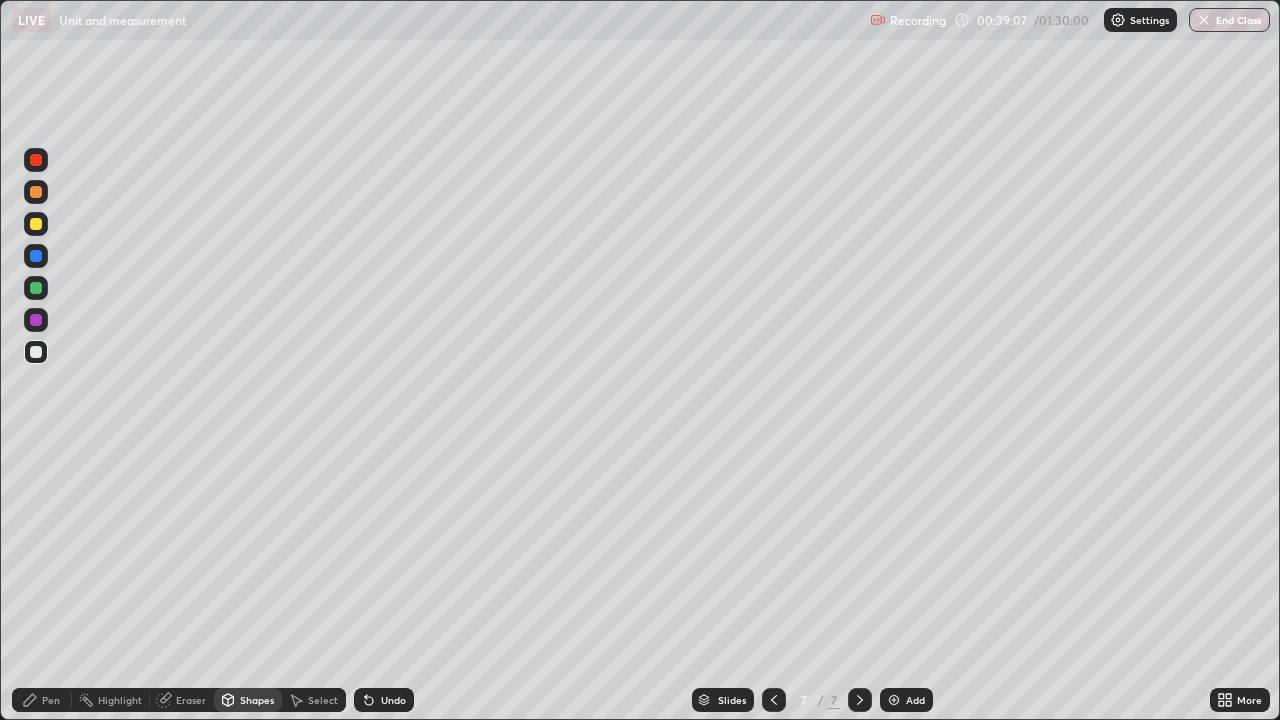 click at bounding box center [36, 288] 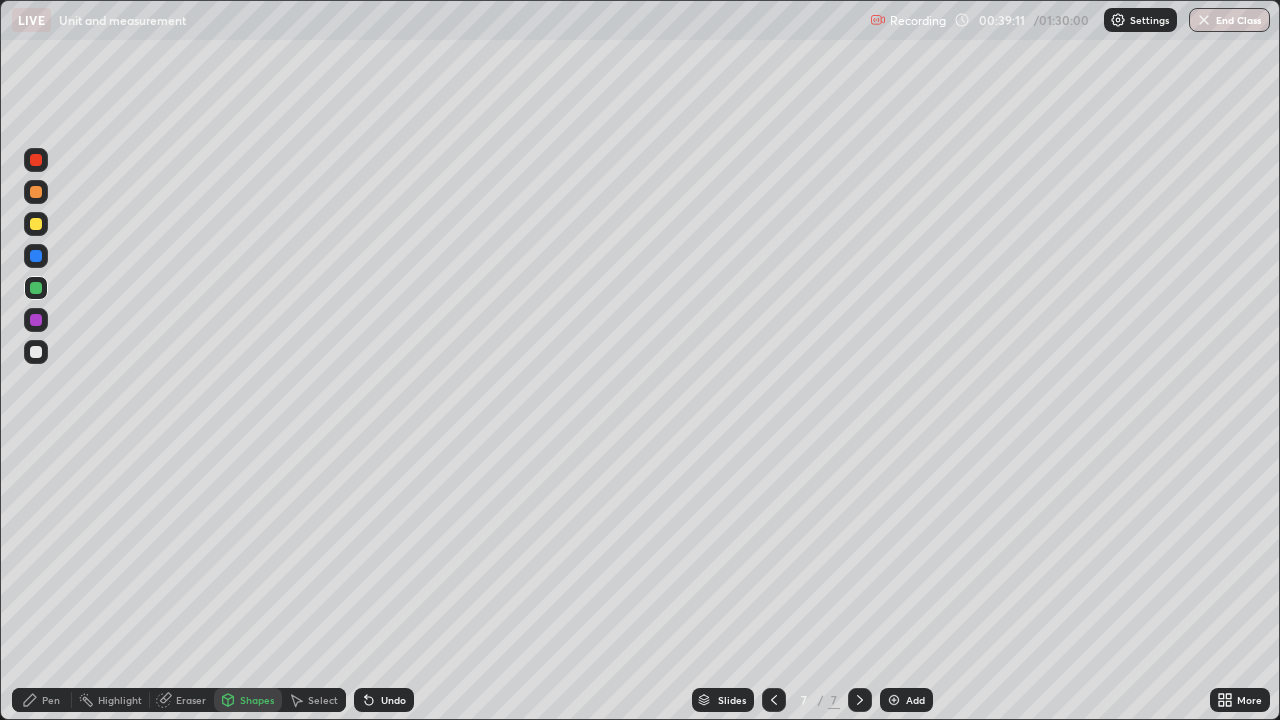 click on "Pen" at bounding box center (42, 700) 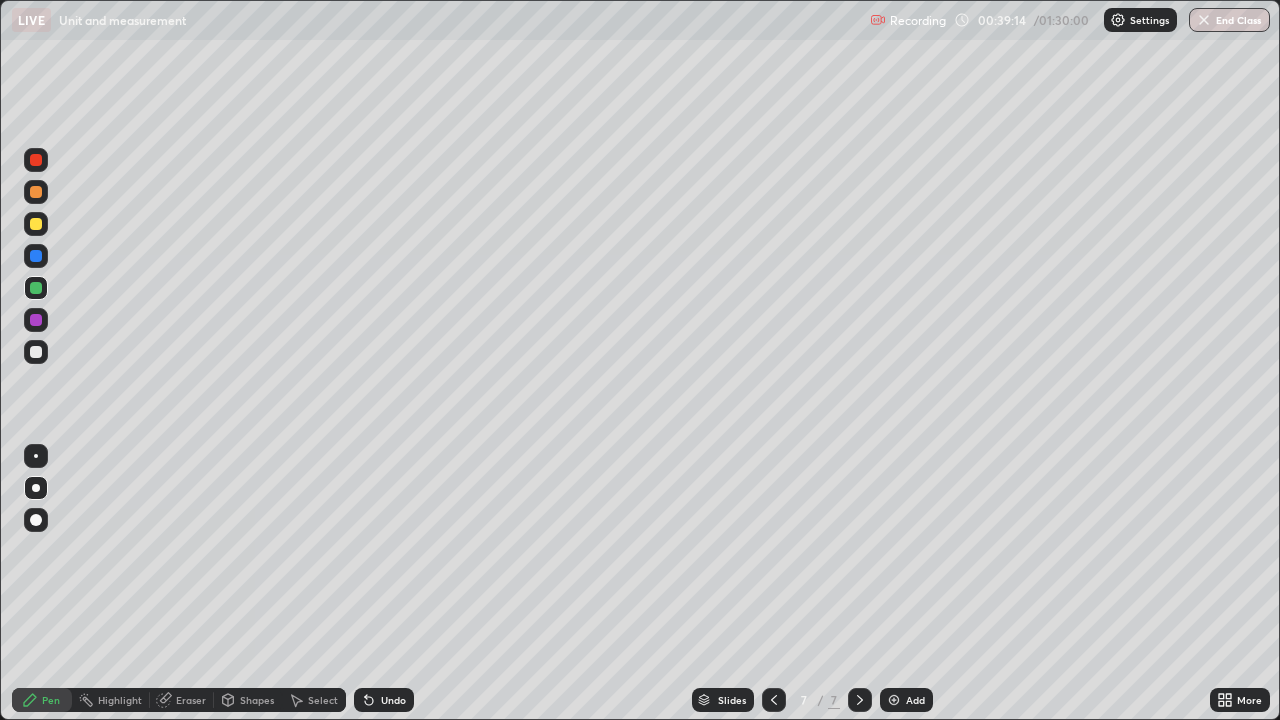 click at bounding box center [36, 352] 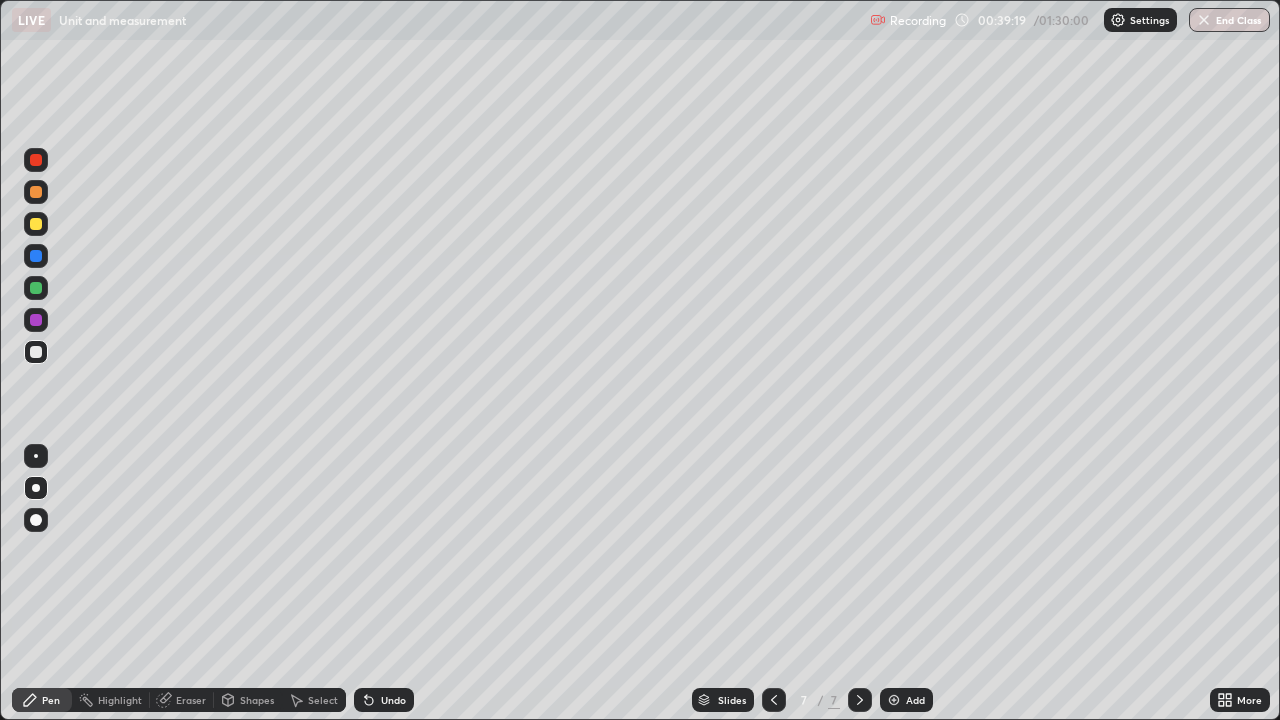 click on "Shapes" at bounding box center (257, 700) 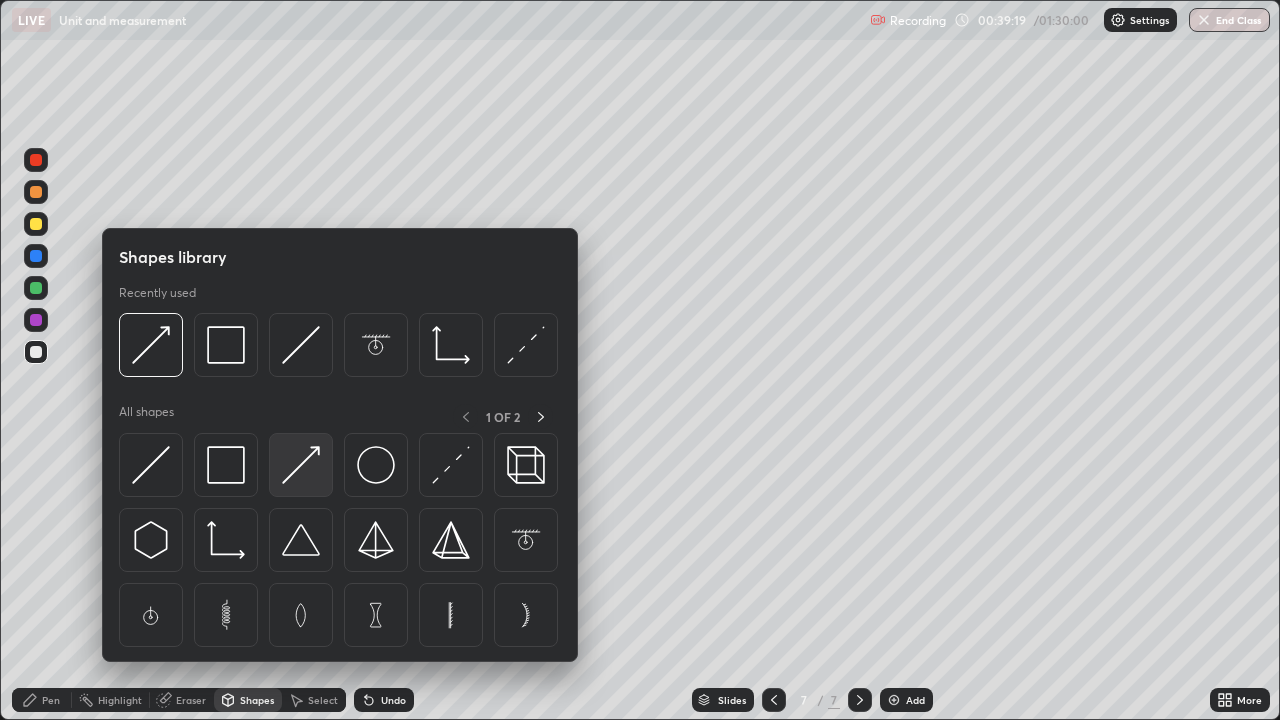 click at bounding box center [301, 465] 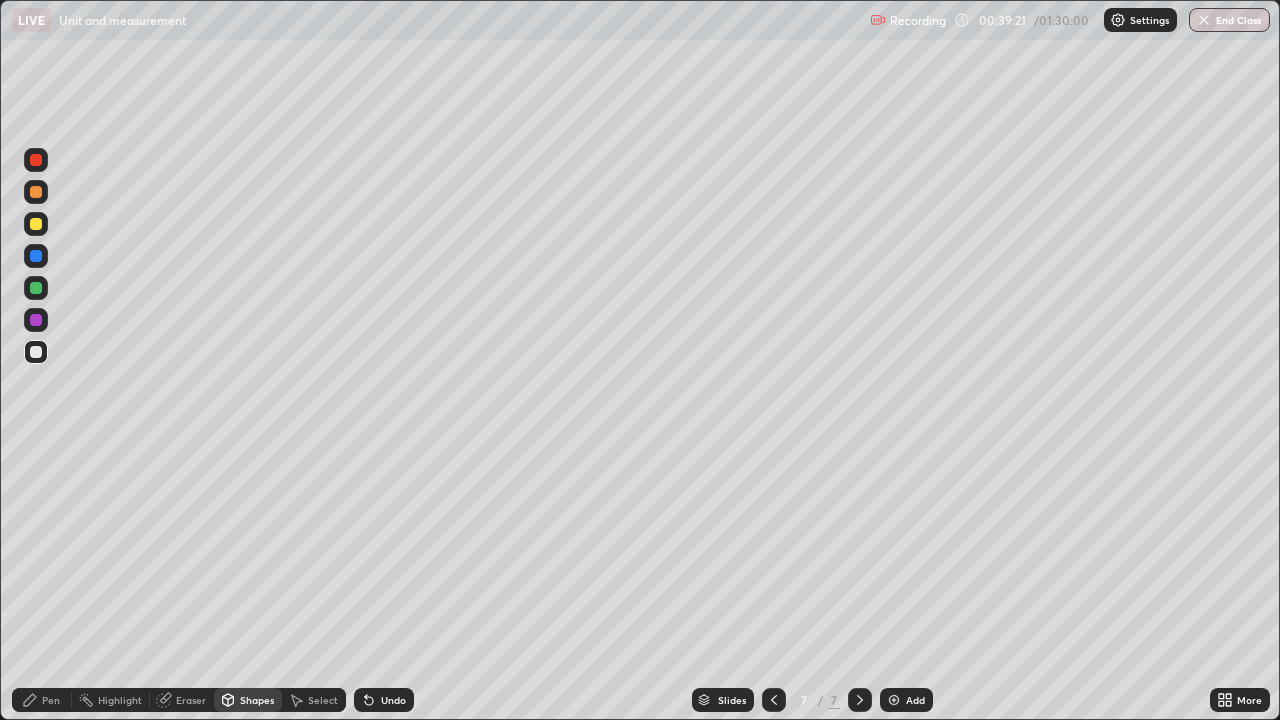 click on "Pen" at bounding box center [51, 700] 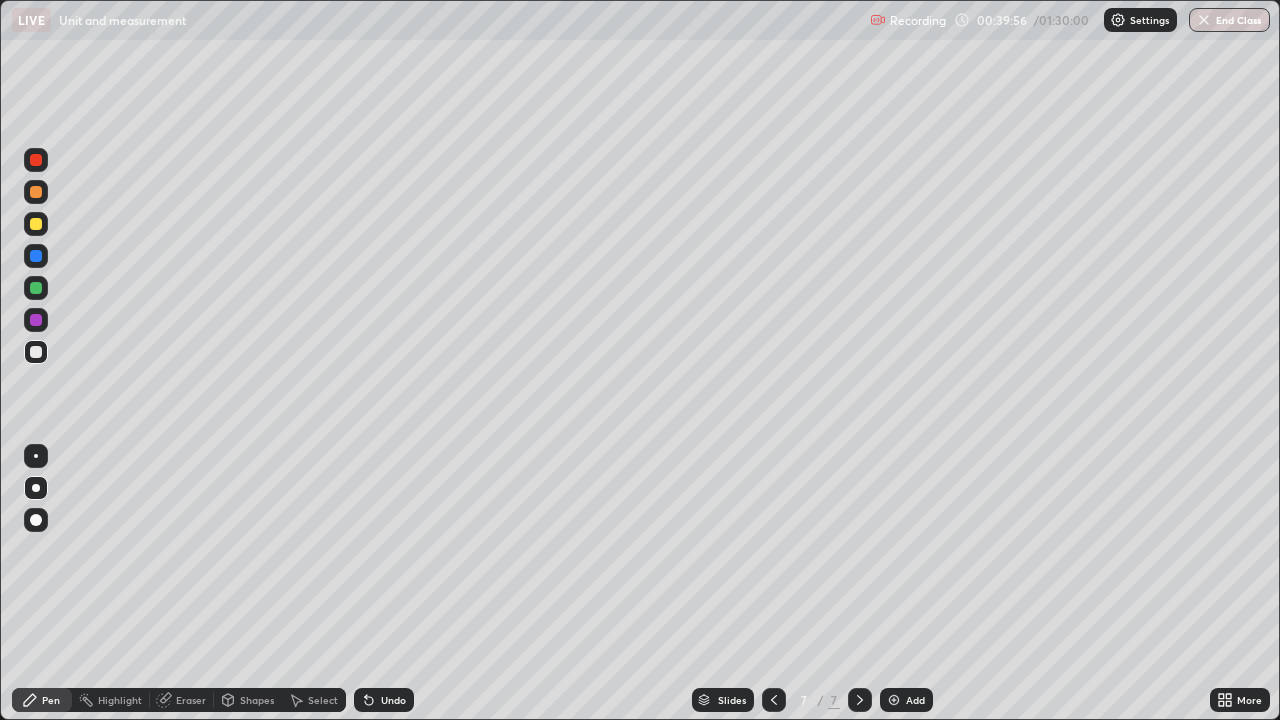 click on "Shapes" at bounding box center (257, 700) 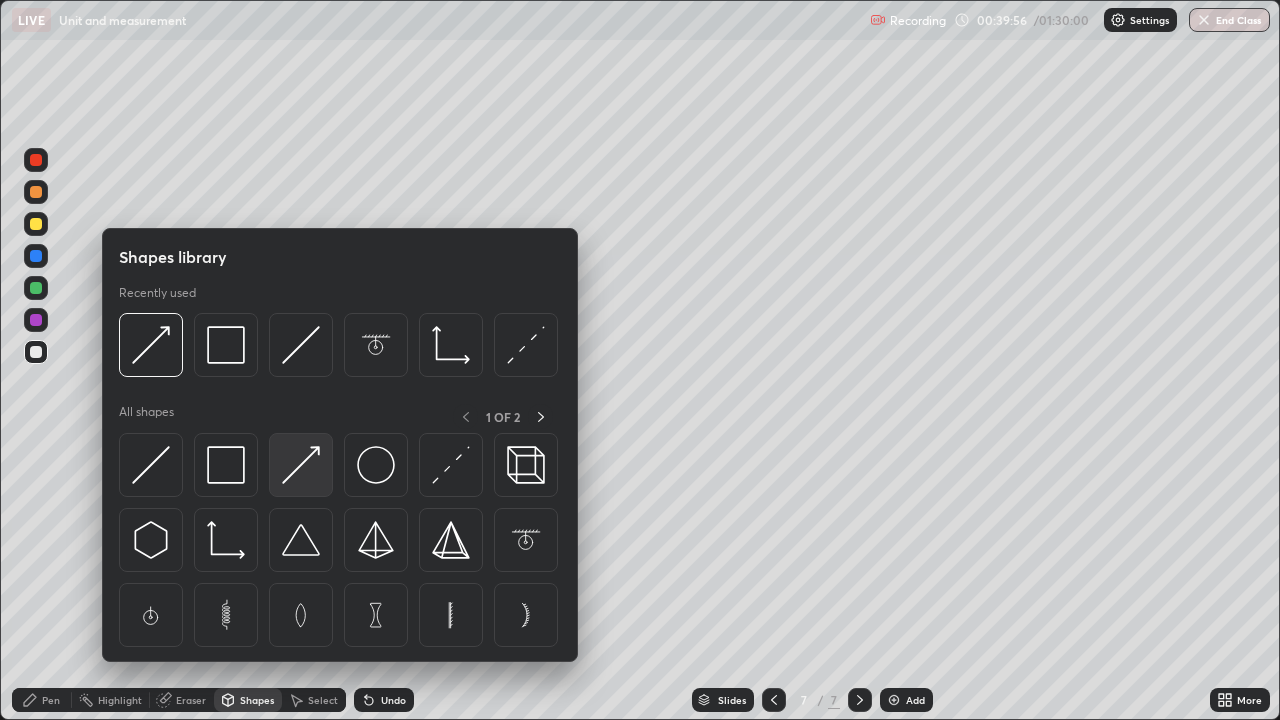 click at bounding box center [301, 465] 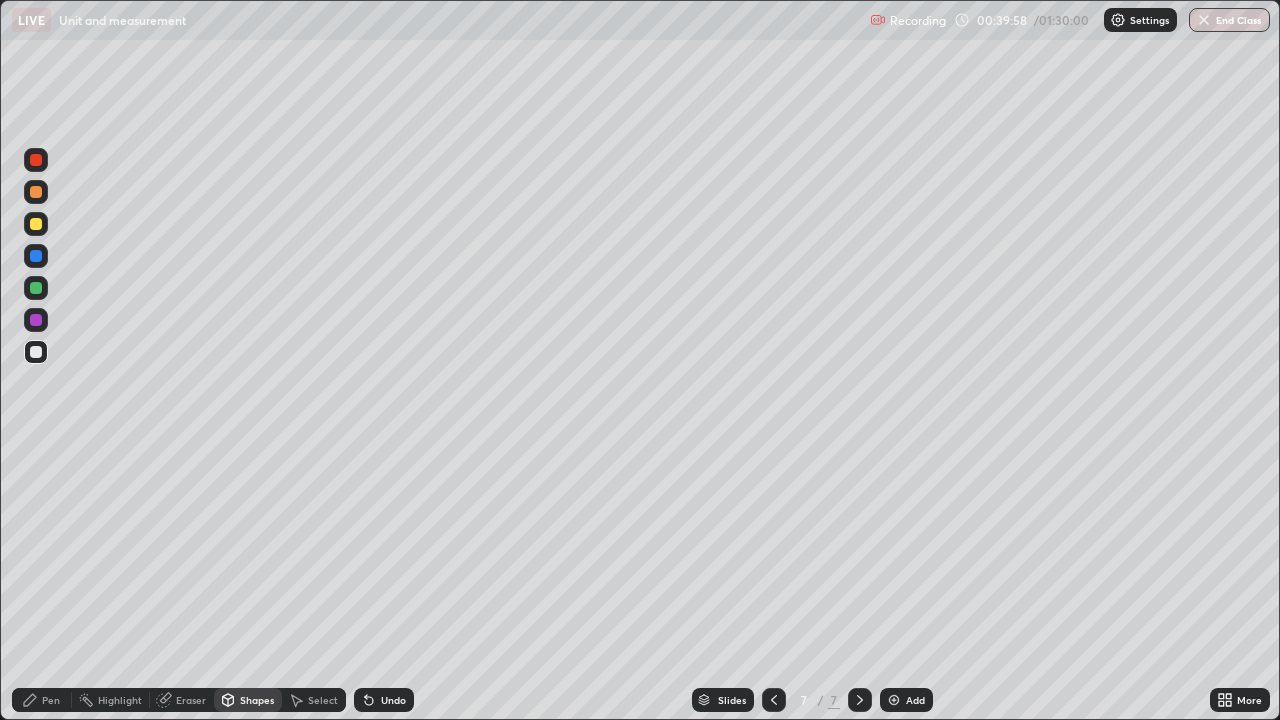 click at bounding box center [36, 160] 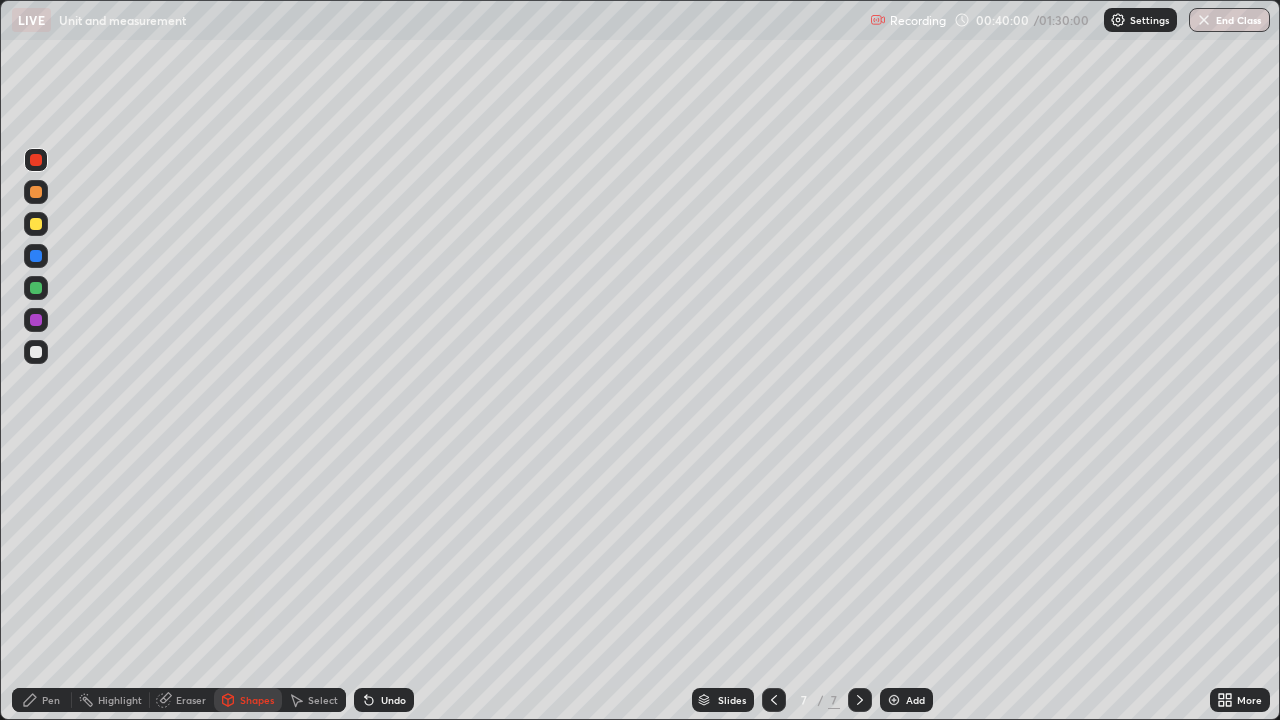 click on "Pen" at bounding box center [51, 700] 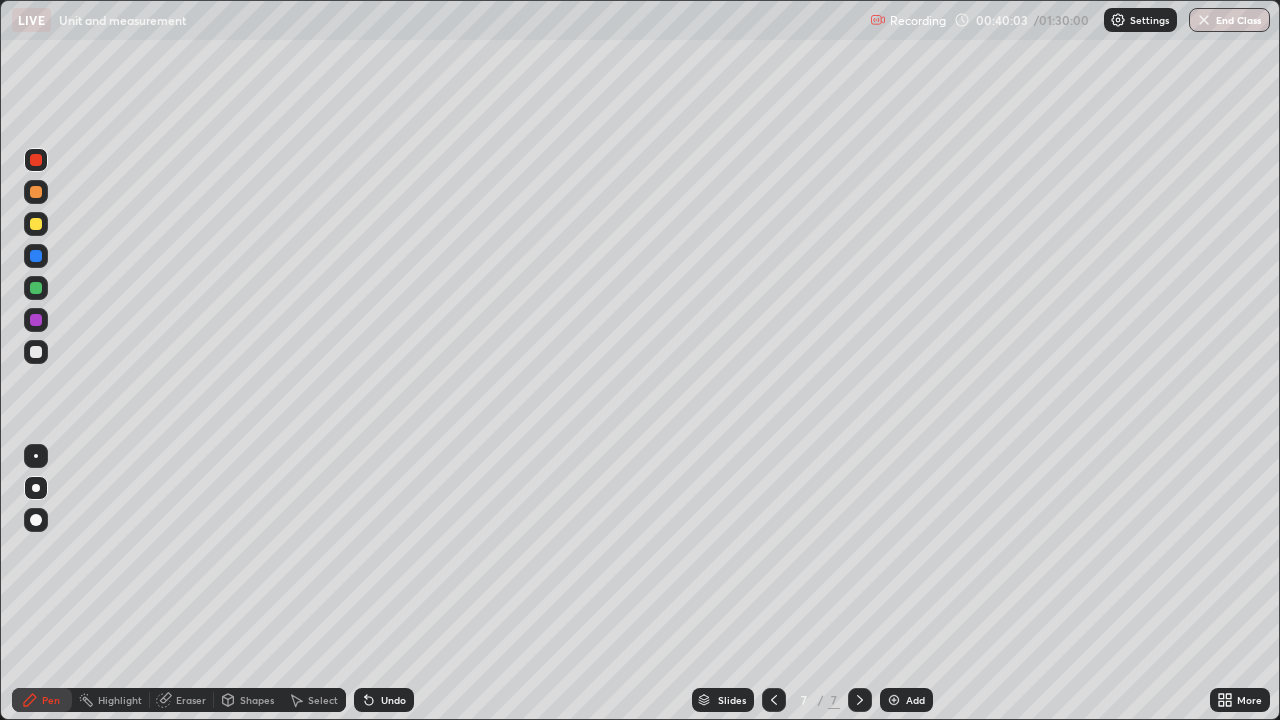 click on "Shapes" at bounding box center (257, 700) 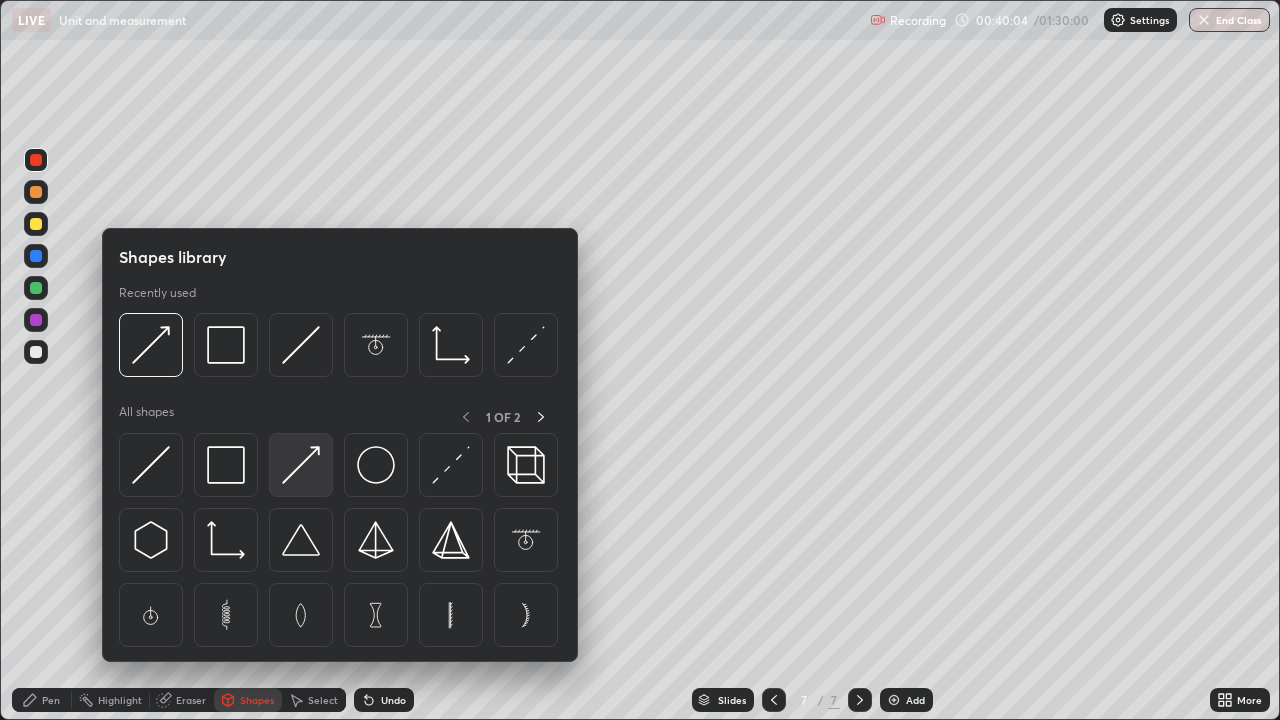 click at bounding box center [301, 465] 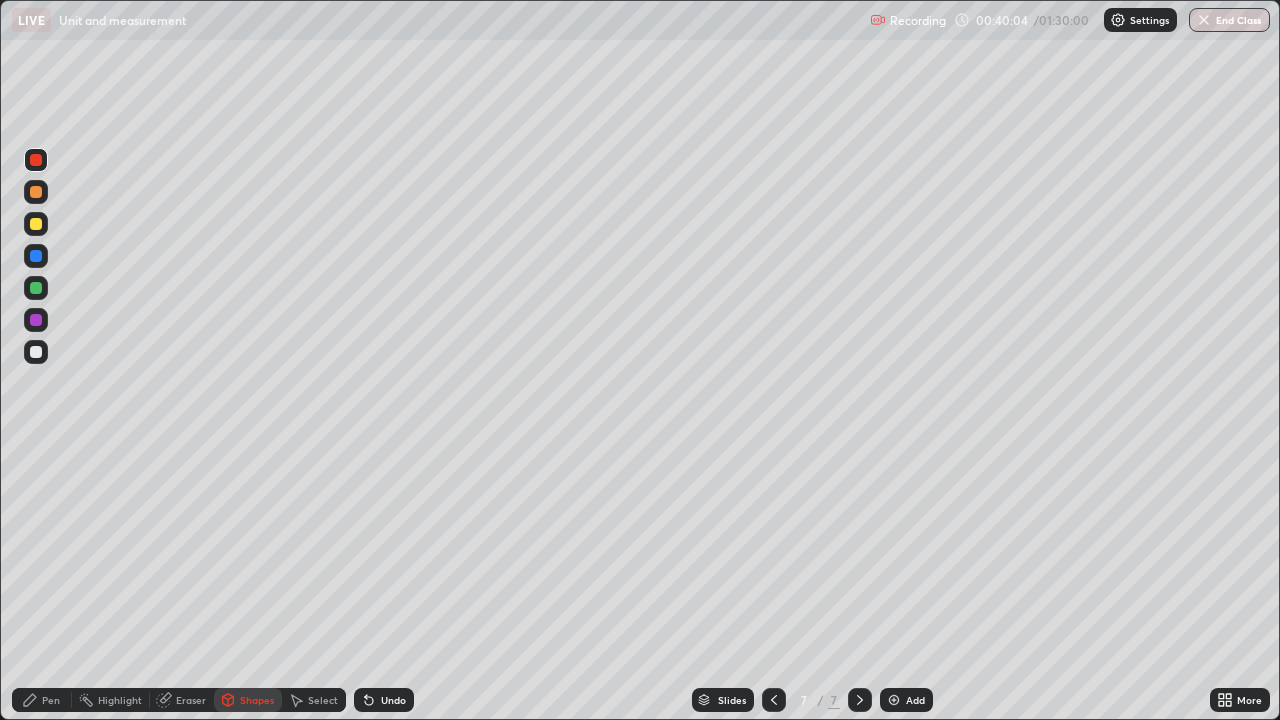 click at bounding box center (36, 352) 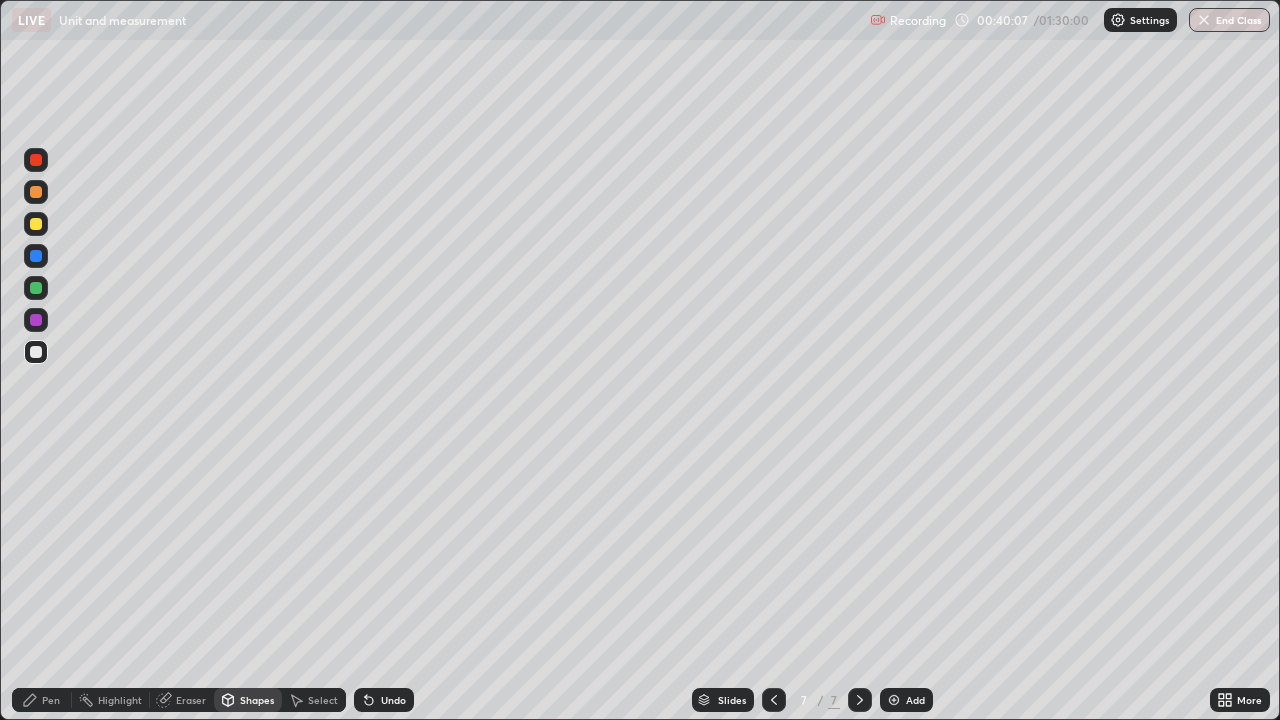 click 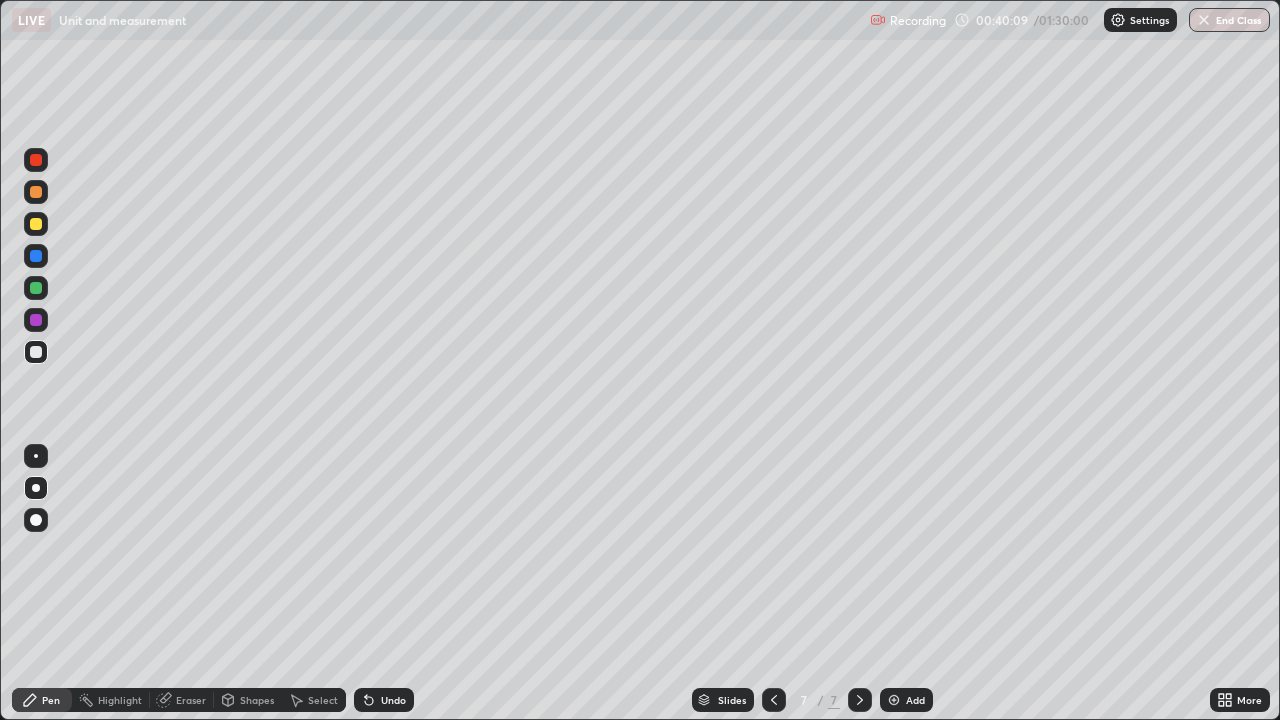 click on "Shapes" at bounding box center [257, 700] 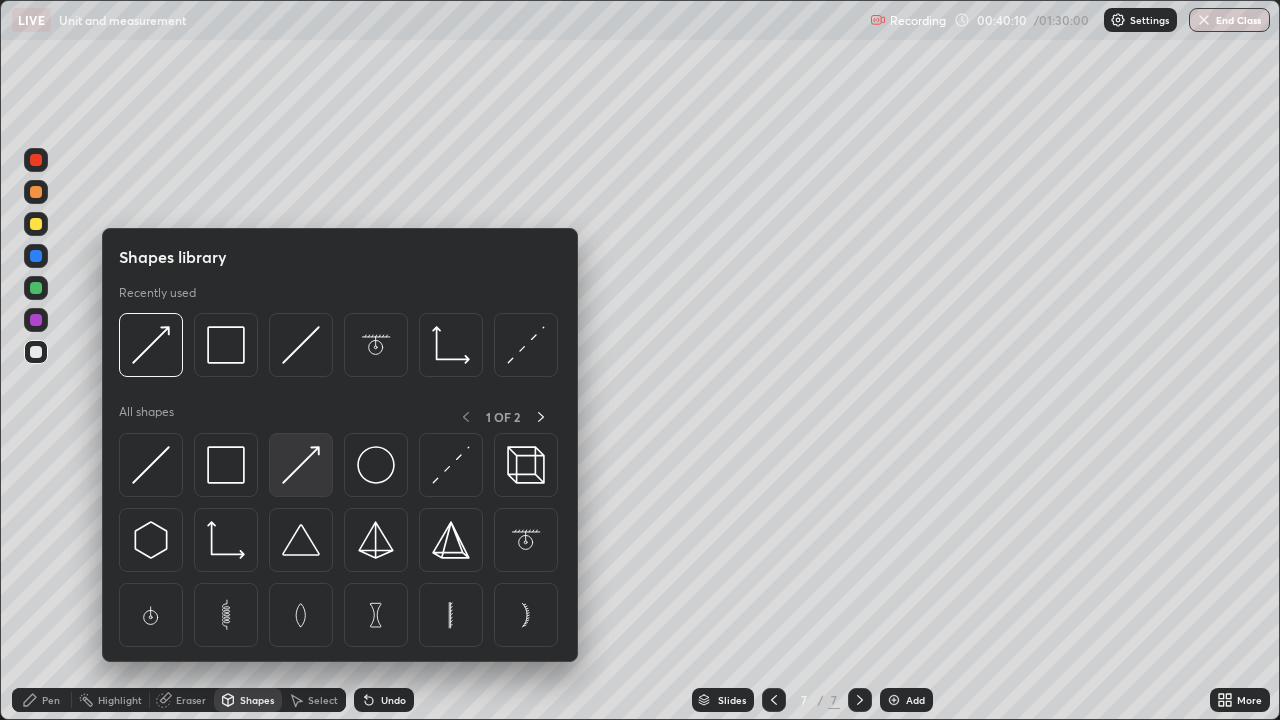 click at bounding box center [301, 465] 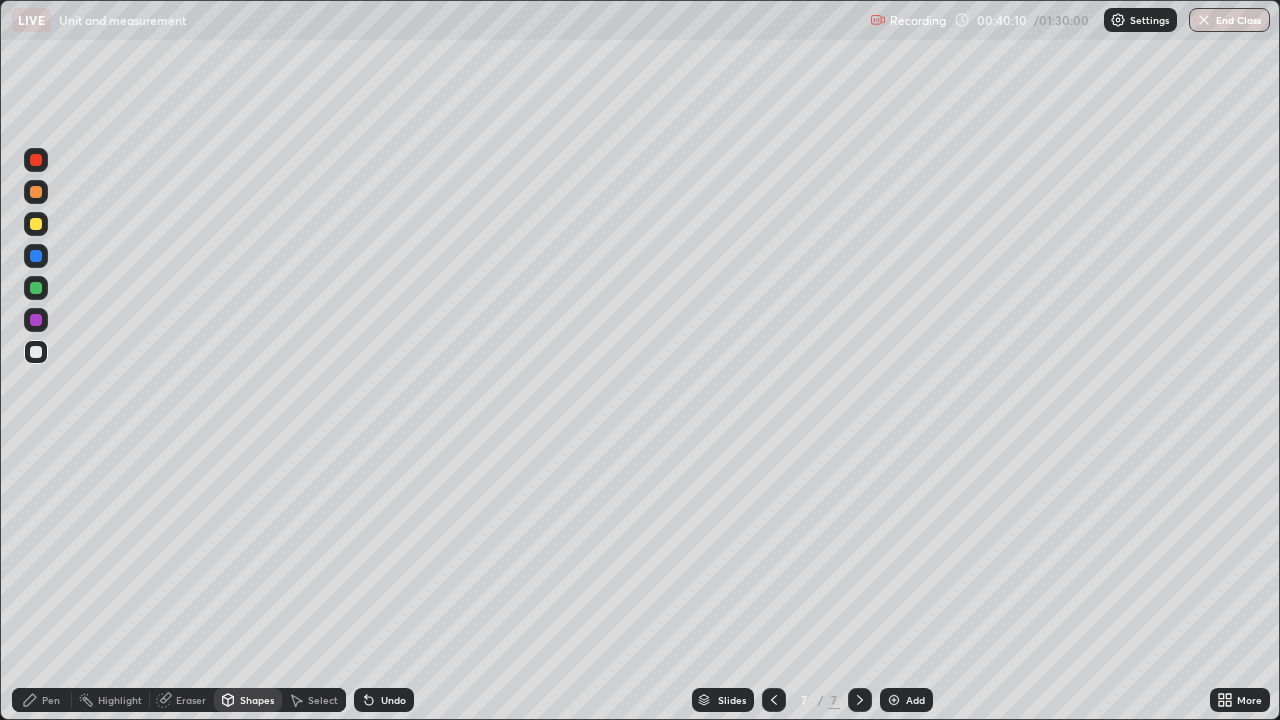 click at bounding box center [36, 160] 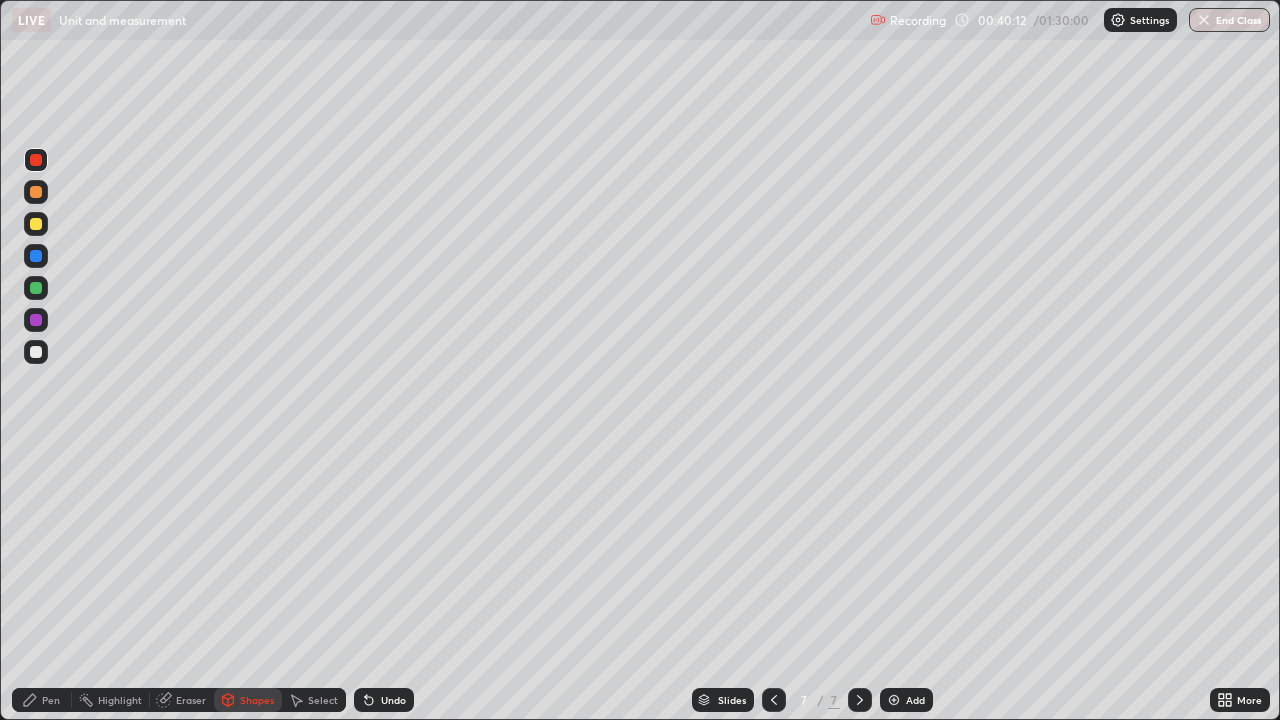 click on "Pen" at bounding box center (42, 700) 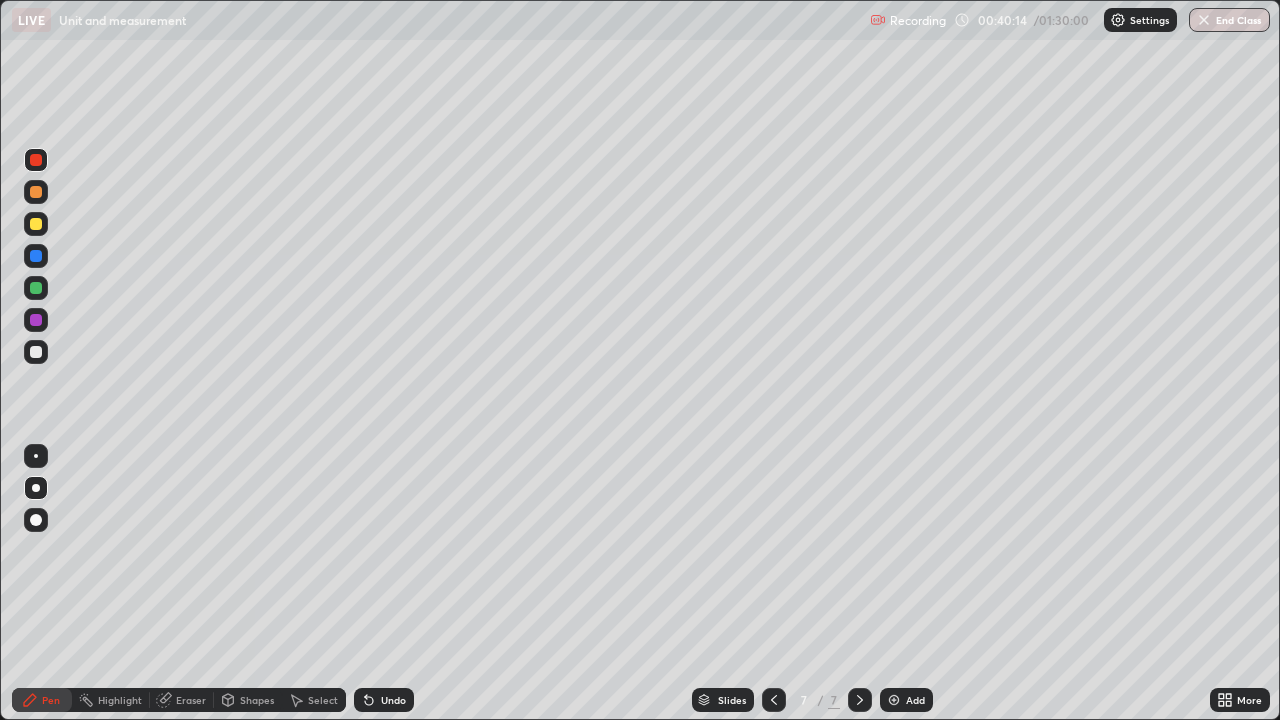 click on "Shapes" at bounding box center [257, 700] 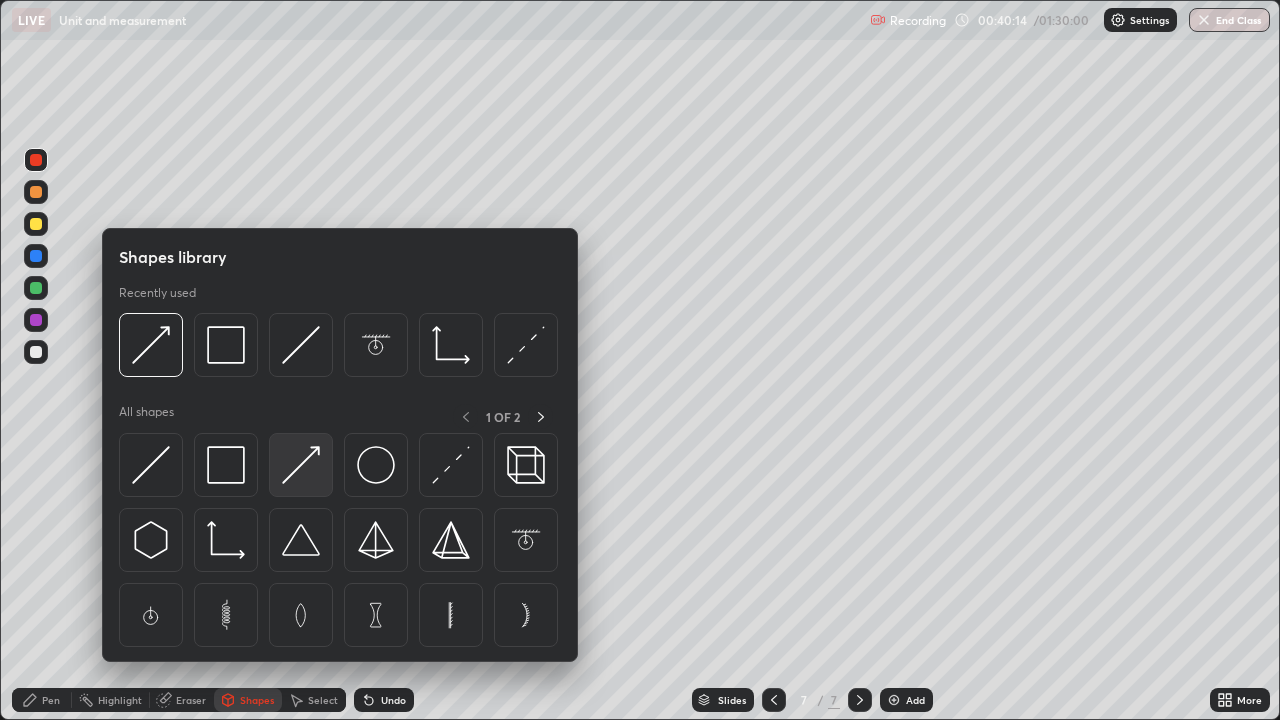 click at bounding box center [301, 465] 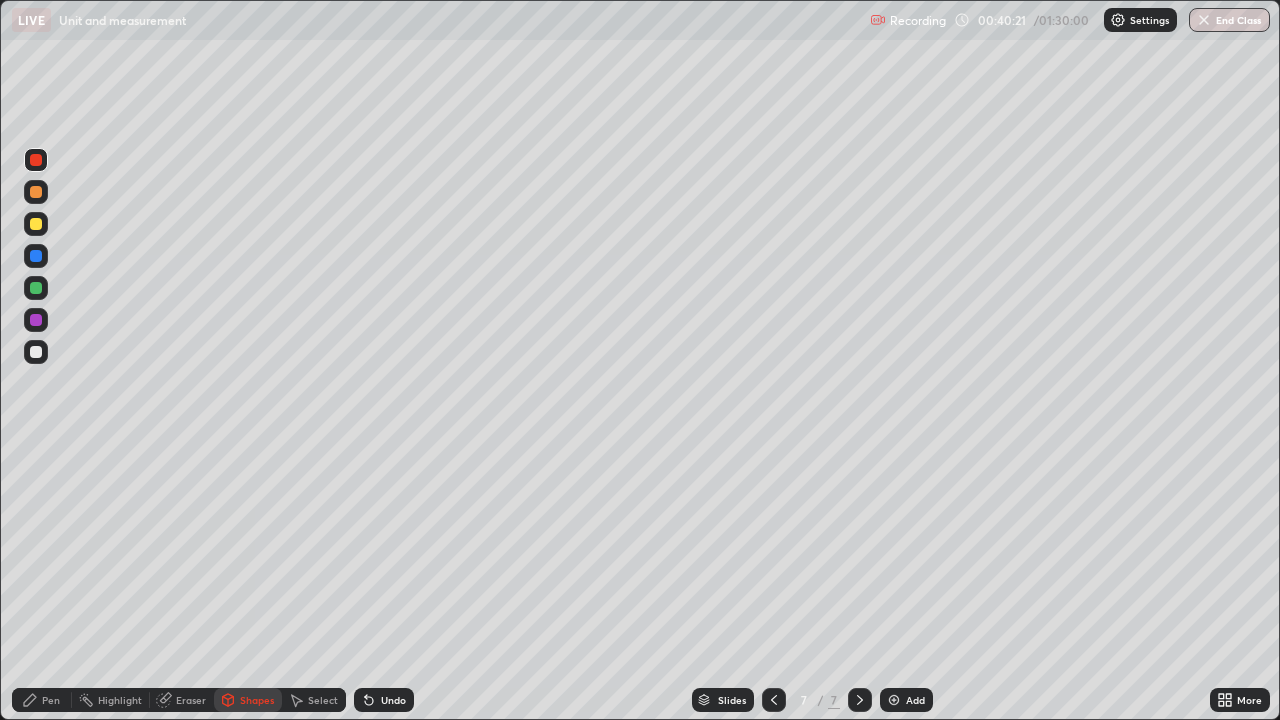 click on "Pen" at bounding box center (42, 700) 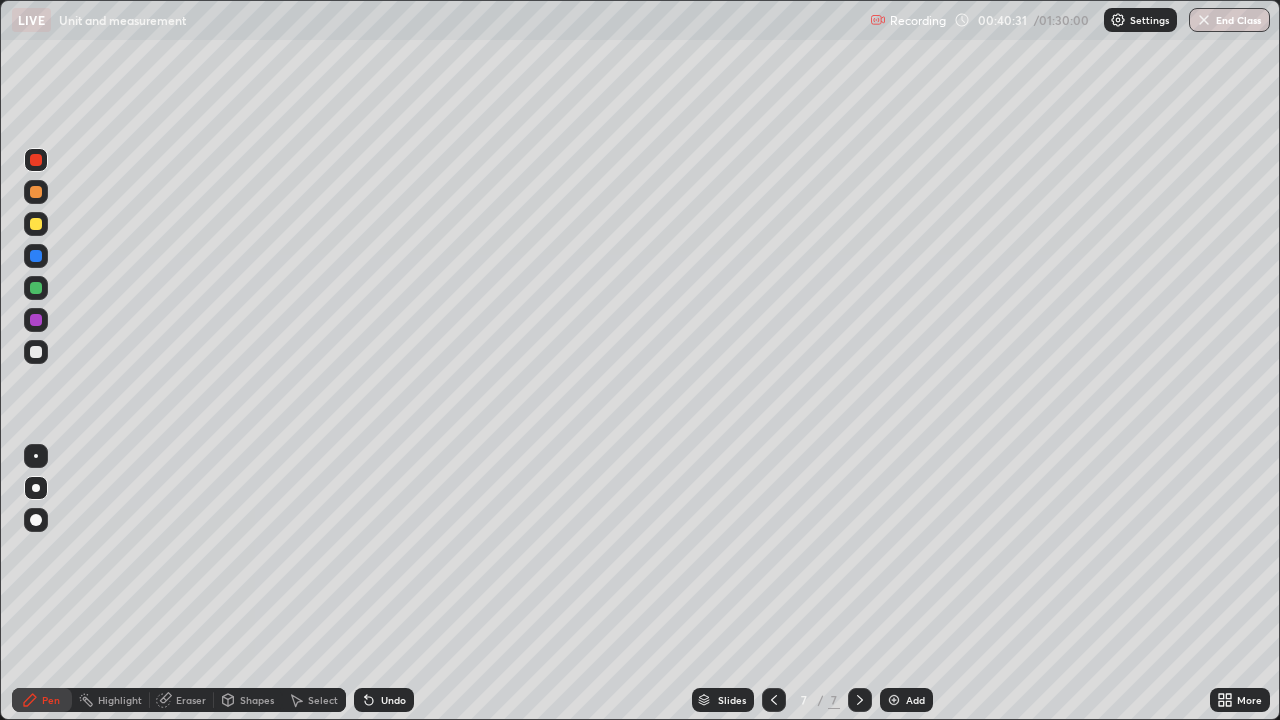click at bounding box center (36, 256) 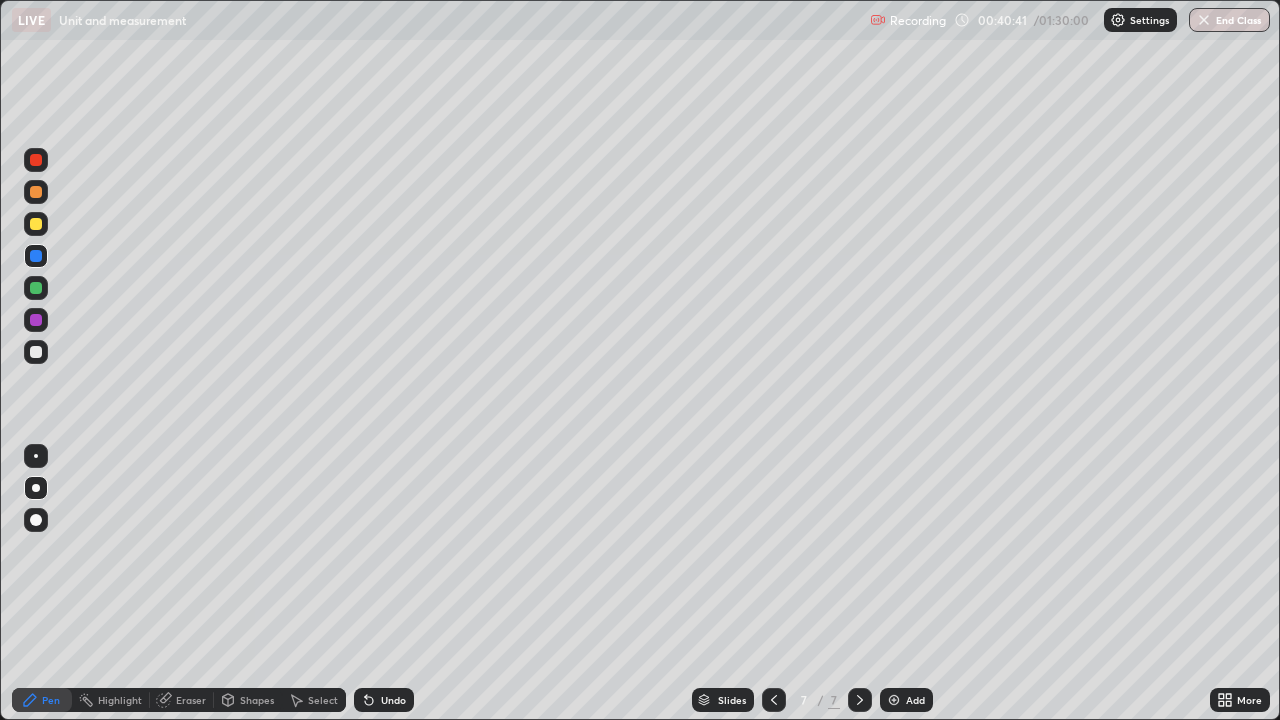 click at bounding box center [36, 352] 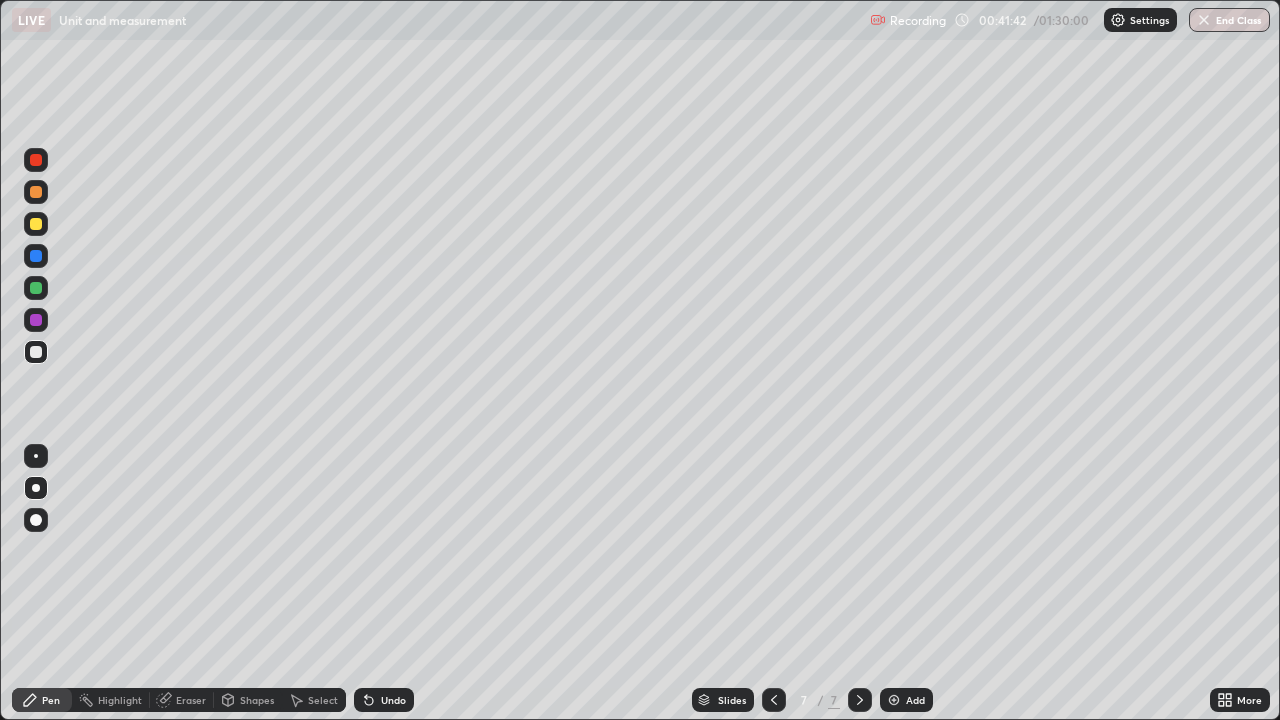 click at bounding box center (36, 224) 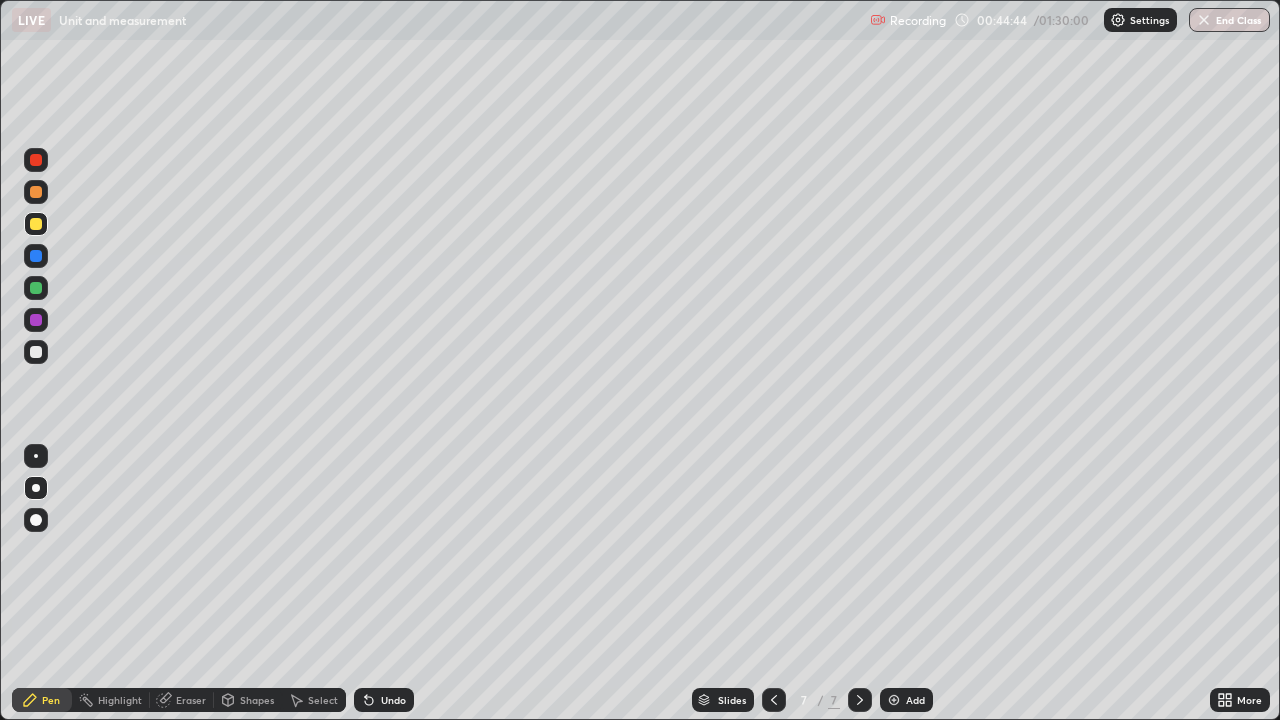 click on "Shapes" at bounding box center [257, 700] 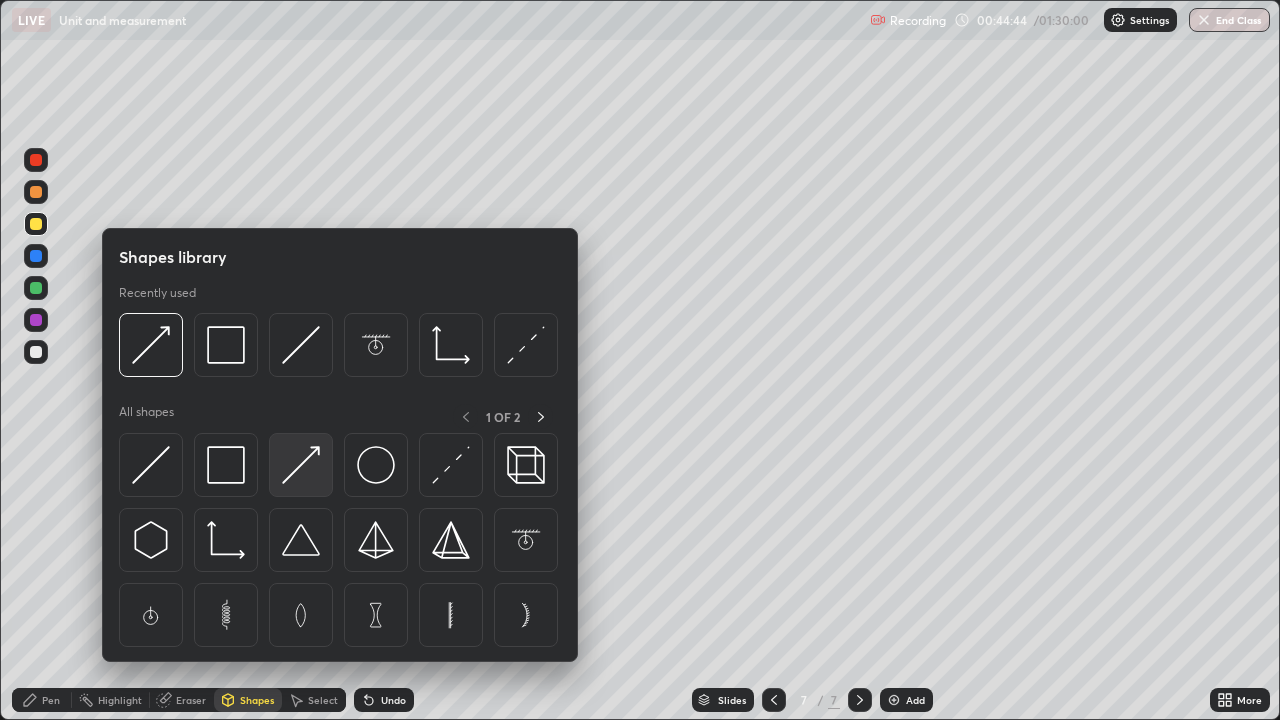 click at bounding box center (301, 465) 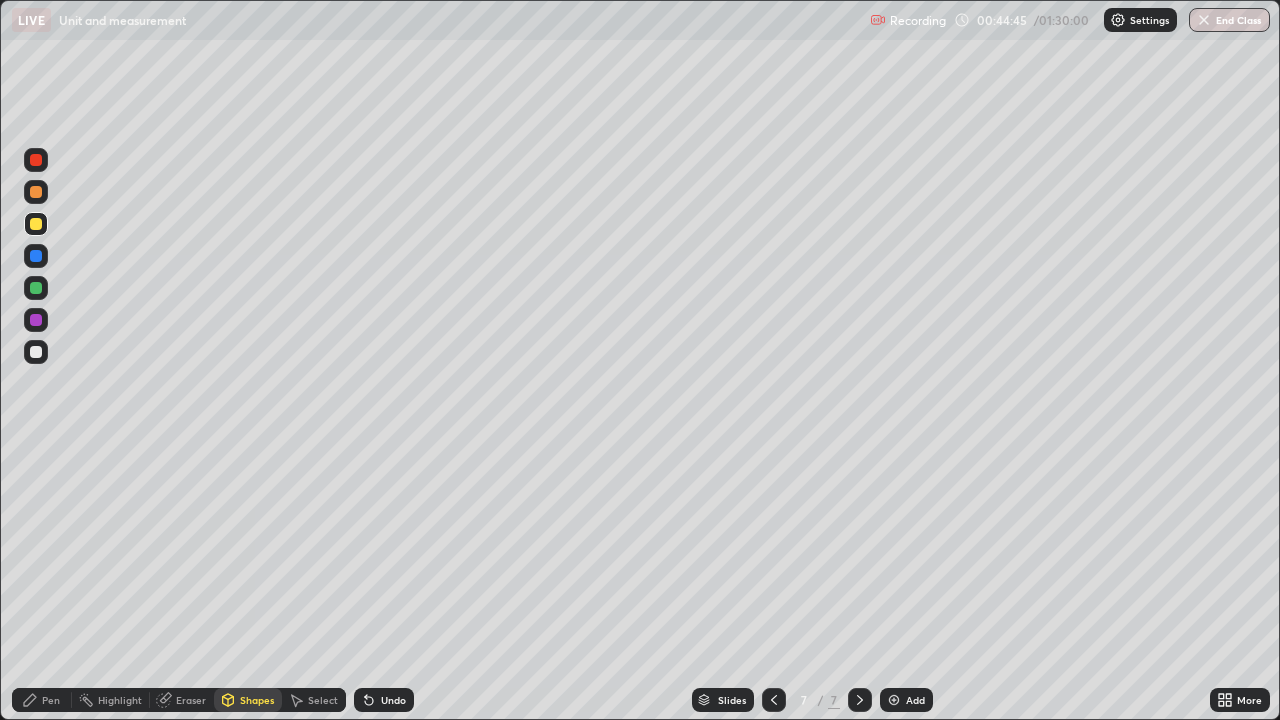 click at bounding box center [36, 160] 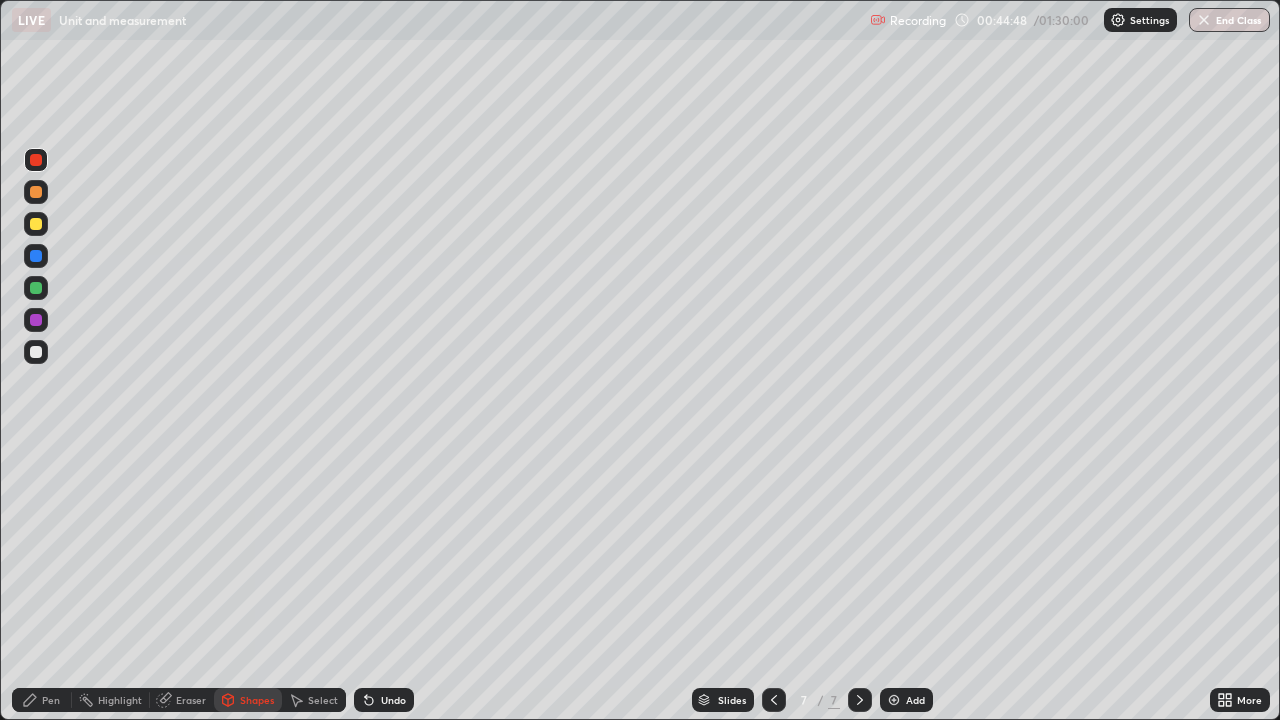 click on "Pen" at bounding box center [42, 700] 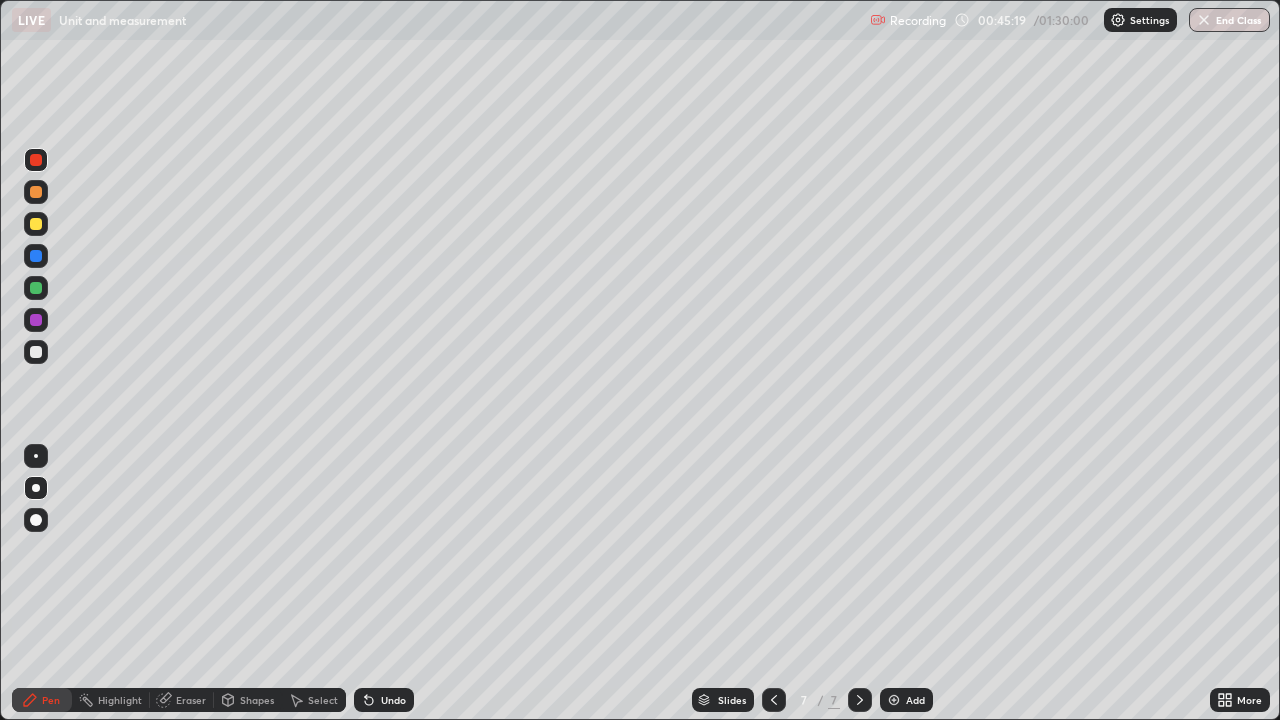 click at bounding box center (36, 192) 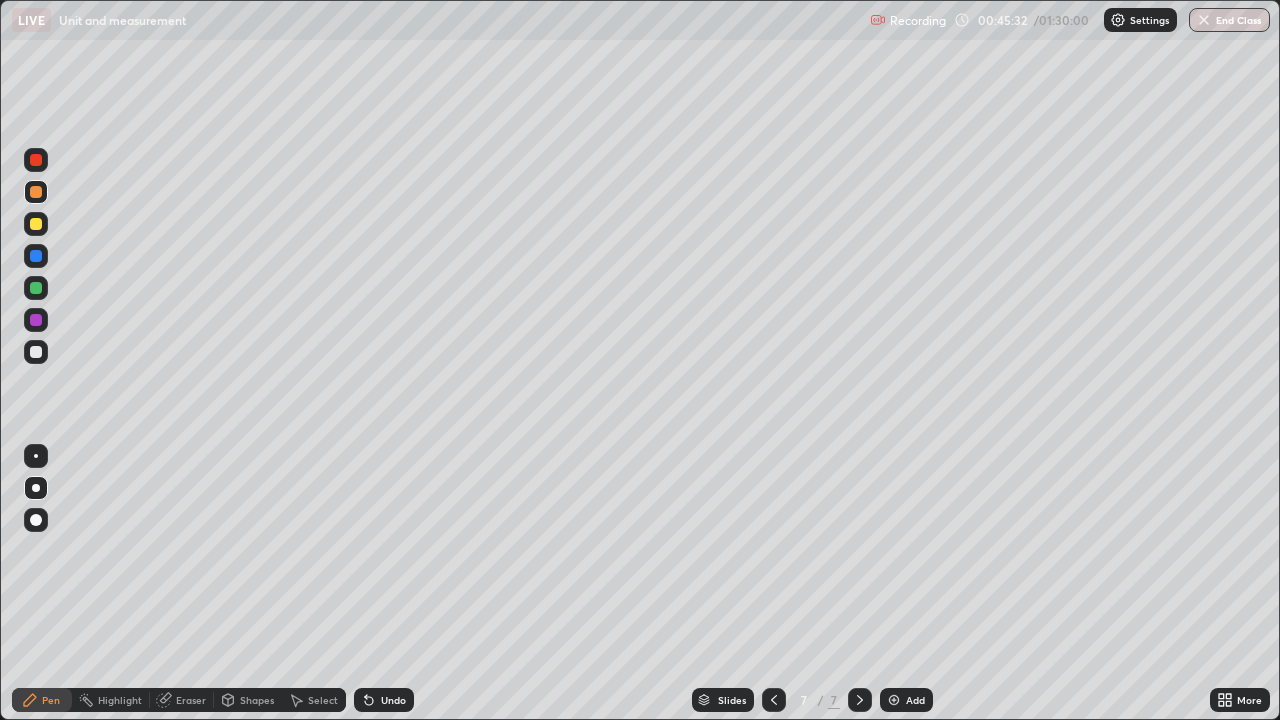 click on "Undo" at bounding box center [384, 700] 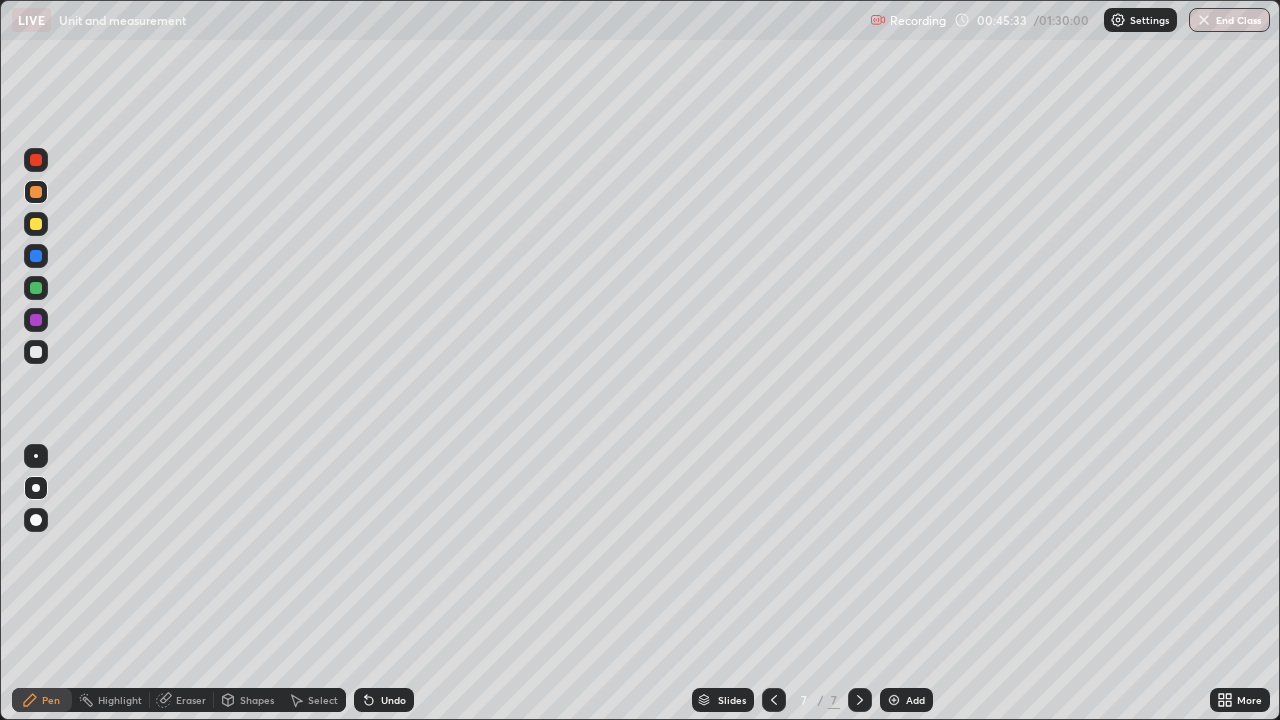 click on "Undo" at bounding box center (393, 700) 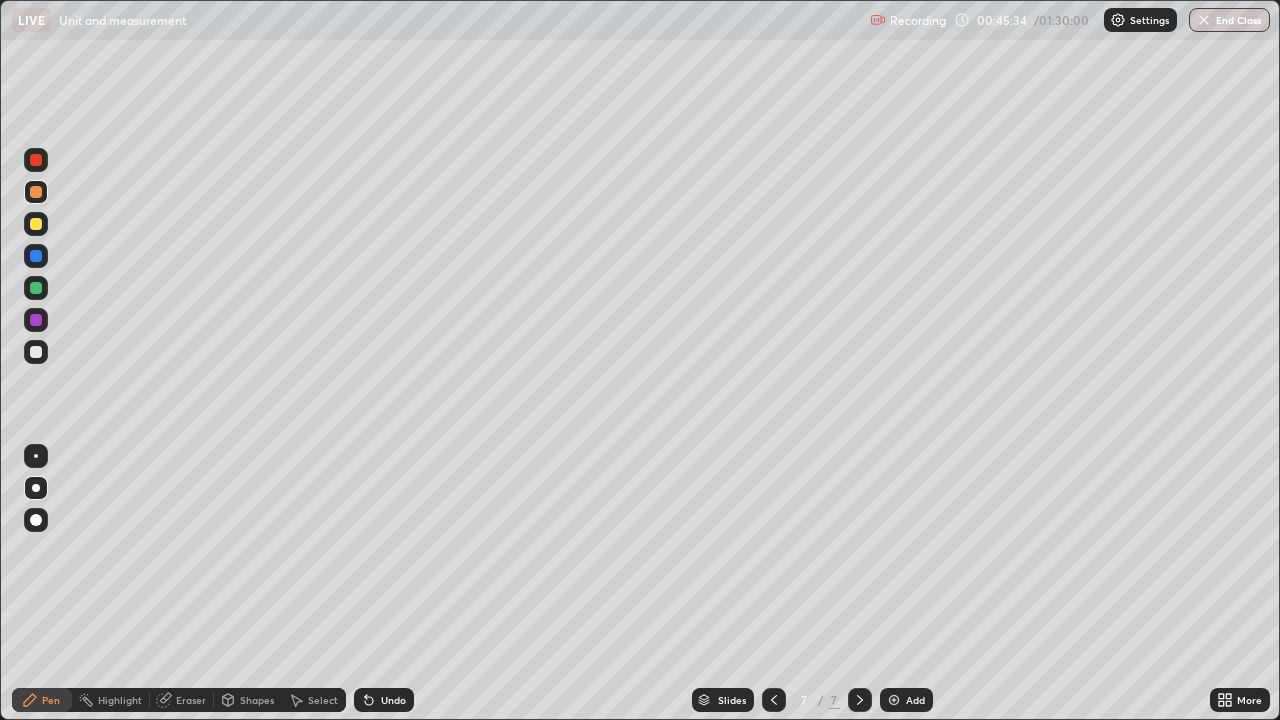 click on "Undo" at bounding box center (393, 700) 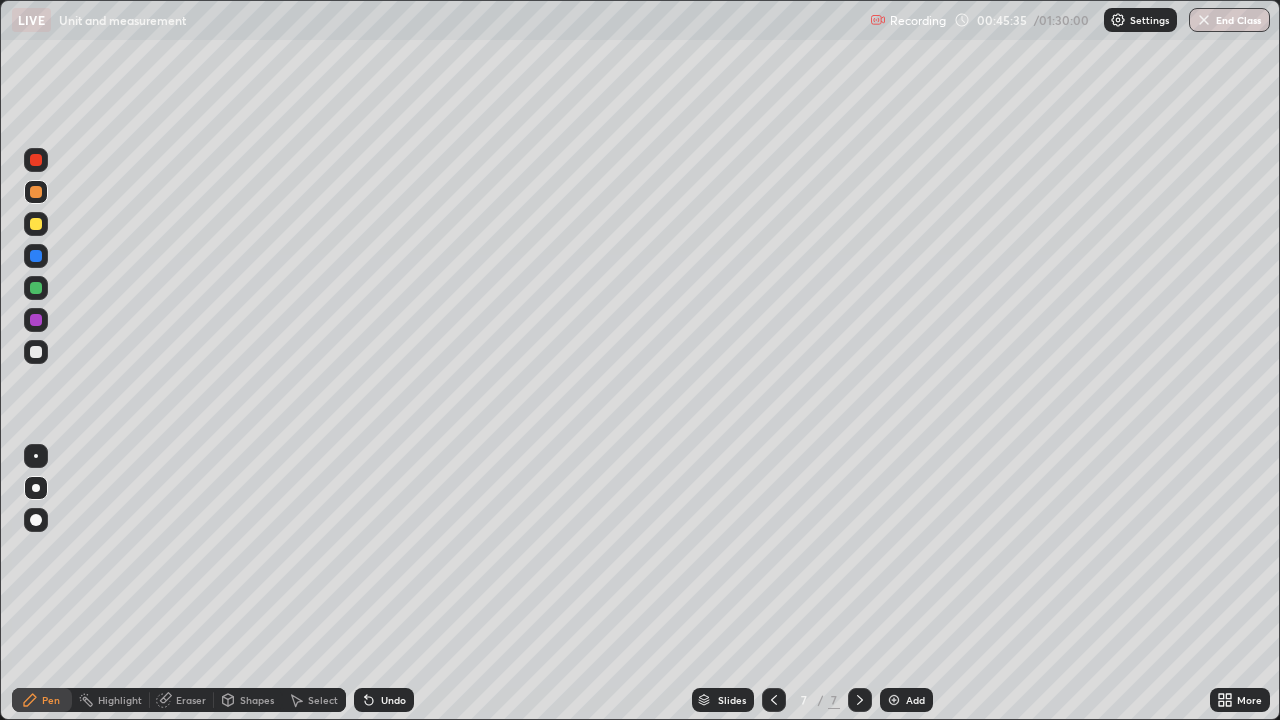 click on "Undo" at bounding box center [393, 700] 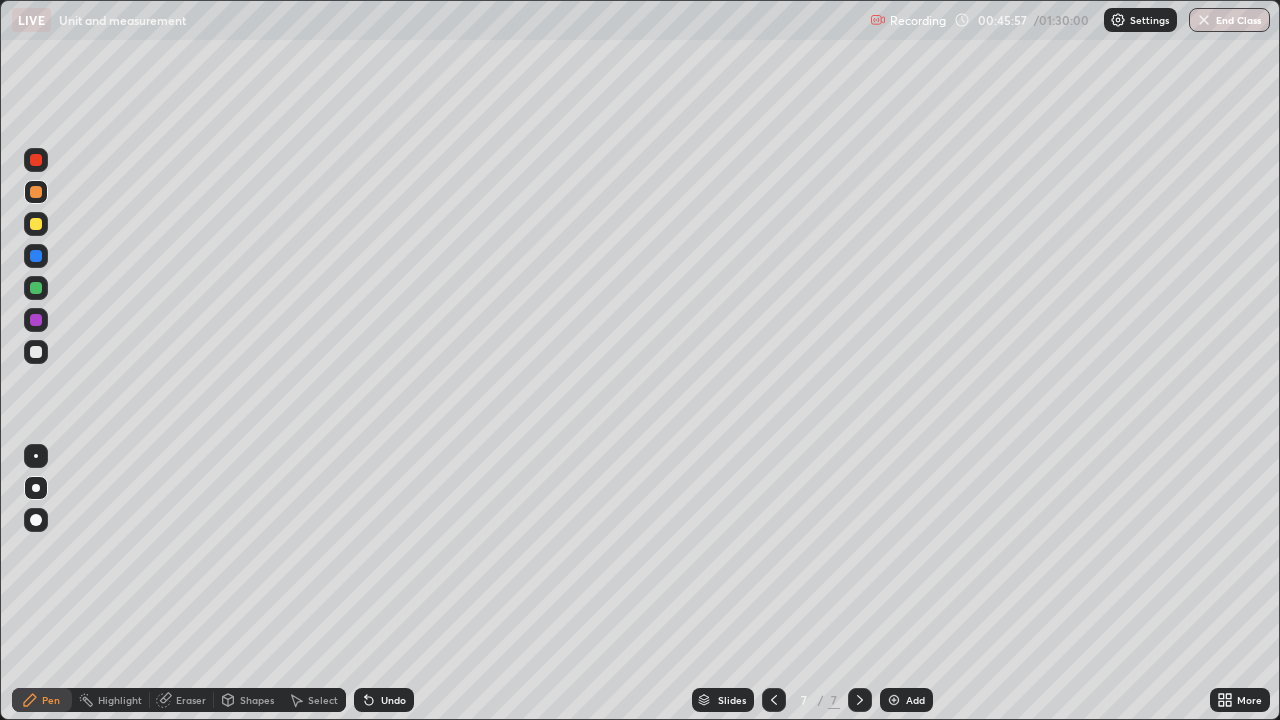 click at bounding box center (36, 352) 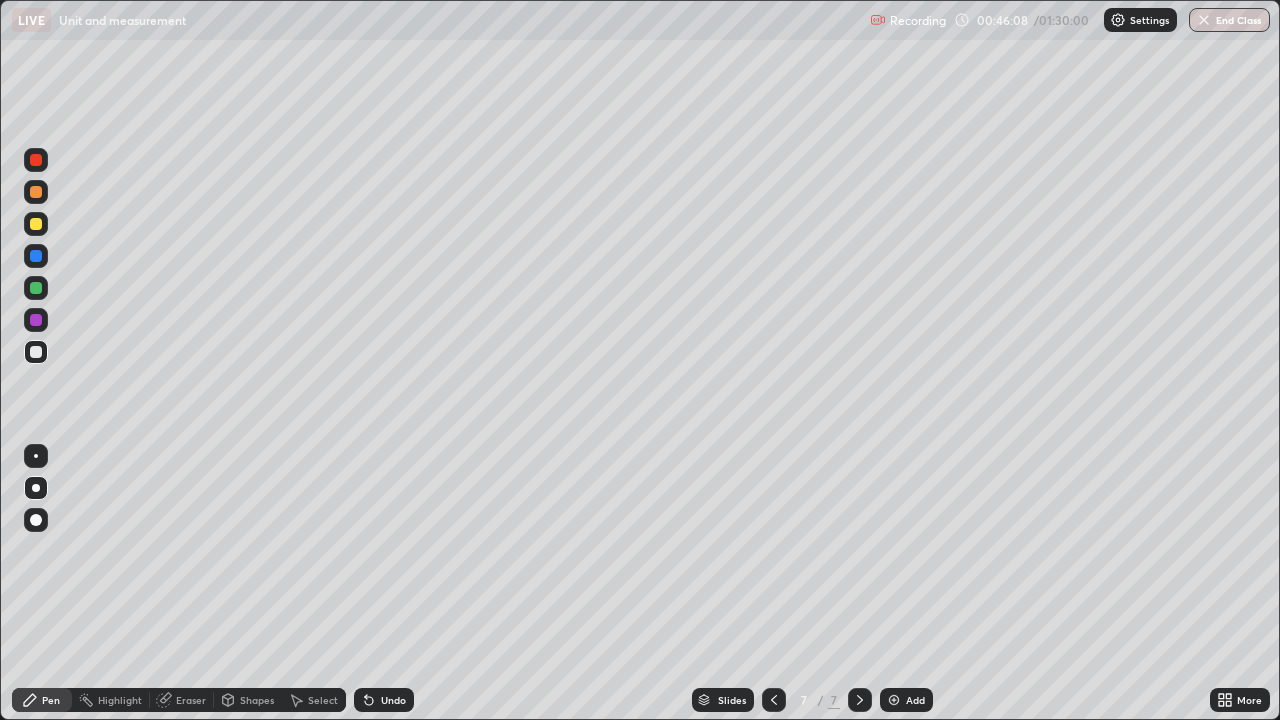 click on "Add" at bounding box center [915, 700] 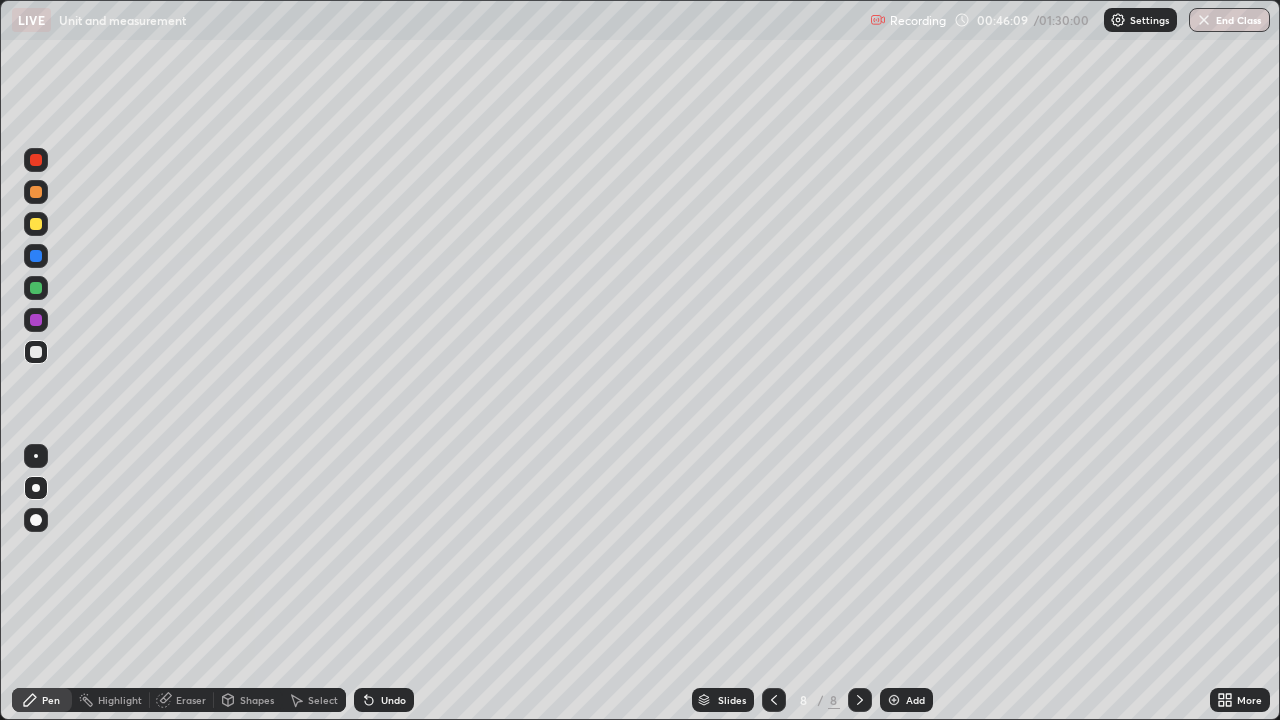 click on "Shapes" at bounding box center (248, 700) 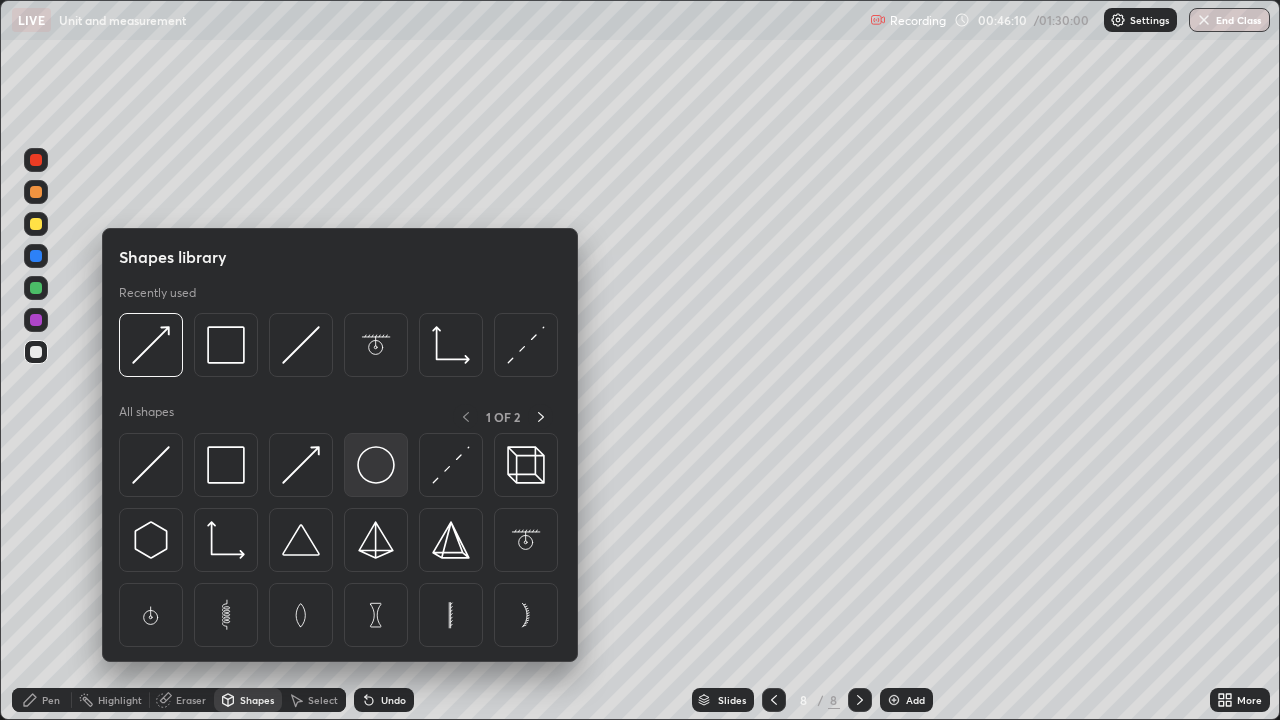 click at bounding box center (376, 465) 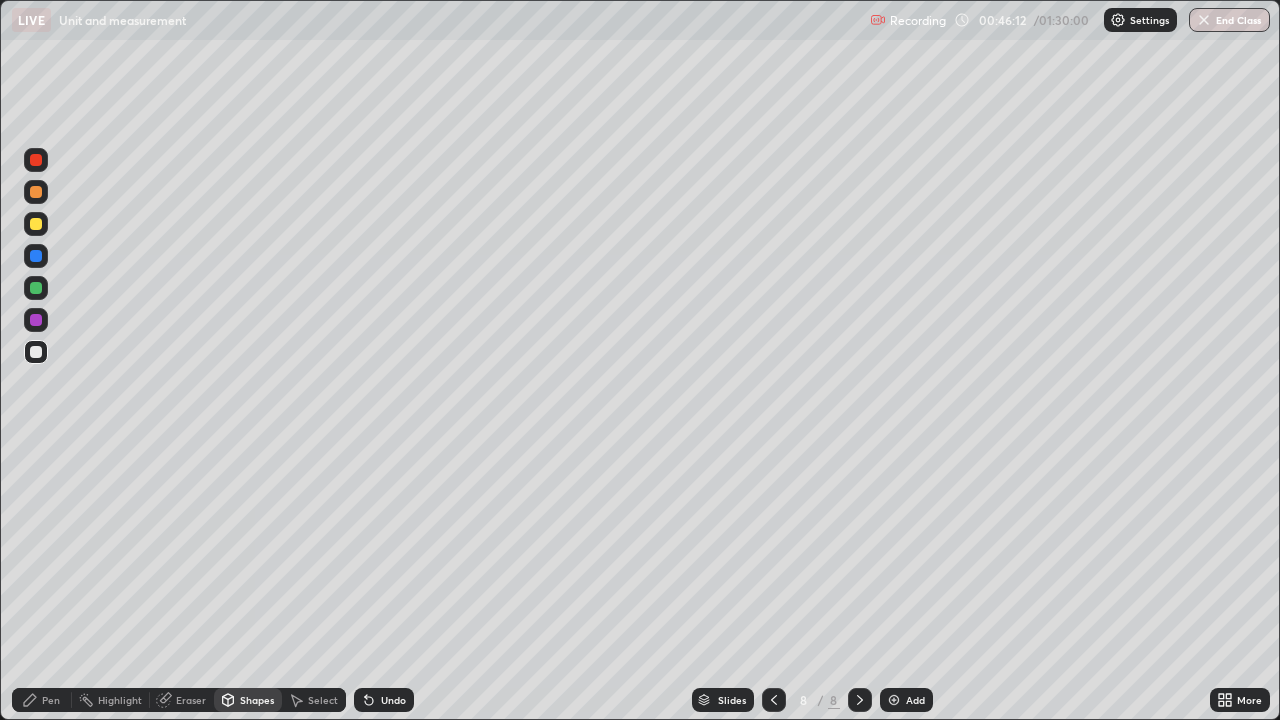 click on "Shapes" at bounding box center [257, 700] 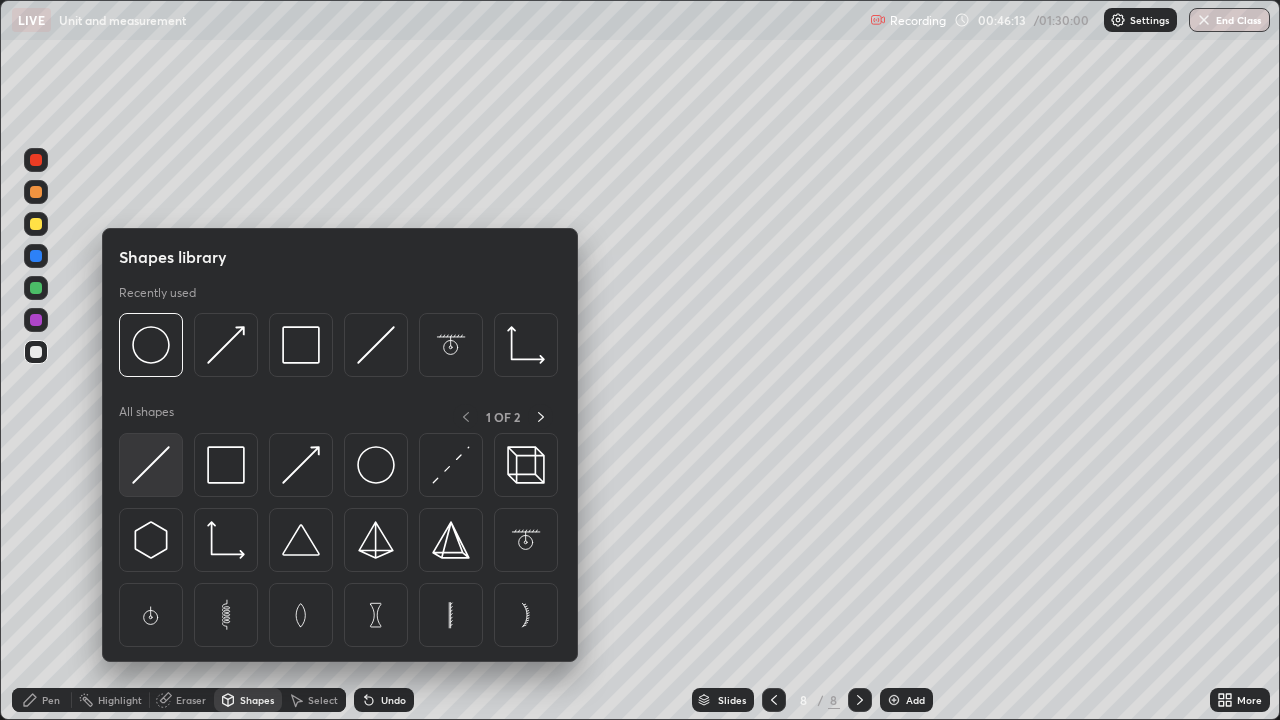 click at bounding box center (151, 465) 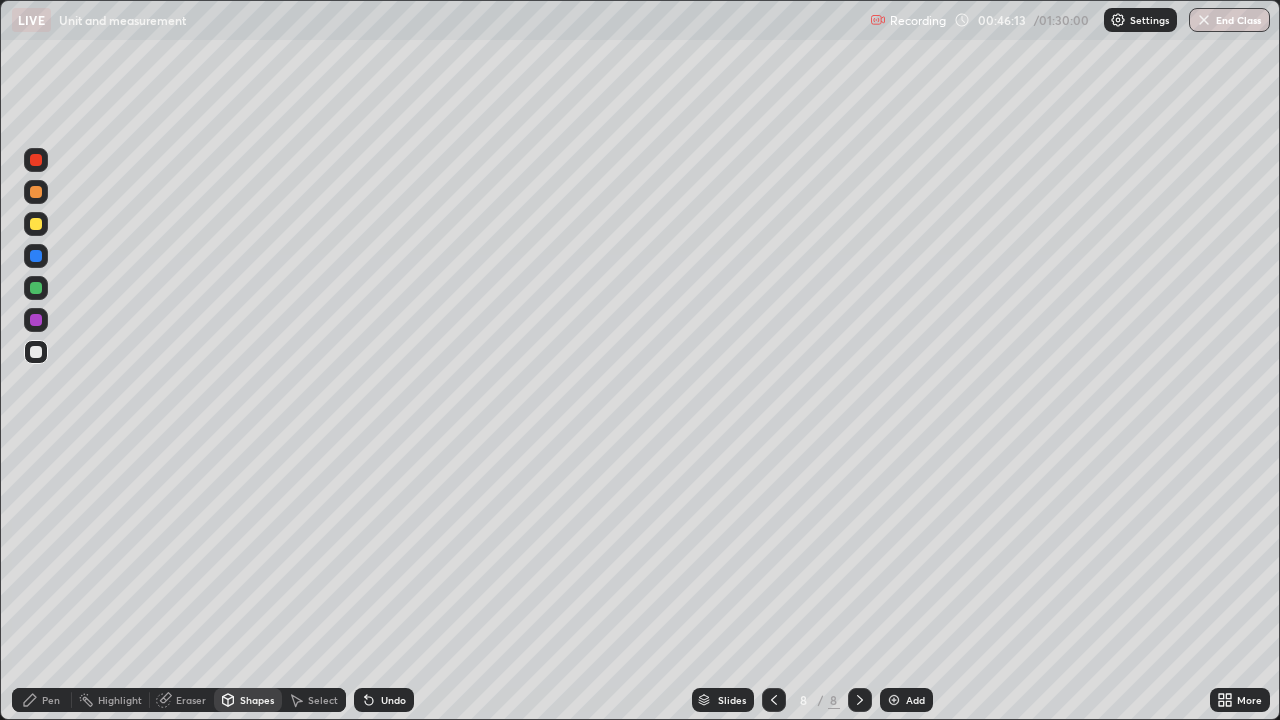 click at bounding box center (36, 224) 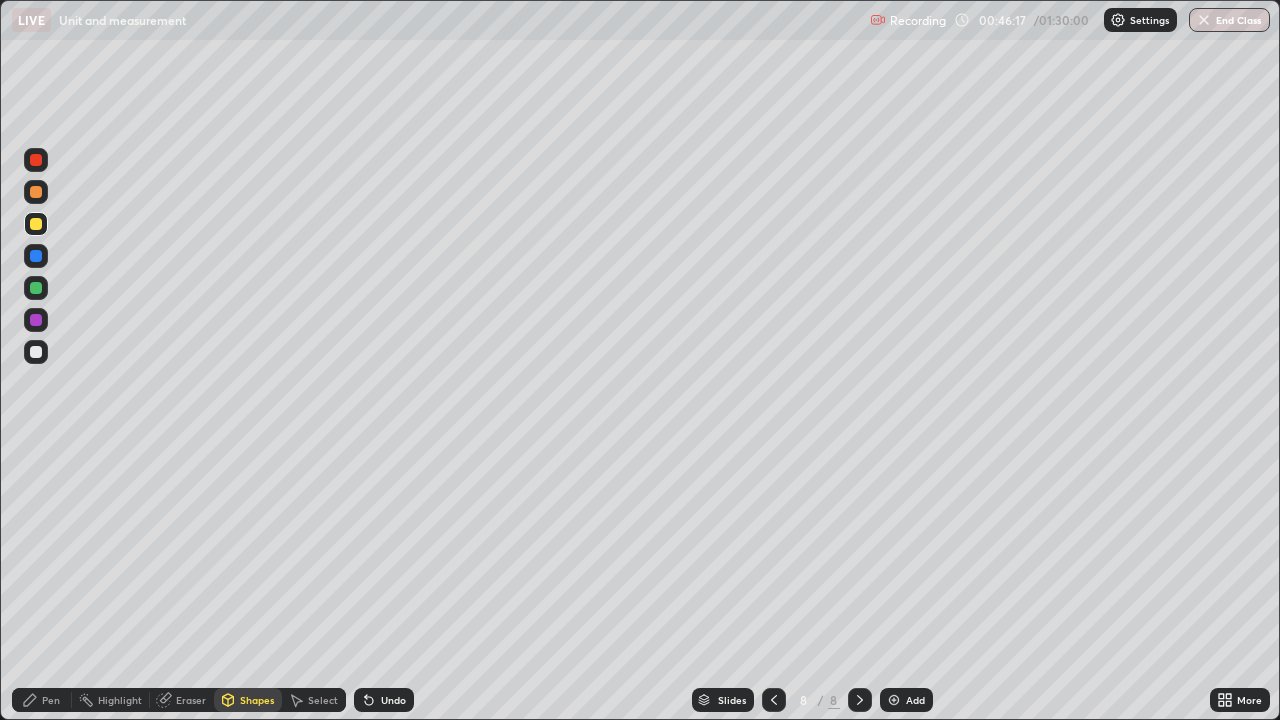 click at bounding box center [36, 160] 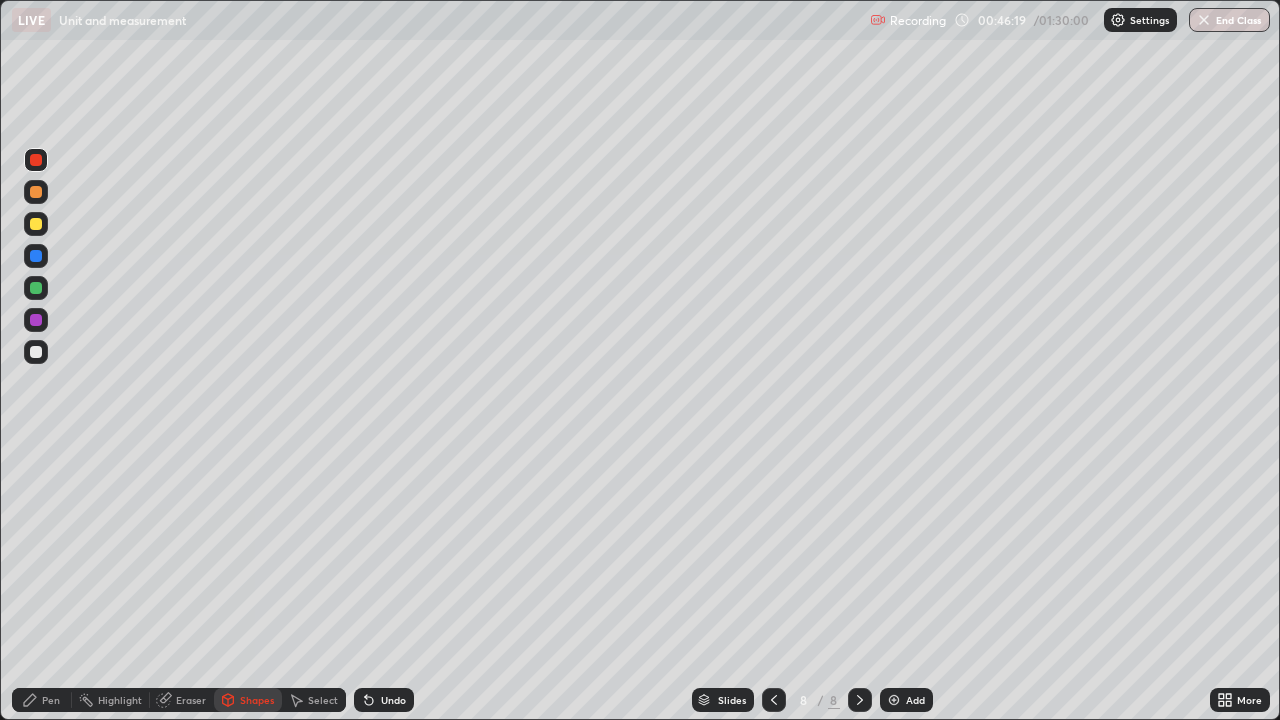 click at bounding box center [36, 224] 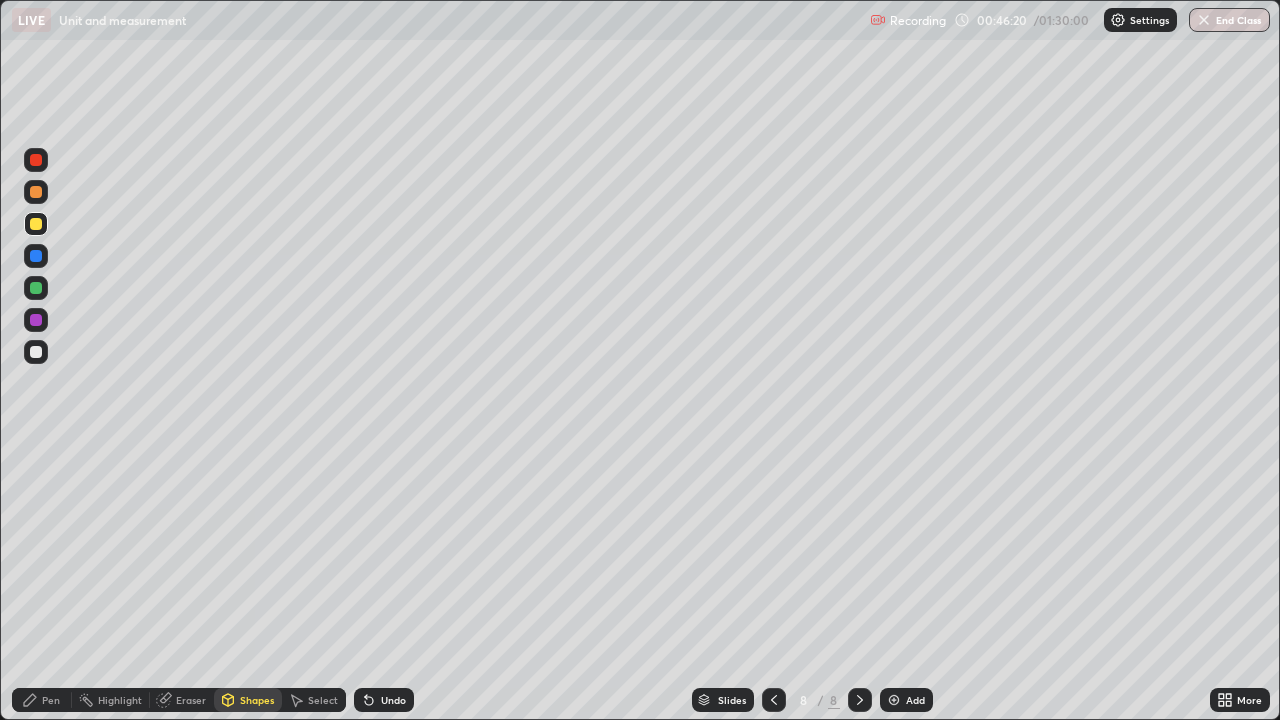 click on "Pen" at bounding box center (42, 700) 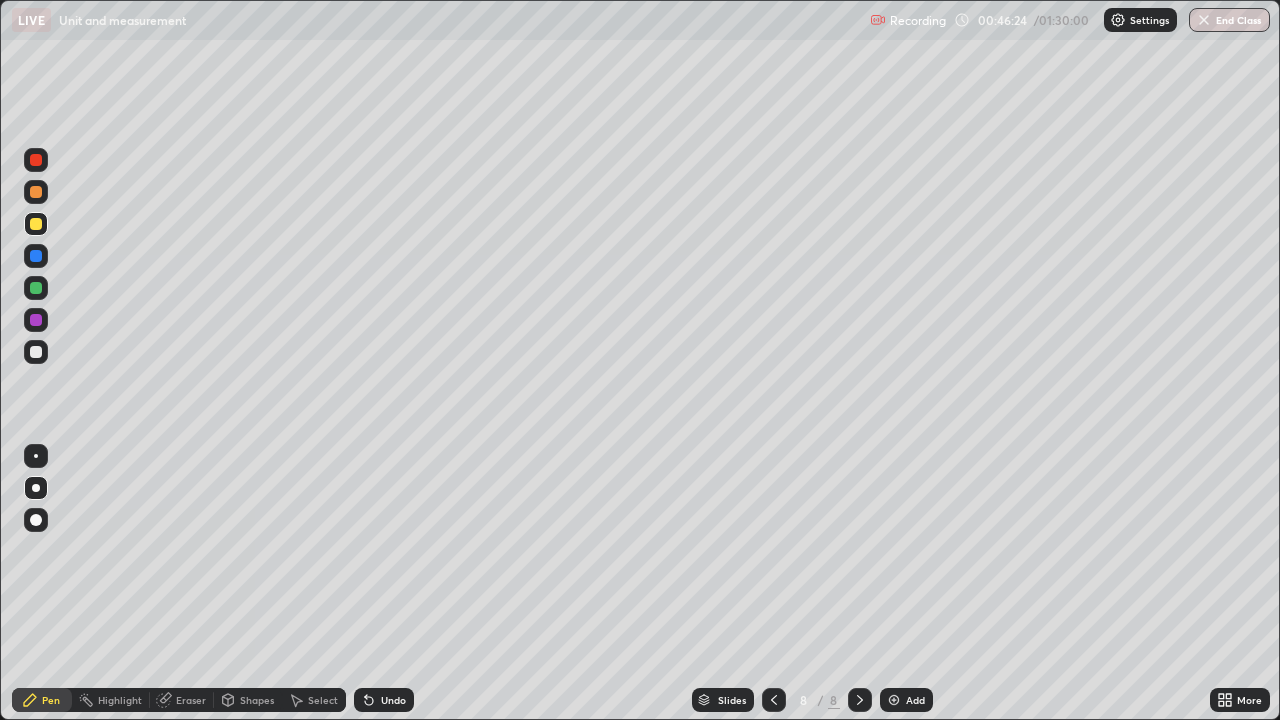 click at bounding box center [36, 224] 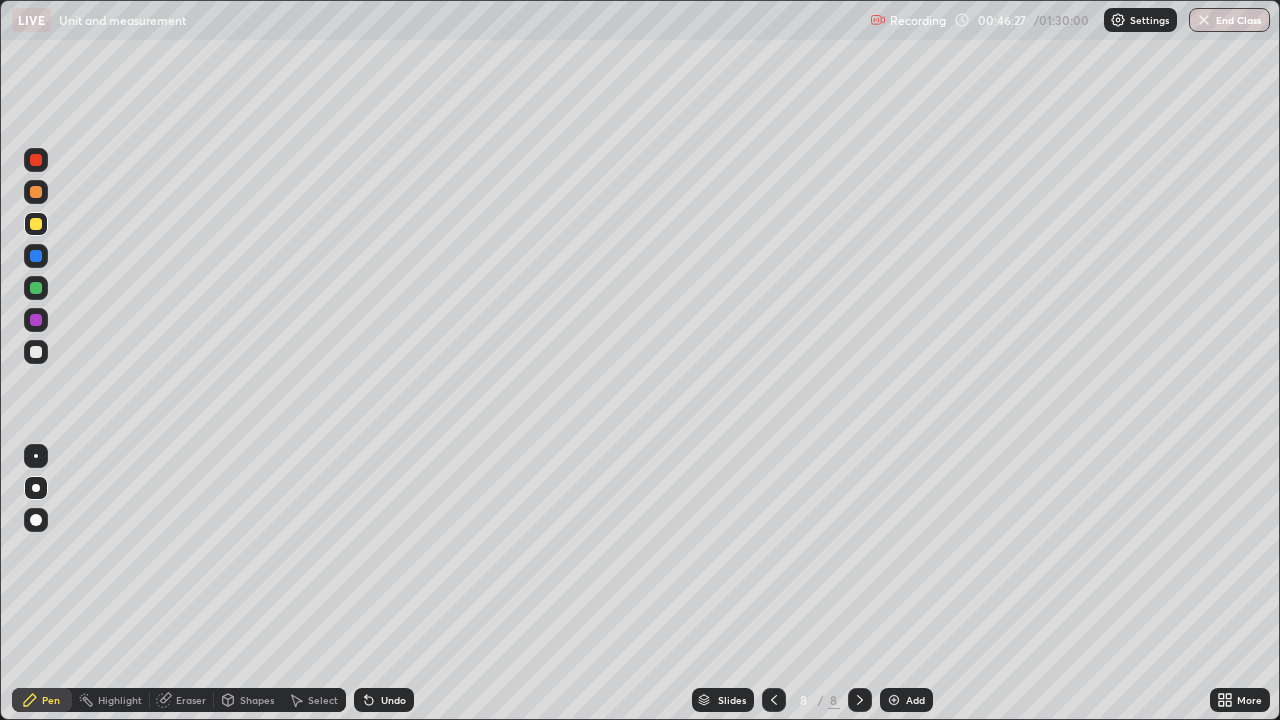click at bounding box center [36, 160] 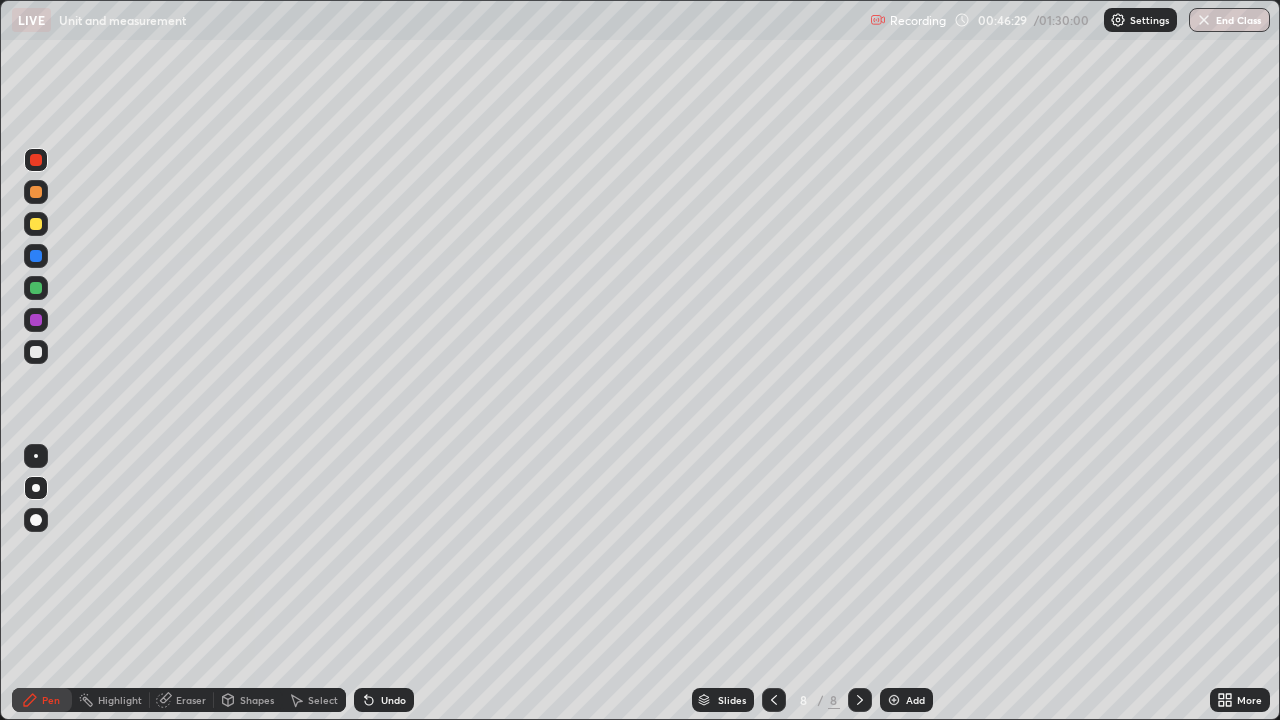 click at bounding box center (36, 352) 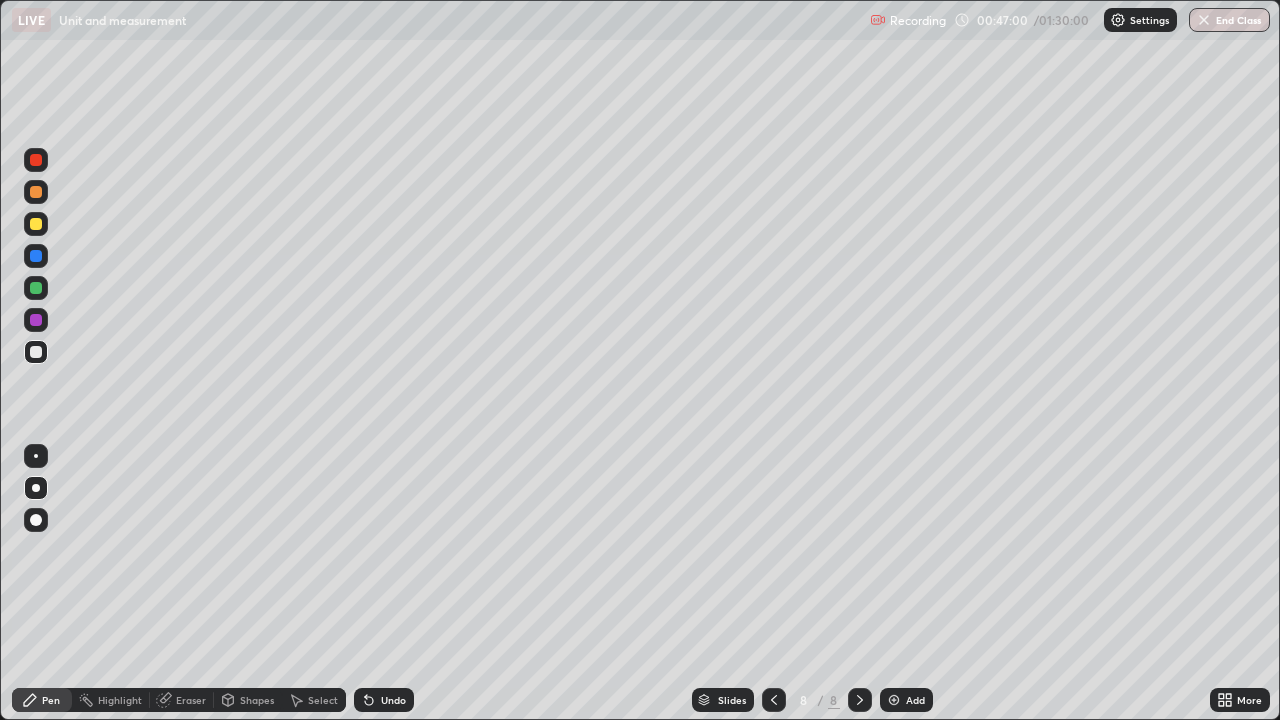 click at bounding box center (36, 160) 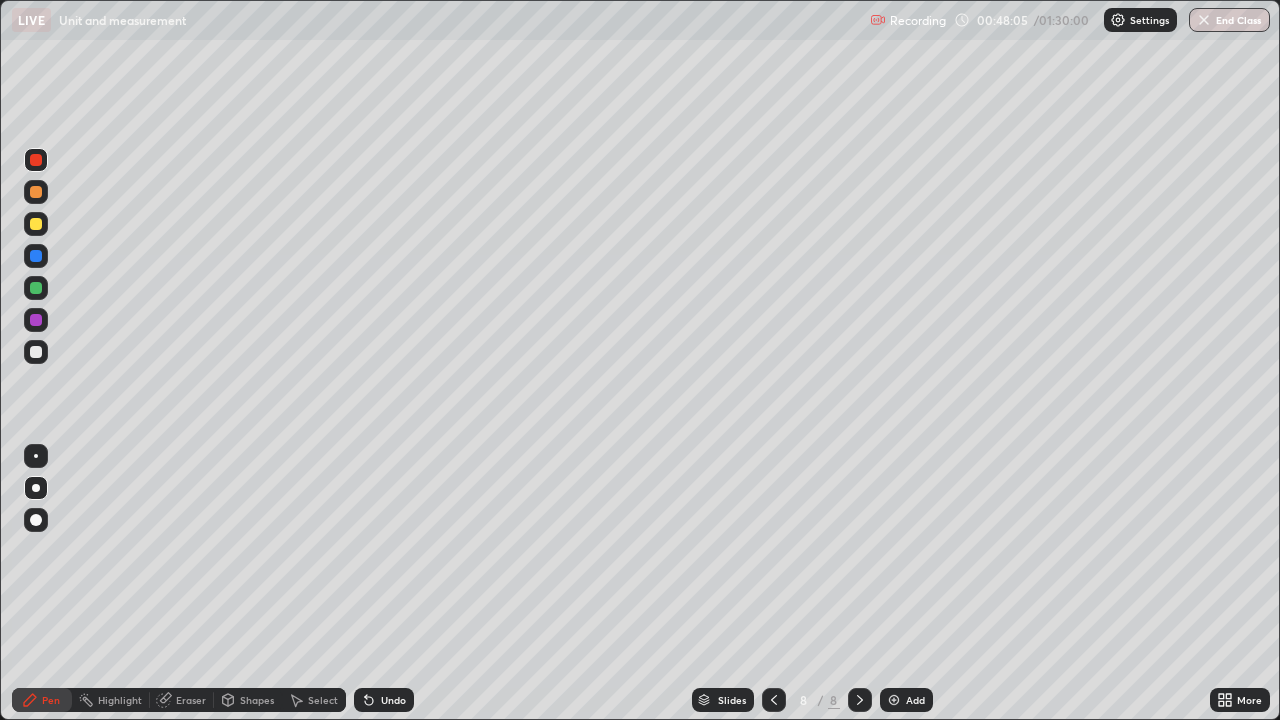 click at bounding box center (36, 352) 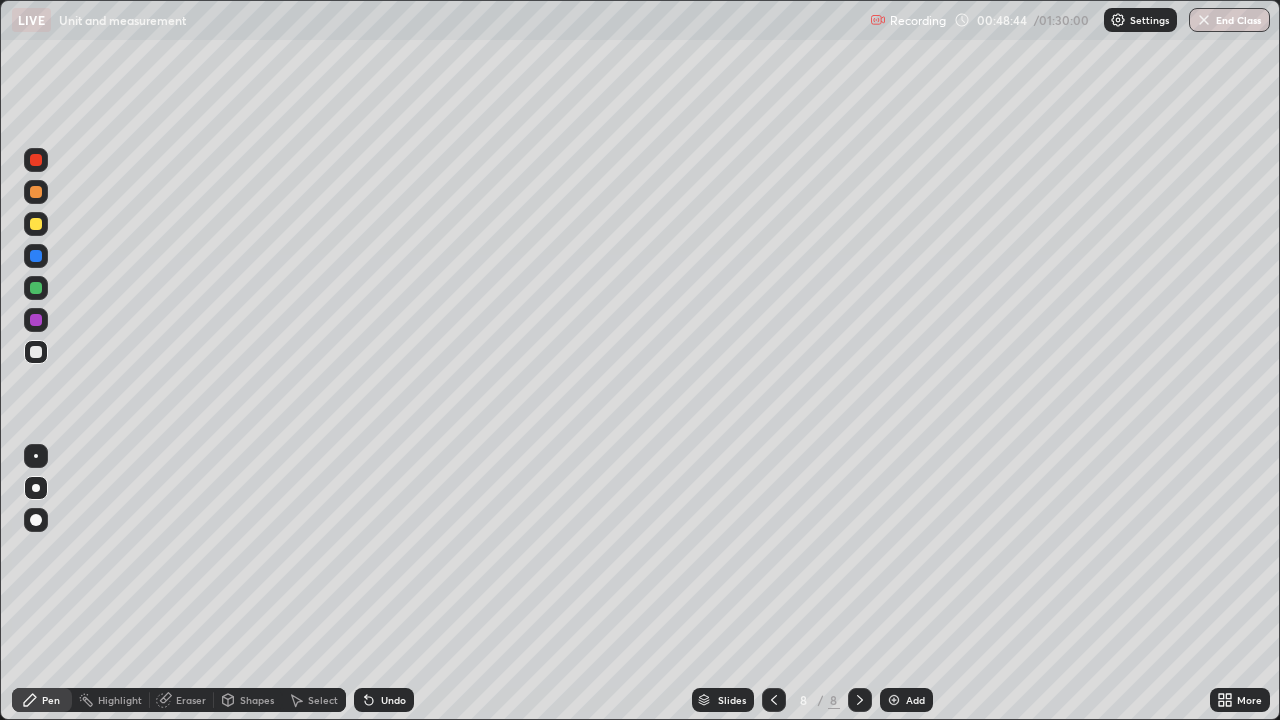 click on "Add" at bounding box center (906, 700) 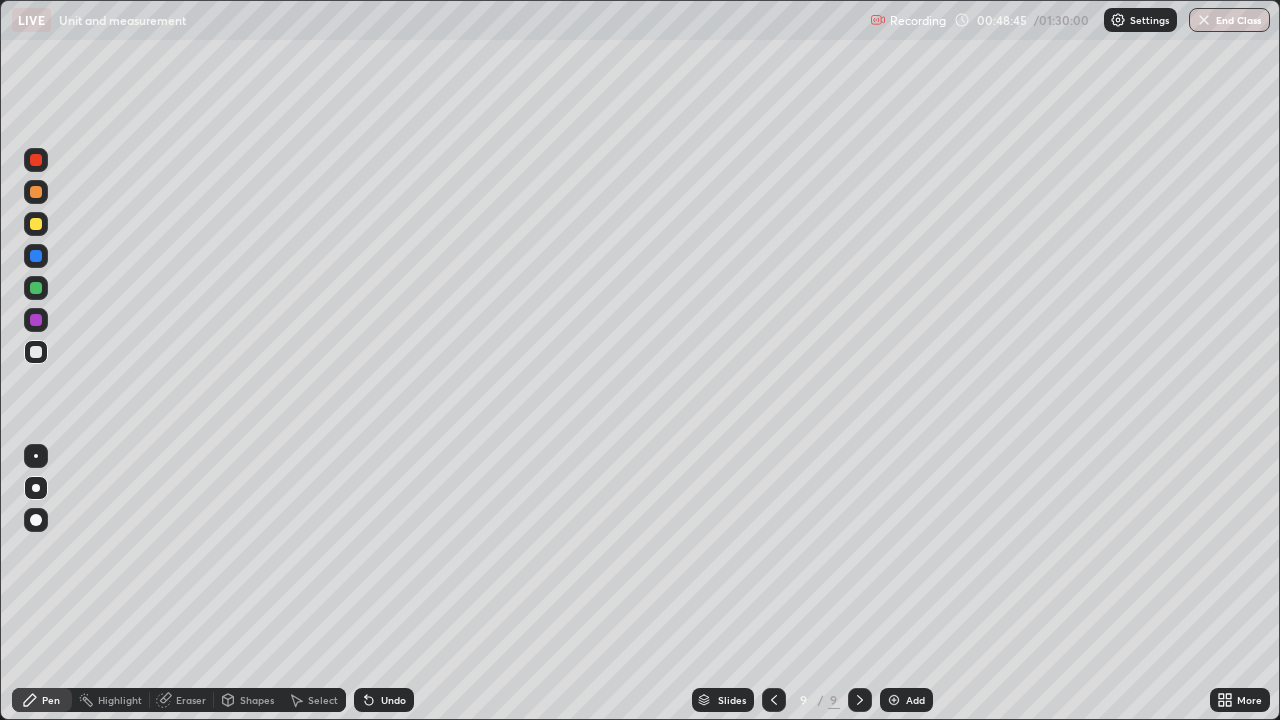click on "Shapes" at bounding box center (248, 700) 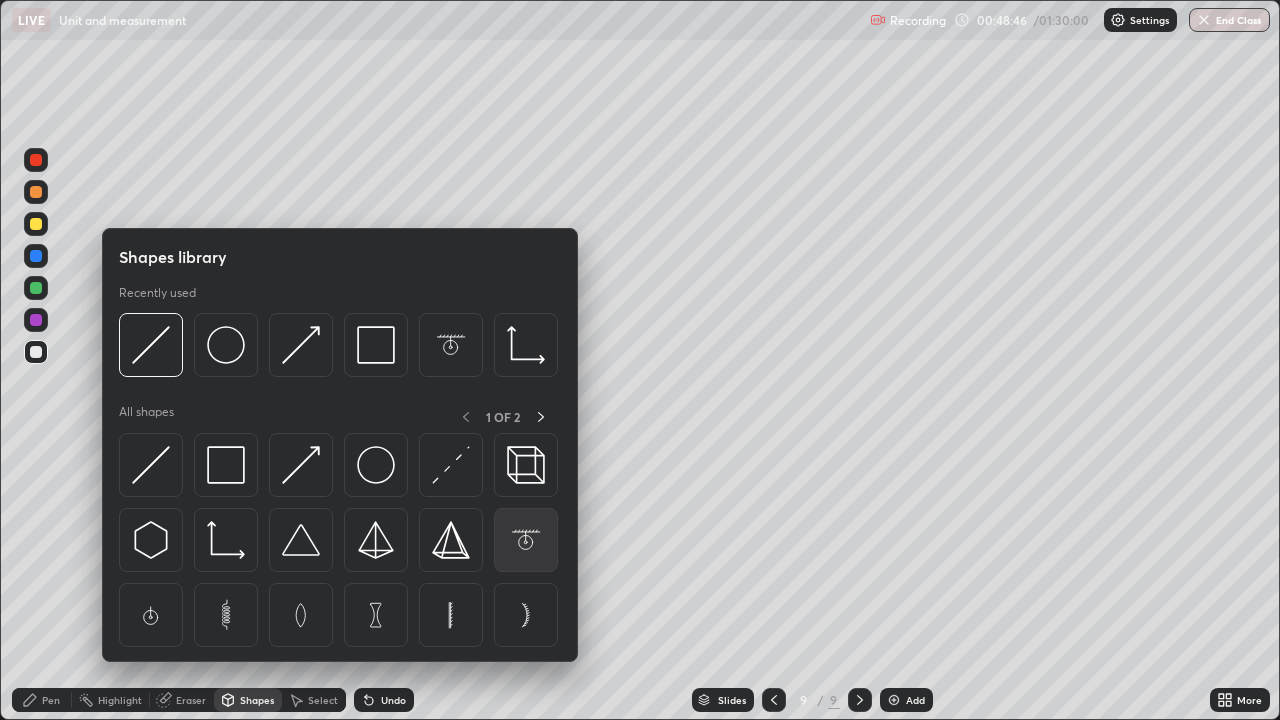 click at bounding box center (526, 540) 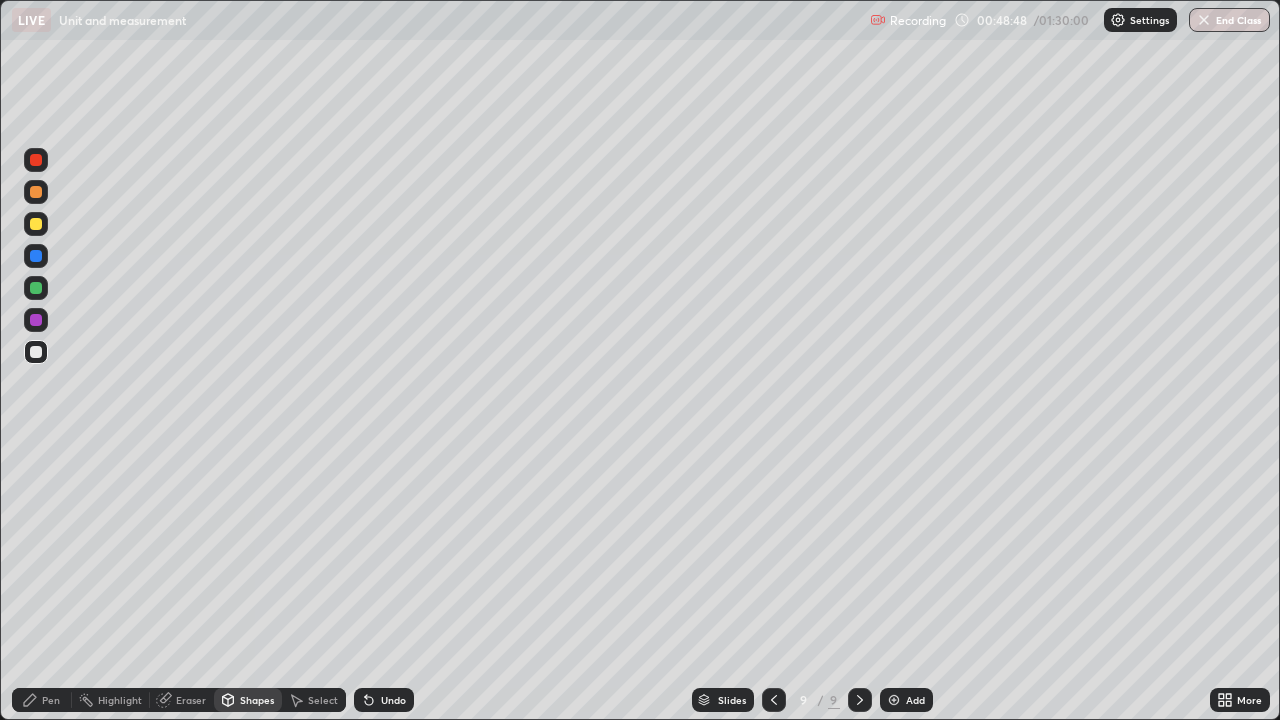 click on "Shapes" at bounding box center [257, 700] 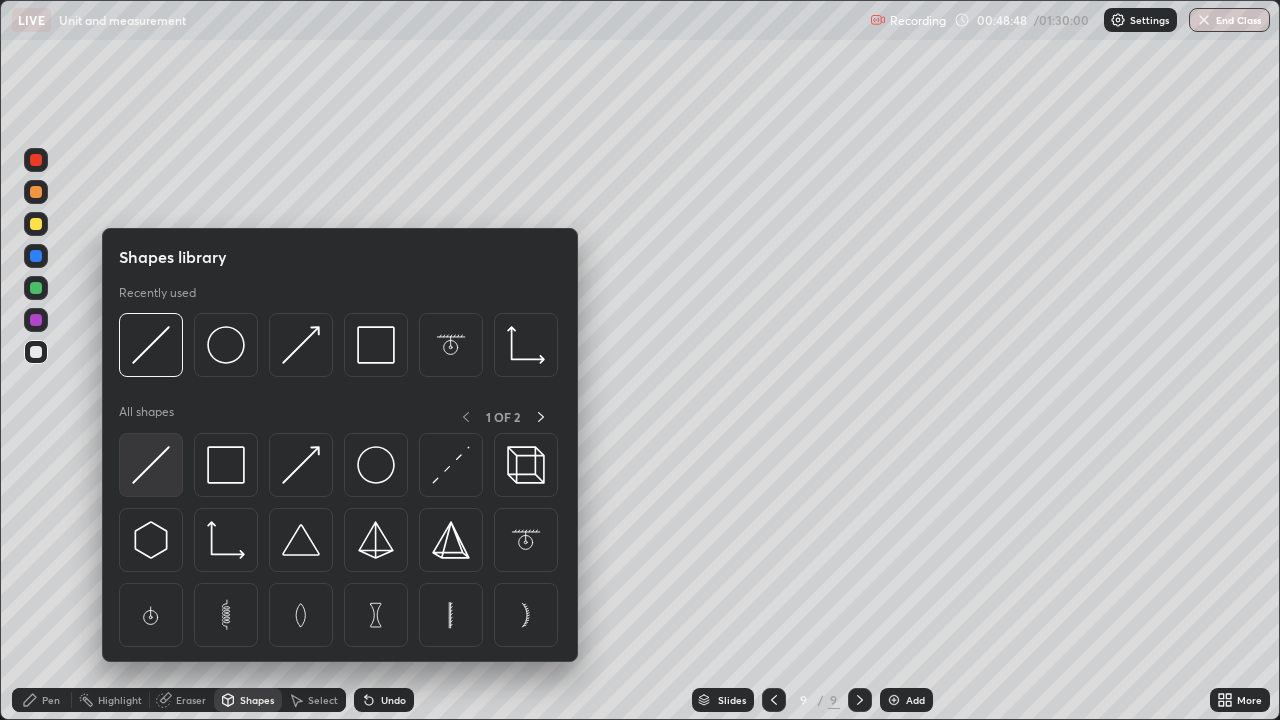 click at bounding box center [151, 465] 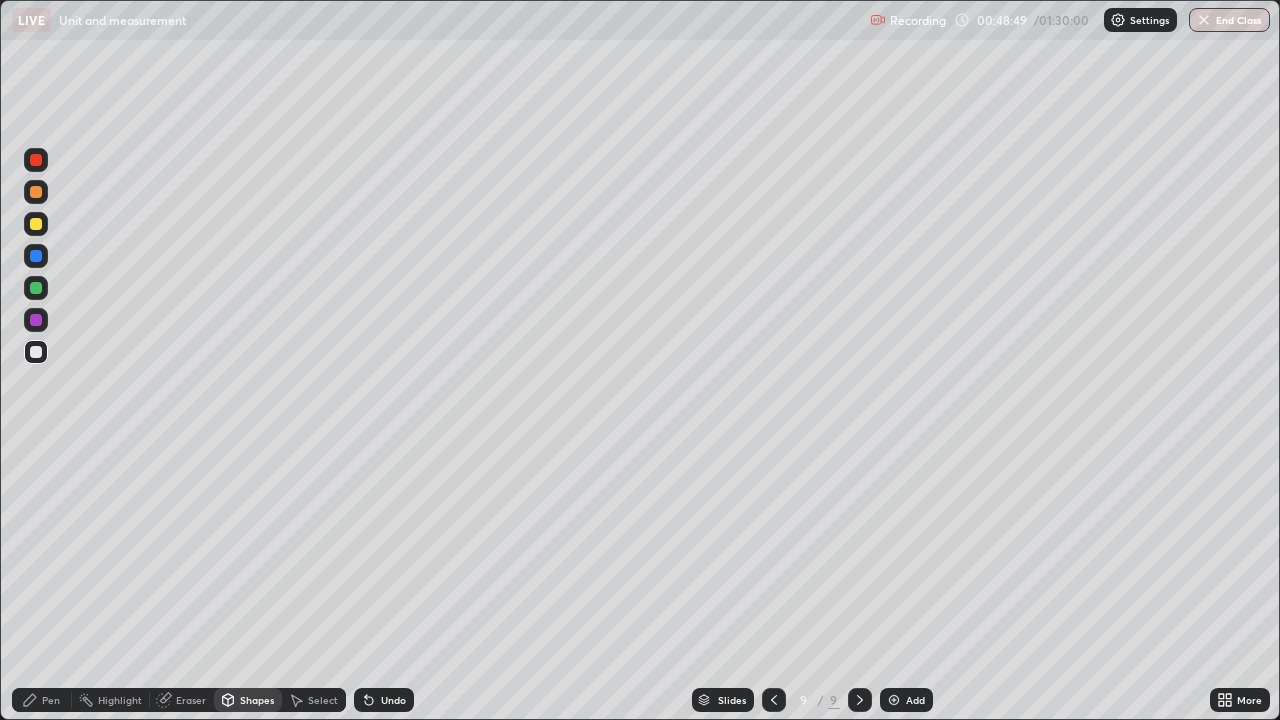 click at bounding box center (36, 224) 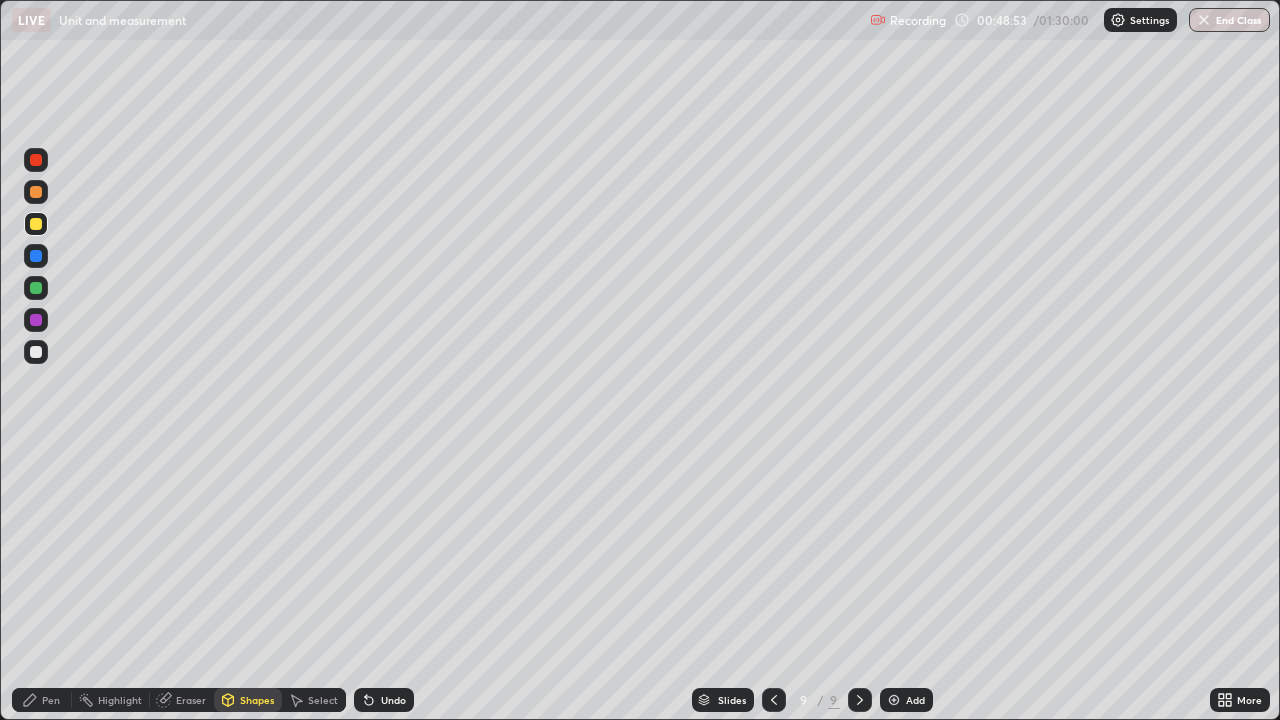 click on "Shapes" at bounding box center (248, 700) 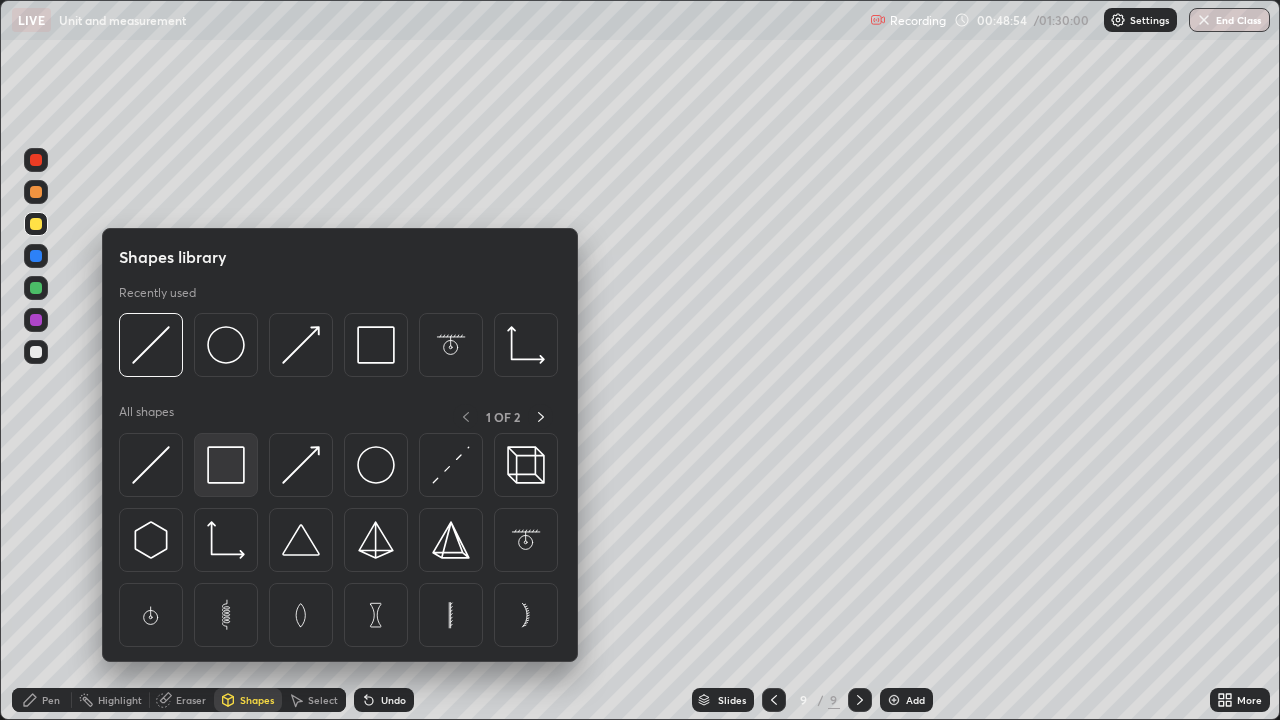 click at bounding box center (226, 465) 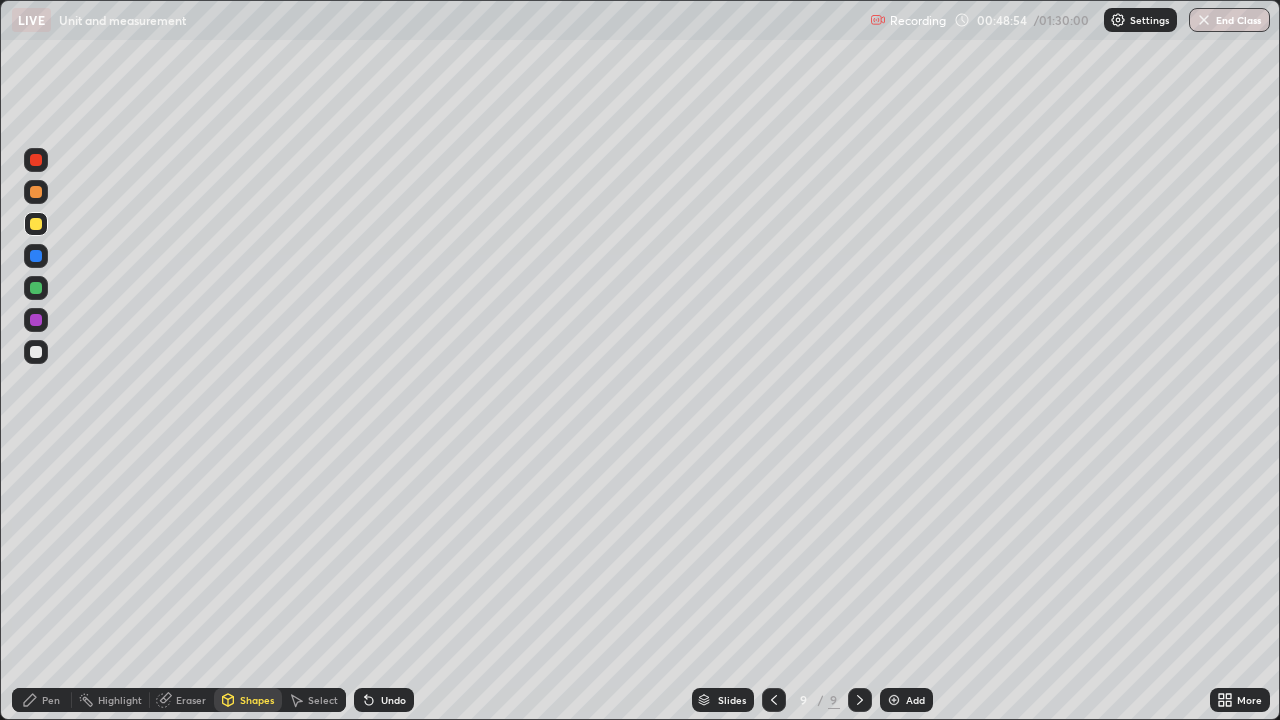 click at bounding box center [36, 288] 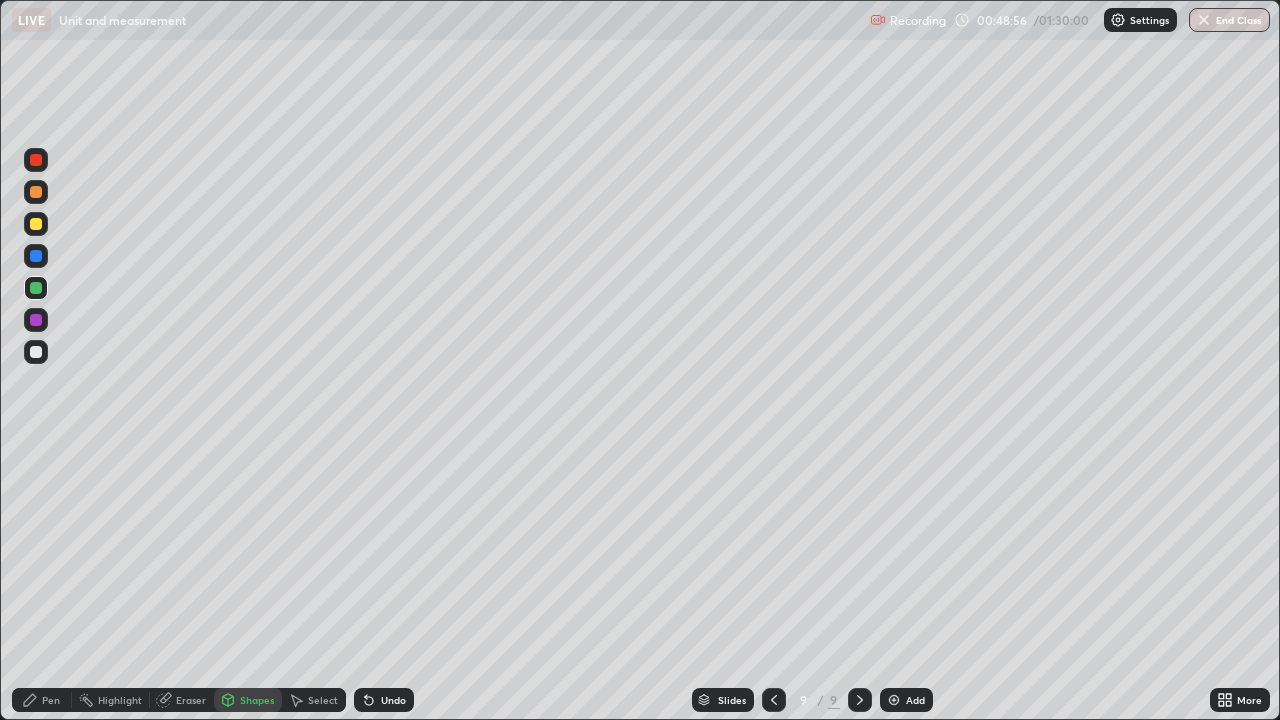 click on "Shapes" at bounding box center (257, 700) 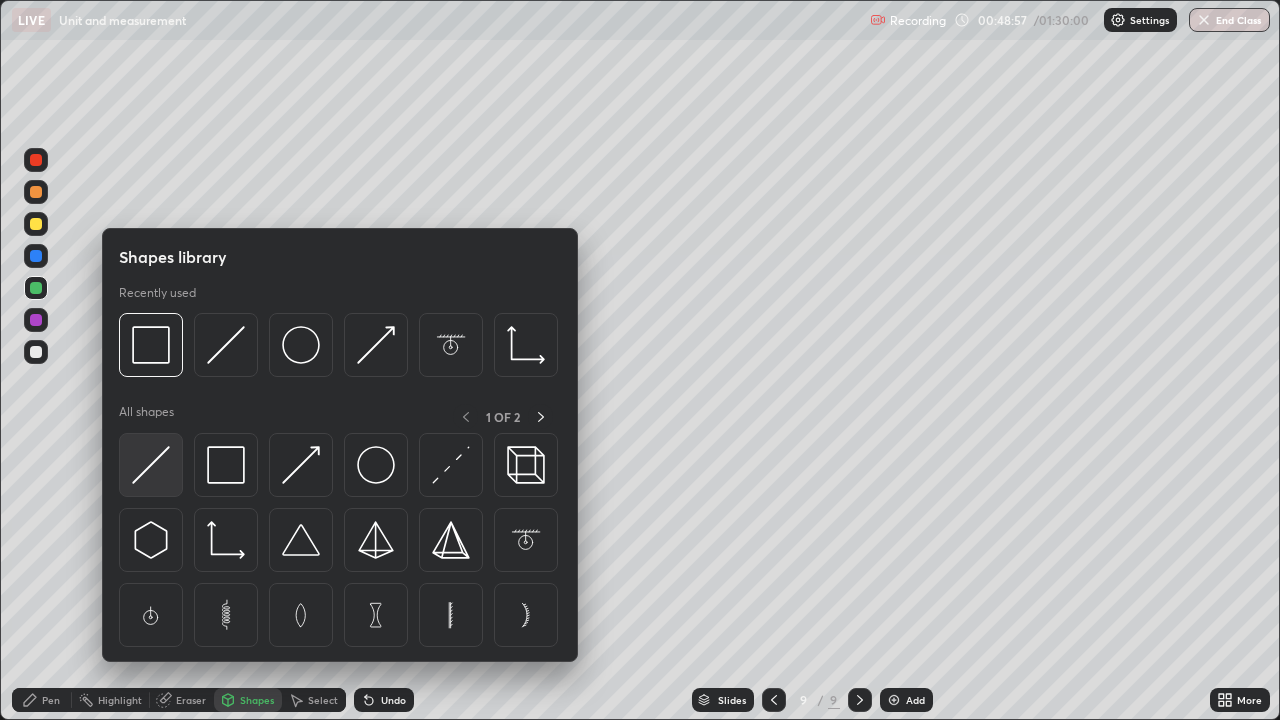 click at bounding box center (151, 465) 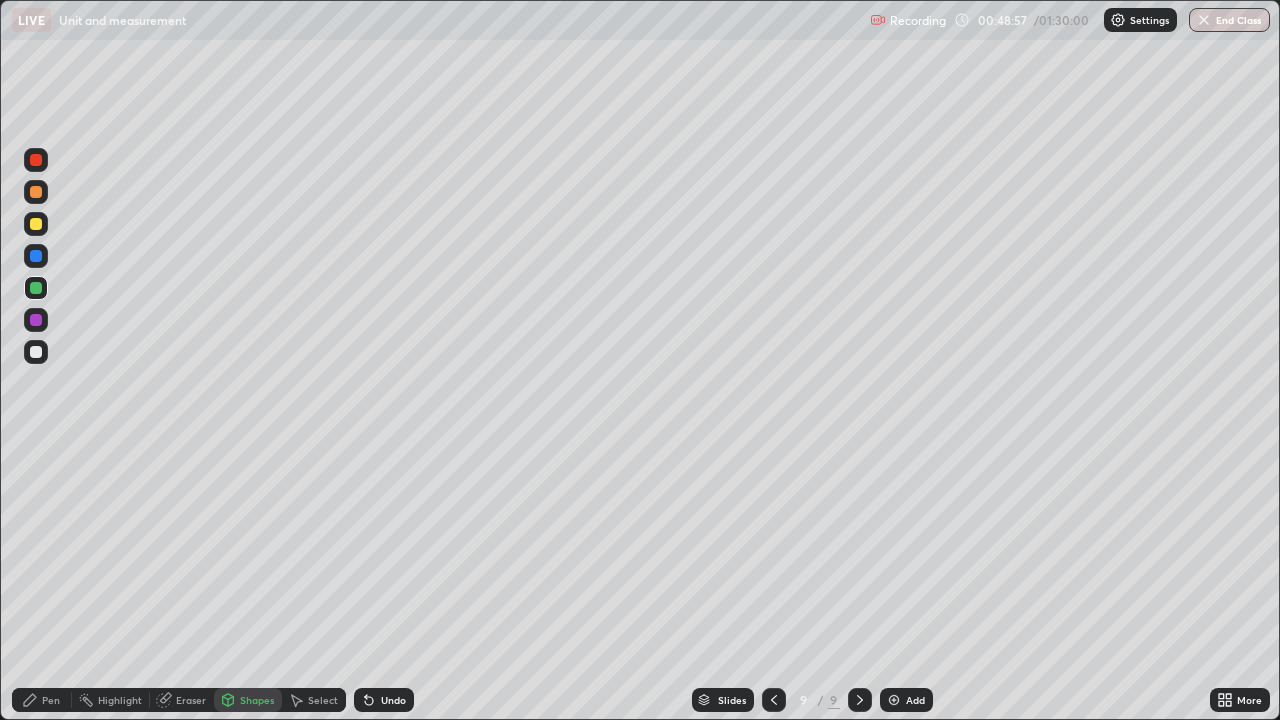 click at bounding box center [36, 320] 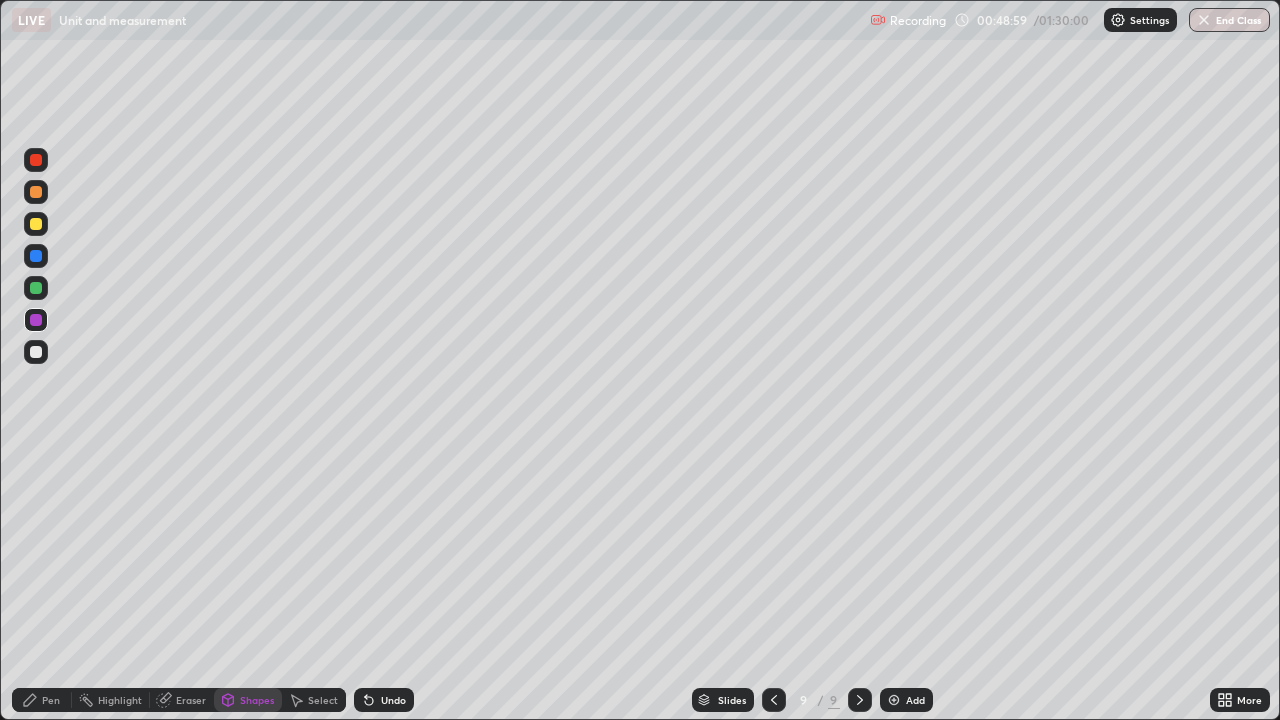 click on "Shapes" at bounding box center (257, 700) 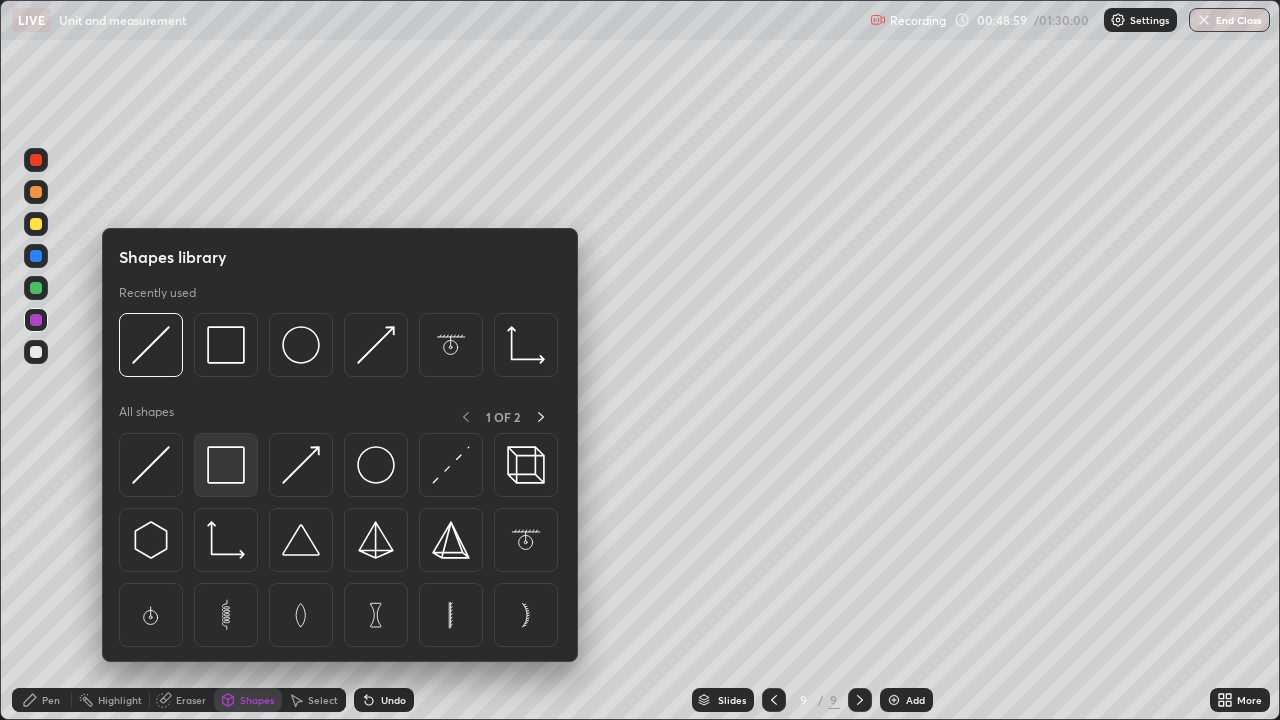 click at bounding box center (226, 465) 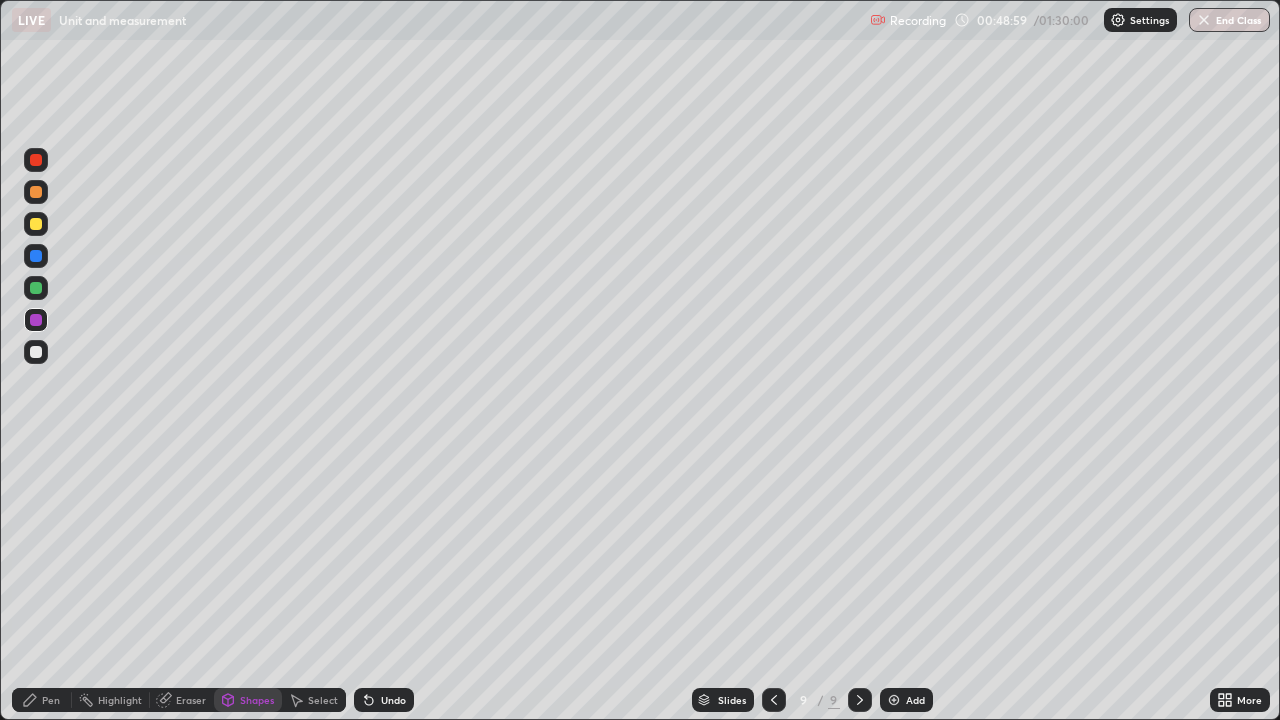 click at bounding box center [36, 352] 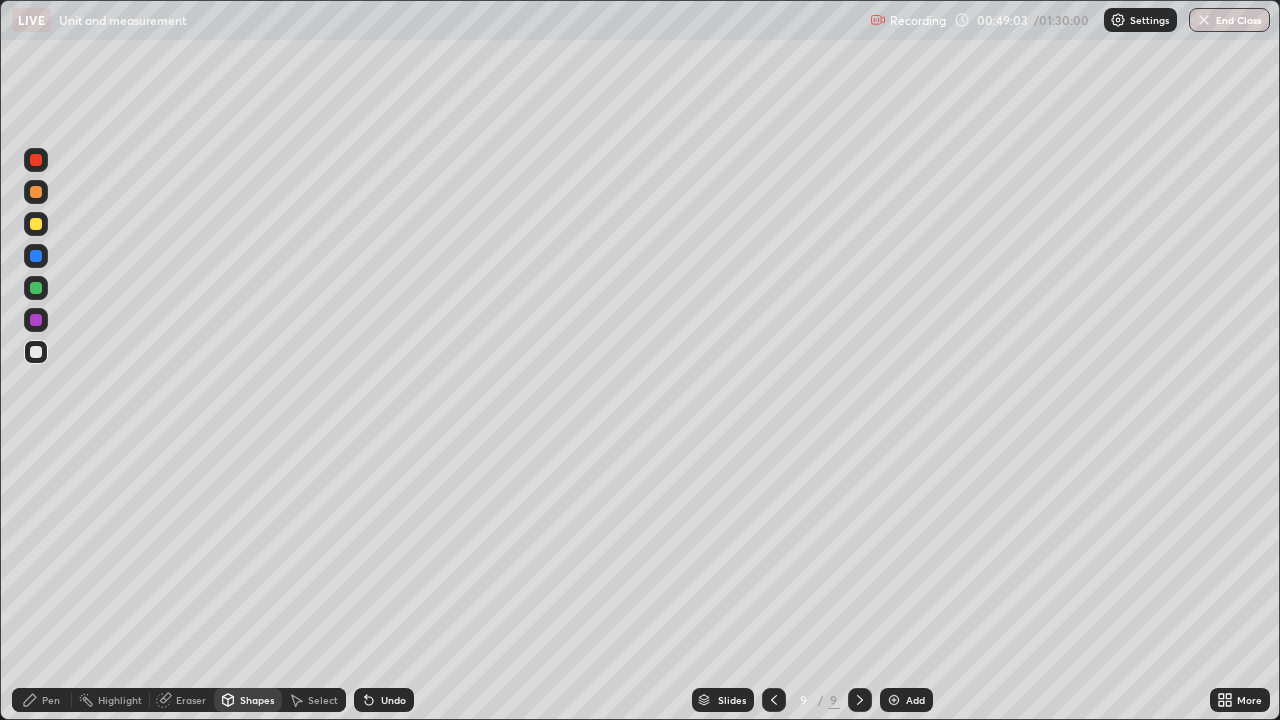 click on "Pen" at bounding box center [51, 700] 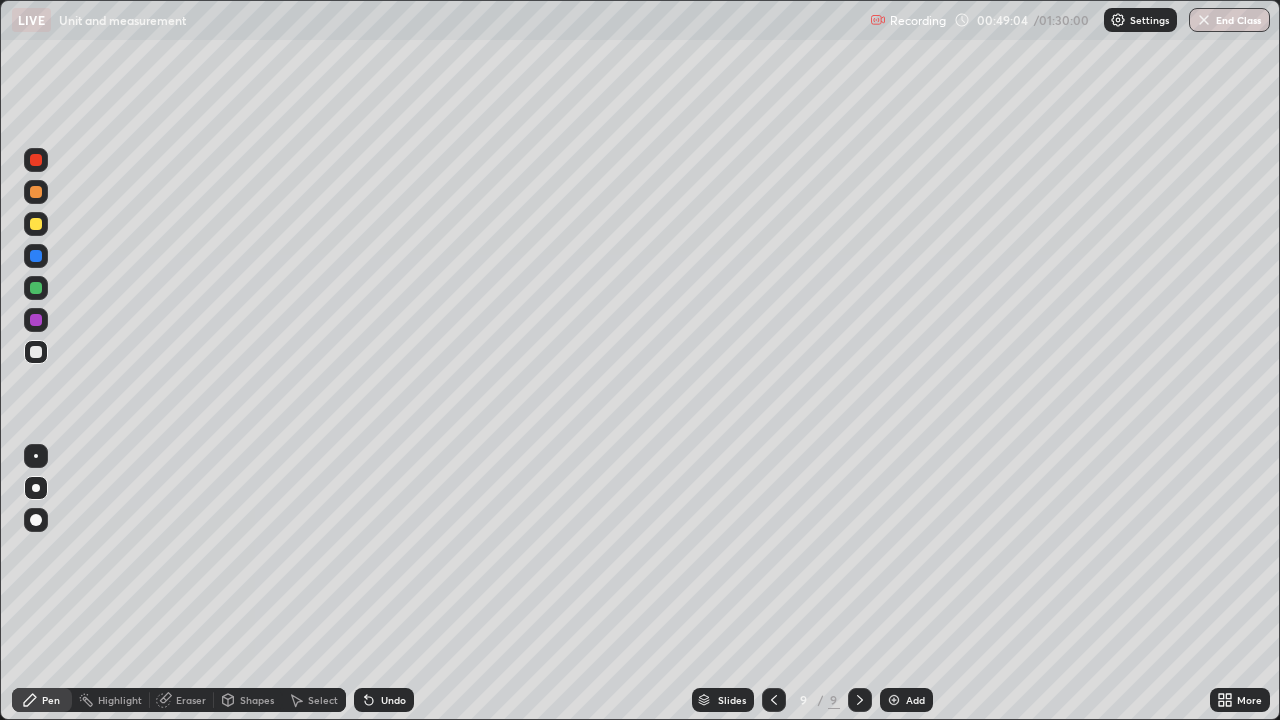 click at bounding box center (36, 192) 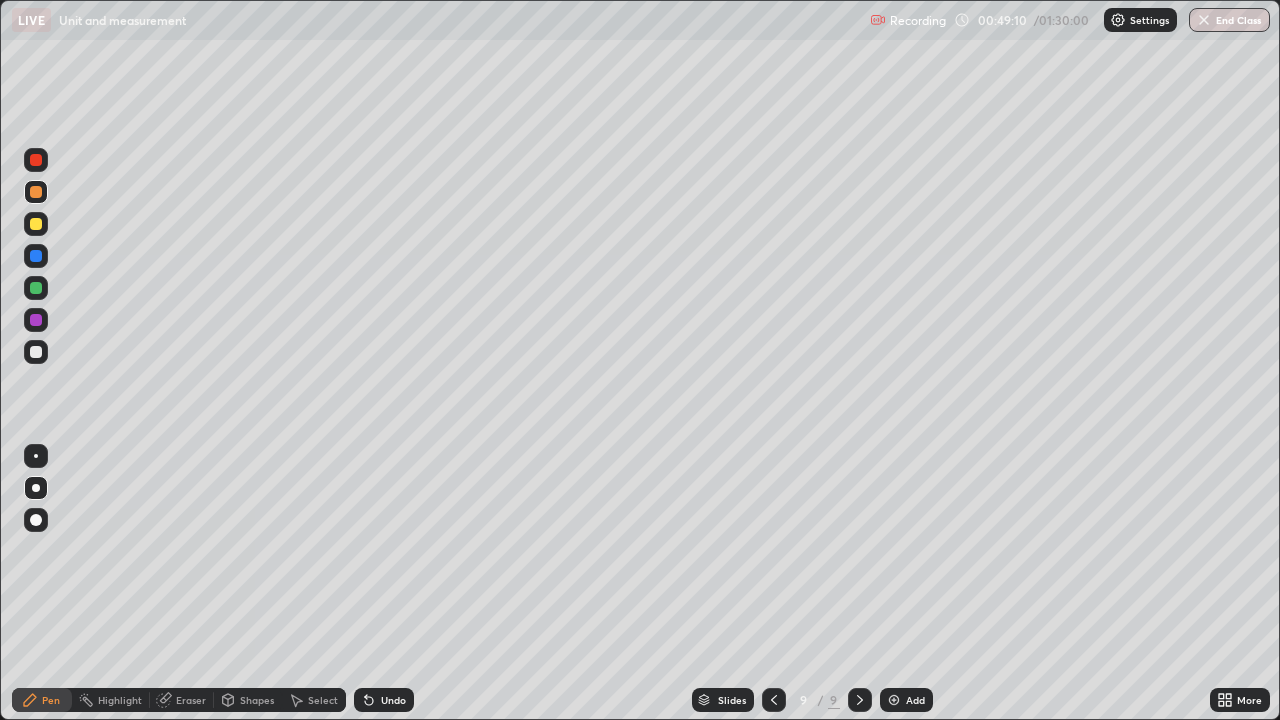 click at bounding box center [36, 224] 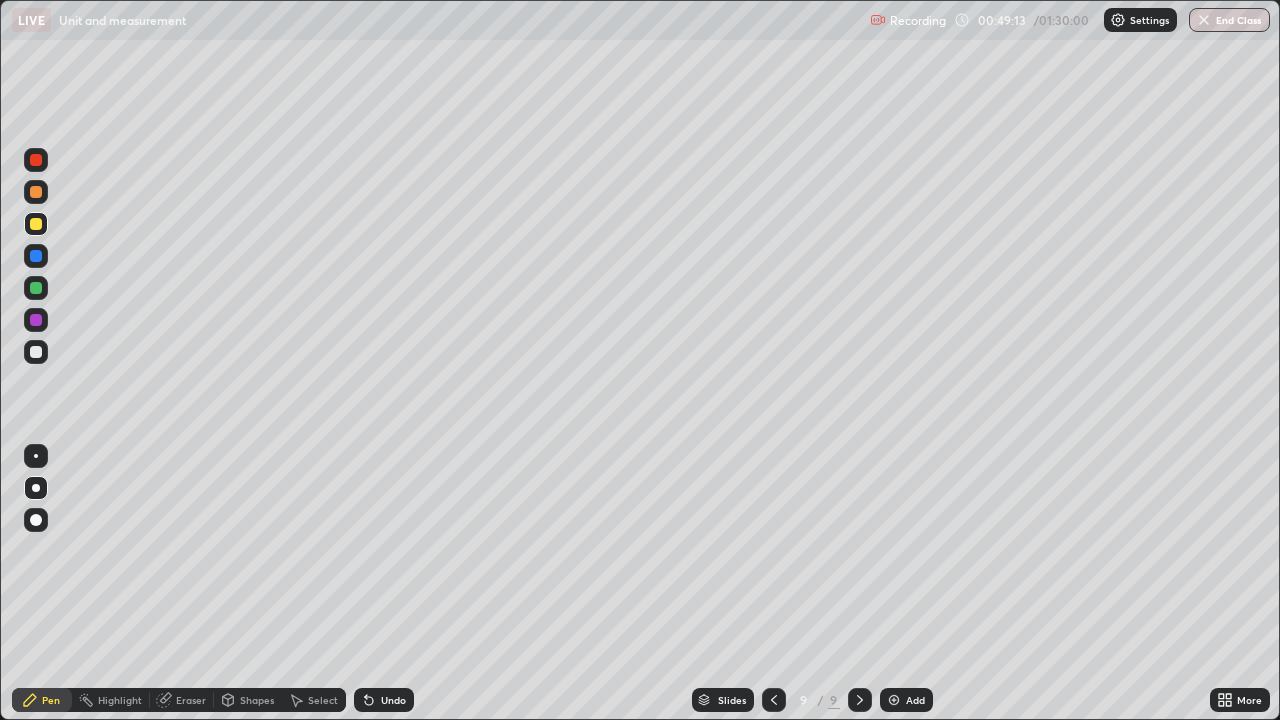 click at bounding box center (36, 352) 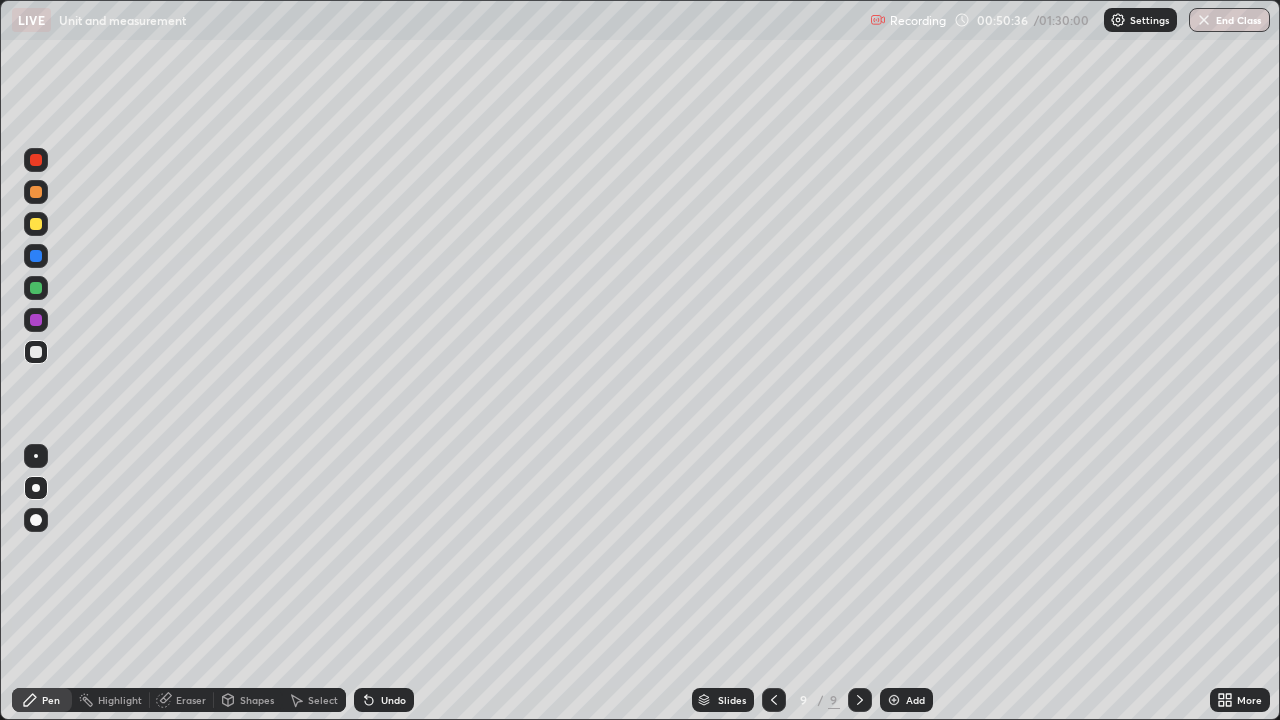 click on "Shapes" at bounding box center (257, 700) 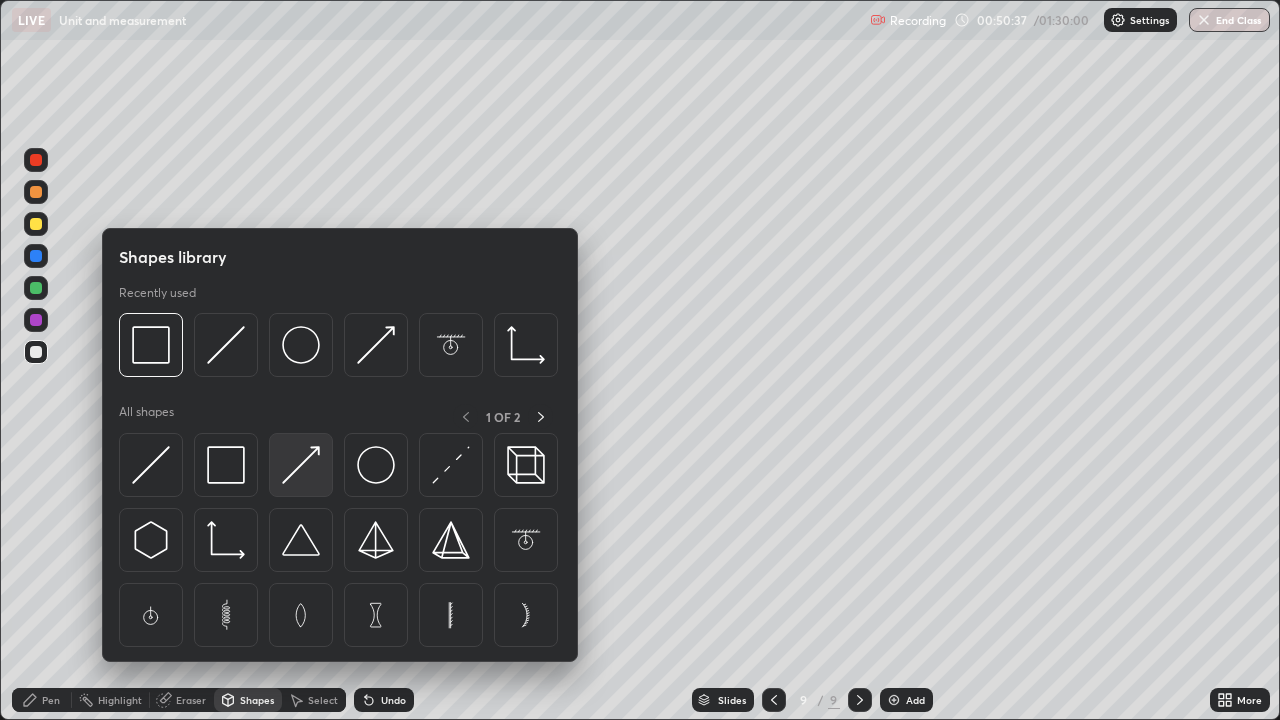 click at bounding box center (301, 465) 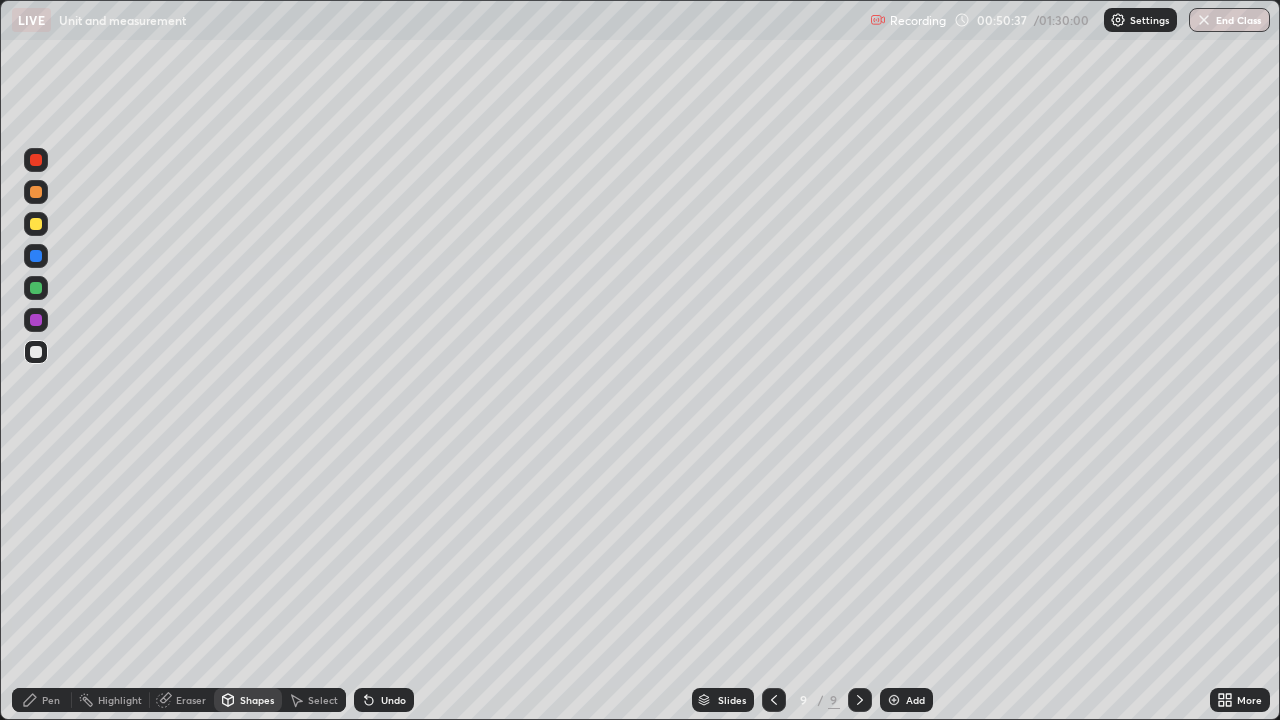 click at bounding box center [36, 288] 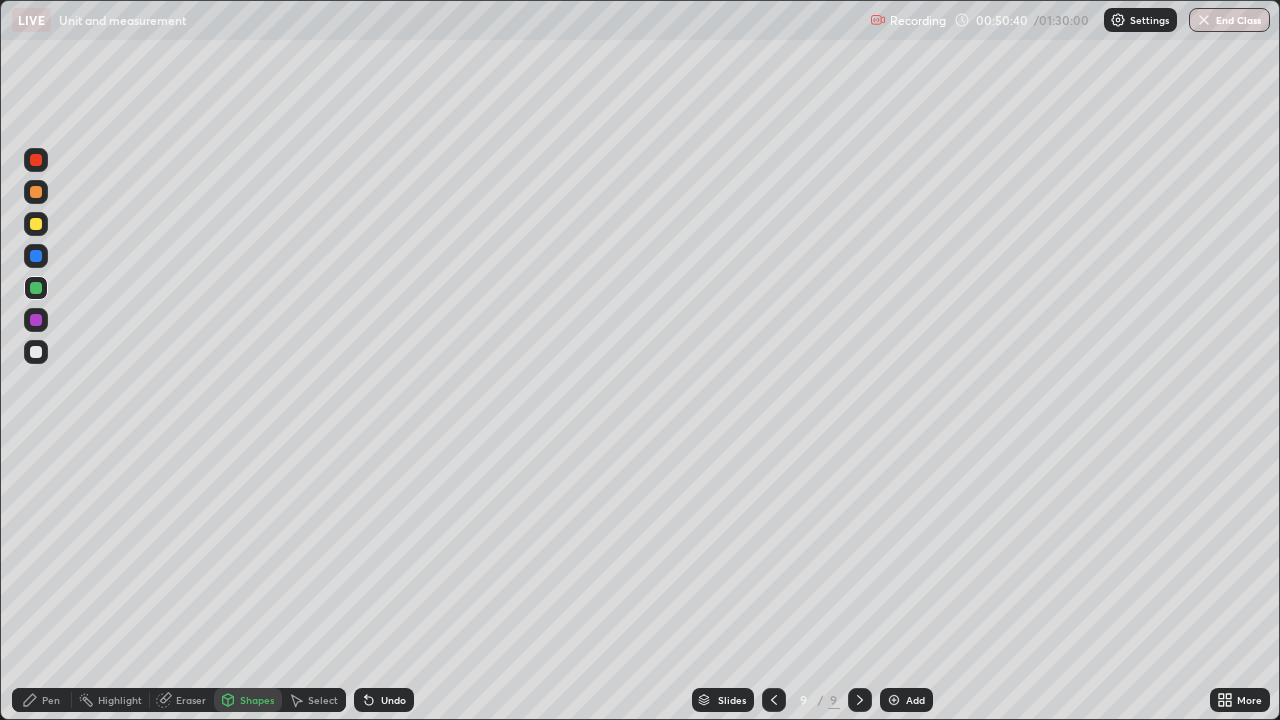 click on "Pen" at bounding box center [51, 700] 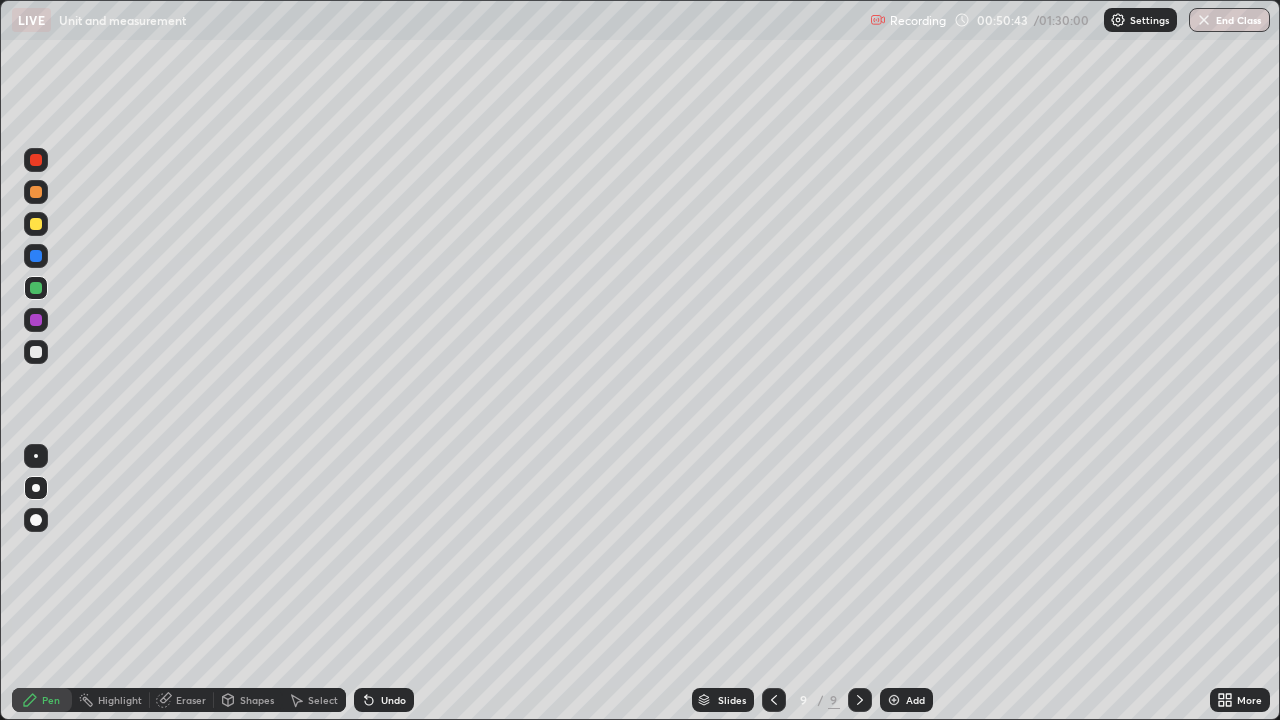 click on "Undo" at bounding box center (393, 700) 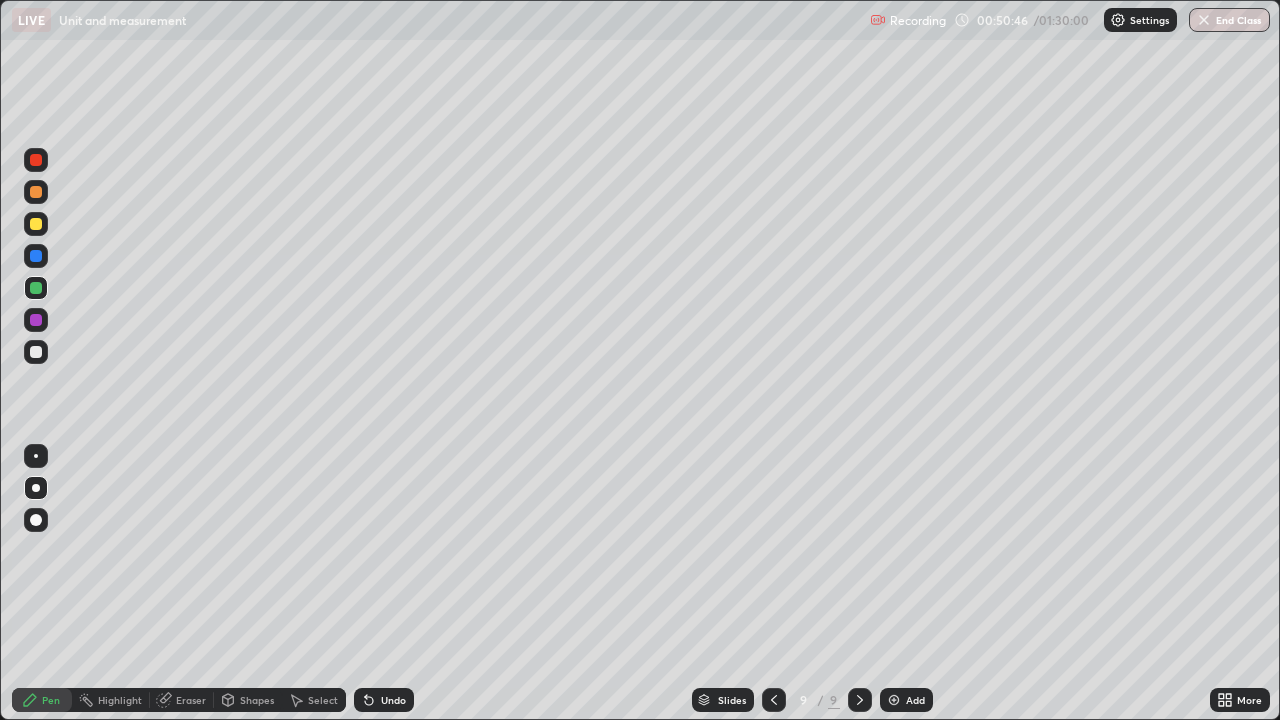click at bounding box center (36, 352) 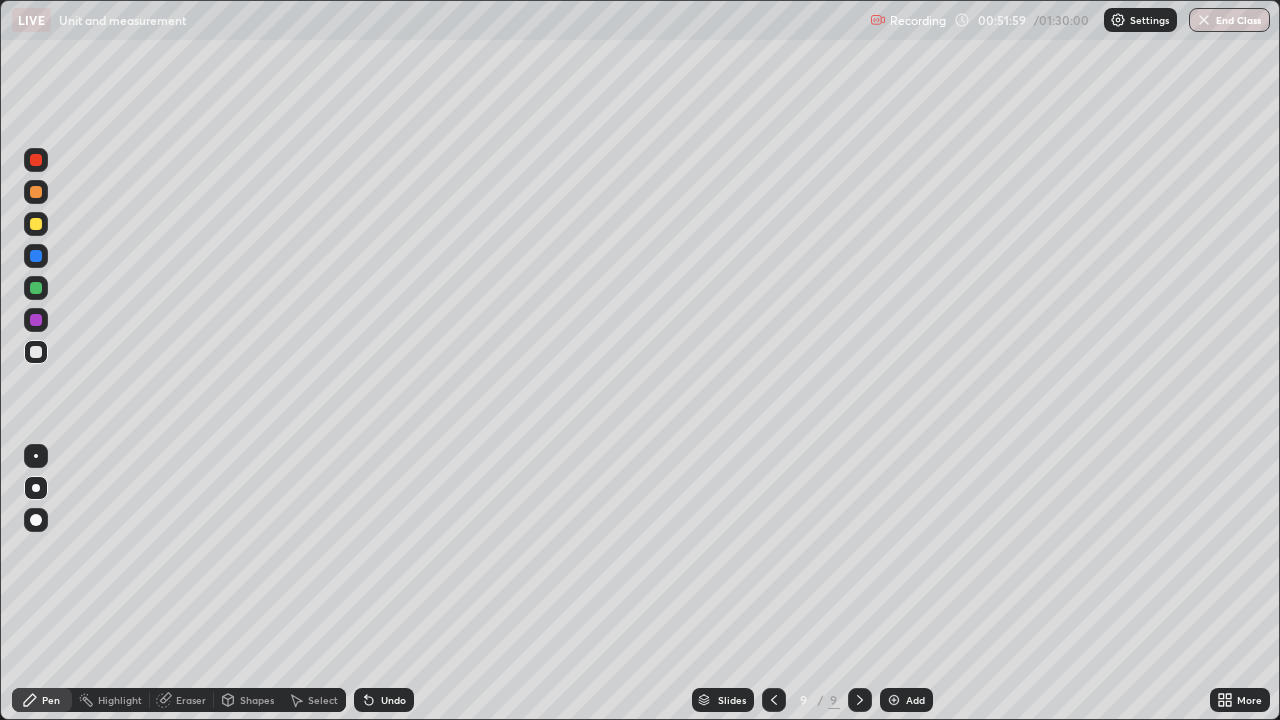 click on "Select" at bounding box center (323, 700) 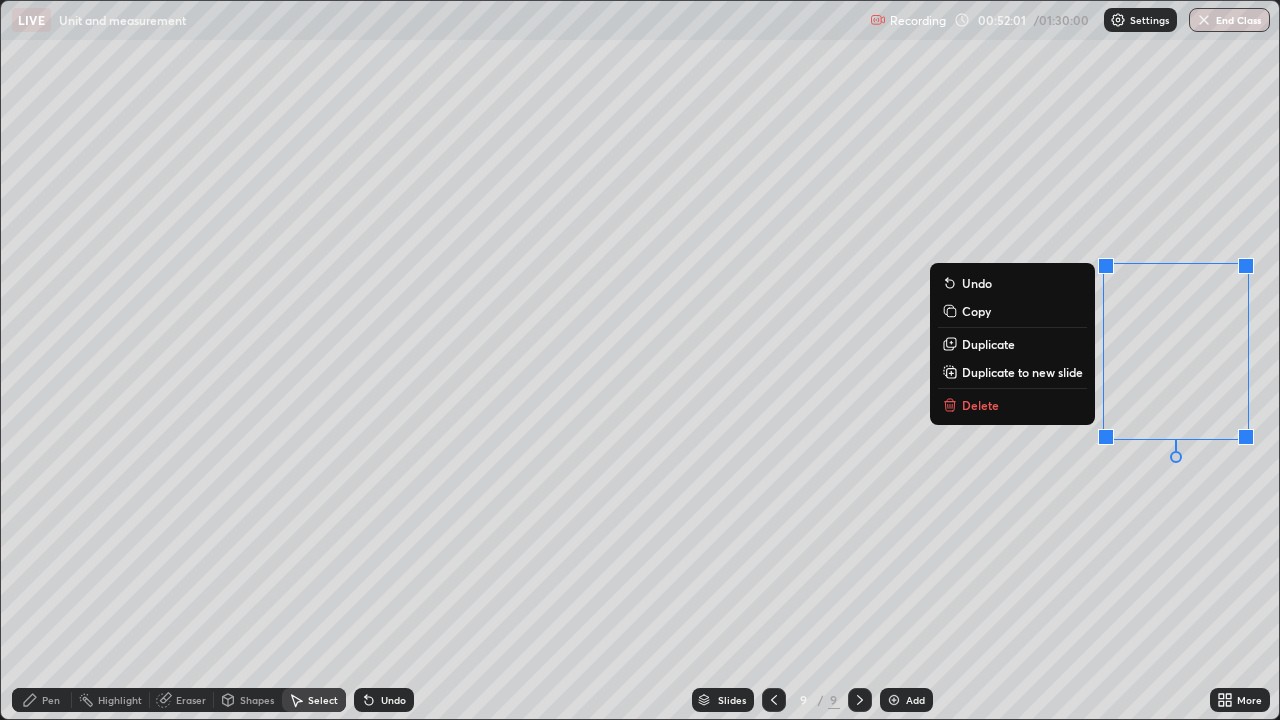 click on "Delete" at bounding box center [980, 405] 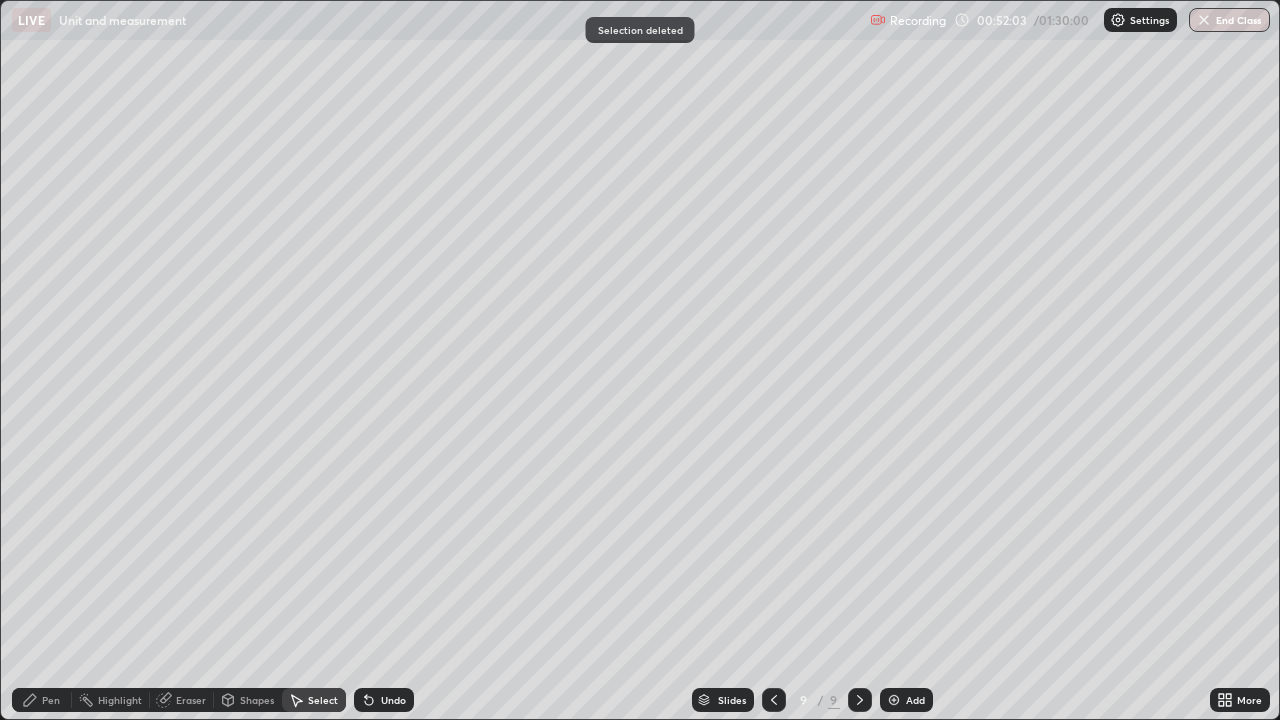 click on "Pen" at bounding box center [42, 700] 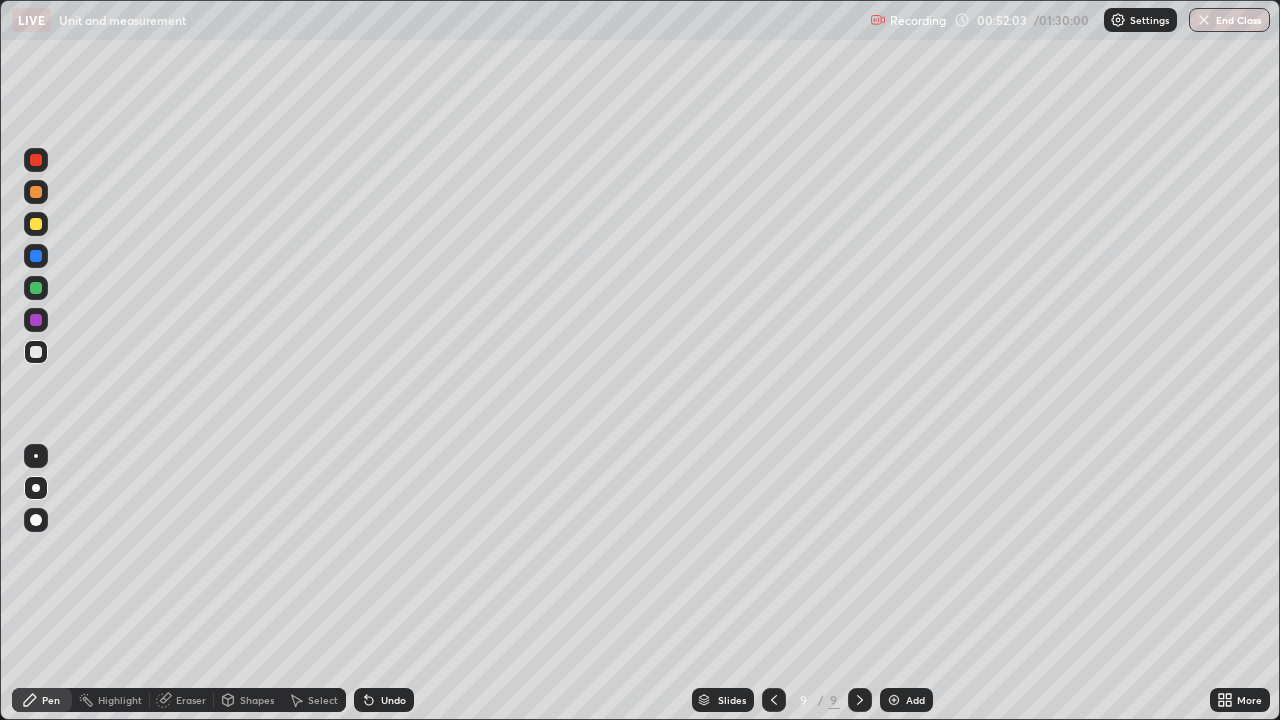 click at bounding box center [36, 224] 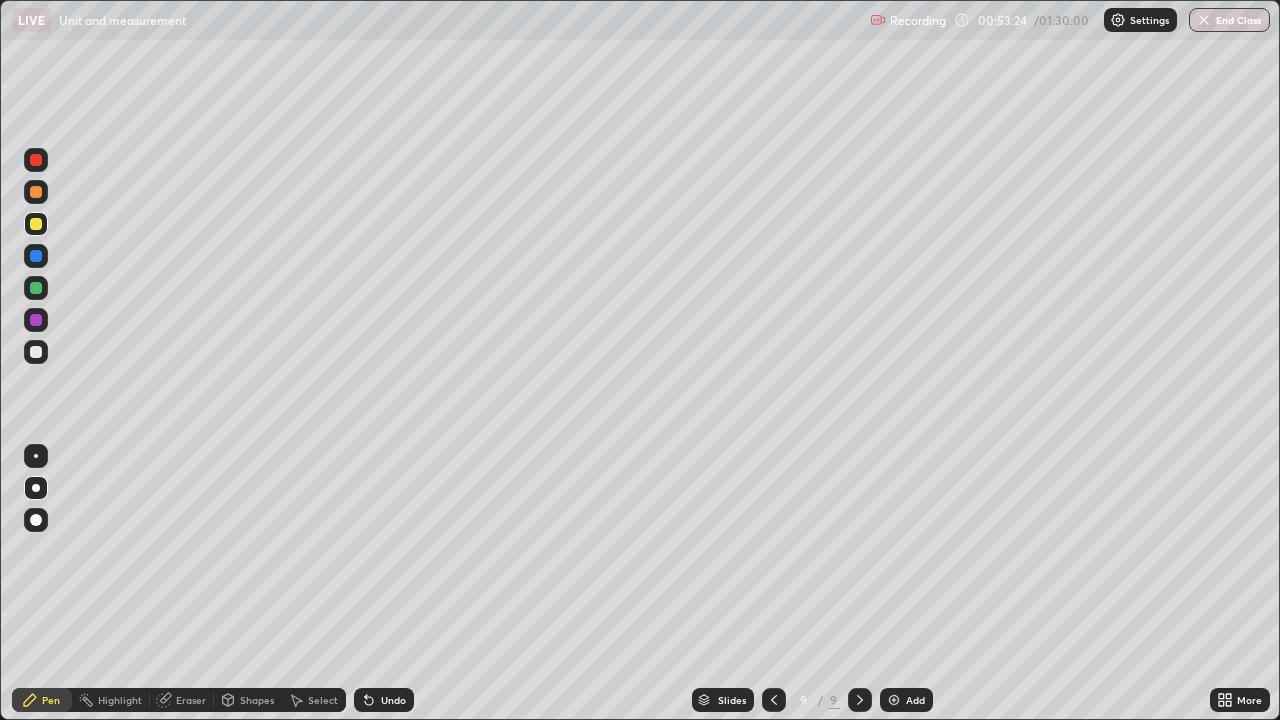 click on "Shapes" at bounding box center (257, 700) 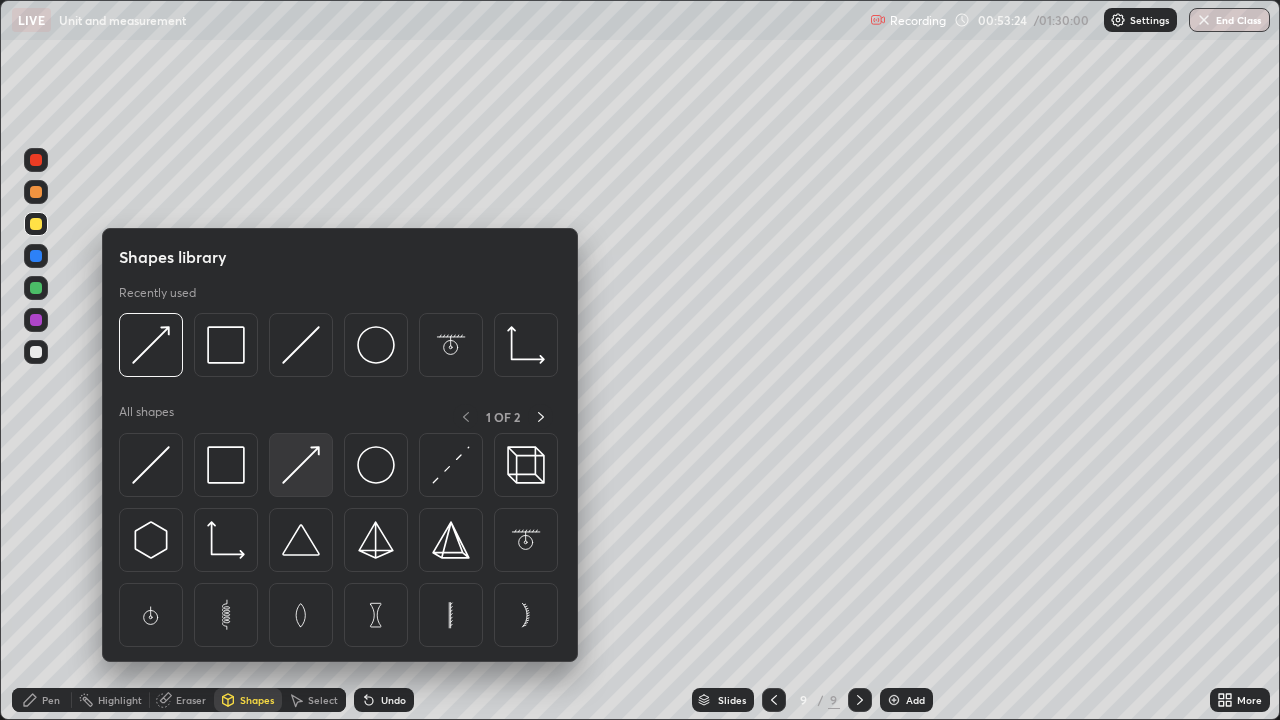 click at bounding box center [301, 465] 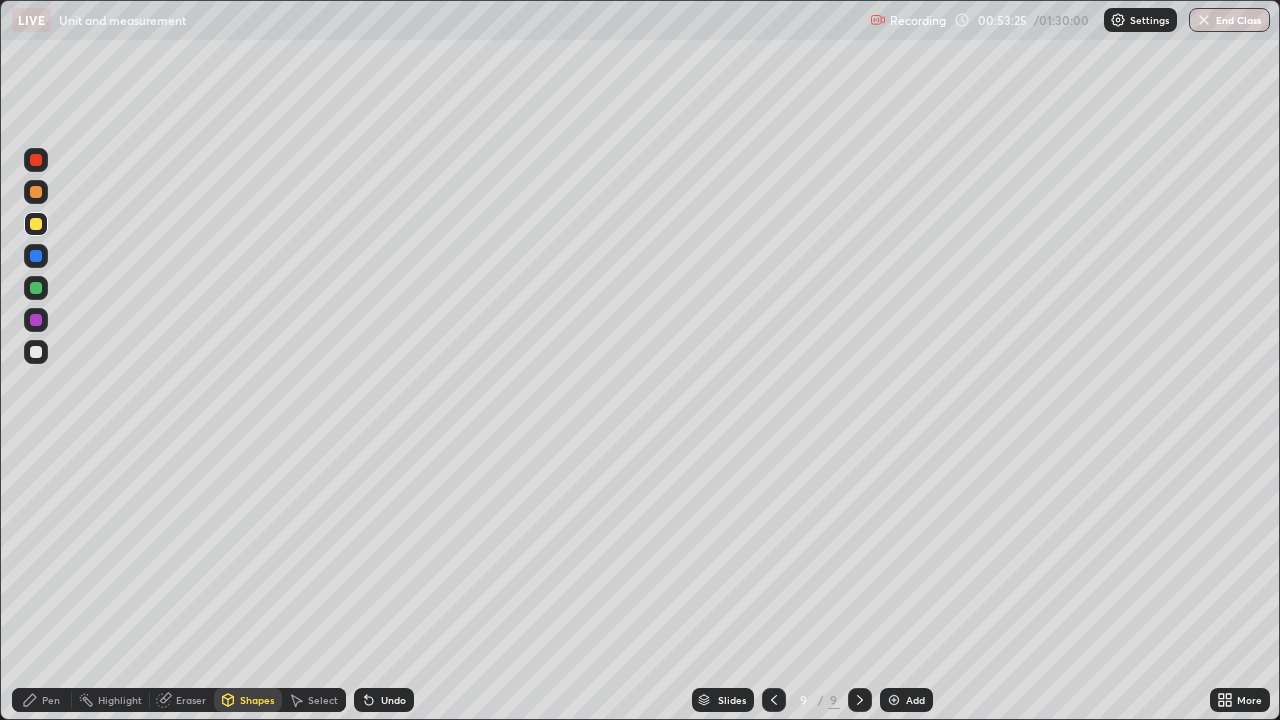 click at bounding box center [36, 192] 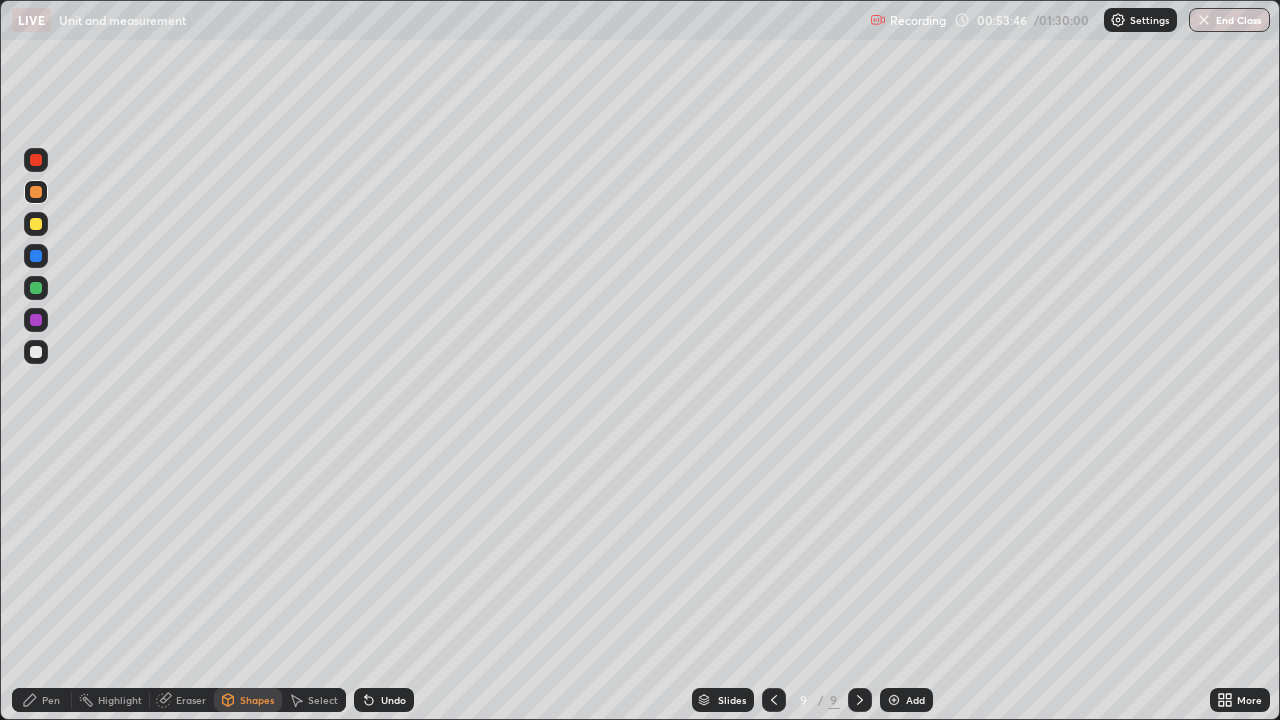 click on "Pen" at bounding box center [51, 700] 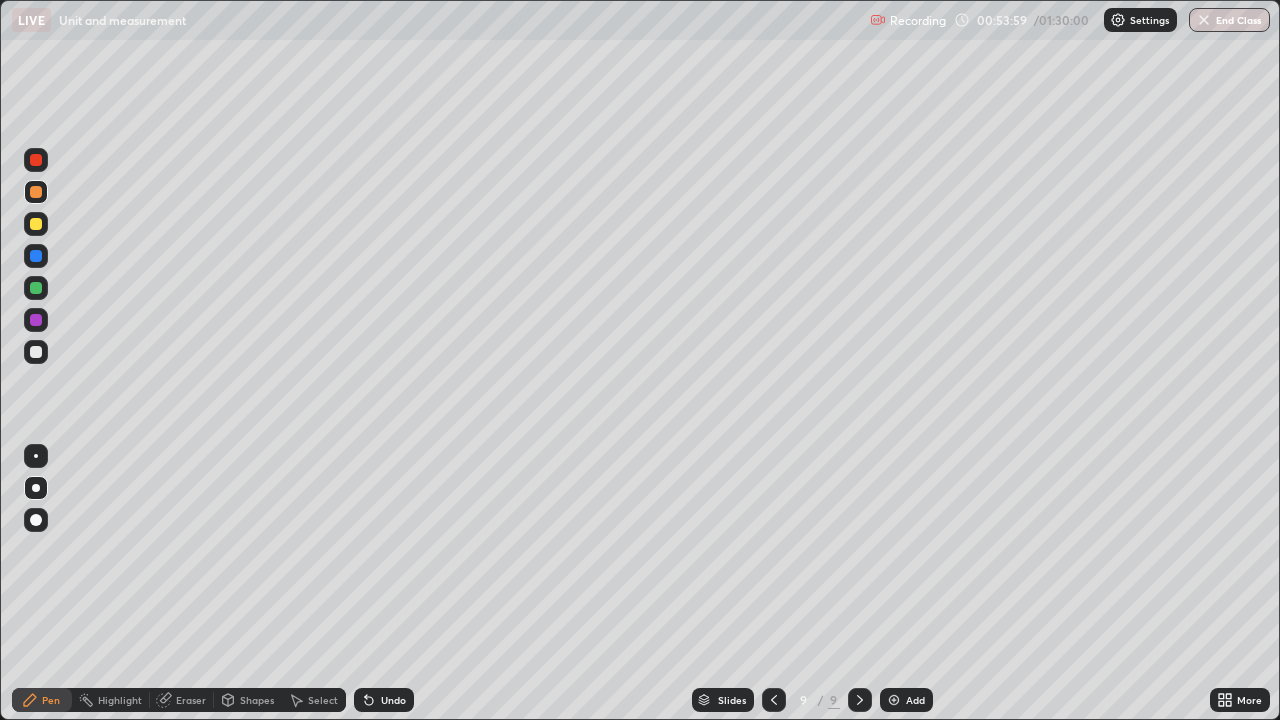 click on "Shapes" at bounding box center [257, 700] 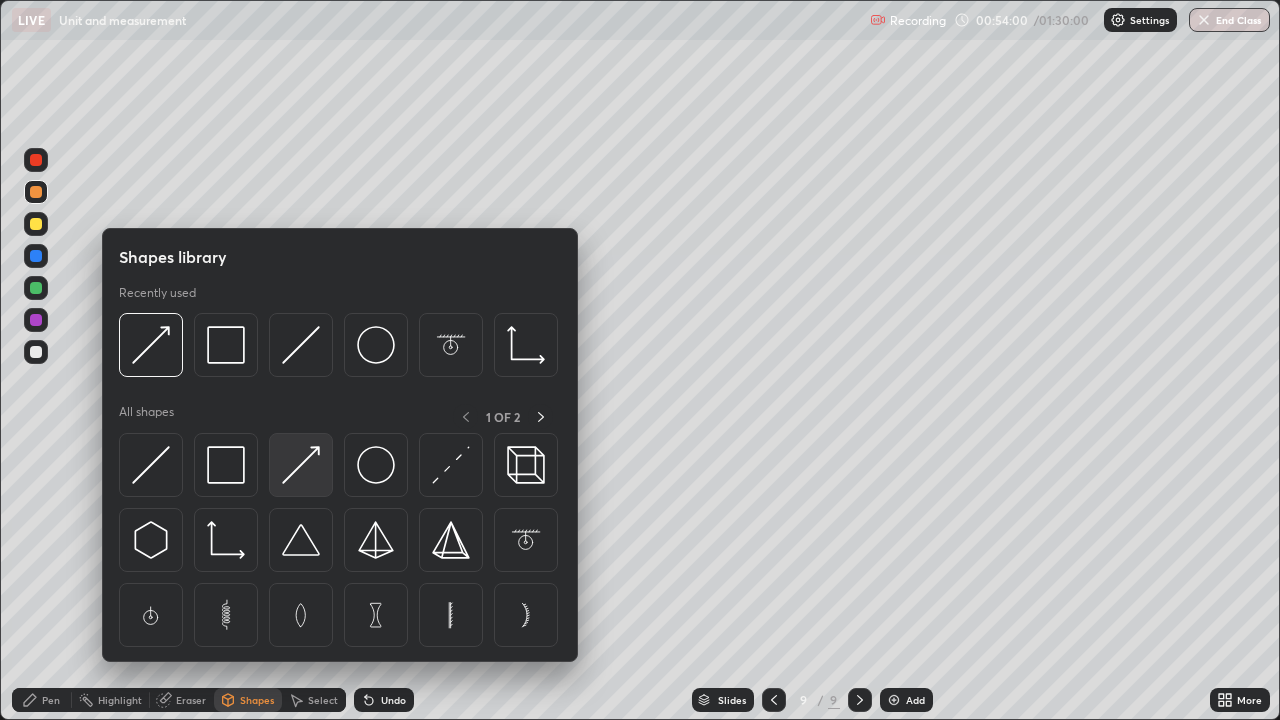 click at bounding box center (301, 465) 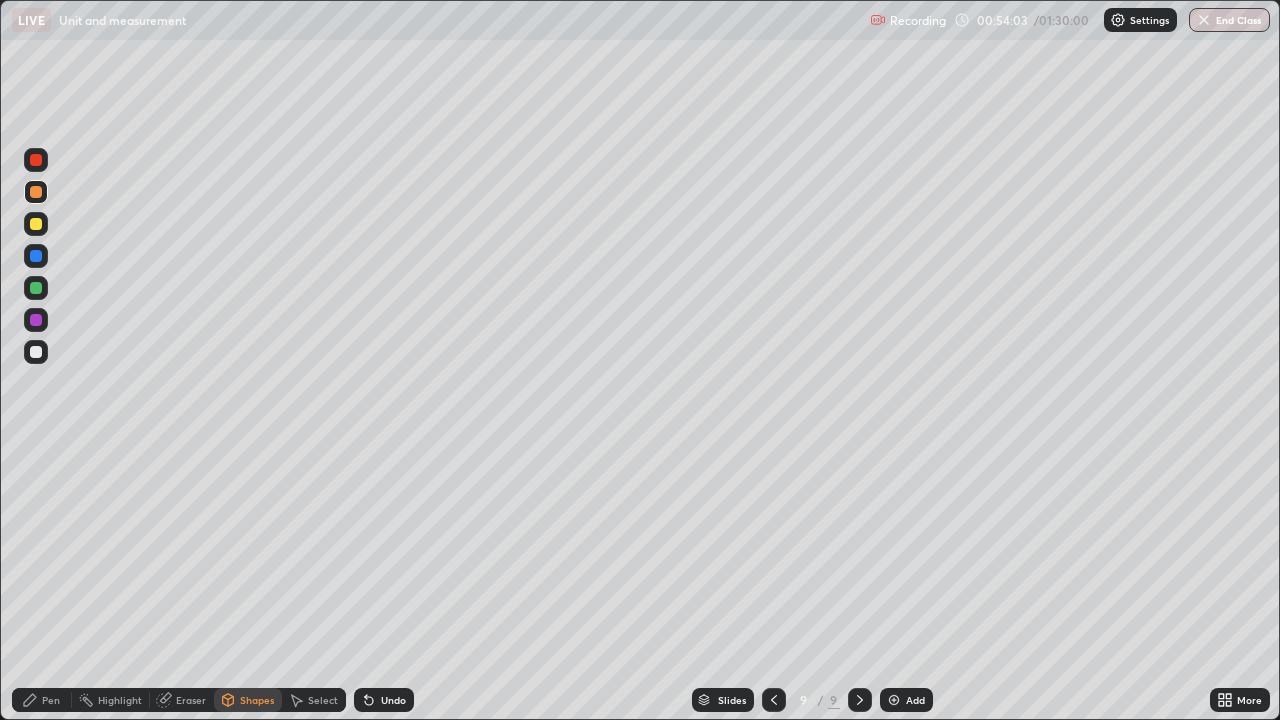 click on "Pen" at bounding box center [42, 700] 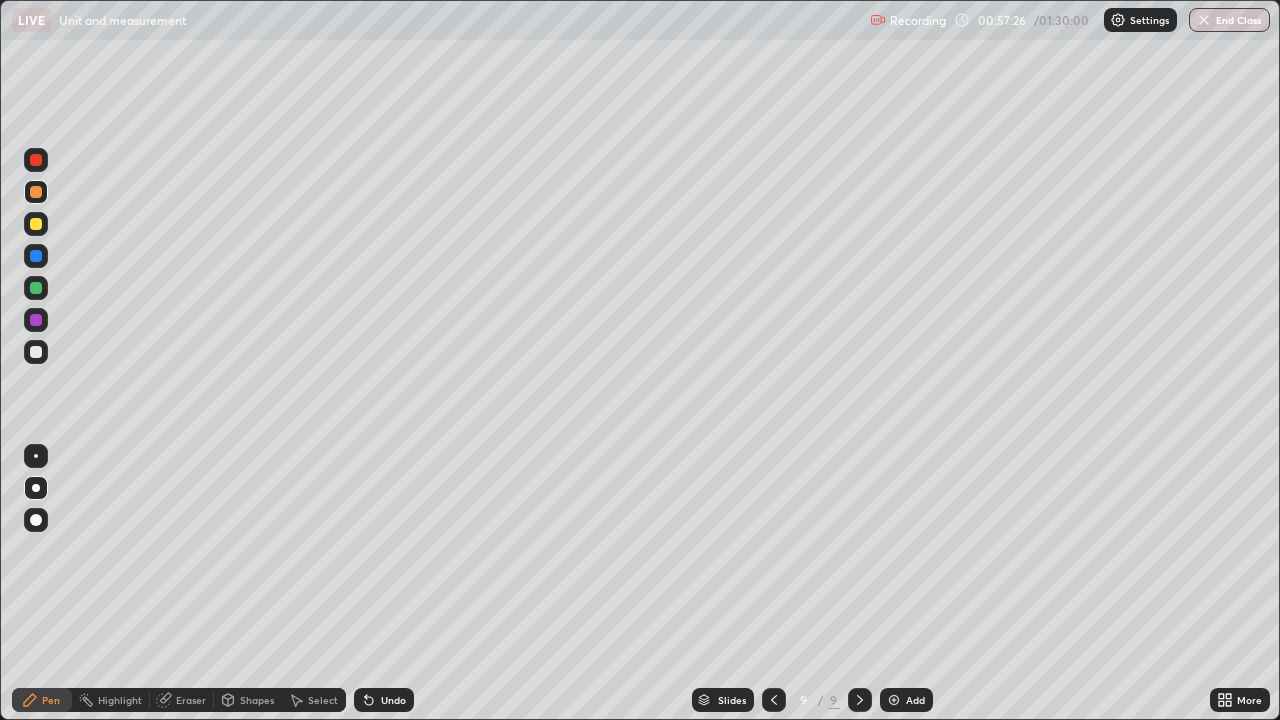 click at bounding box center [36, 352] 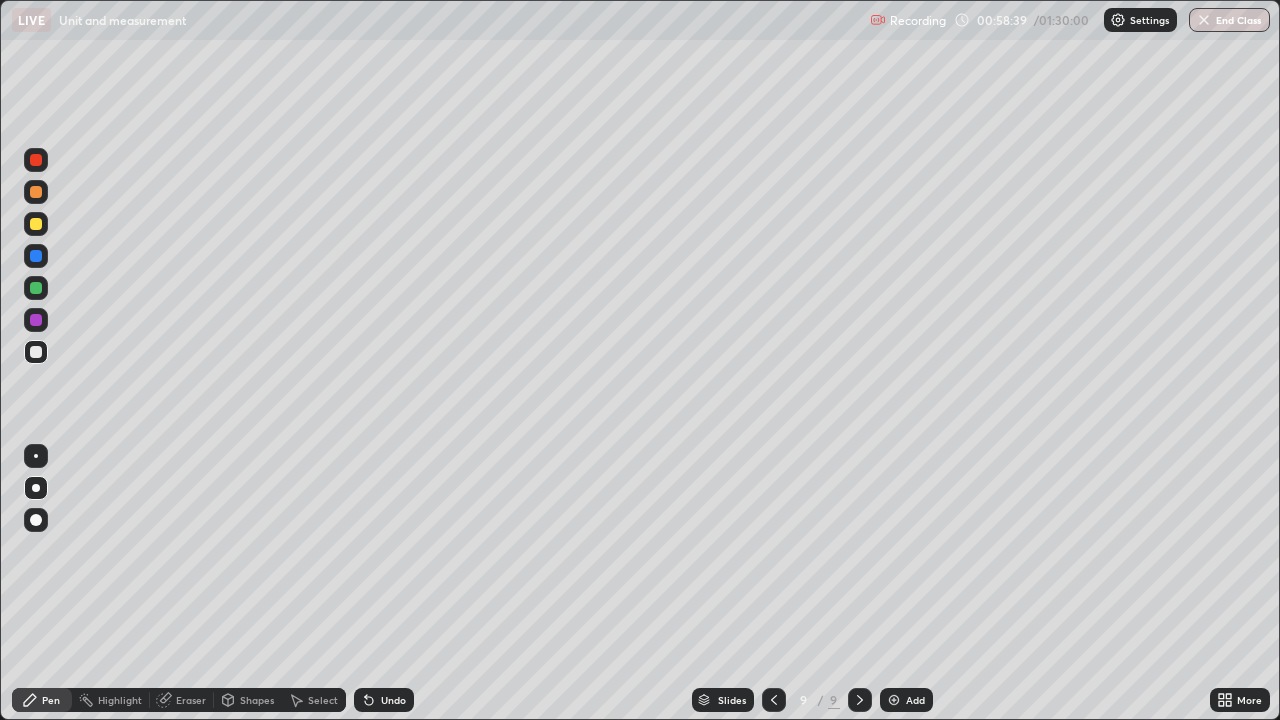 click at bounding box center (36, 192) 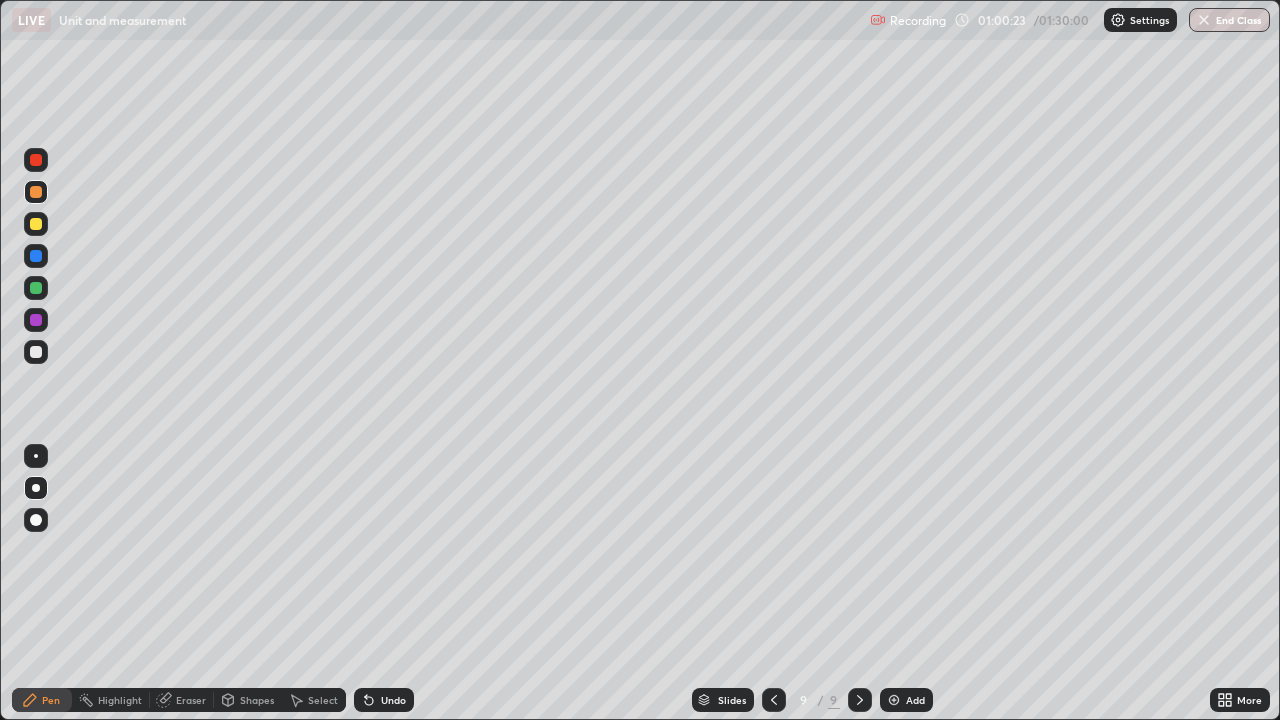 click on "Add" at bounding box center (915, 700) 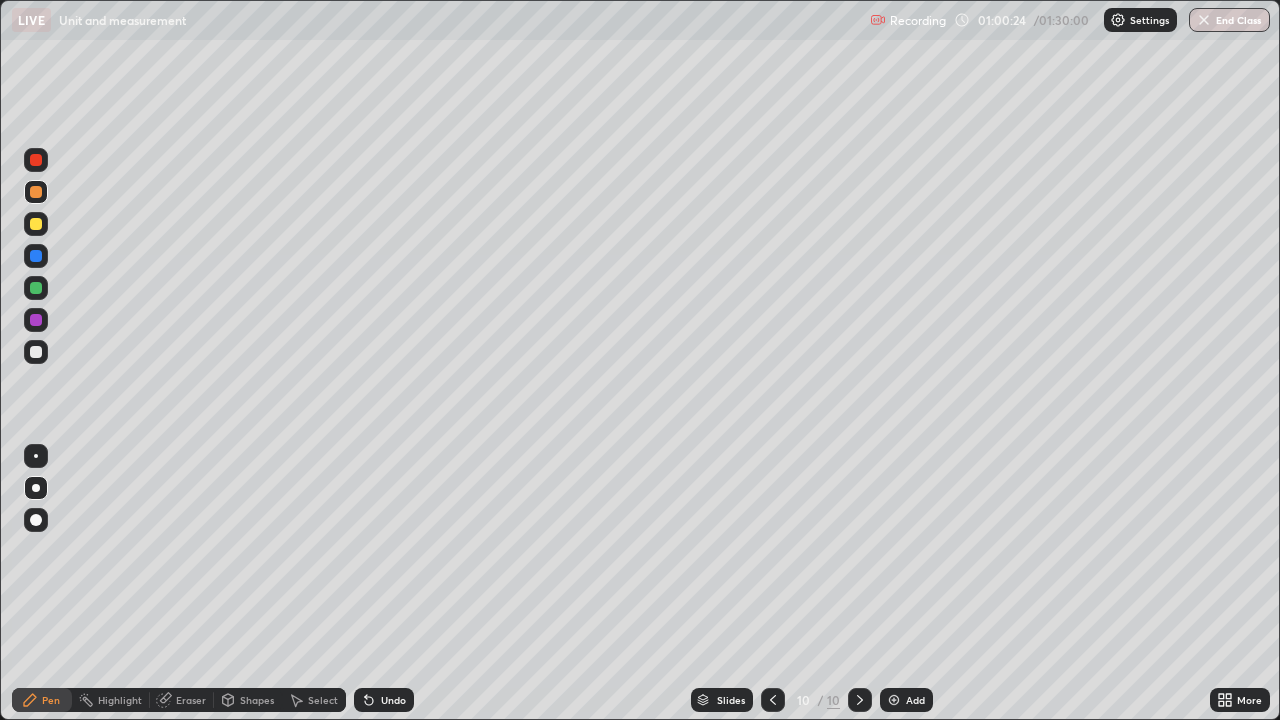 click on "Shapes" at bounding box center (257, 700) 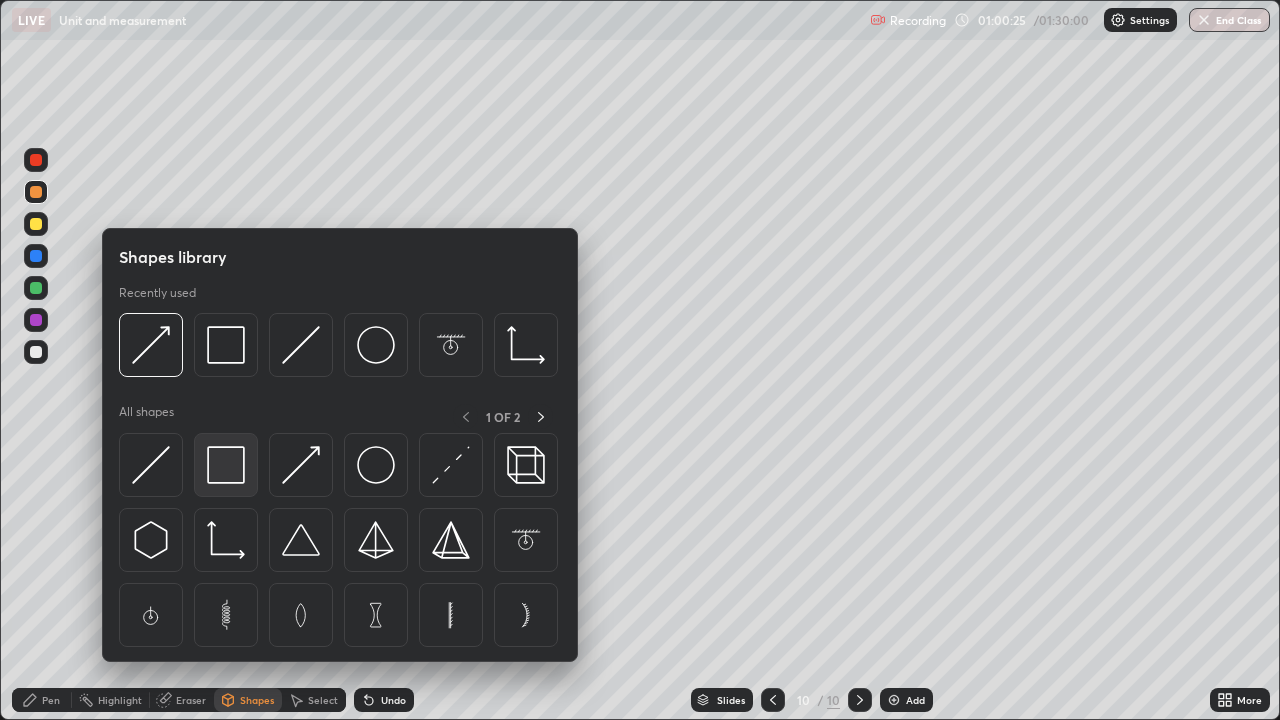 click at bounding box center (226, 465) 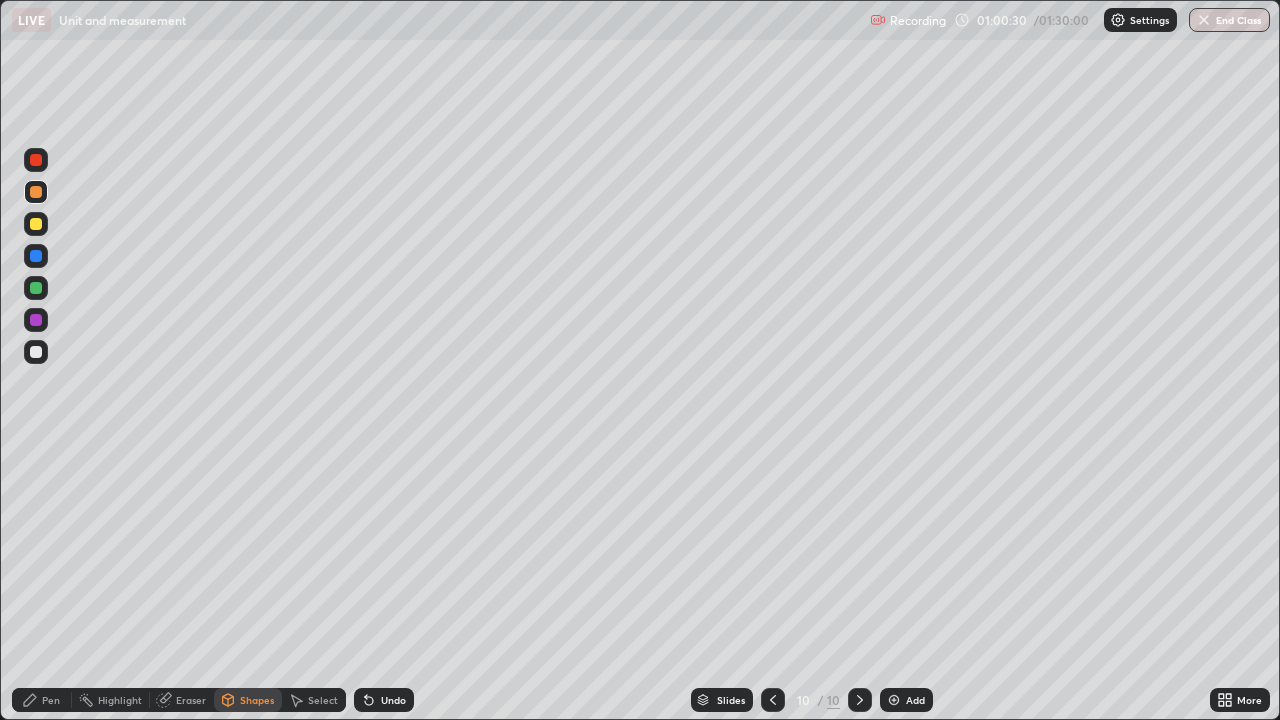 click on "Shapes" at bounding box center (257, 700) 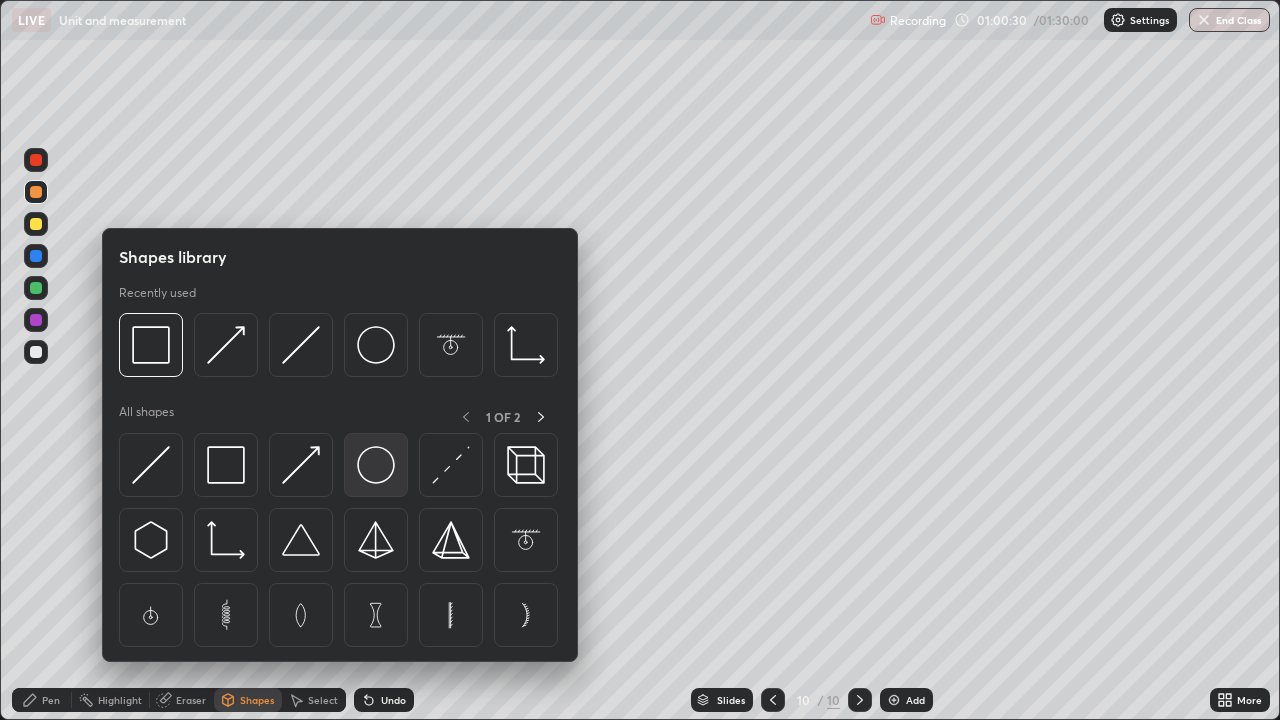 click at bounding box center (376, 465) 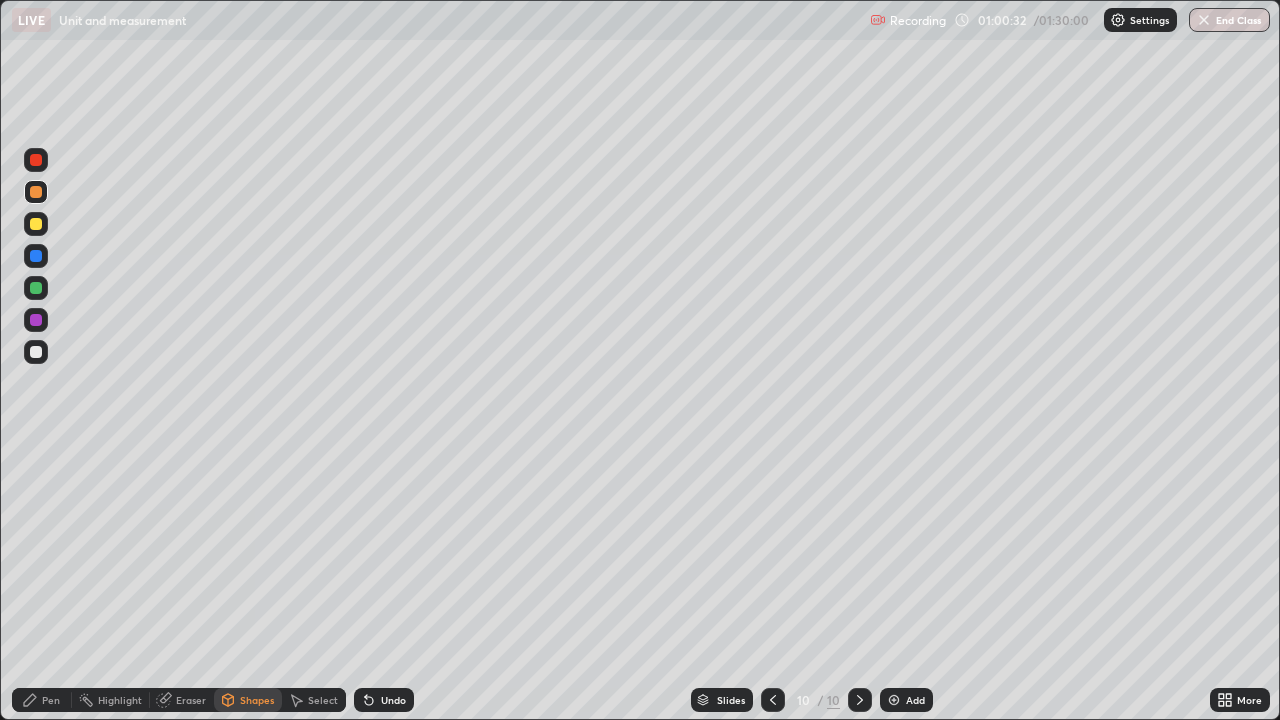click at bounding box center (36, 288) 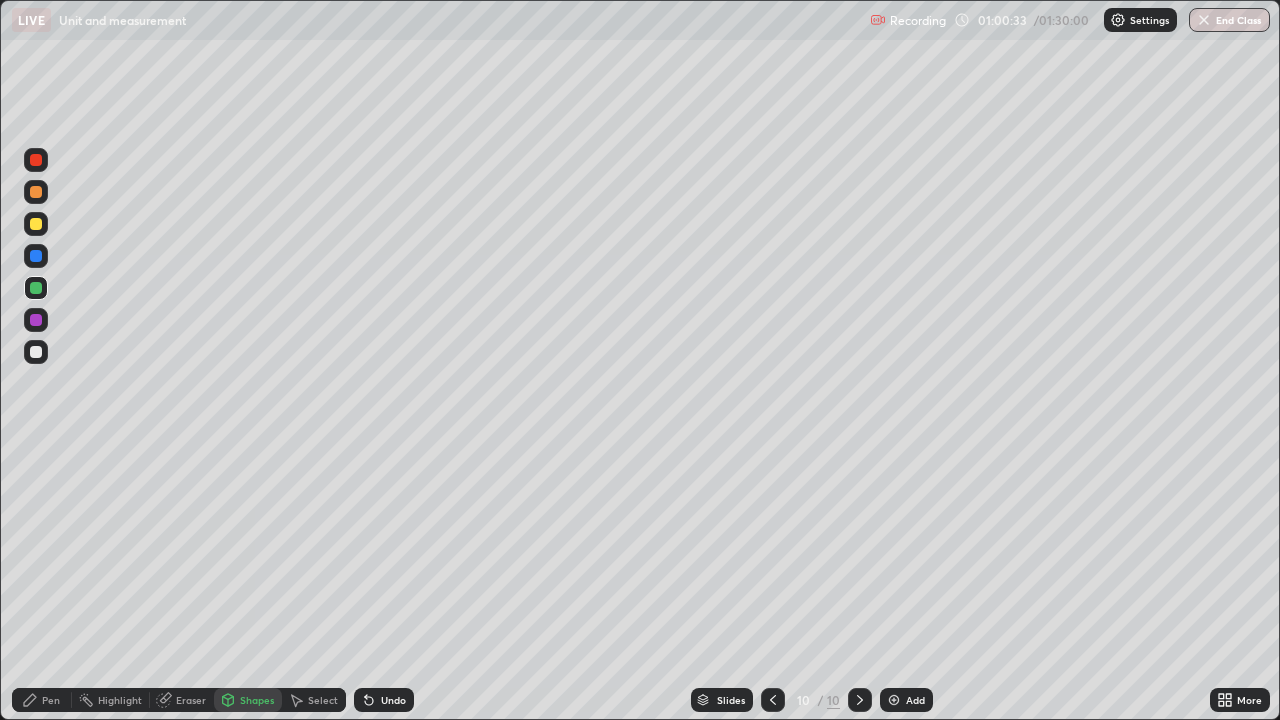 click at bounding box center (36, 352) 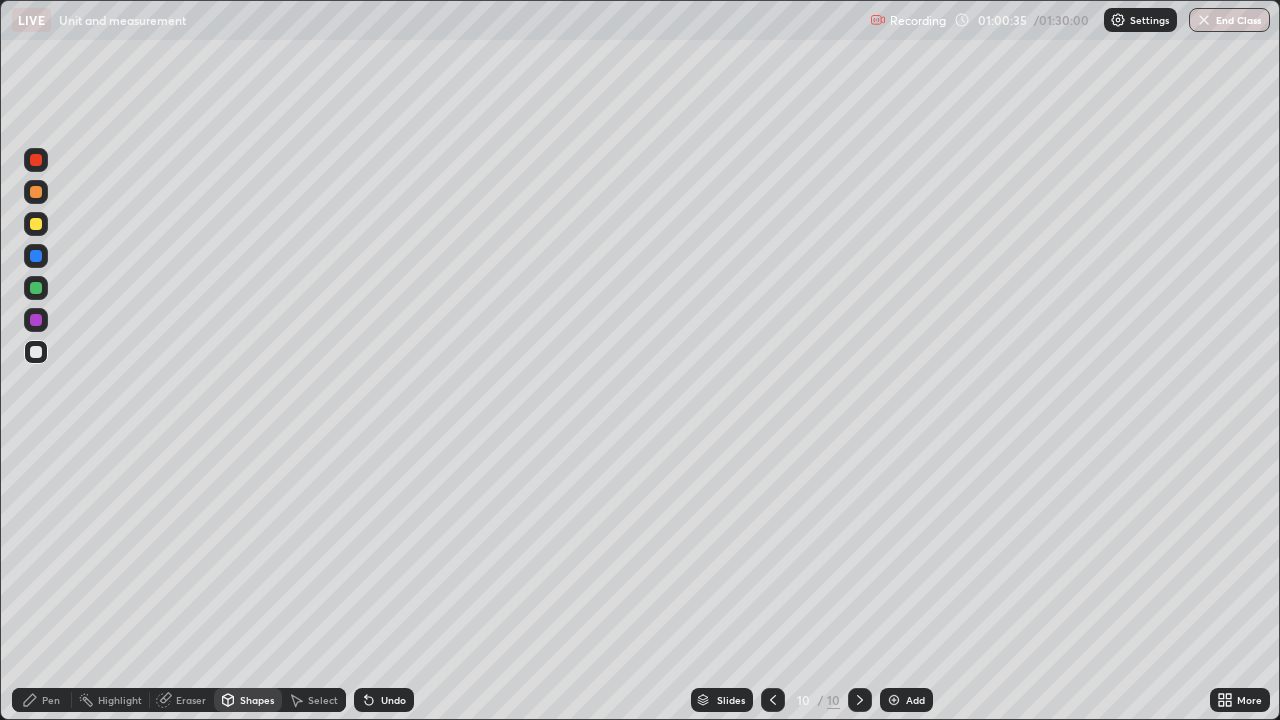 click on "Shapes" at bounding box center [257, 700] 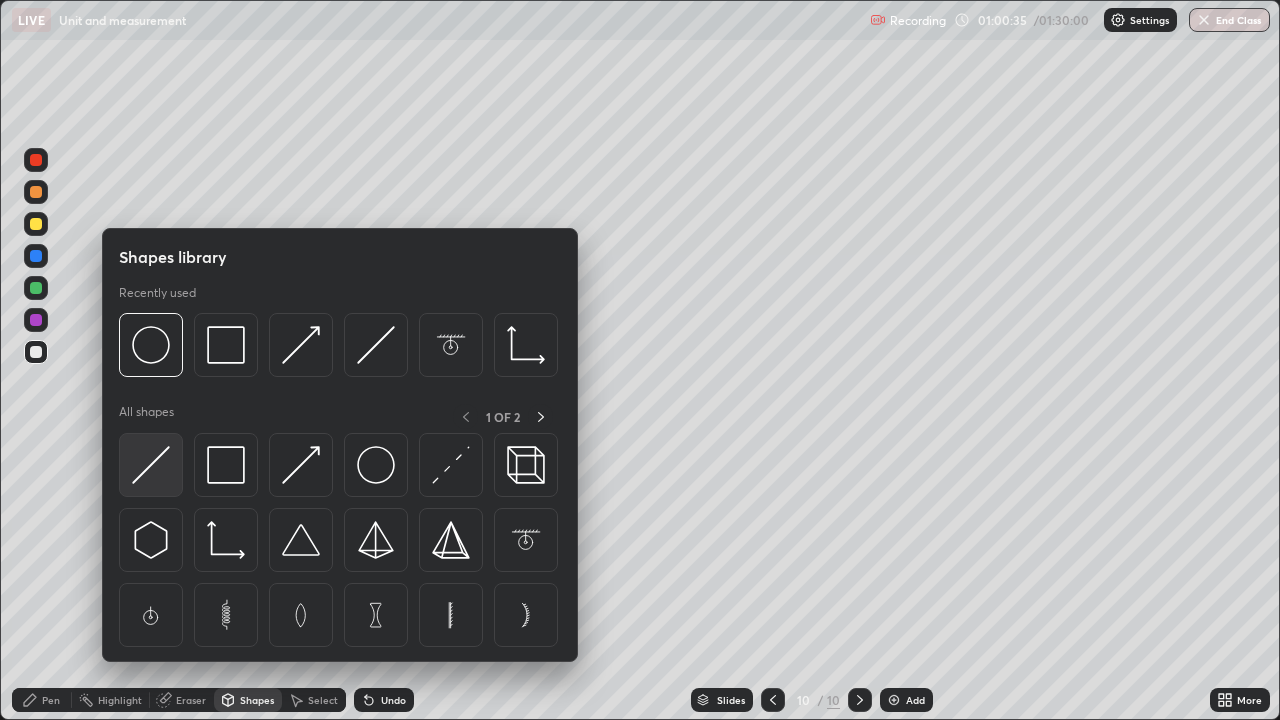 click at bounding box center (151, 465) 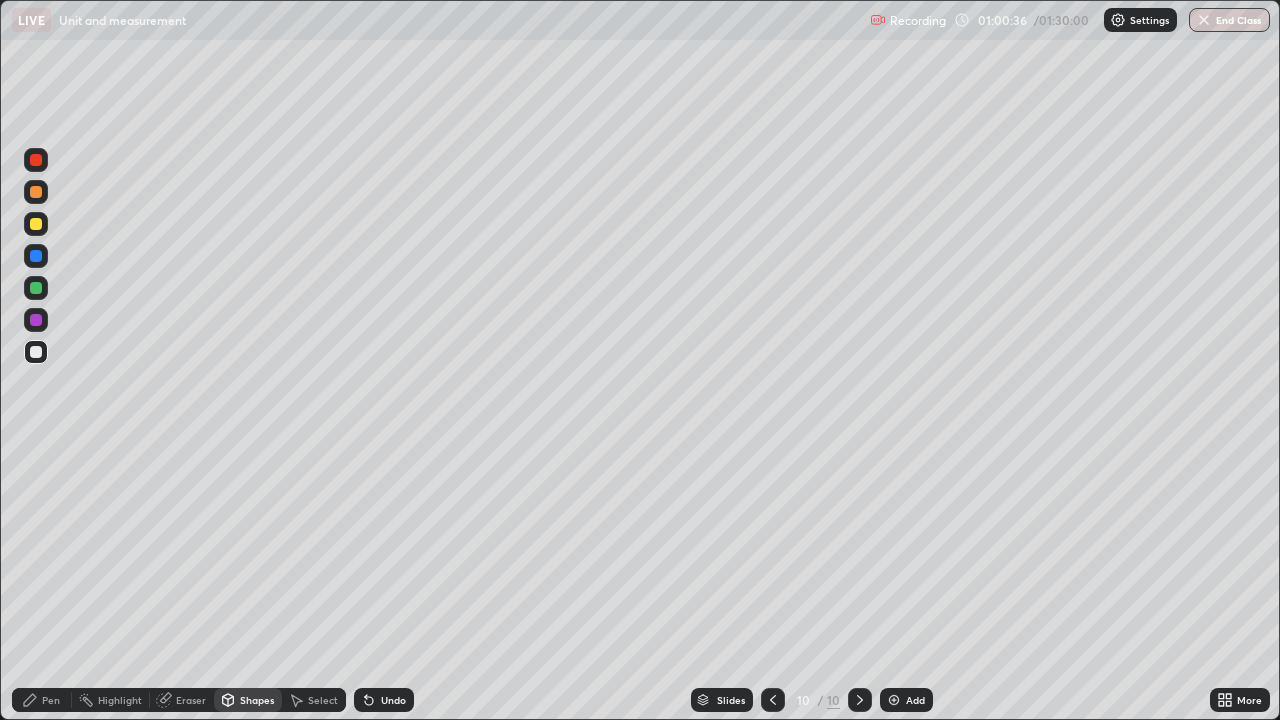 click at bounding box center [36, 288] 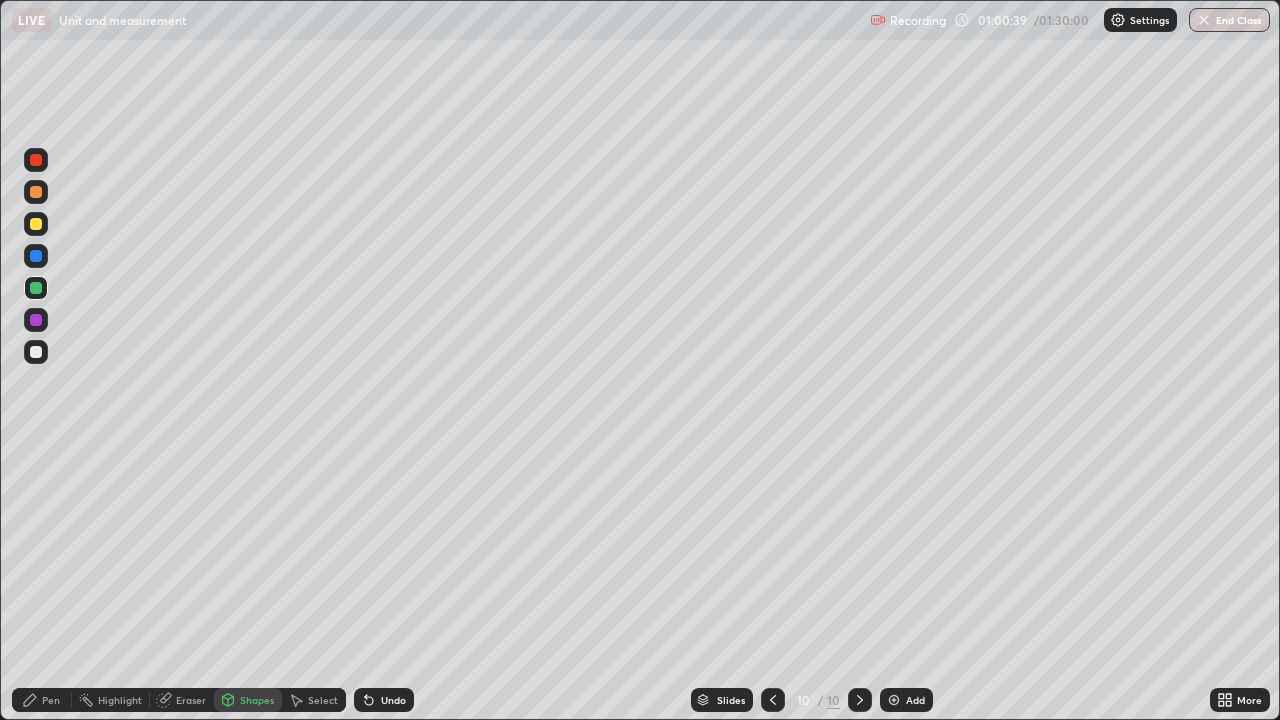 click on "Shapes" at bounding box center [257, 700] 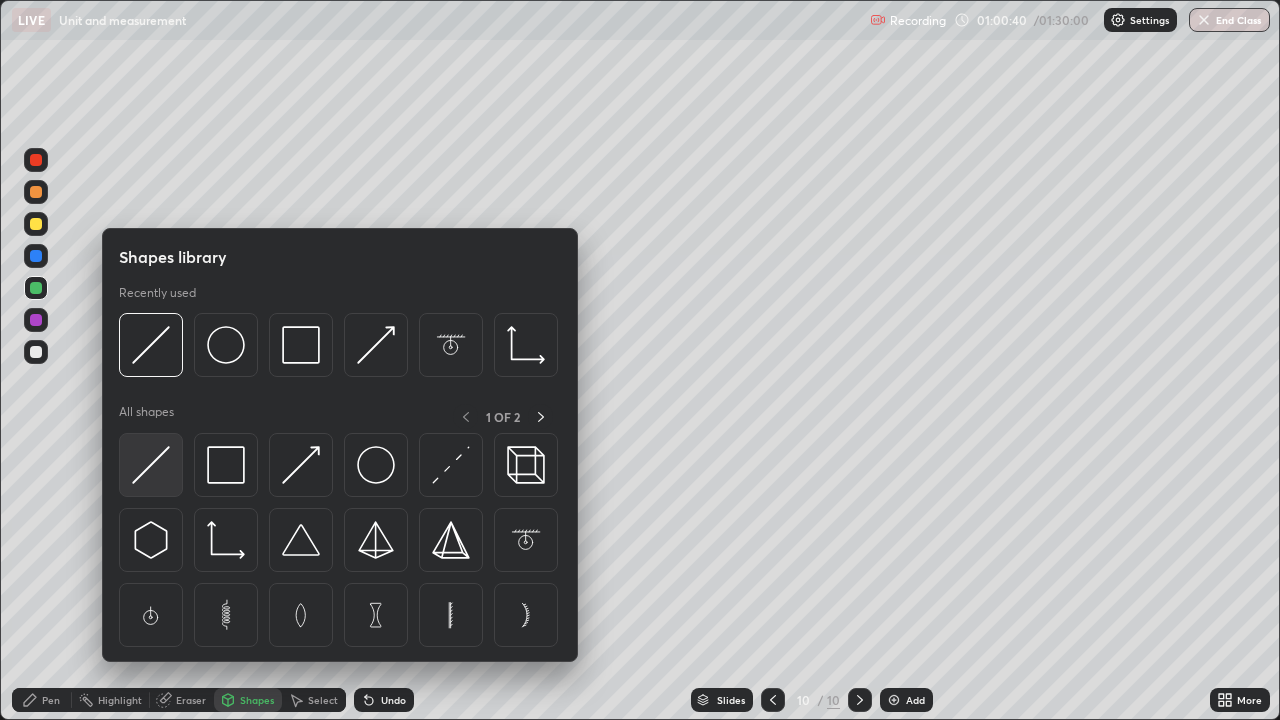 click at bounding box center [151, 465] 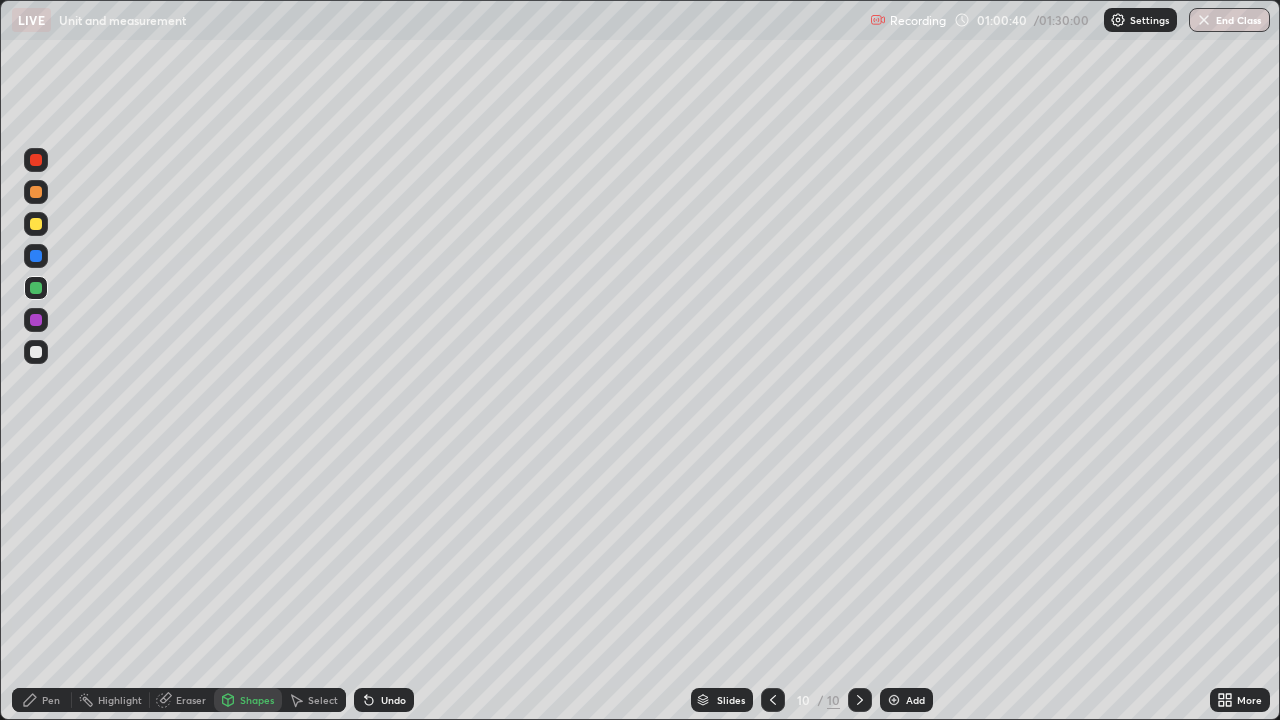 click at bounding box center [36, 192] 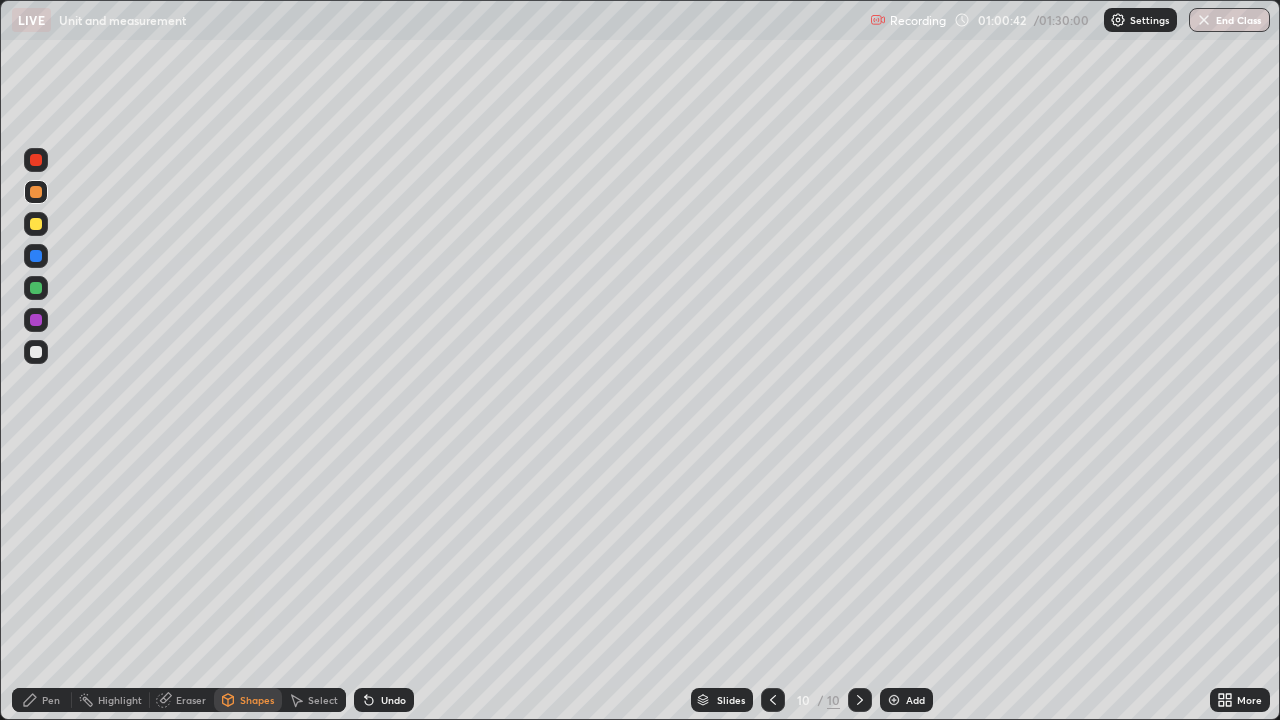 click at bounding box center [36, 224] 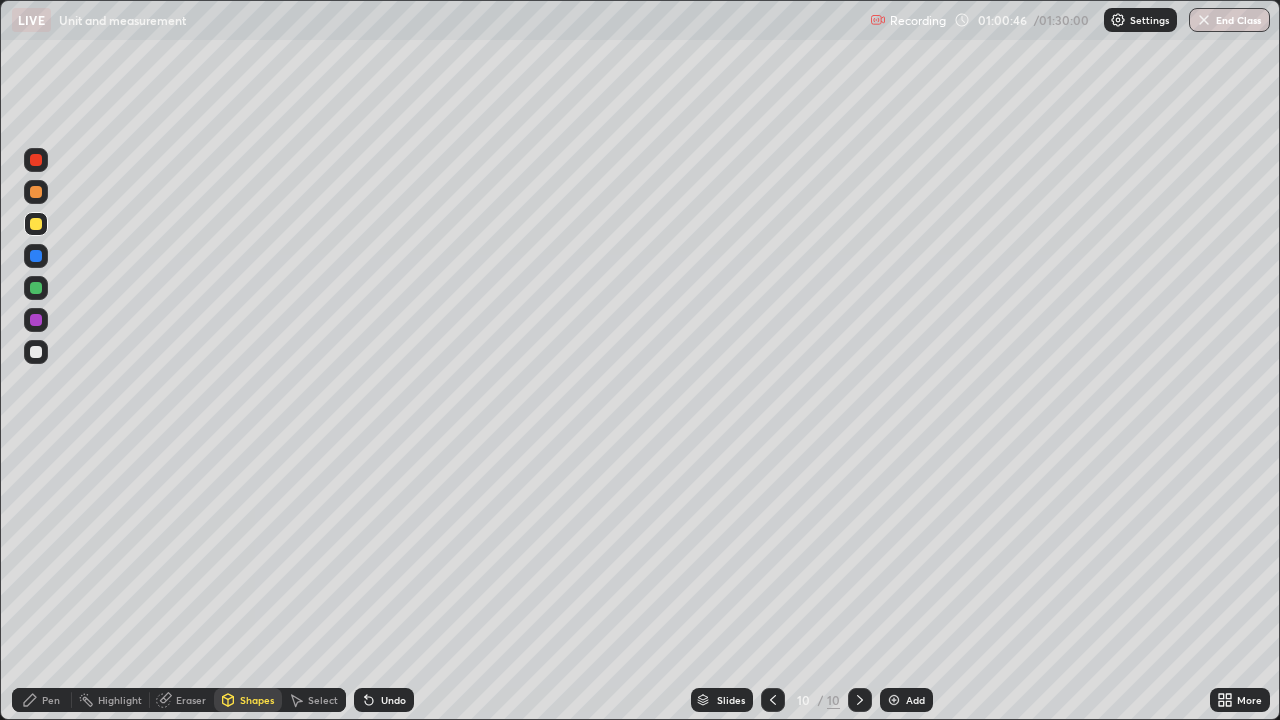 click on "Shapes" at bounding box center (257, 700) 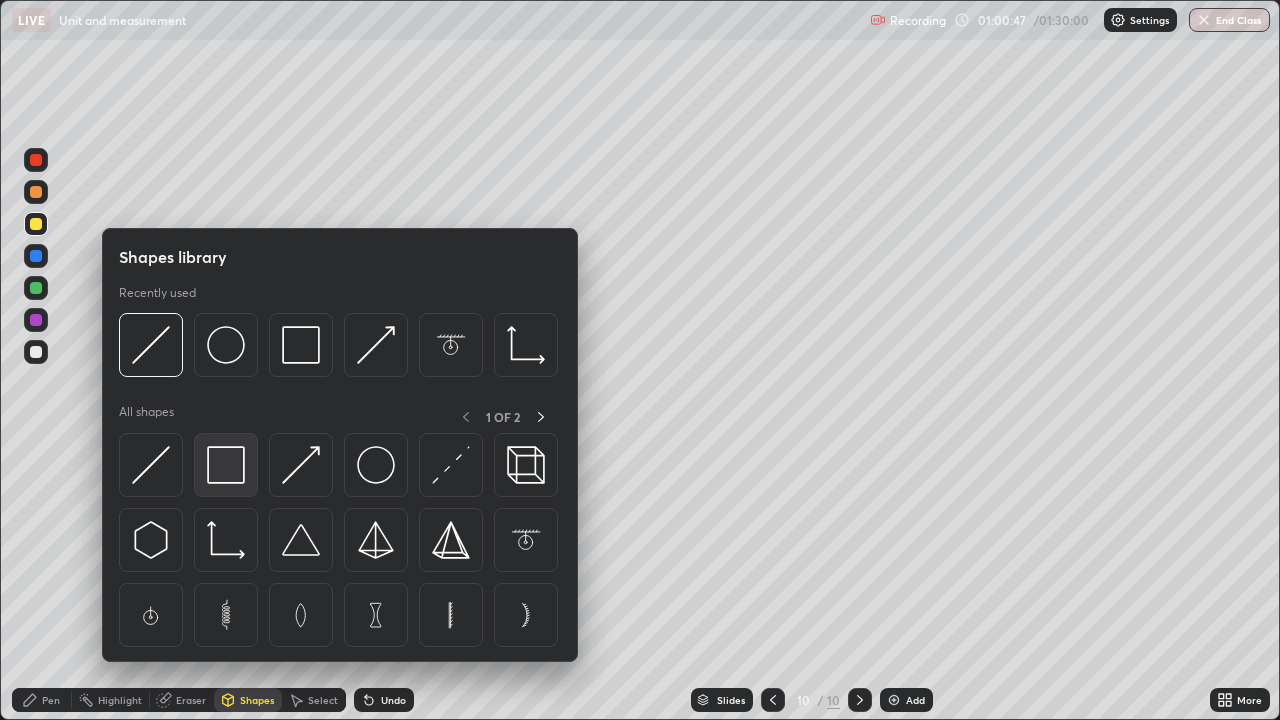 click at bounding box center [226, 465] 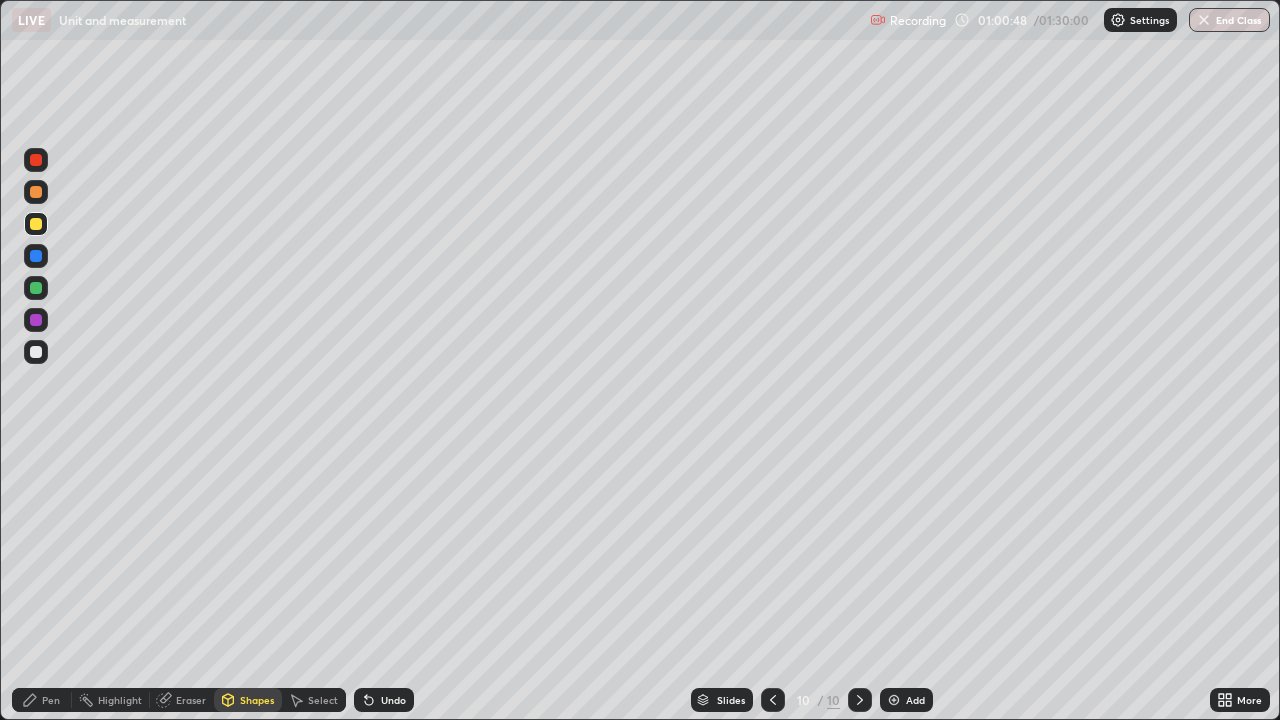 click at bounding box center [36, 192] 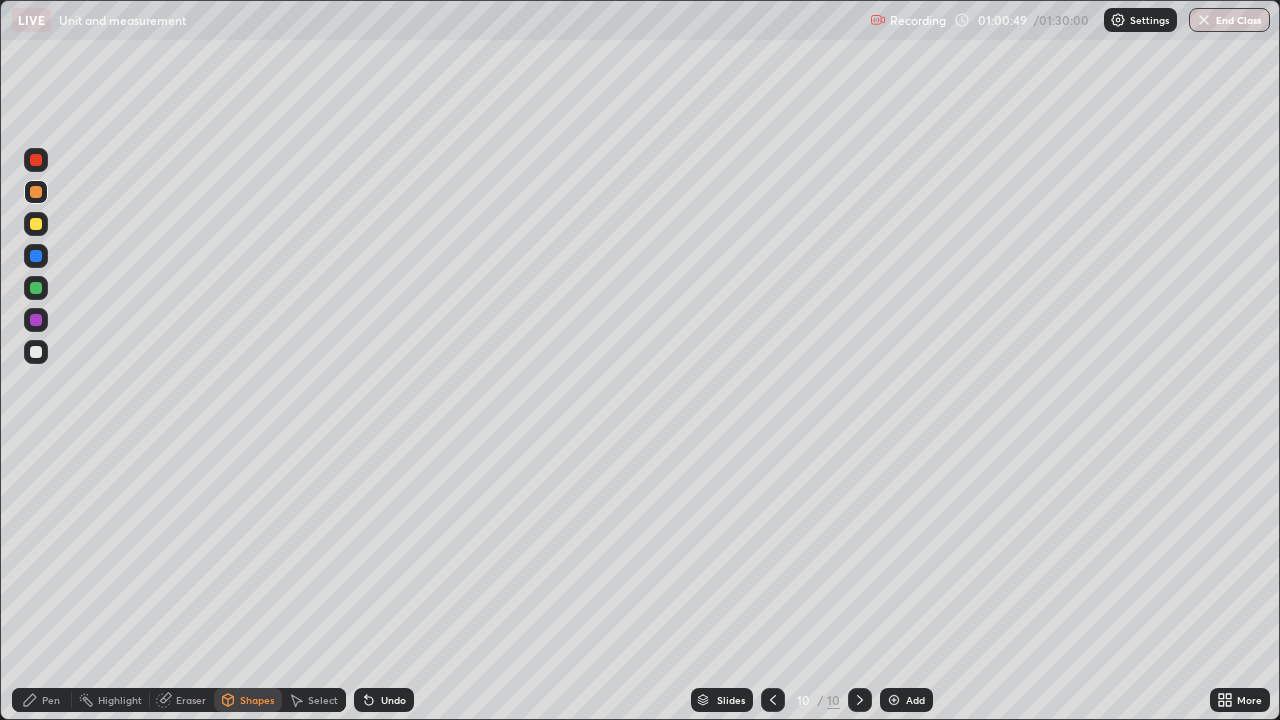 click at bounding box center (36, 160) 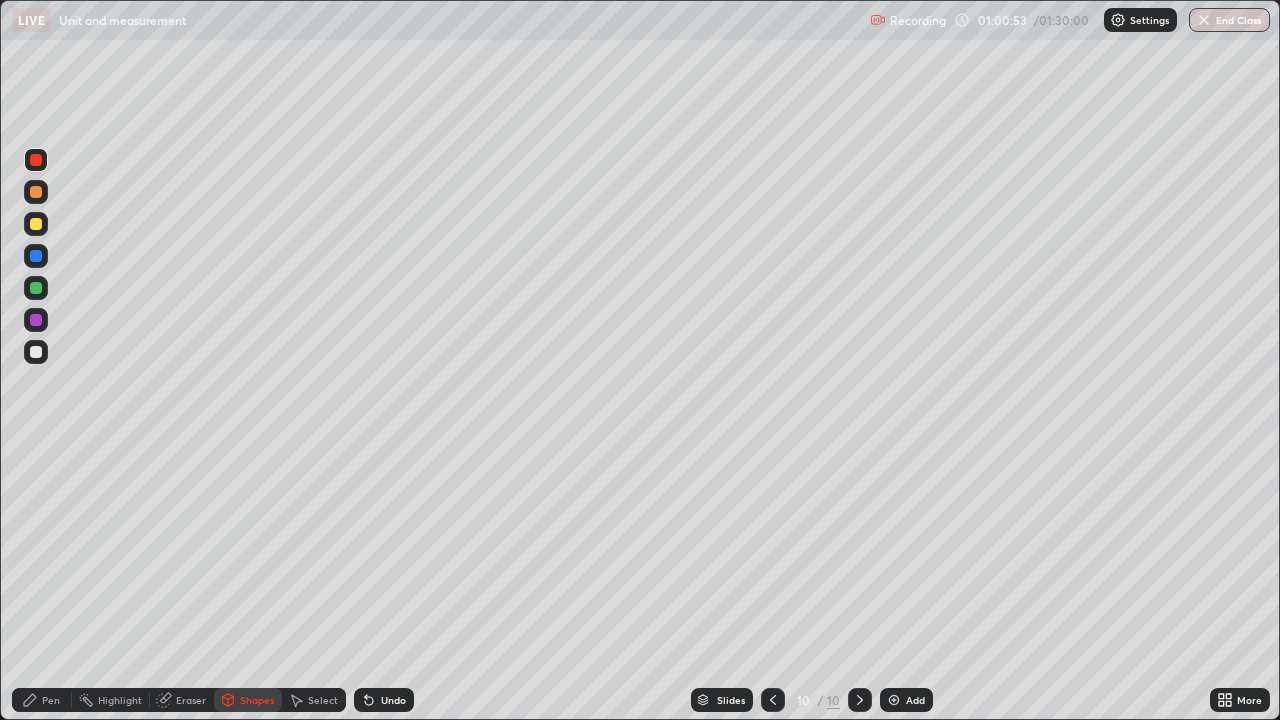 click on "Pen" at bounding box center (51, 700) 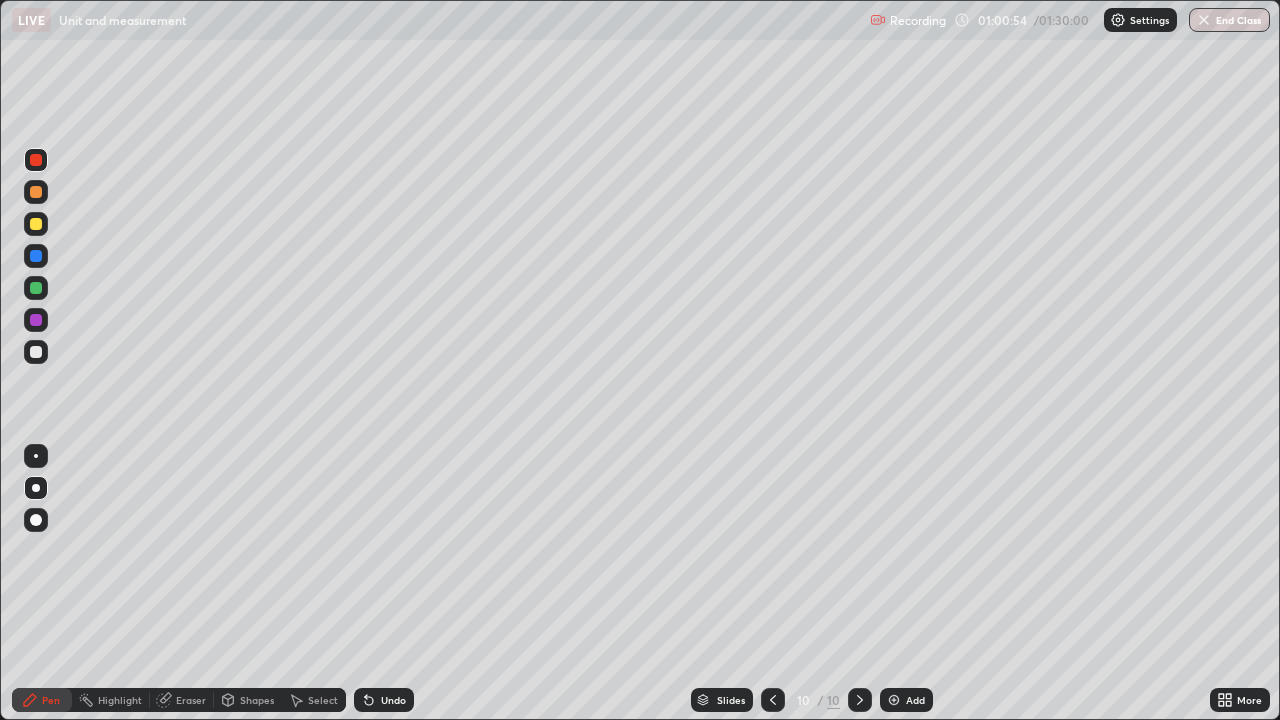 click at bounding box center (36, 224) 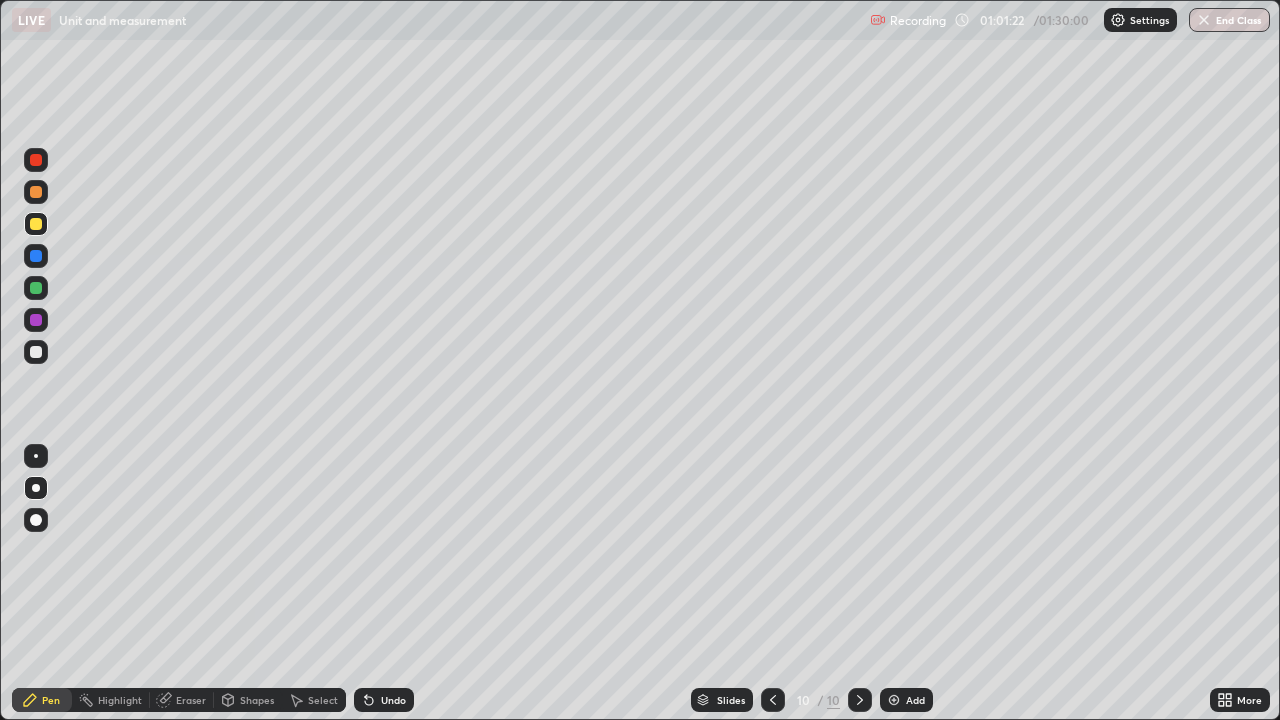 click on "Undo" at bounding box center (393, 700) 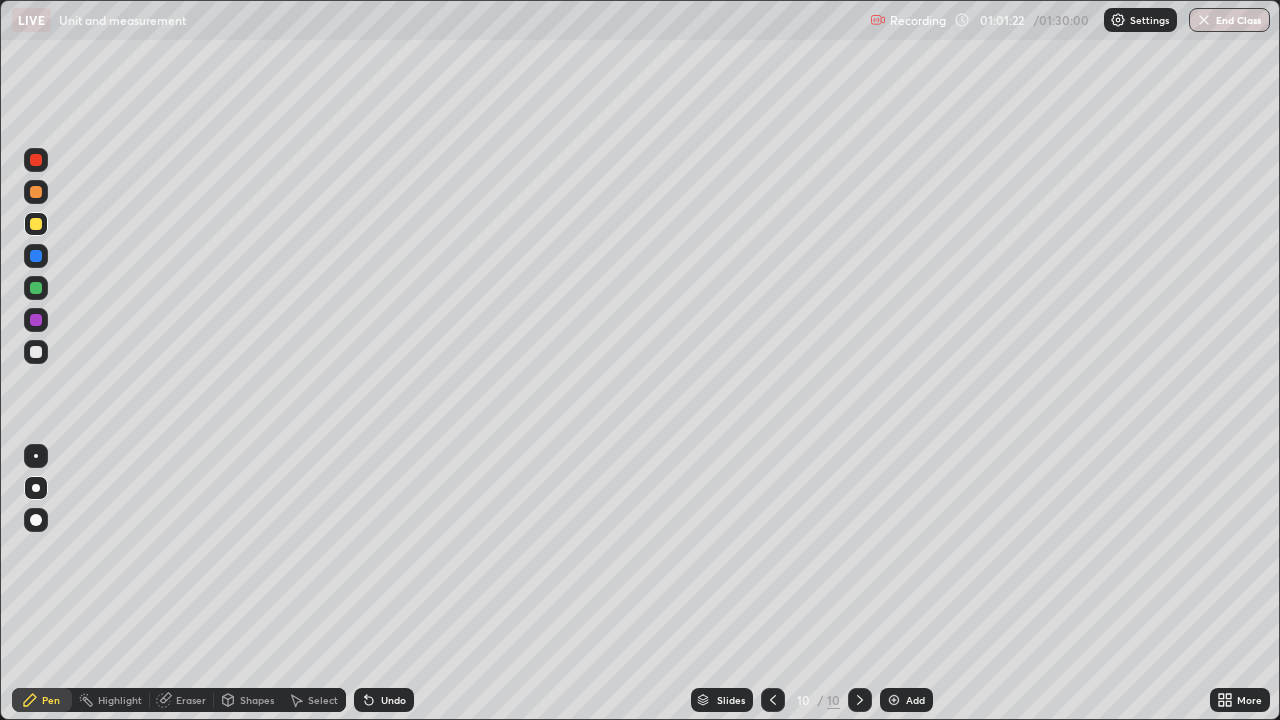 click on "Undo" at bounding box center [393, 700] 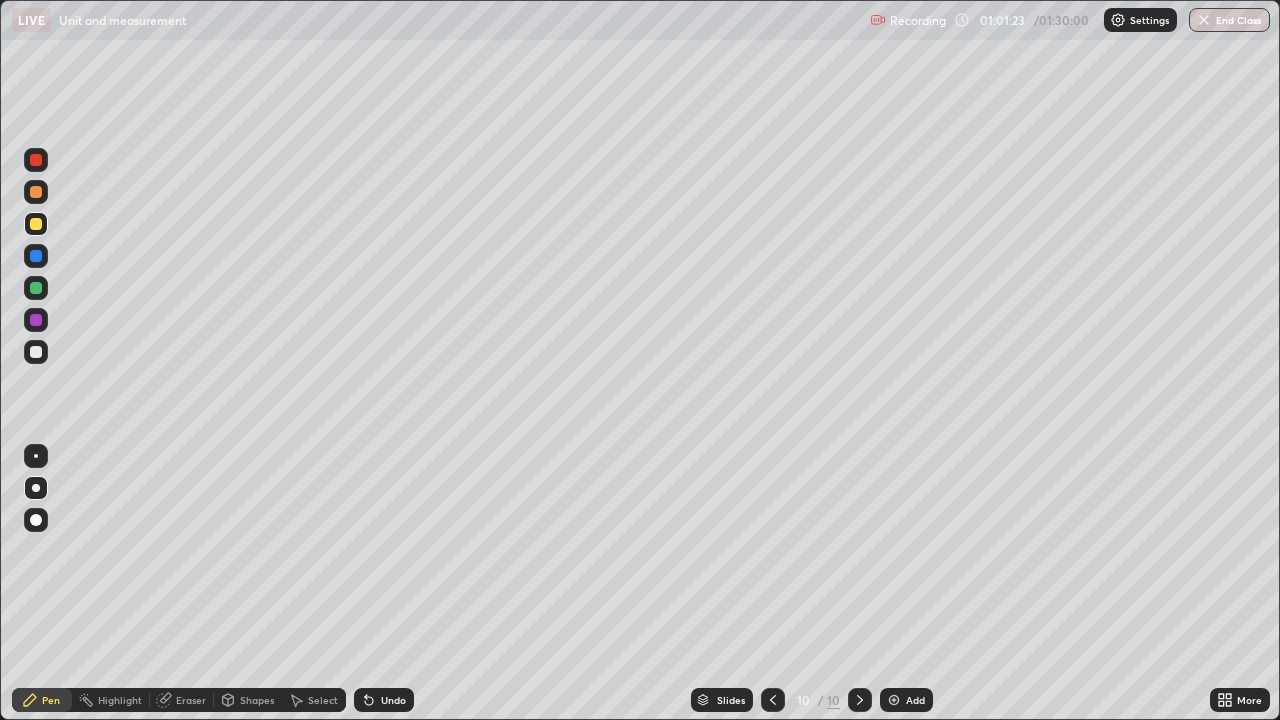 click on "Undo" at bounding box center (393, 700) 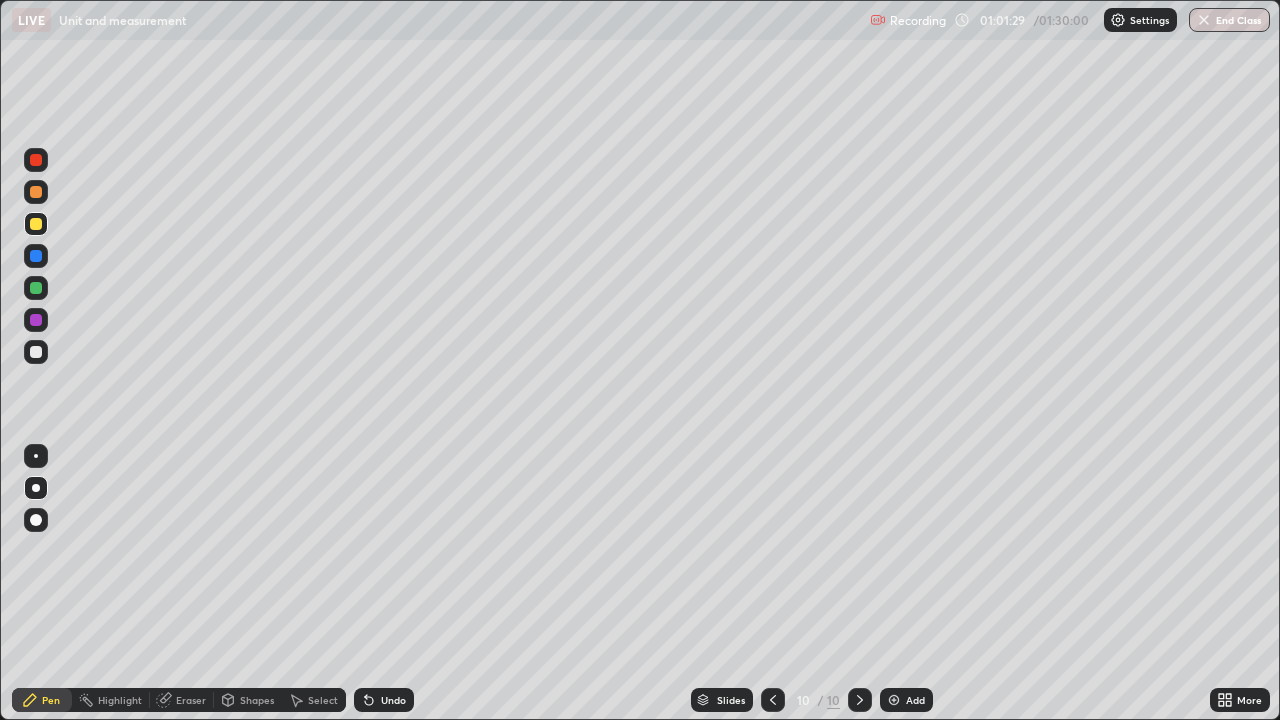 click at bounding box center (36, 352) 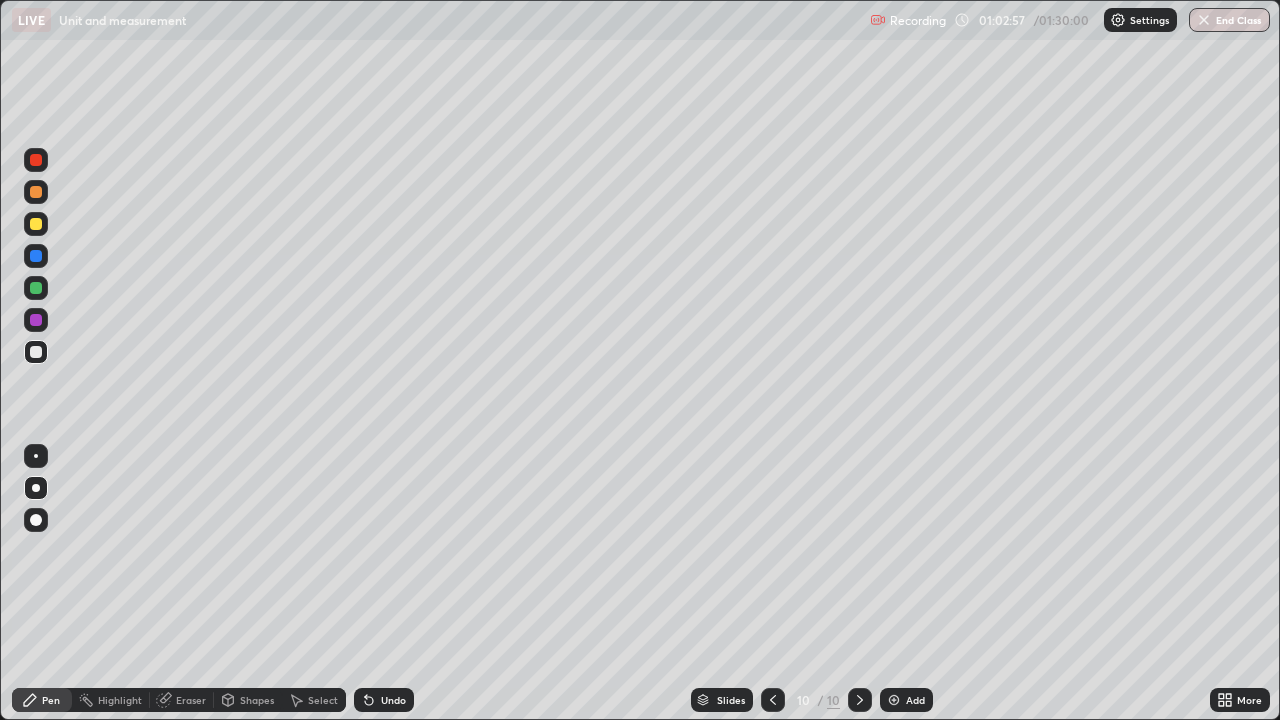click on "Shapes" at bounding box center [257, 700] 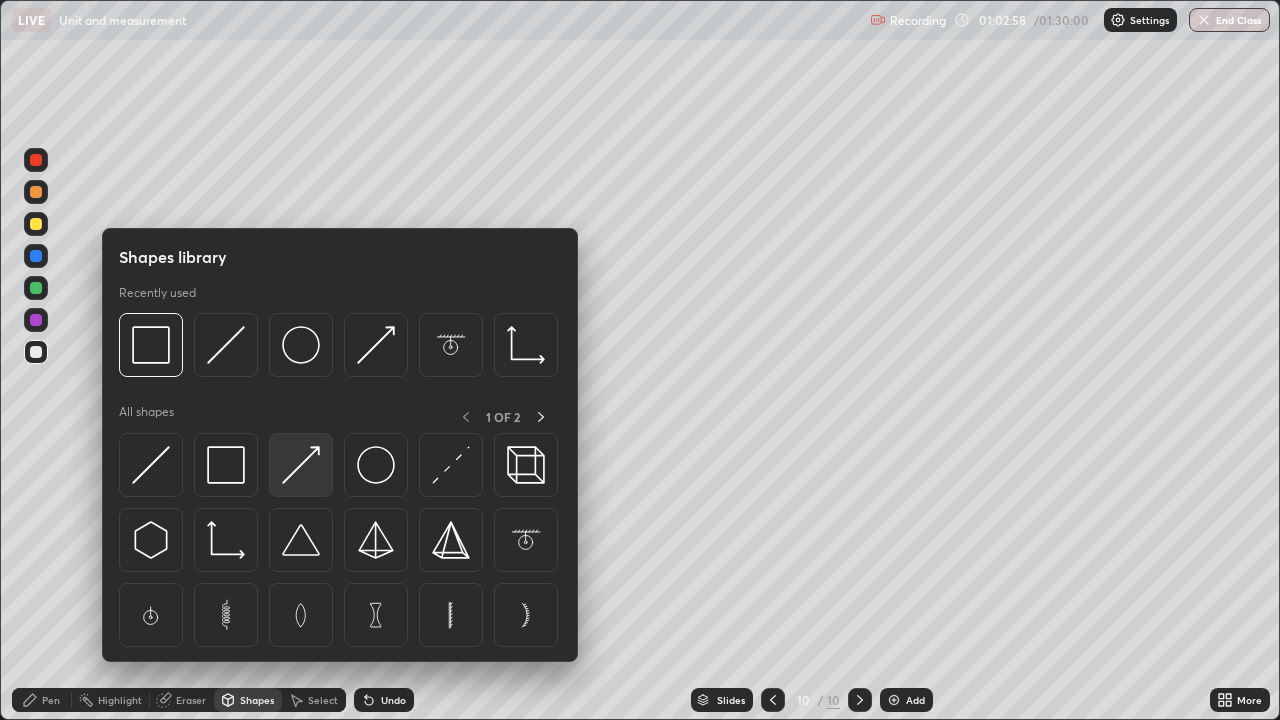 click at bounding box center [301, 465] 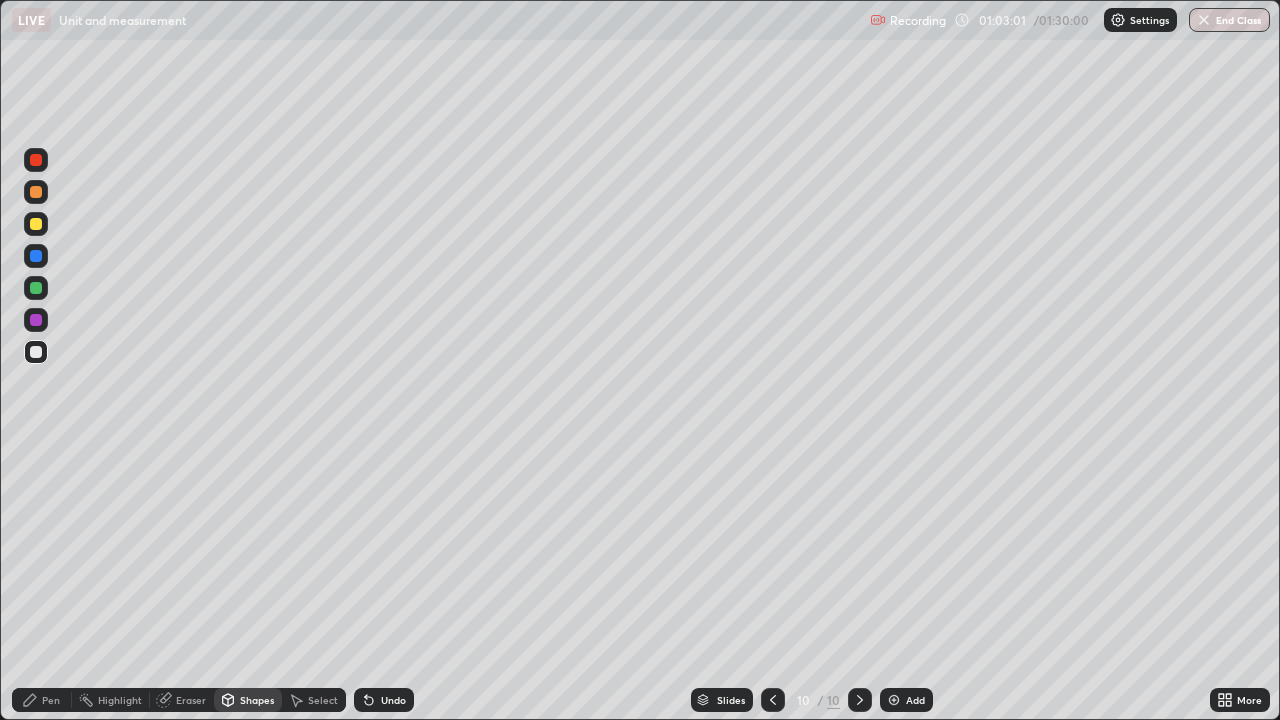 click on "Pen" at bounding box center [51, 700] 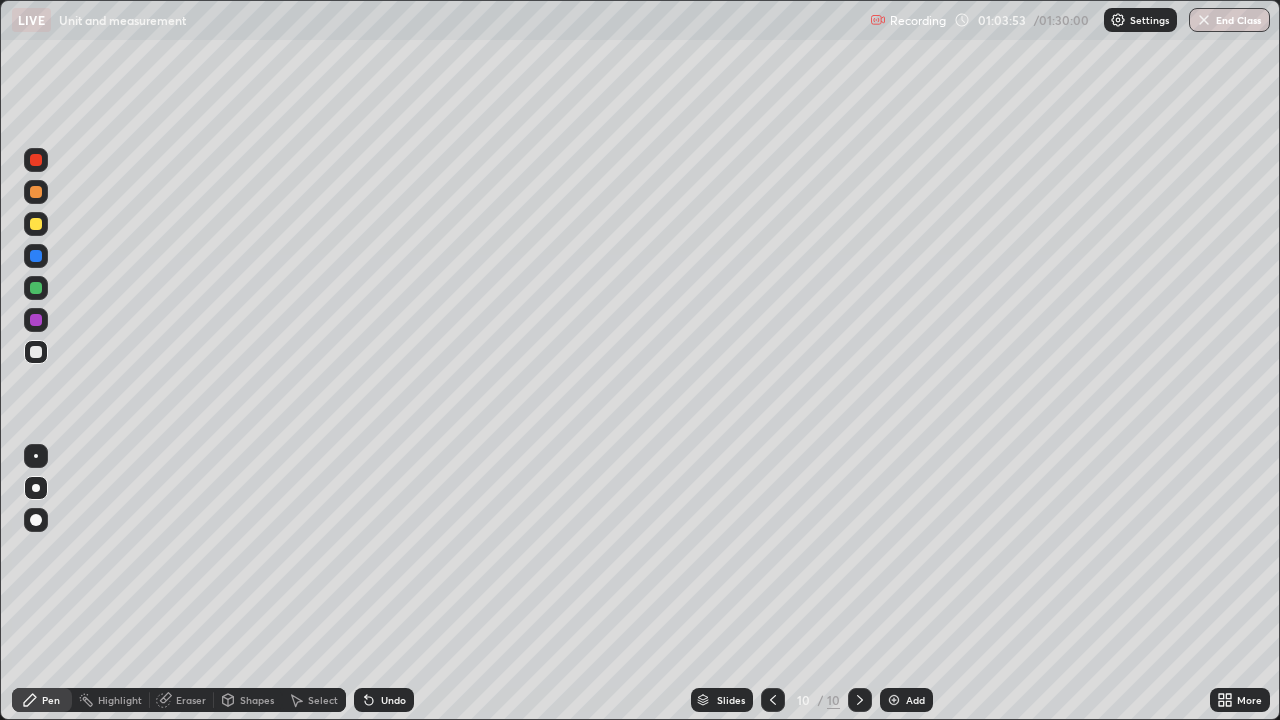 click on "Shapes" at bounding box center (257, 700) 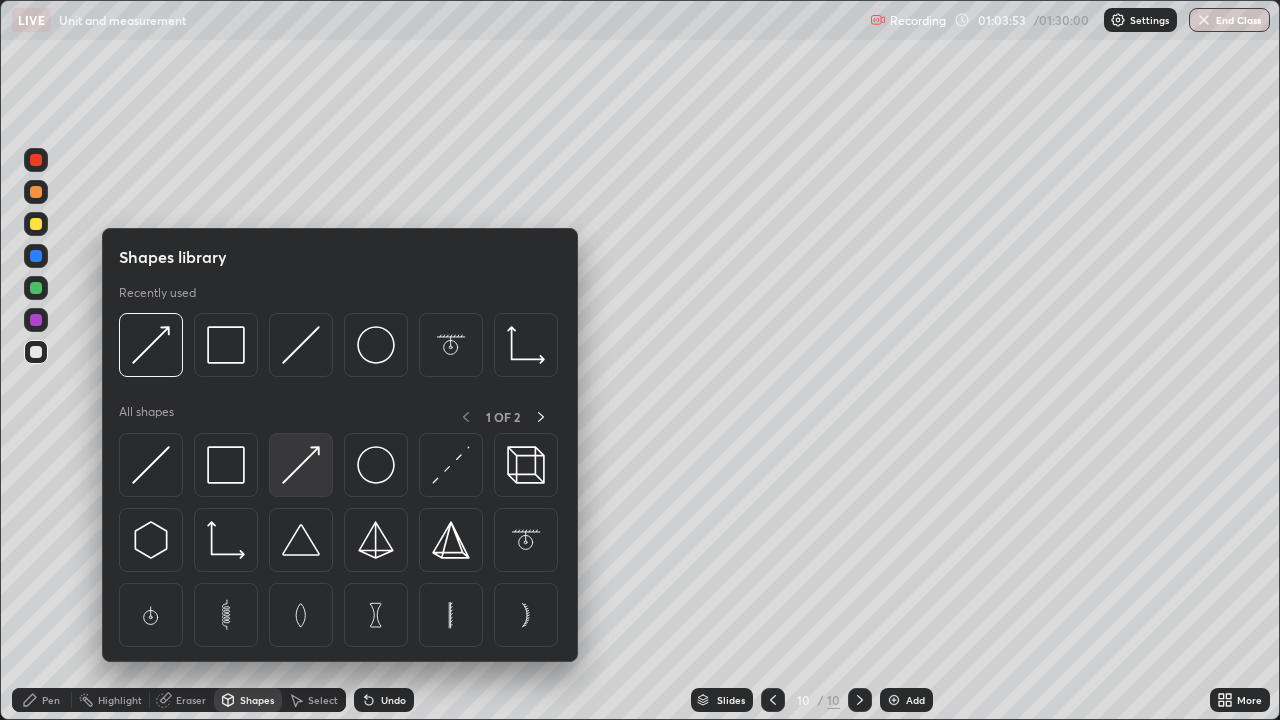 click at bounding box center [301, 465] 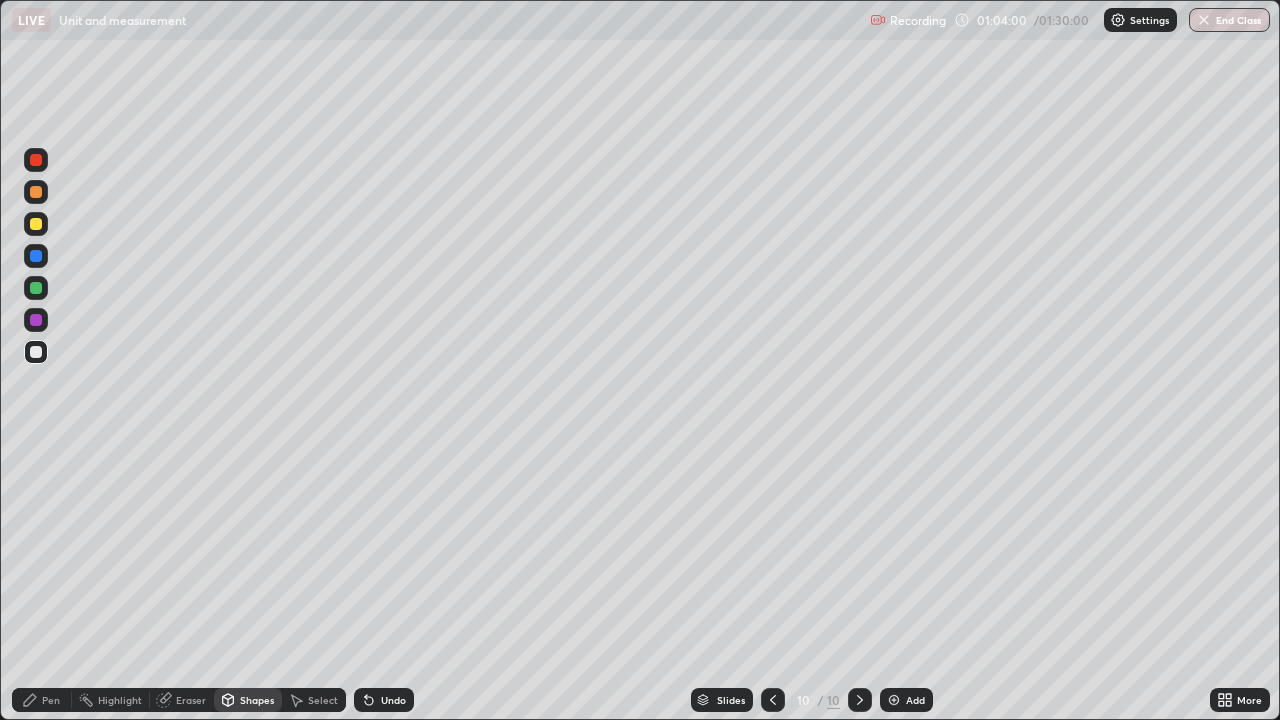click on "Pen" at bounding box center [42, 700] 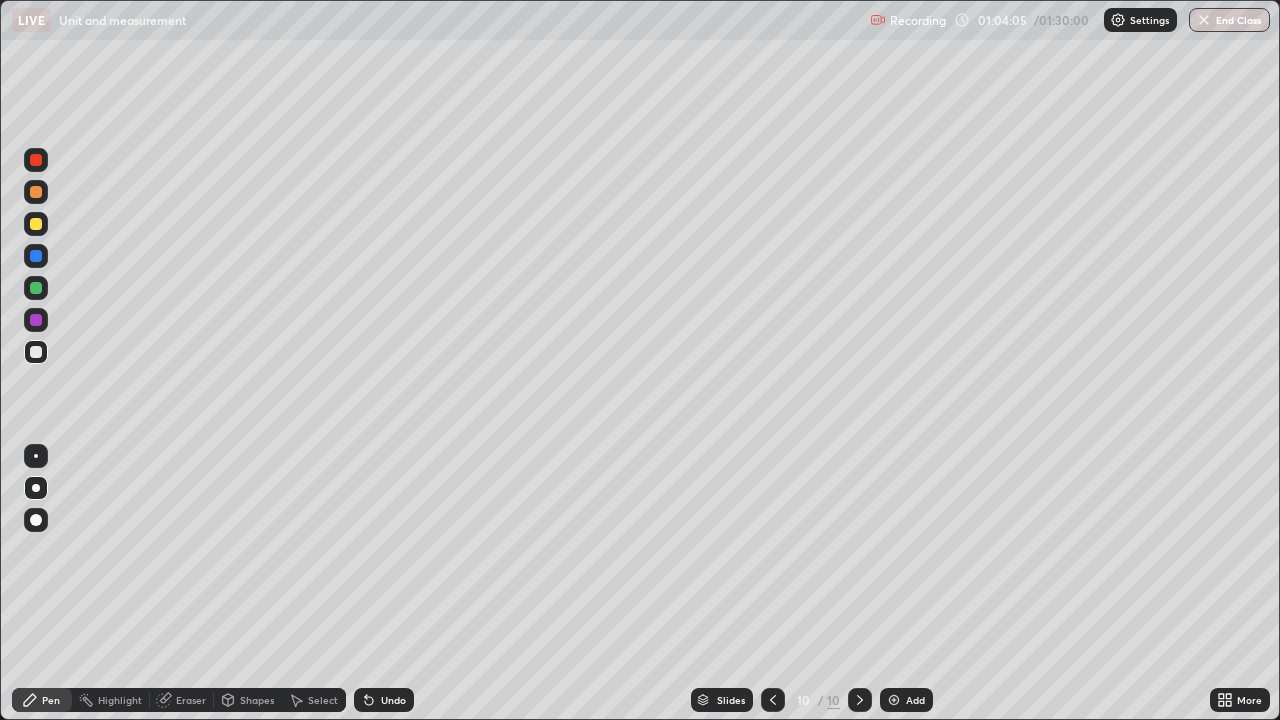 click at bounding box center (773, 700) 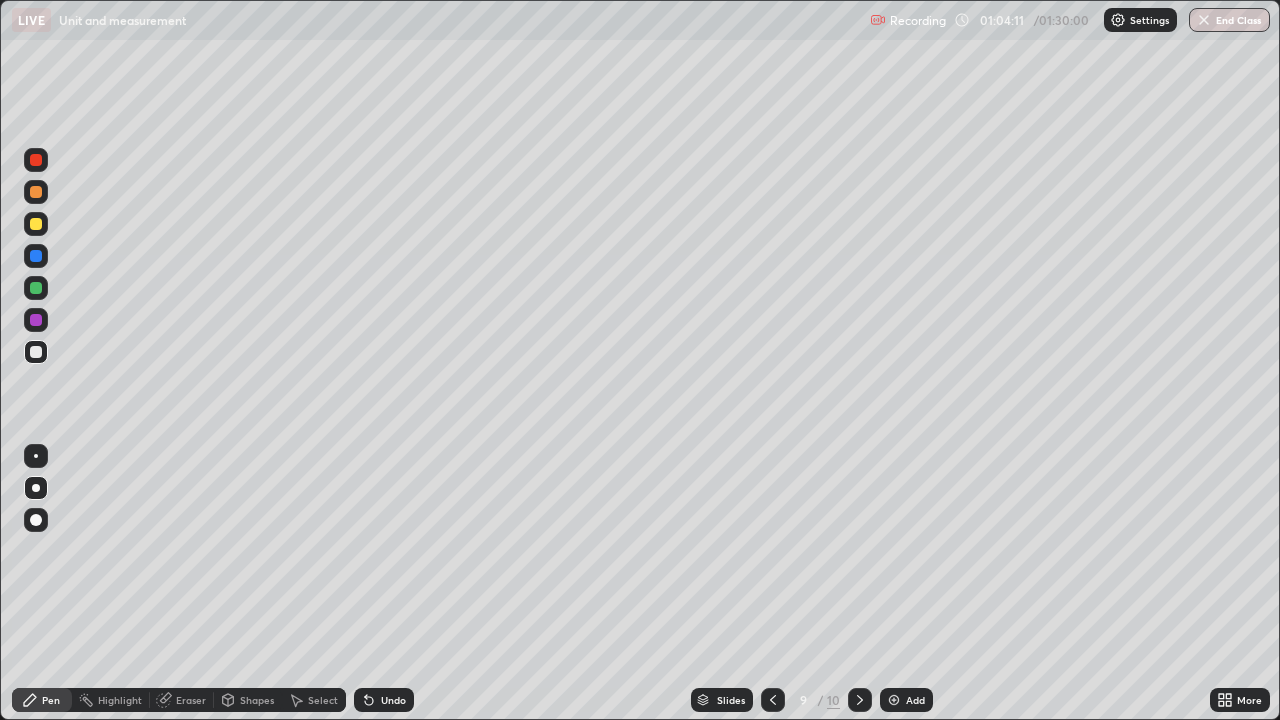 click 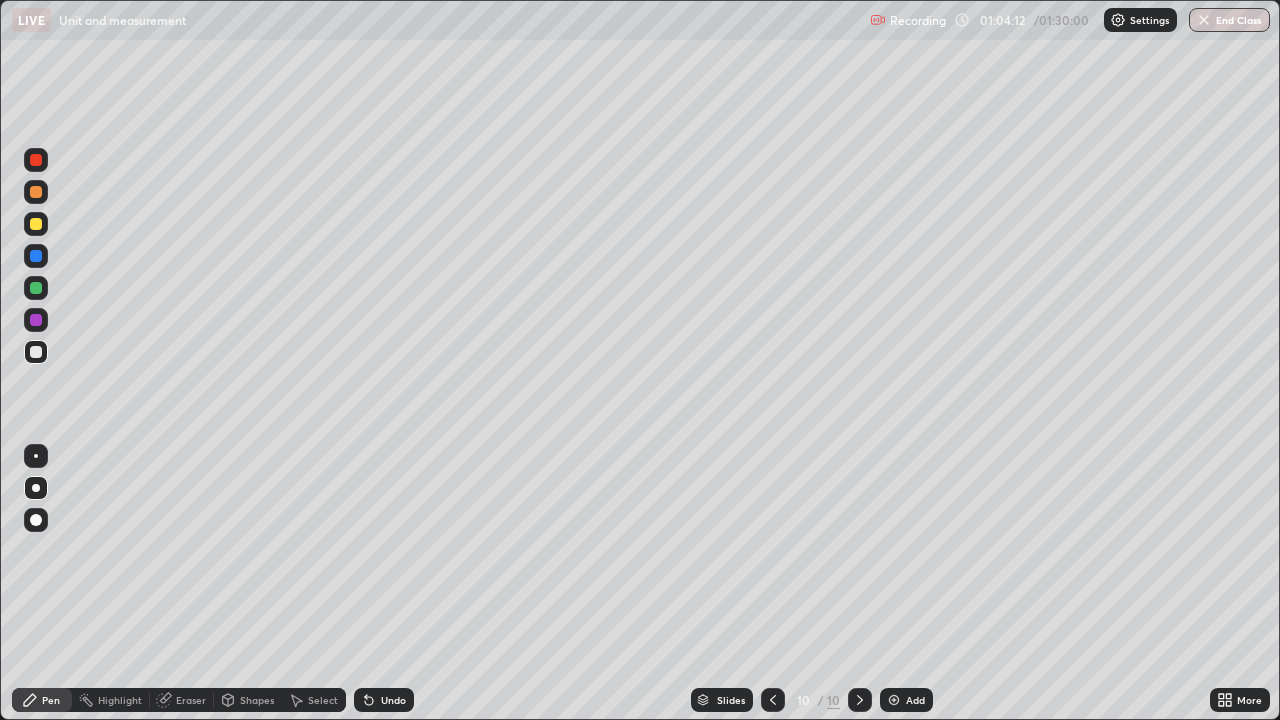 click on "Shapes" at bounding box center (257, 700) 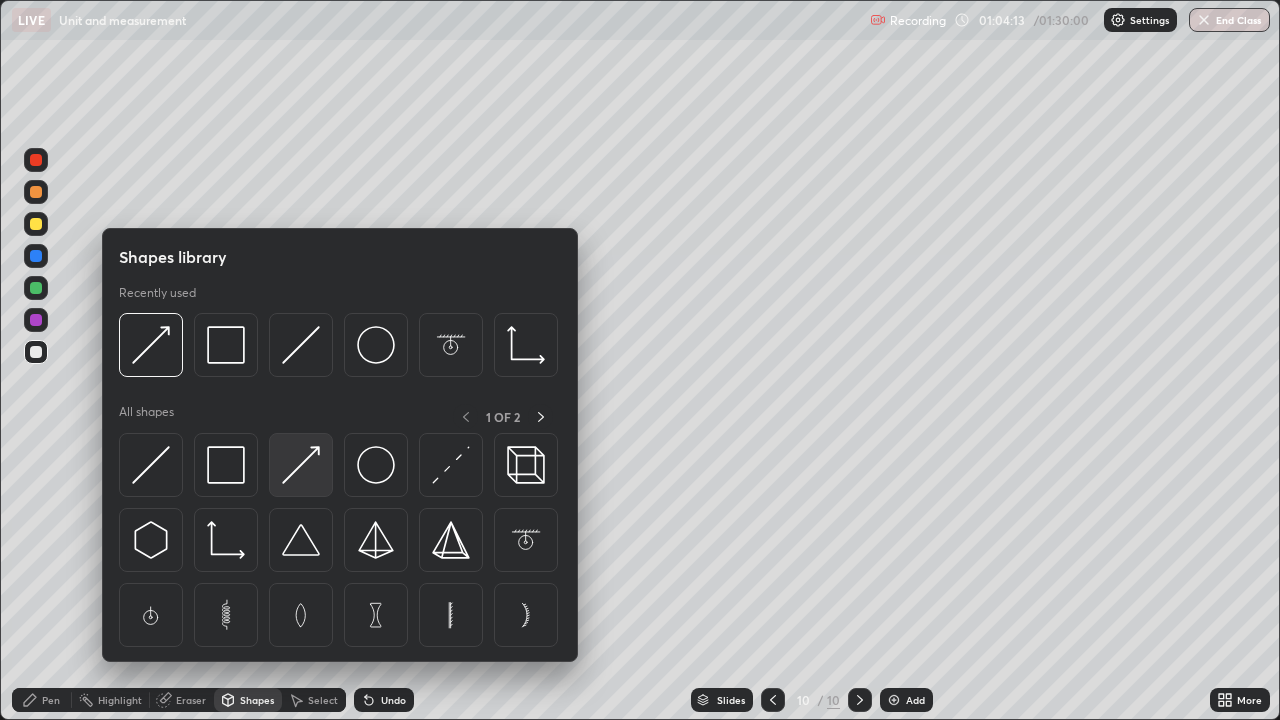 click at bounding box center (301, 465) 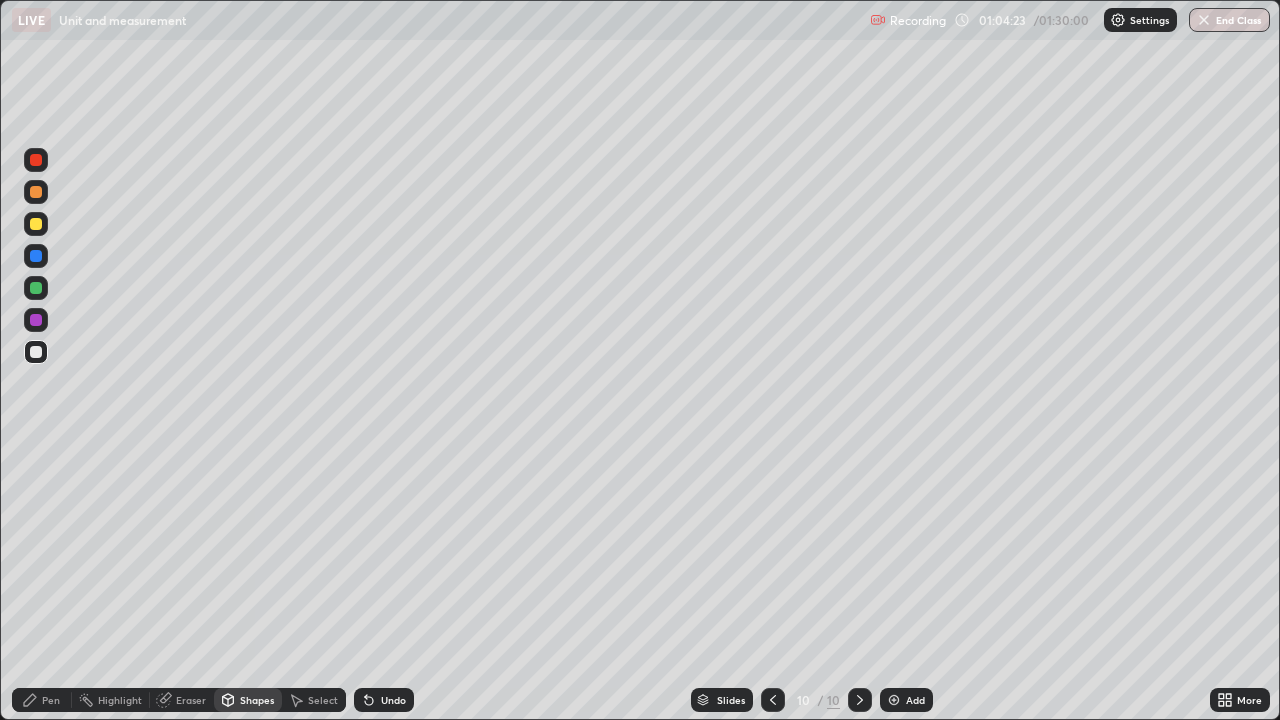 click on "Pen" at bounding box center [51, 700] 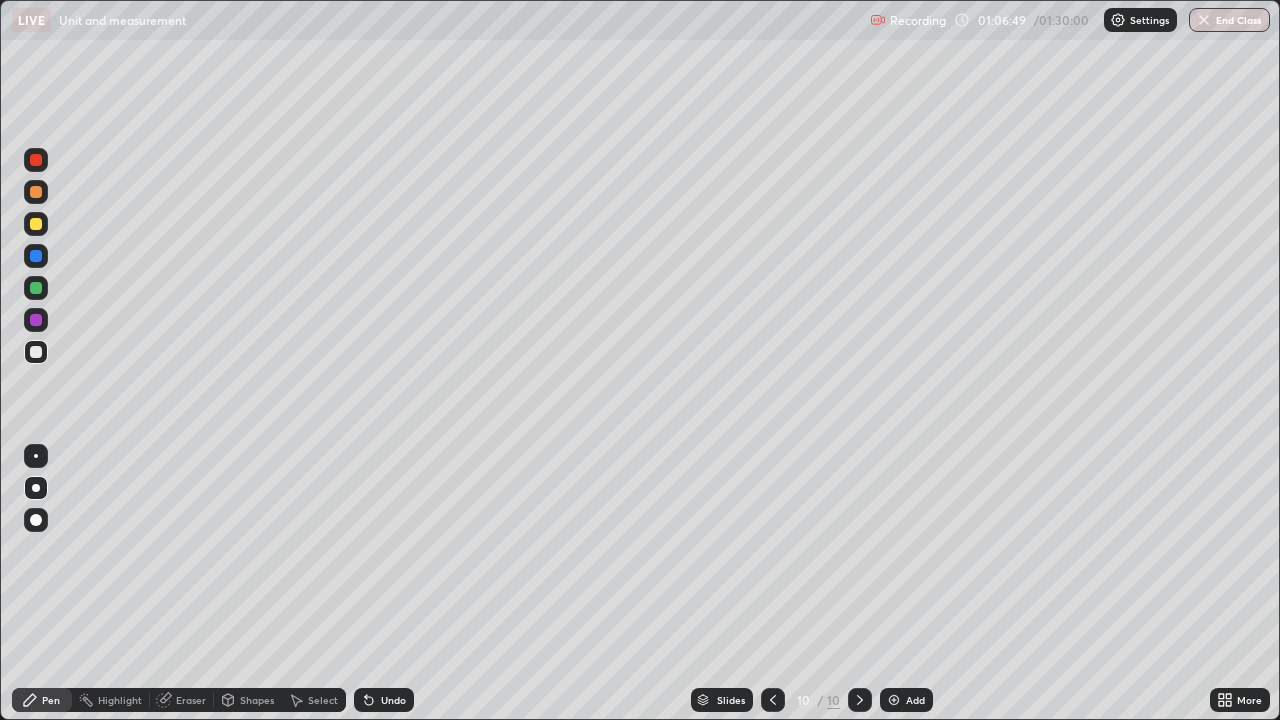 click on "Add" at bounding box center (906, 700) 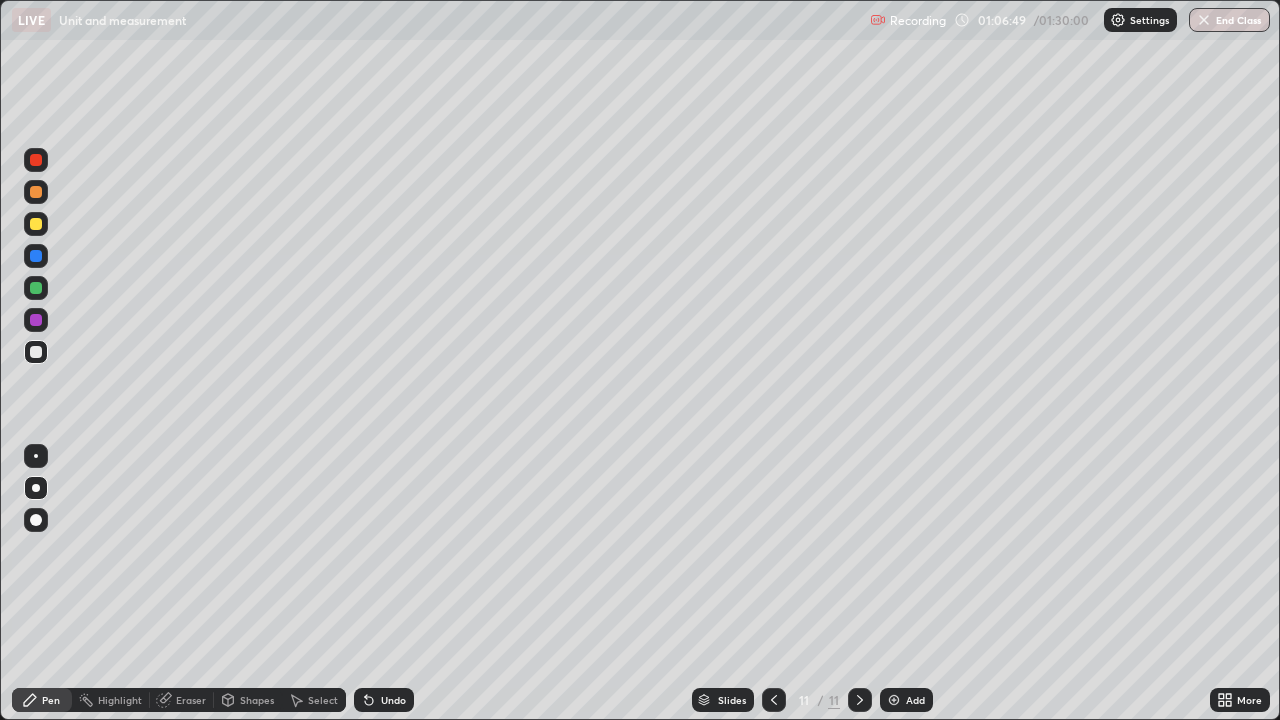 click on "Shapes" at bounding box center (248, 700) 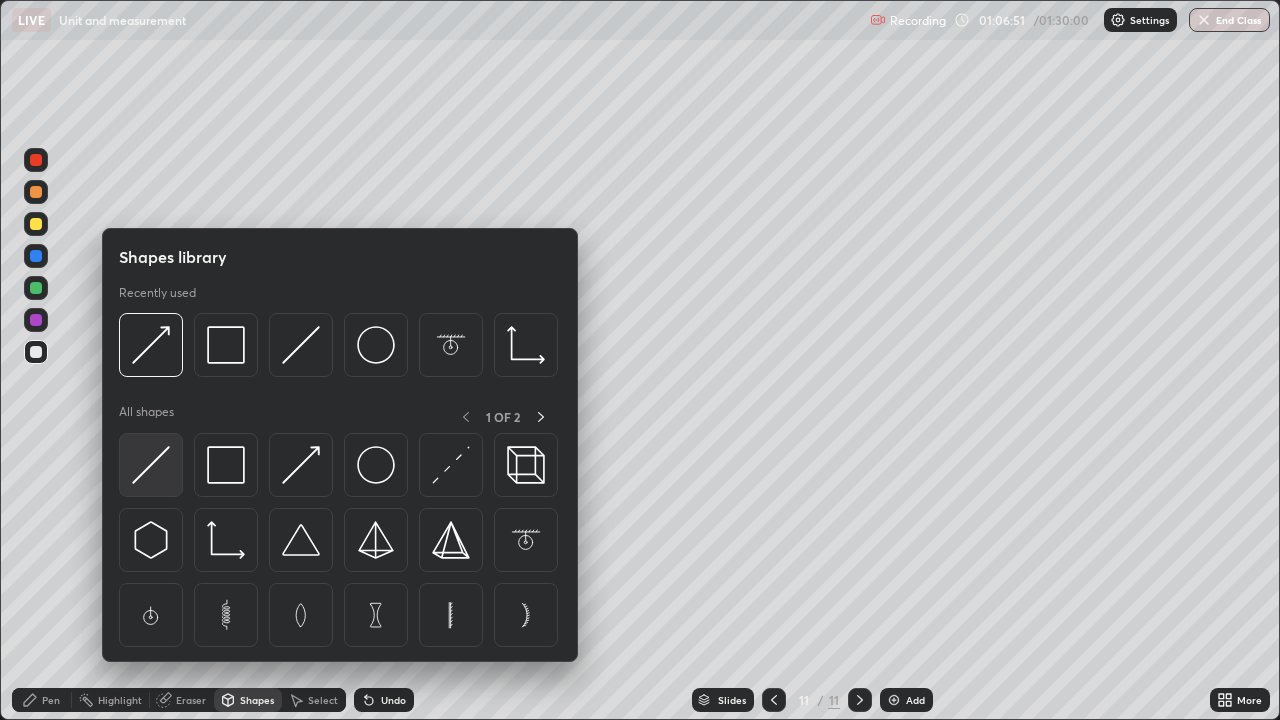 click at bounding box center (151, 465) 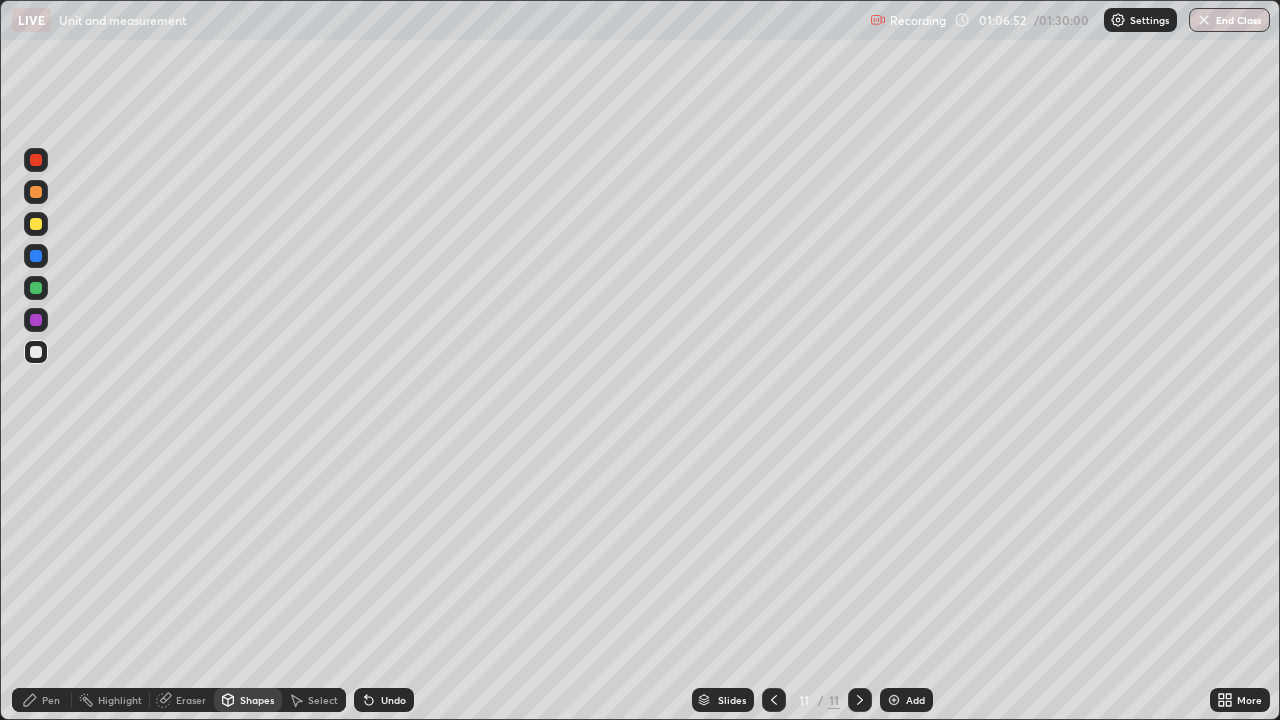 click on "Shapes" at bounding box center (257, 700) 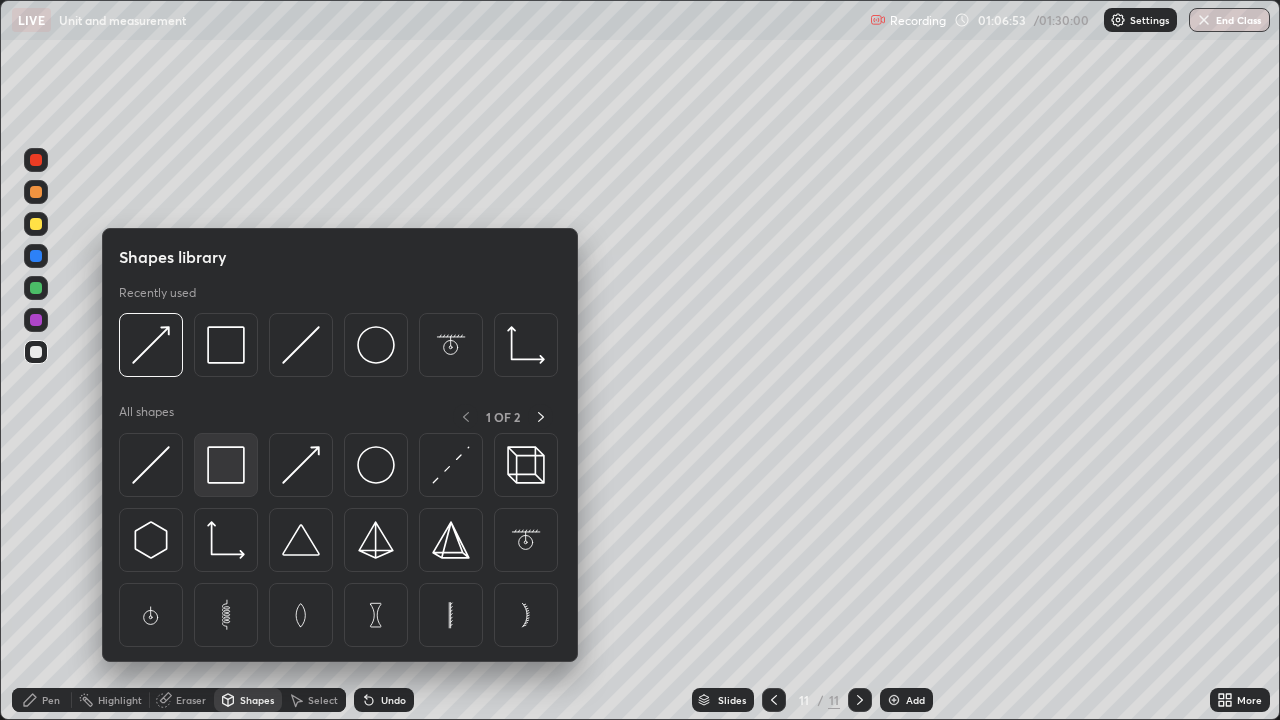 click at bounding box center [226, 465] 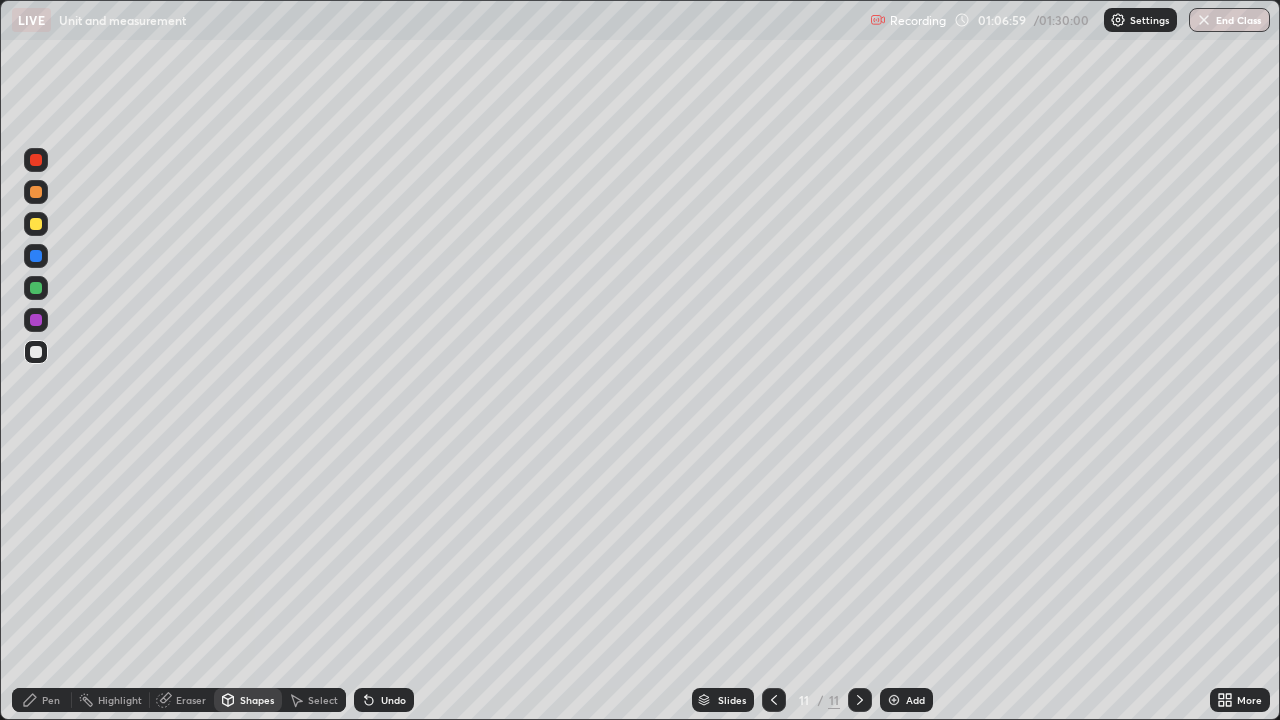 click on "Shapes" at bounding box center [257, 700] 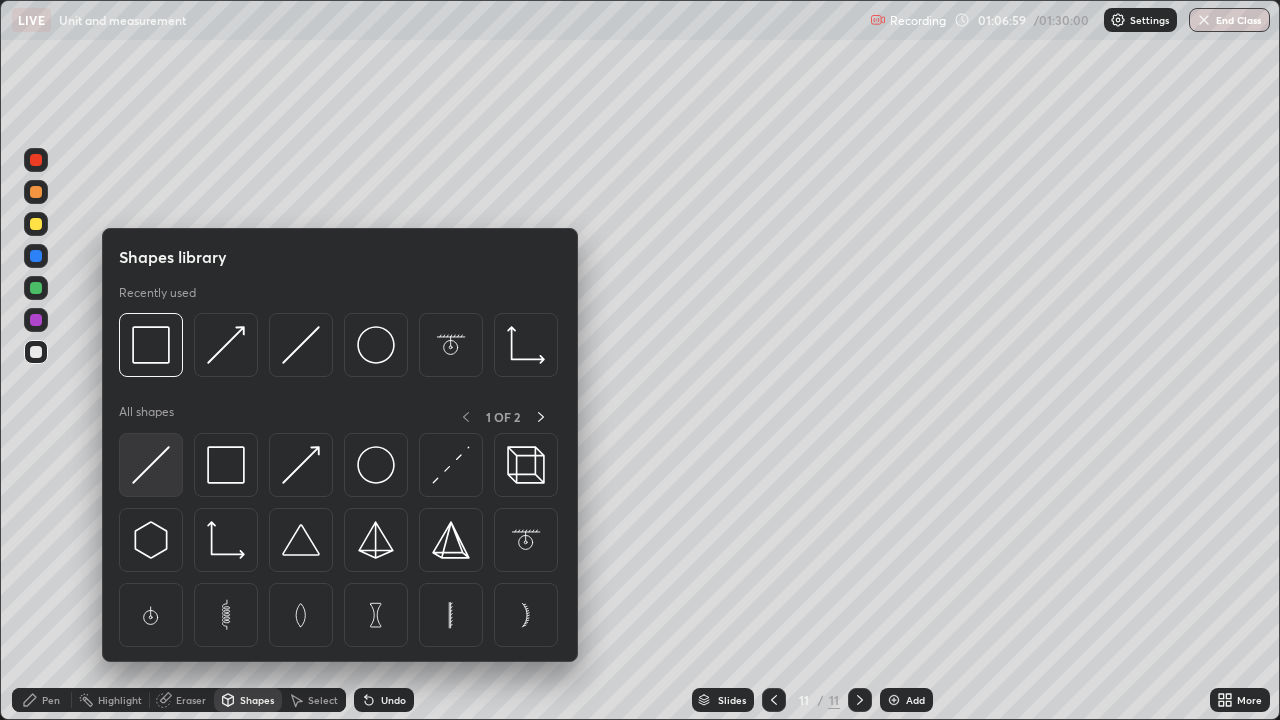 click at bounding box center (151, 465) 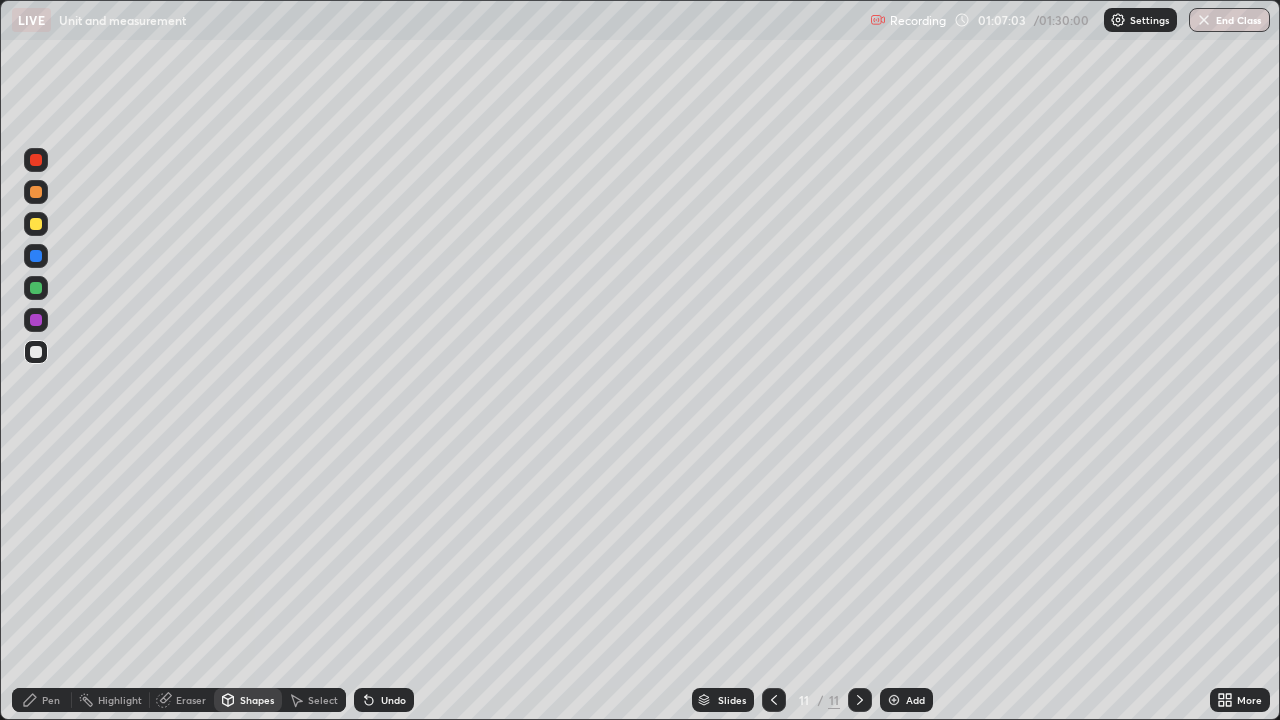click on "Eraser" at bounding box center [182, 700] 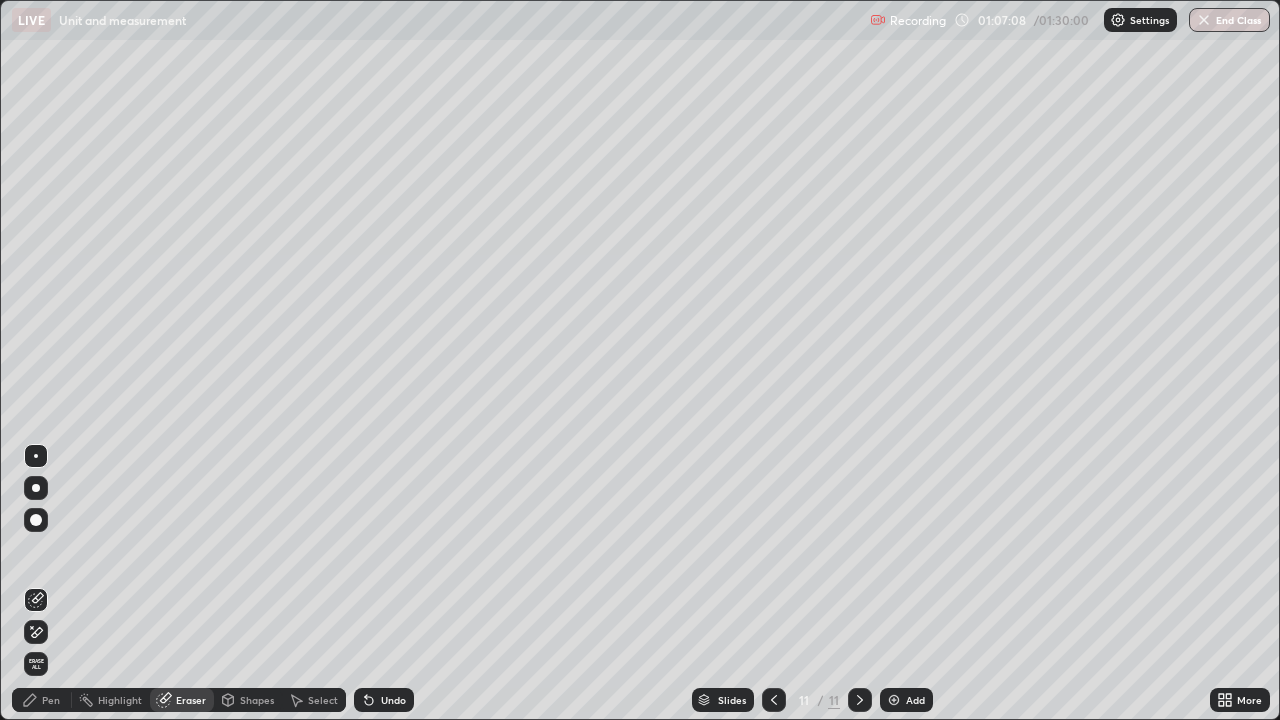 click on "Pen" at bounding box center (51, 700) 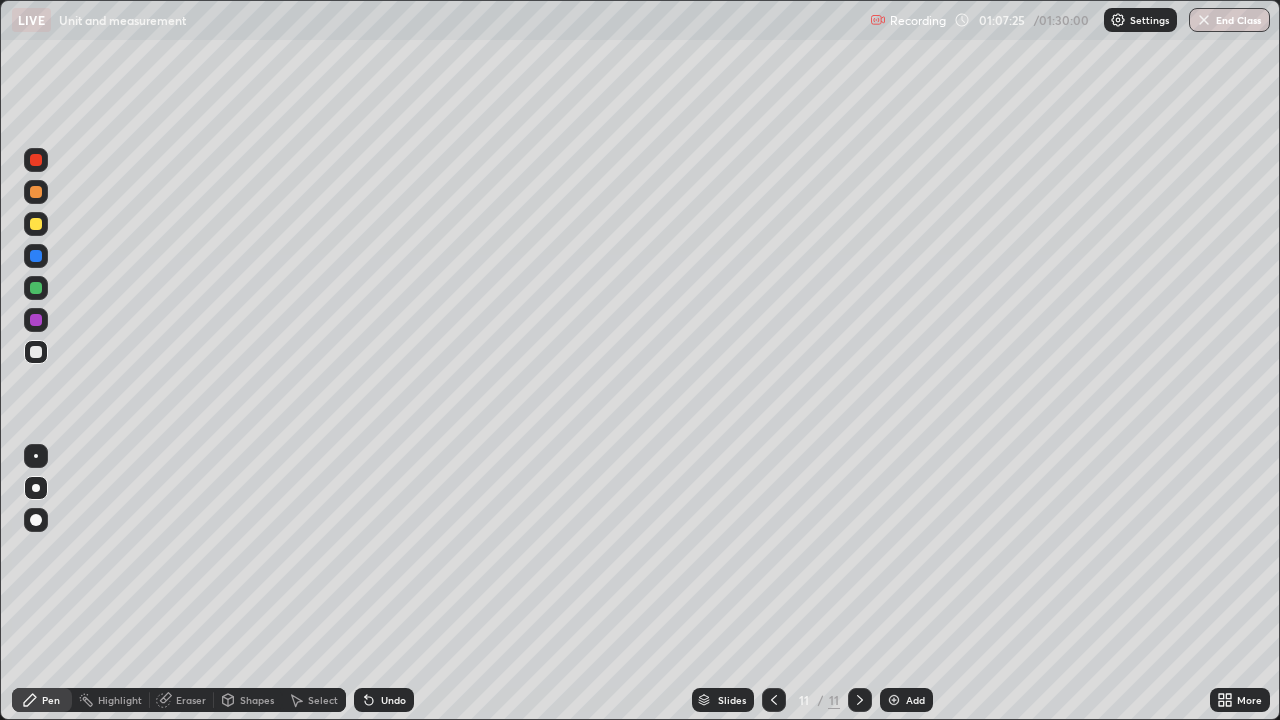 click at bounding box center (36, 288) 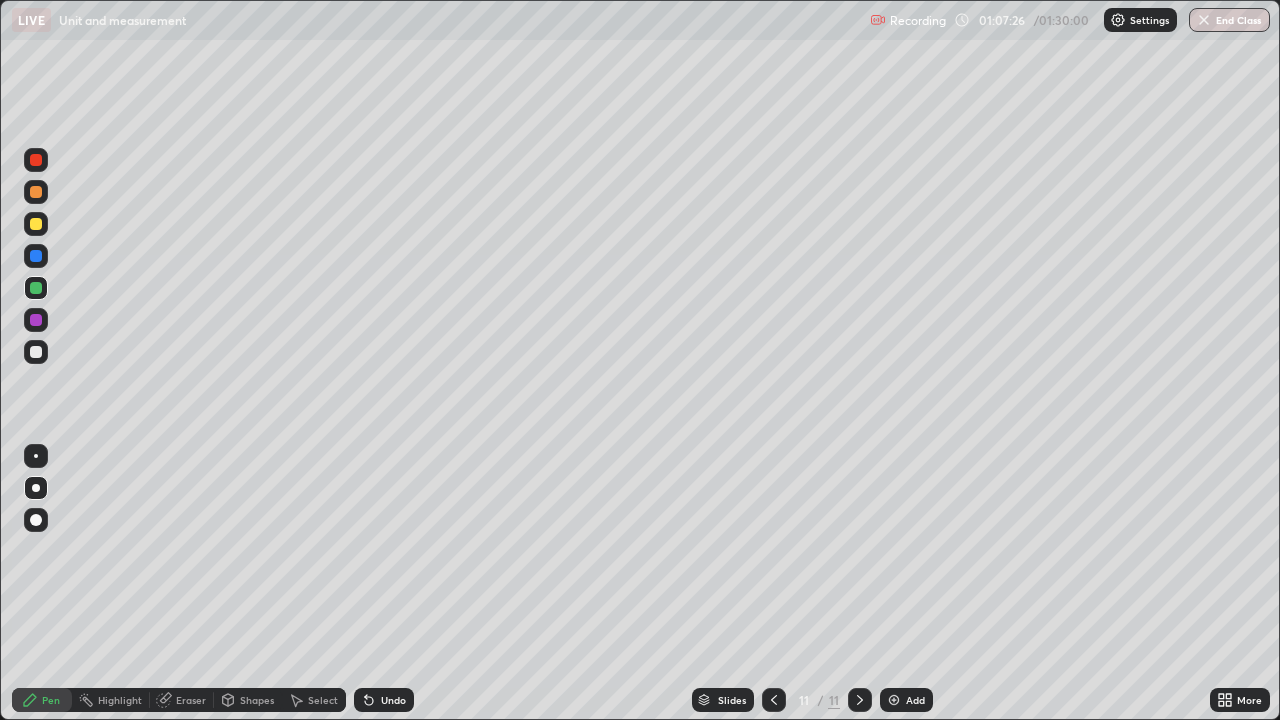 click at bounding box center (36, 224) 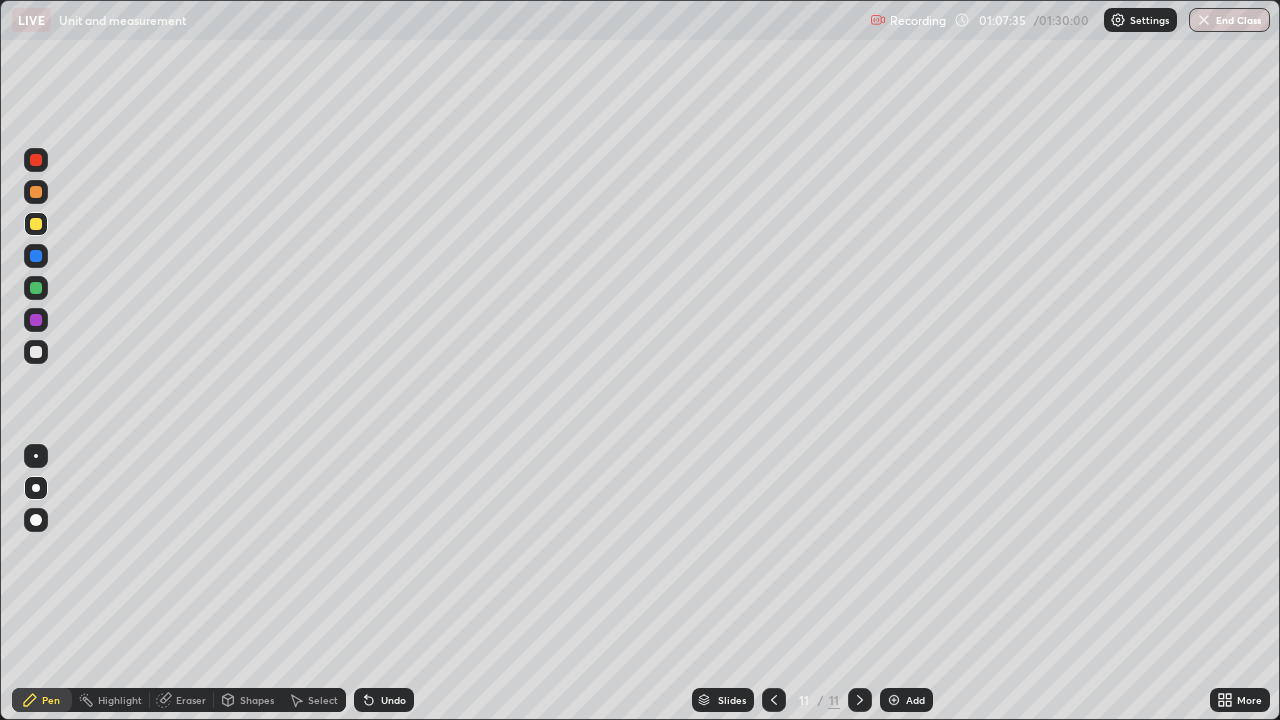 click on "Shapes" at bounding box center [257, 700] 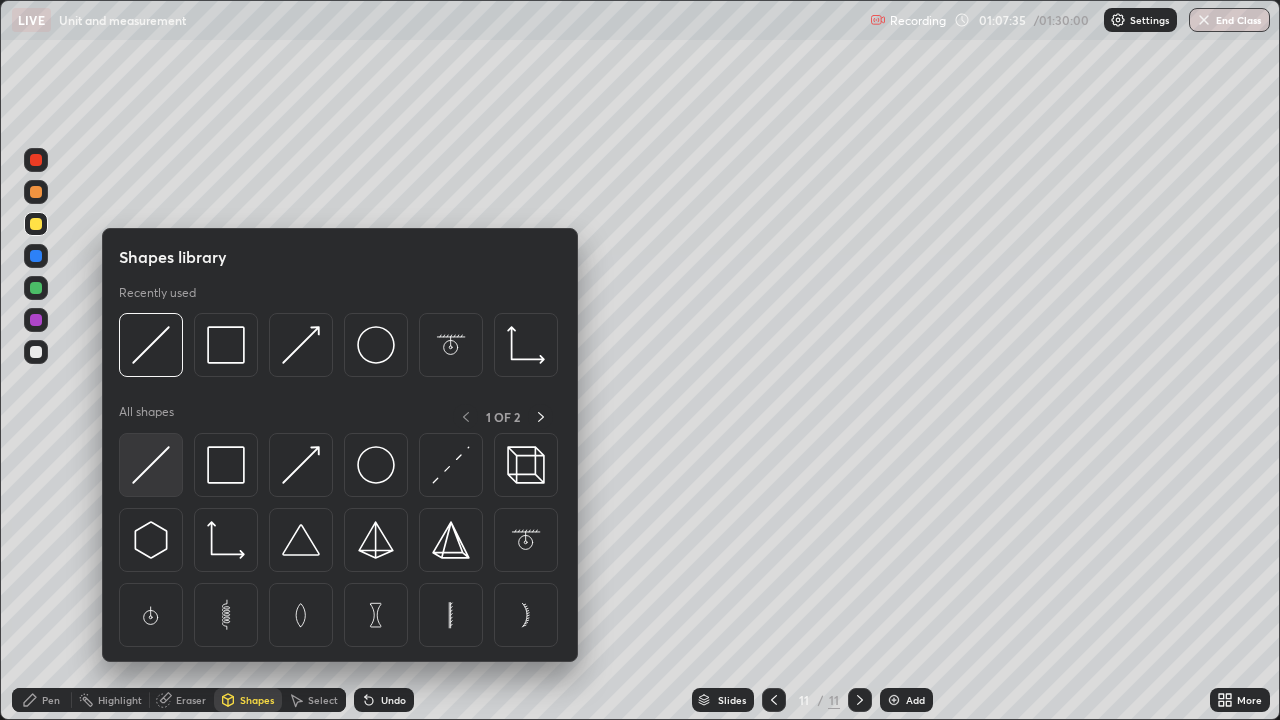 click at bounding box center [151, 465] 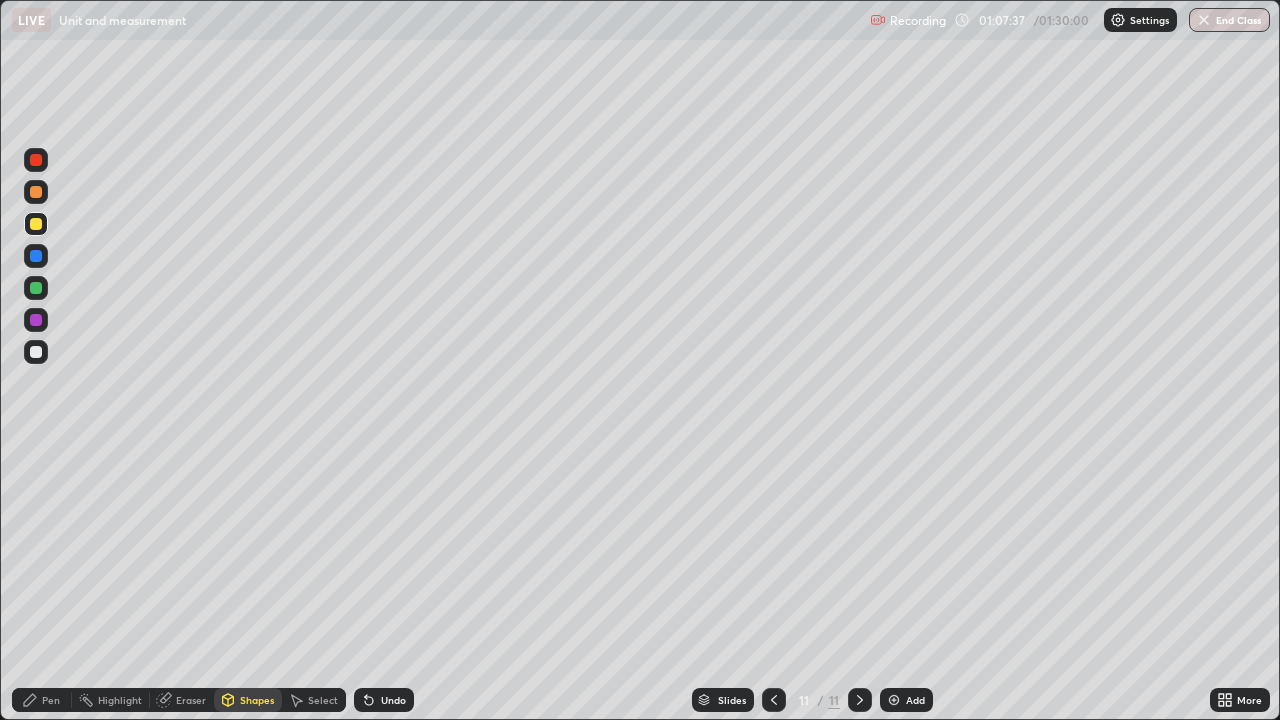 click at bounding box center [36, 352] 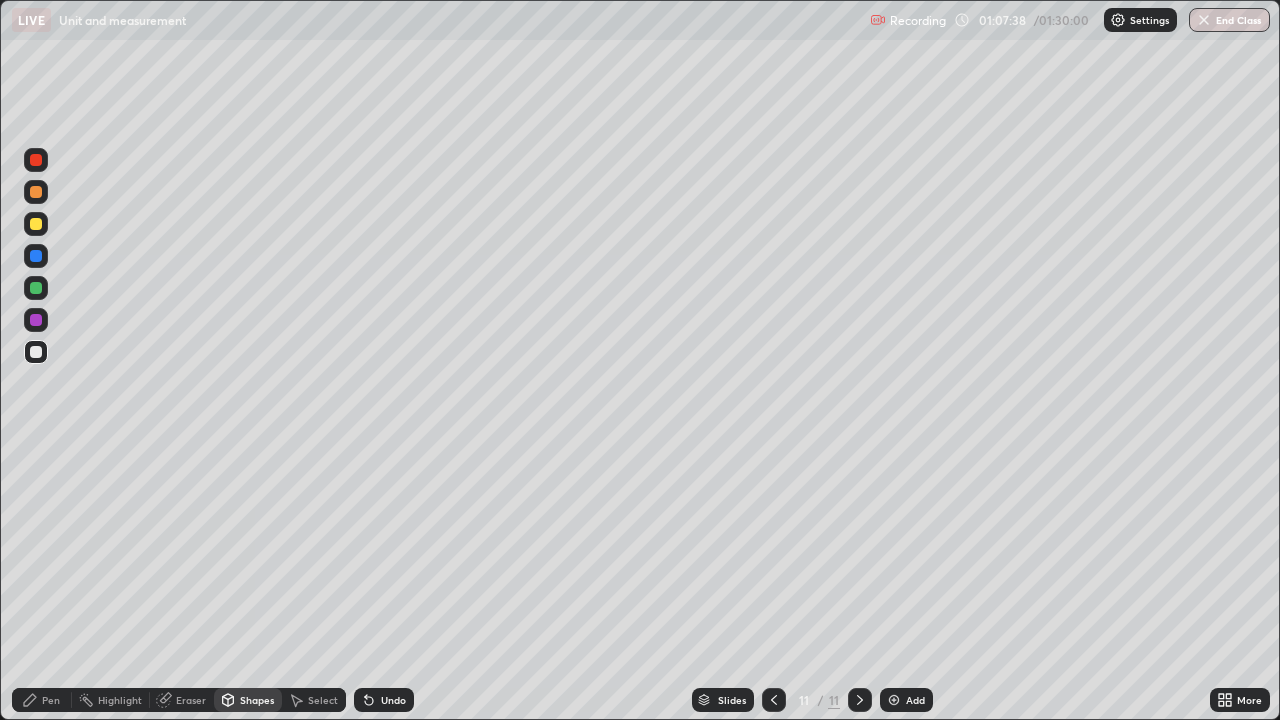 click at bounding box center (36, 192) 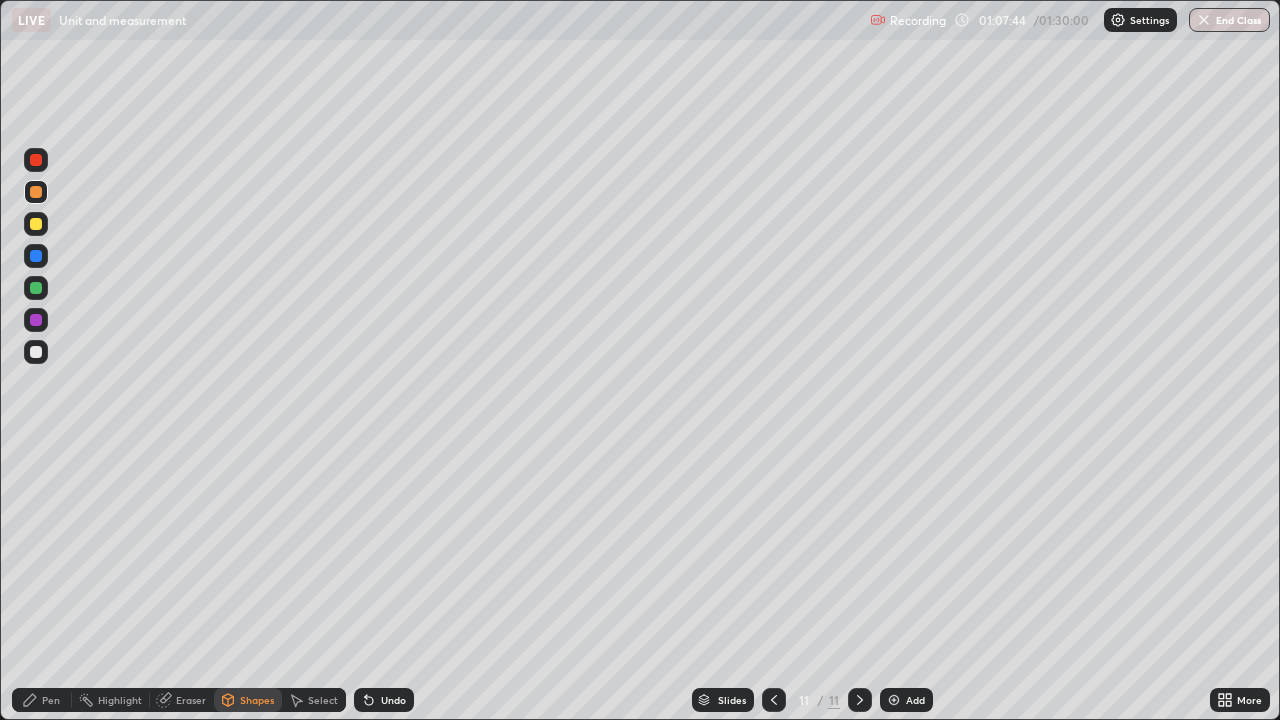 click on "Pen" at bounding box center (51, 700) 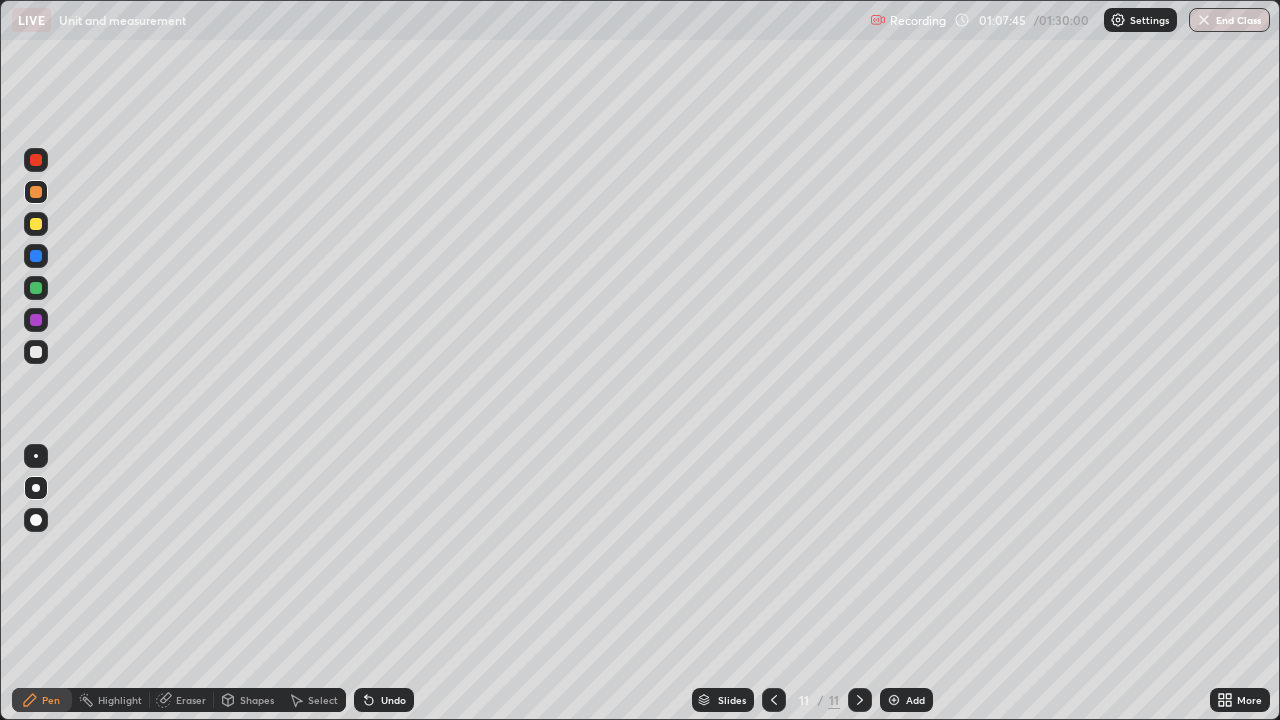 click at bounding box center [36, 352] 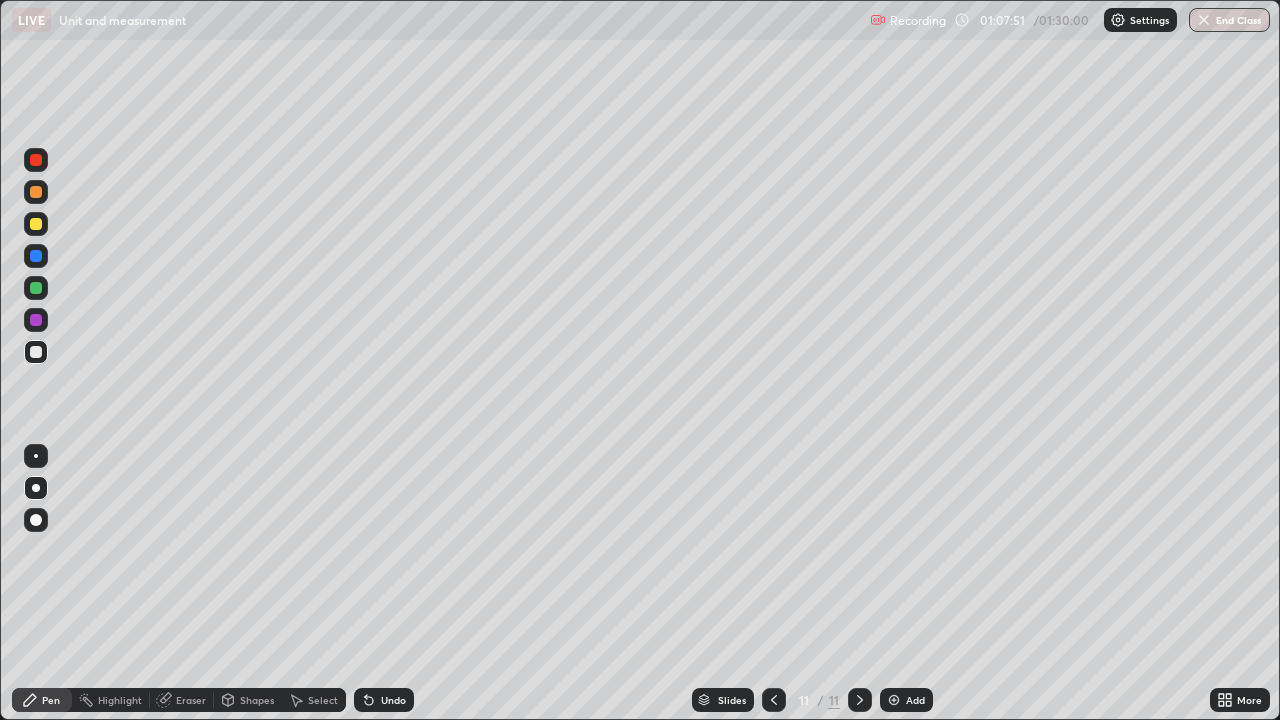 click at bounding box center (36, 224) 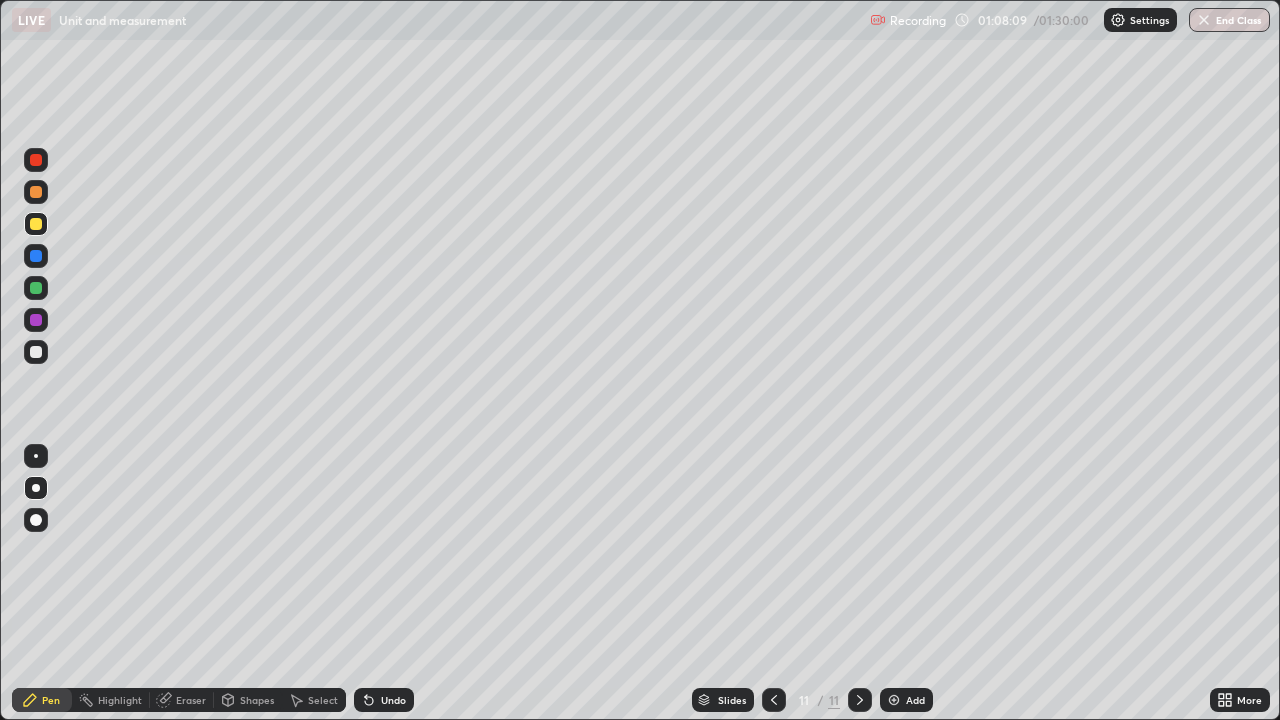 click on "Shapes" at bounding box center [257, 700] 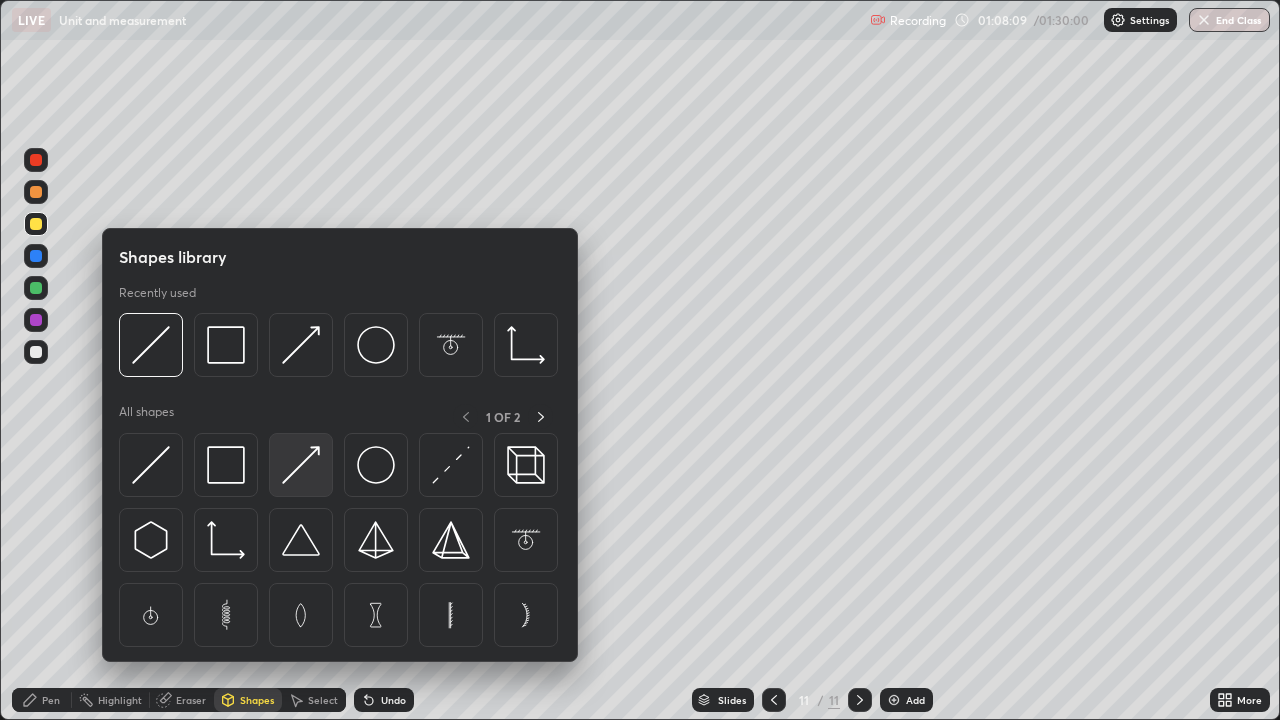 click at bounding box center [301, 465] 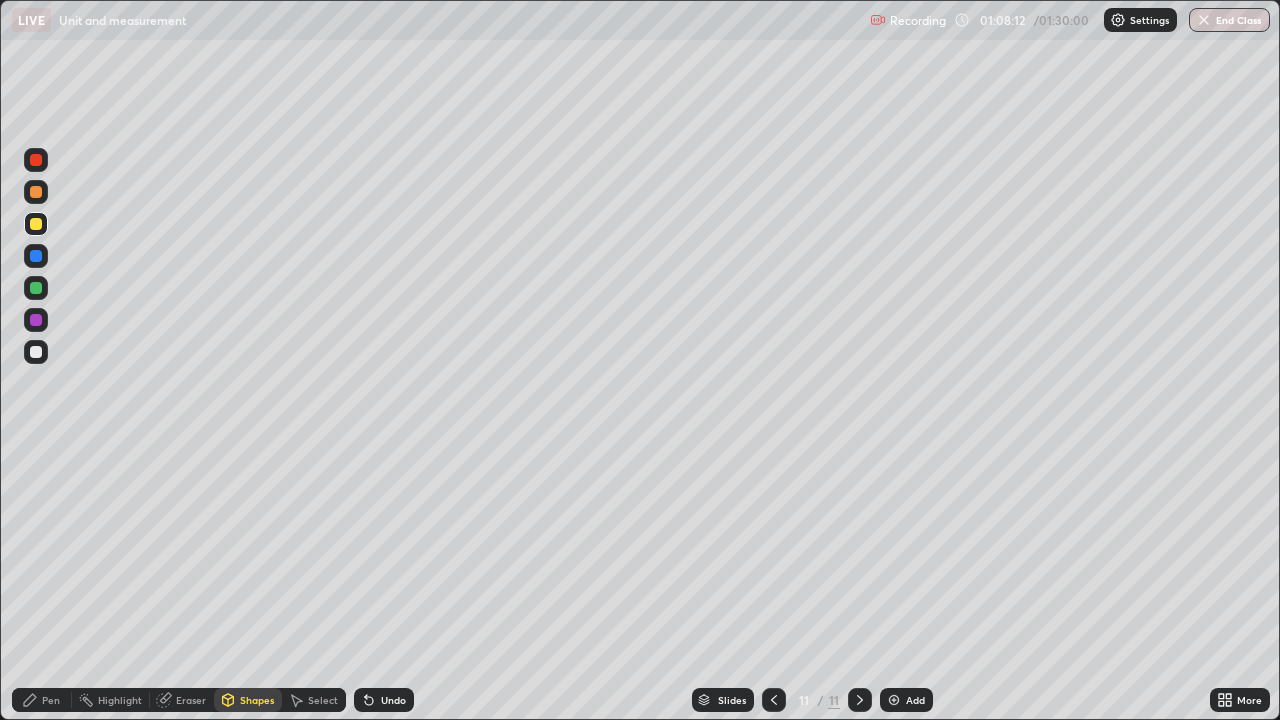 click on "Pen" at bounding box center (51, 700) 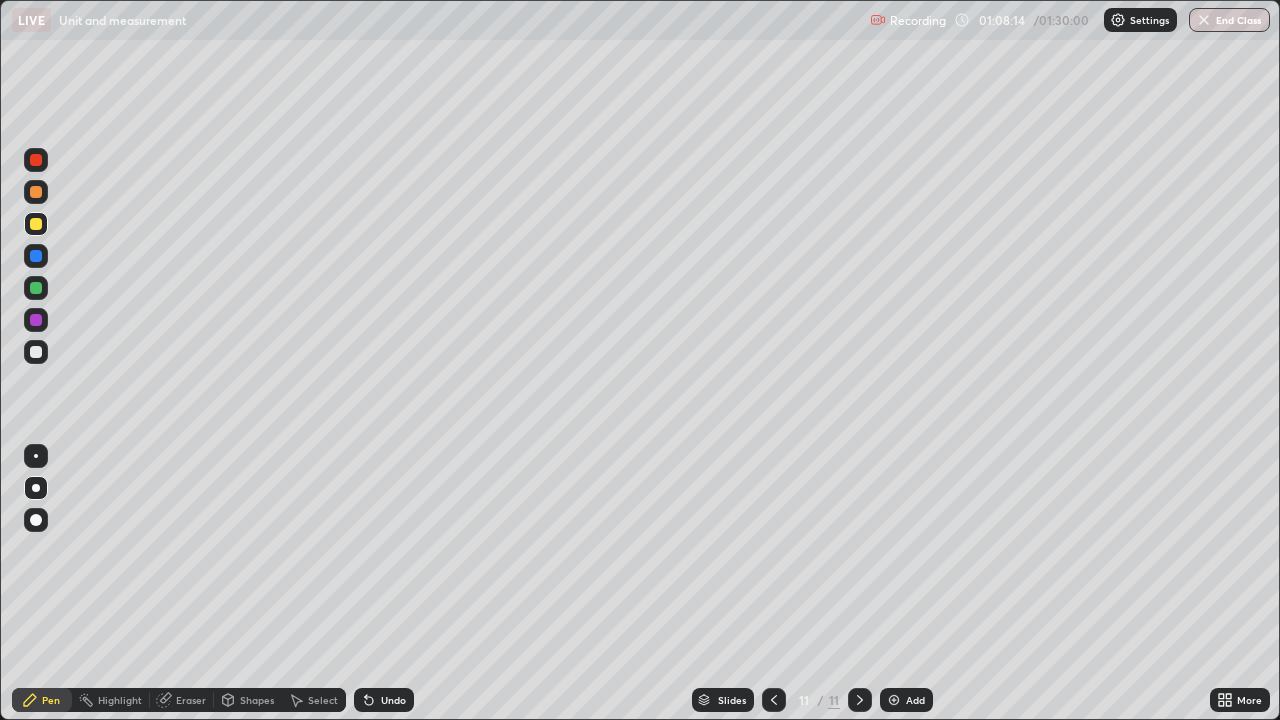 click on "Shapes" at bounding box center (248, 700) 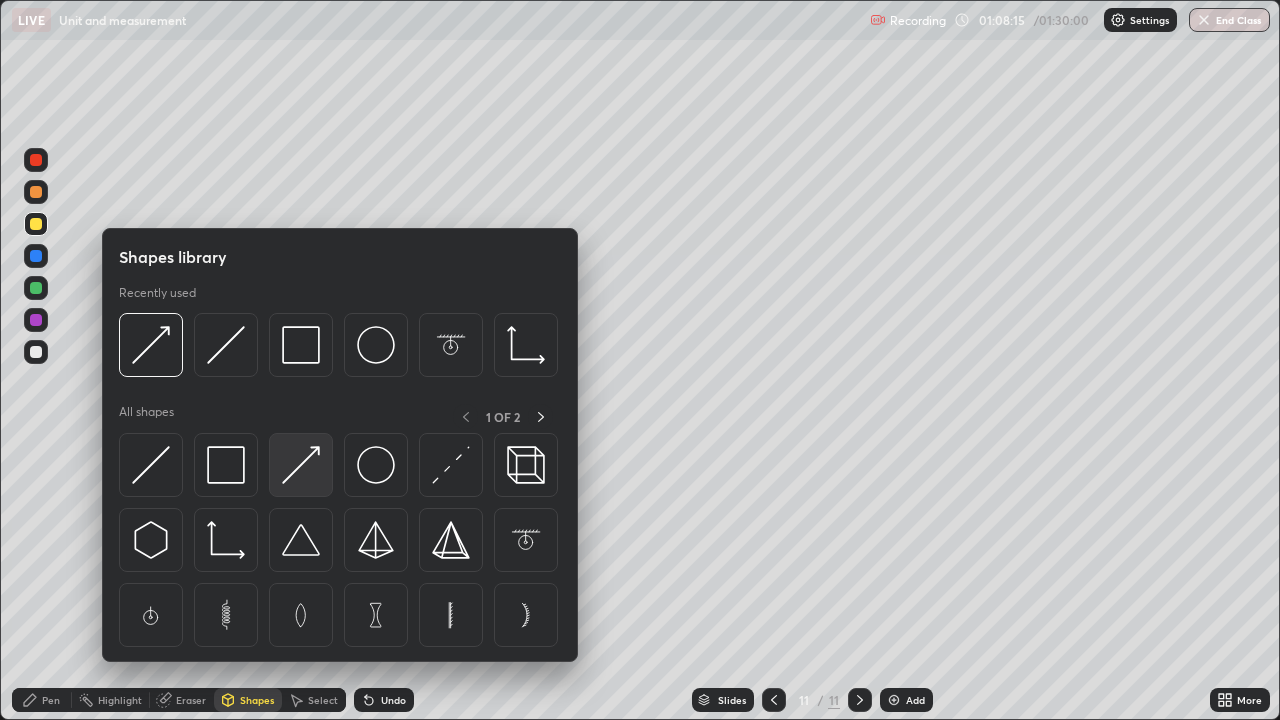 click at bounding box center [301, 465] 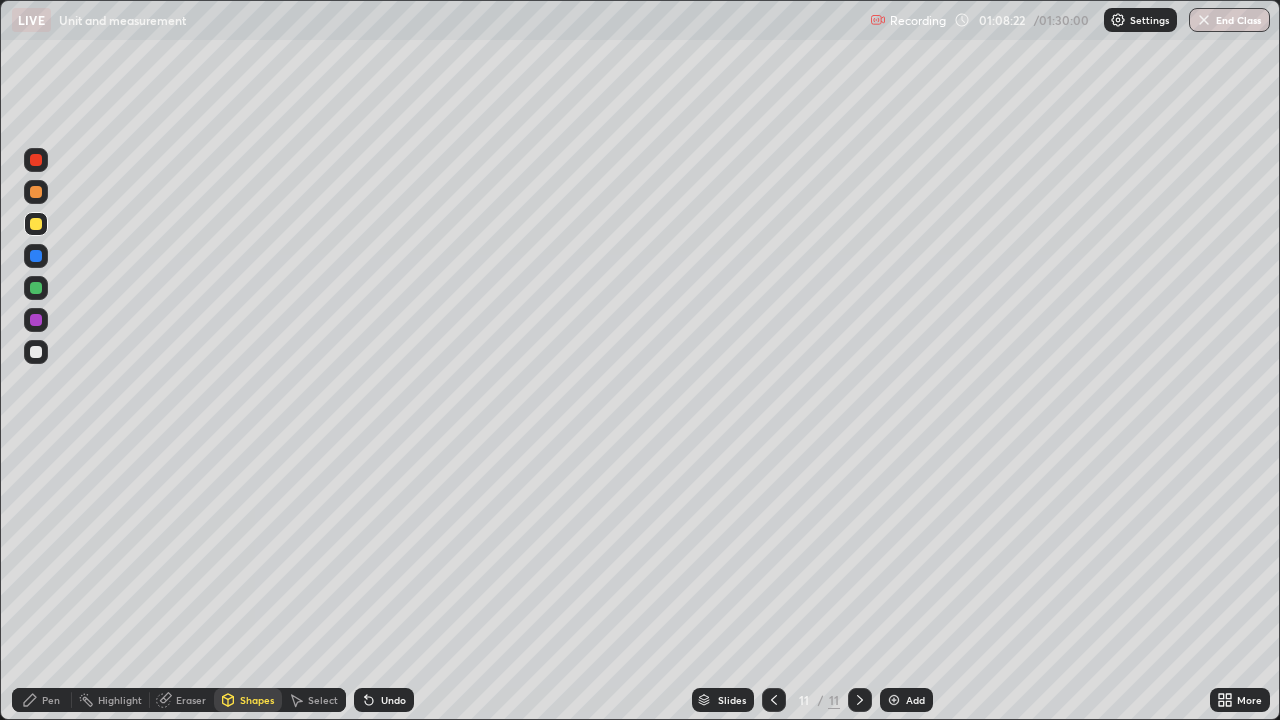 click on "Pen" at bounding box center (51, 700) 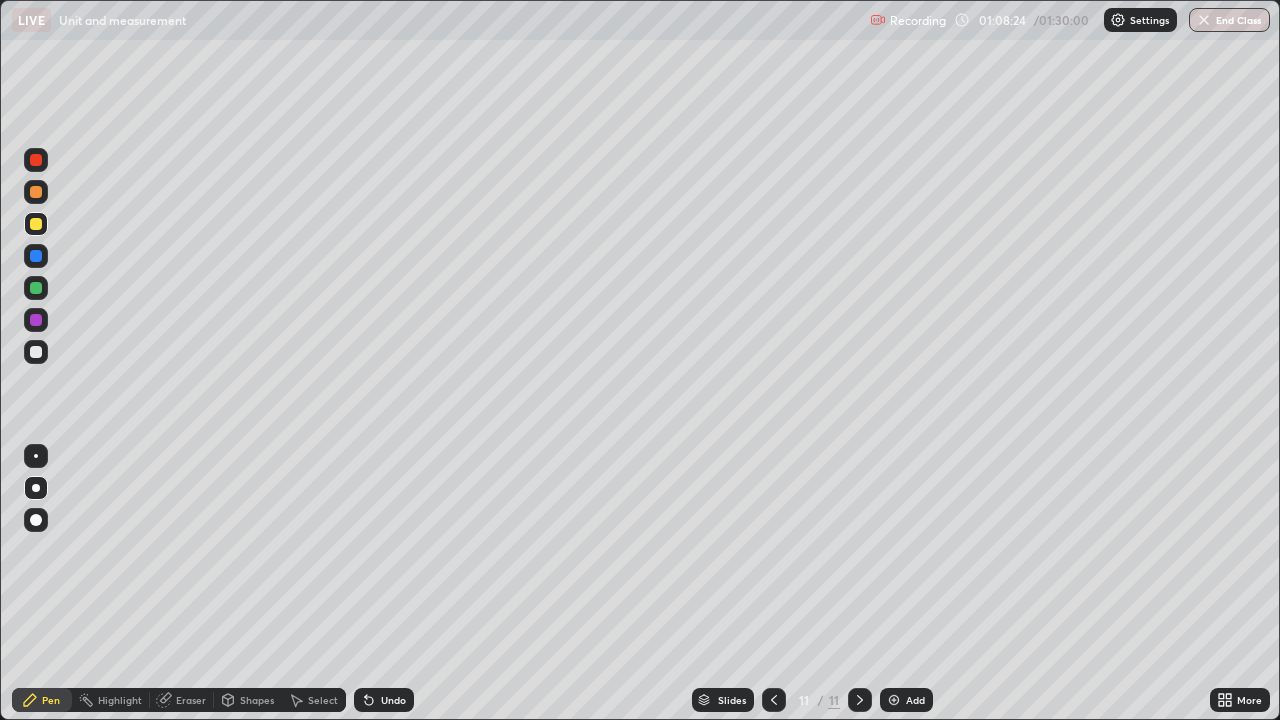 click on "Shapes" at bounding box center [257, 700] 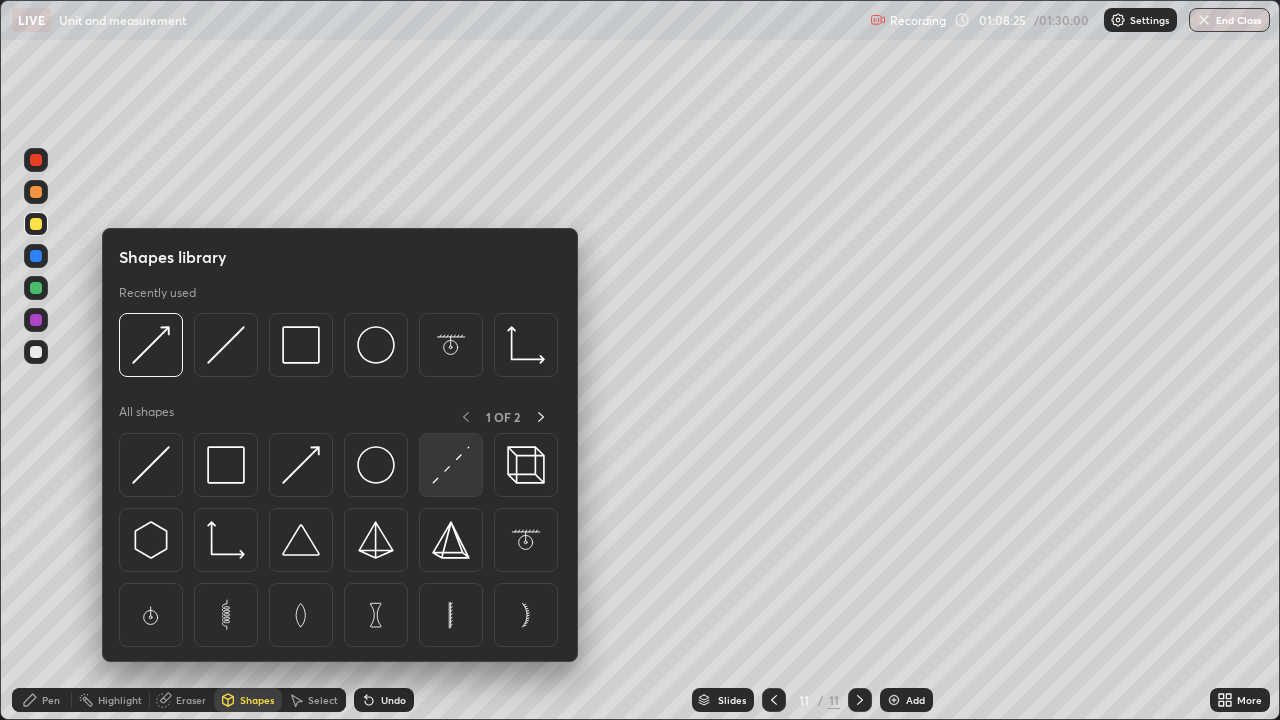 click at bounding box center [451, 465] 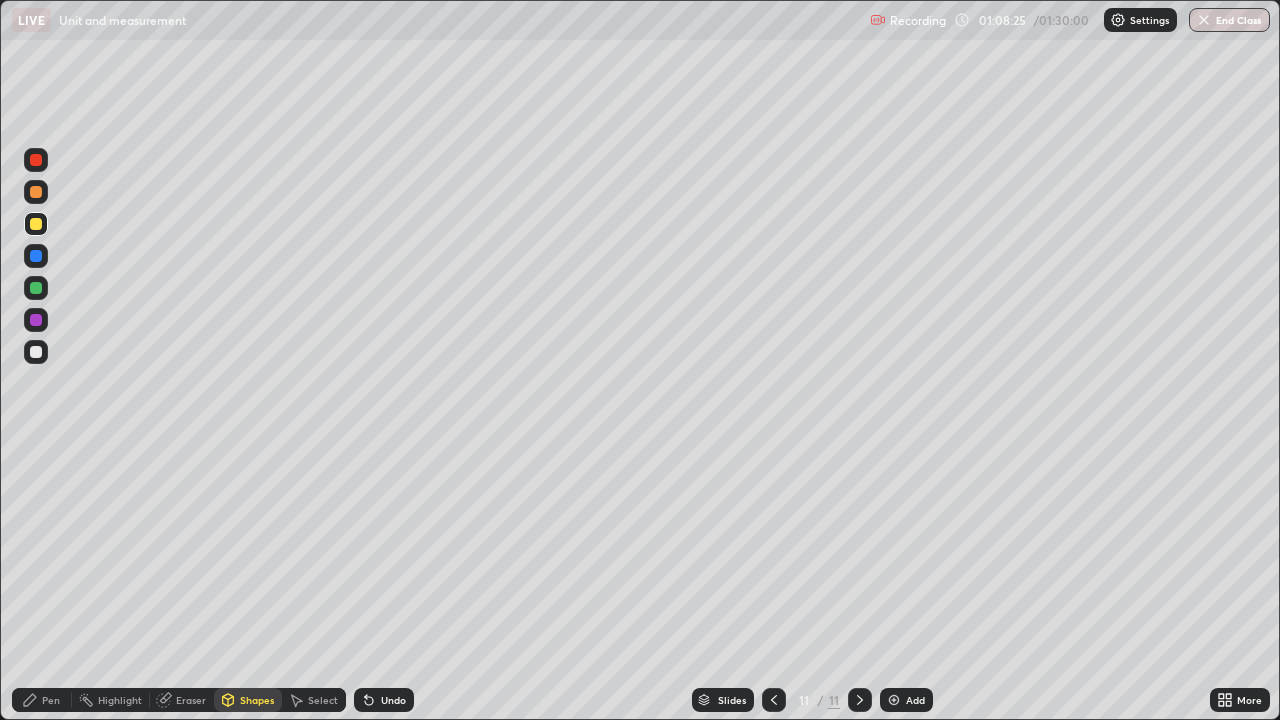click at bounding box center (36, 288) 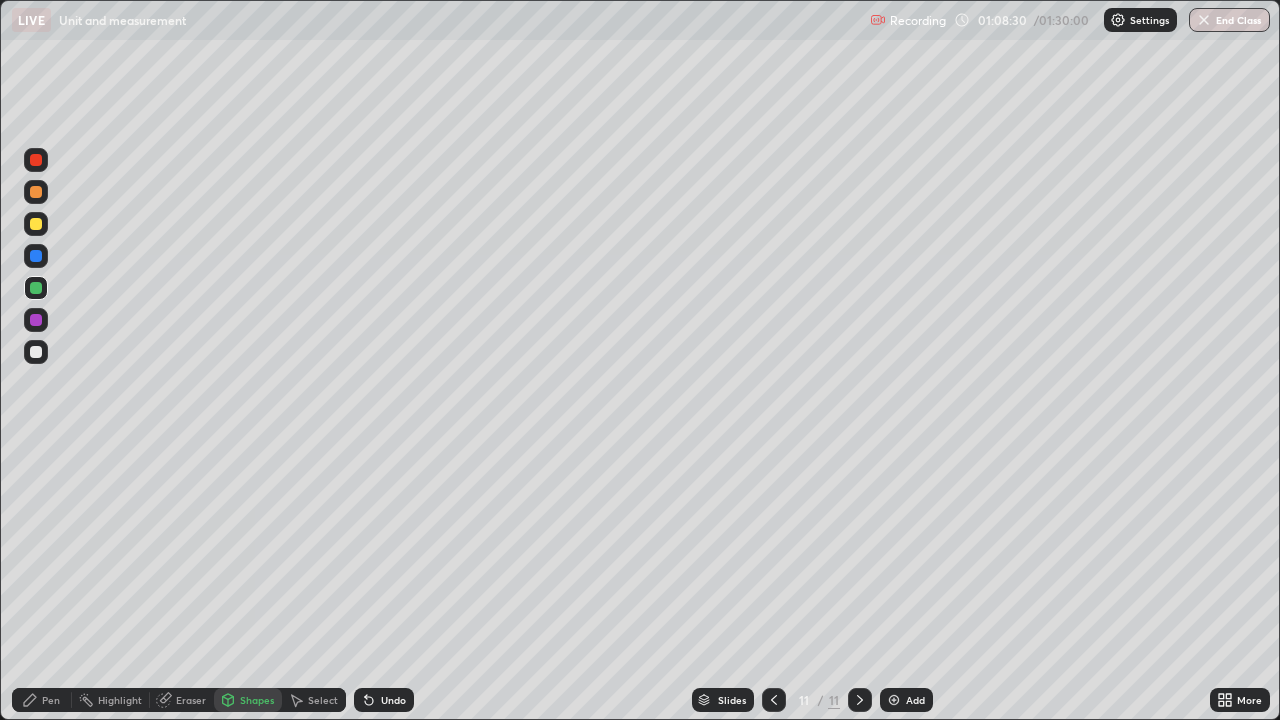 click on "Pen" at bounding box center (42, 700) 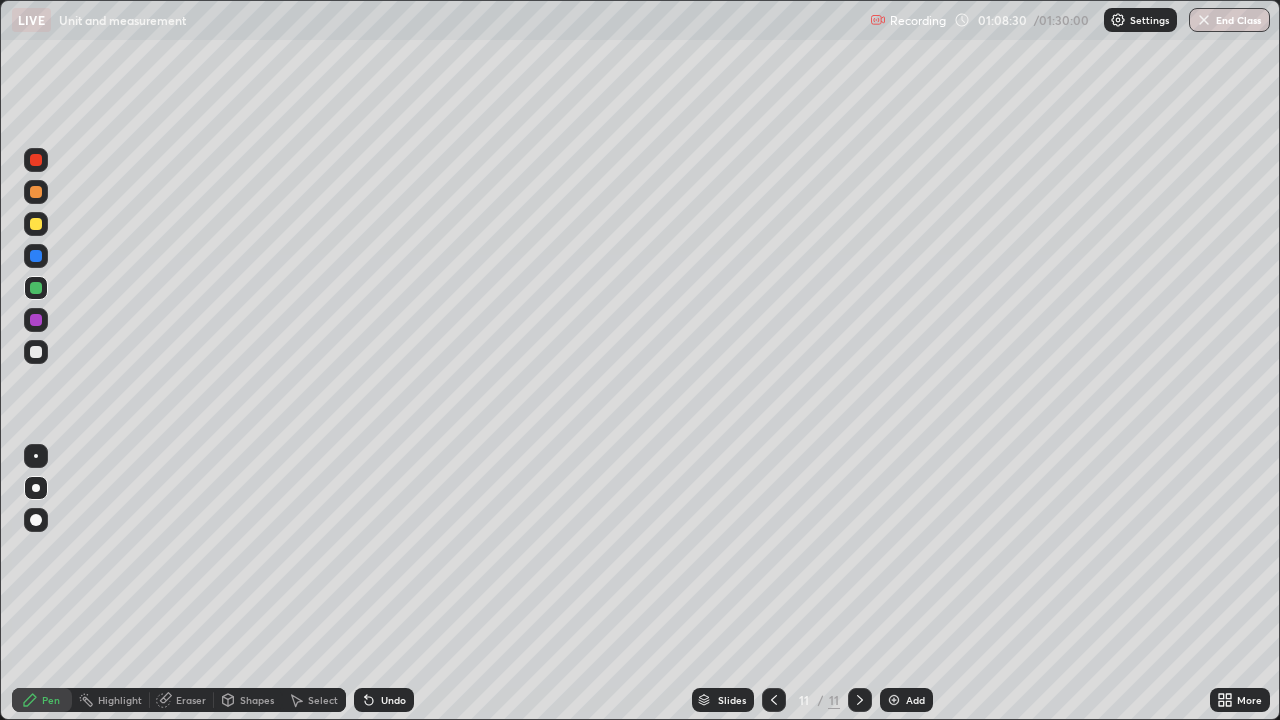 click at bounding box center [36, 192] 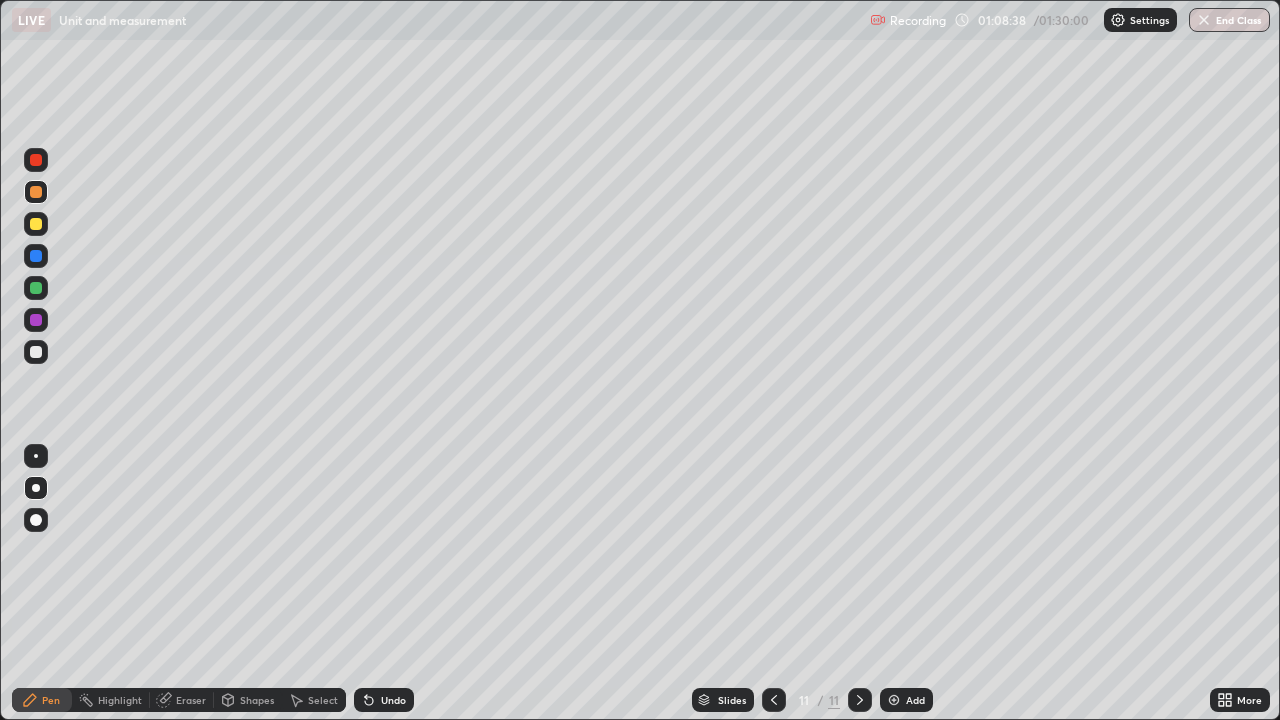 click at bounding box center (36, 352) 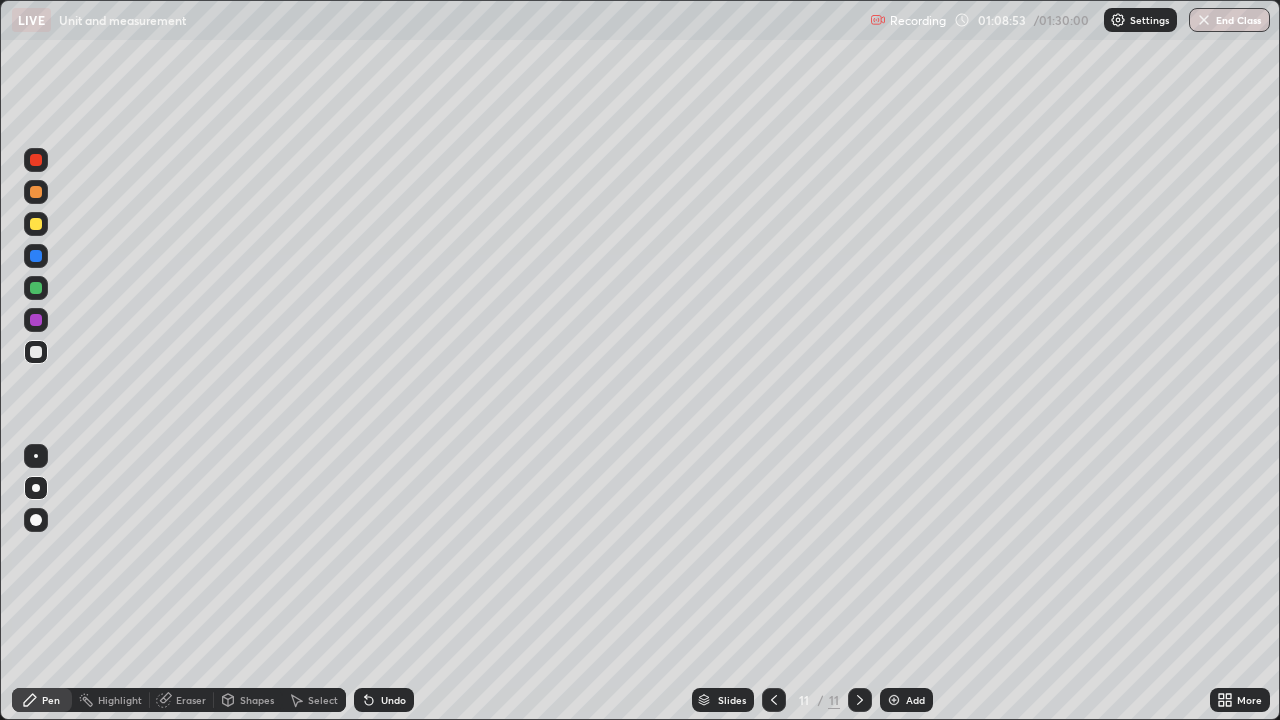 click on "Undo" at bounding box center (393, 700) 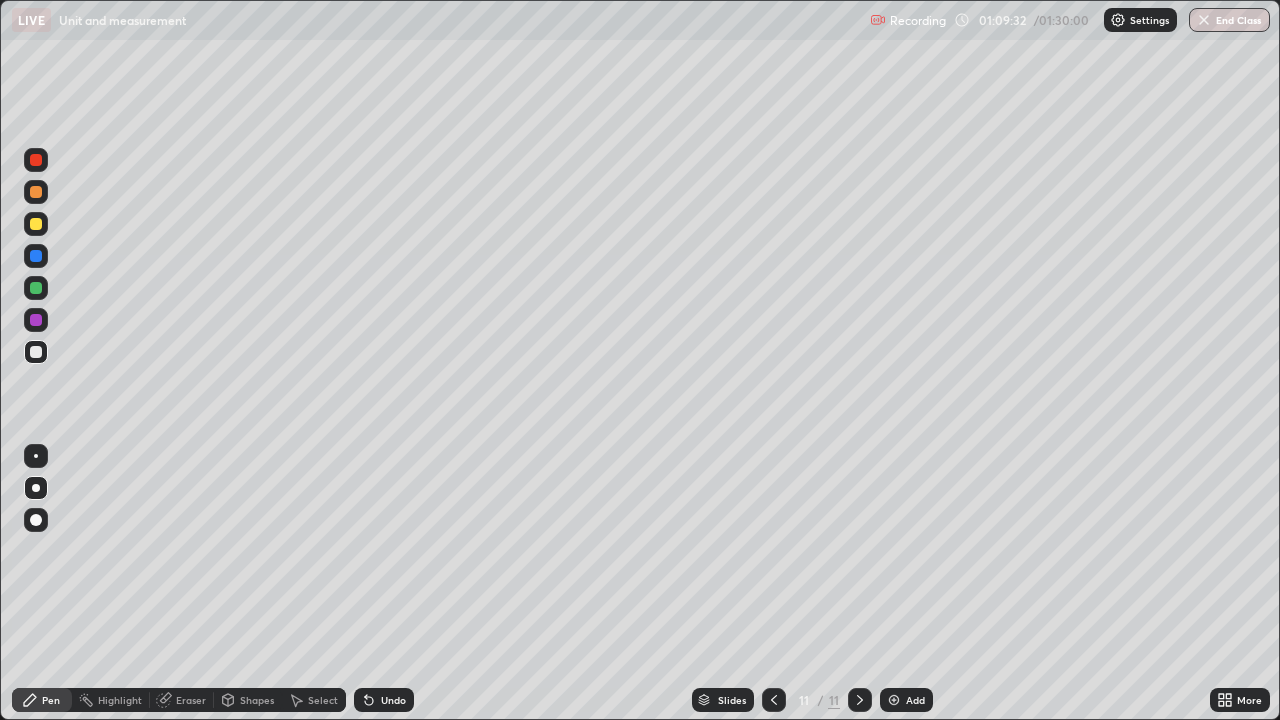 click at bounding box center (36, 320) 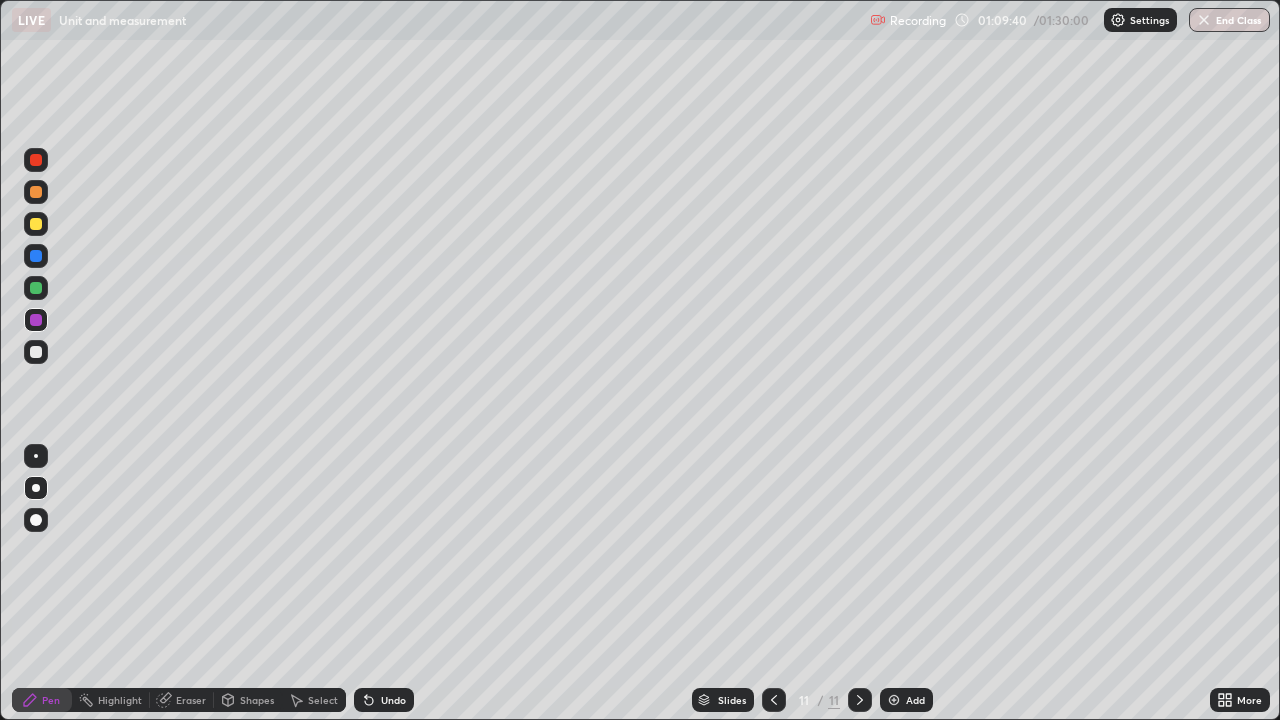click at bounding box center [36, 224] 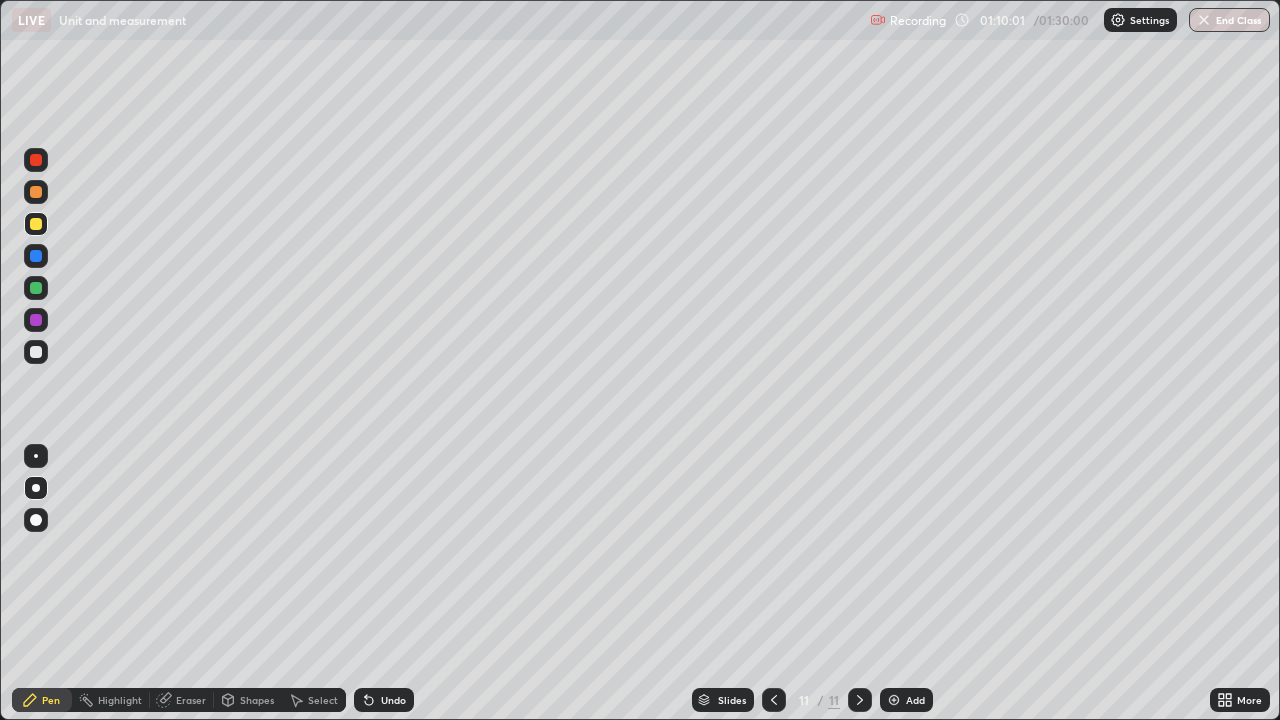 click on "Shapes" at bounding box center [248, 700] 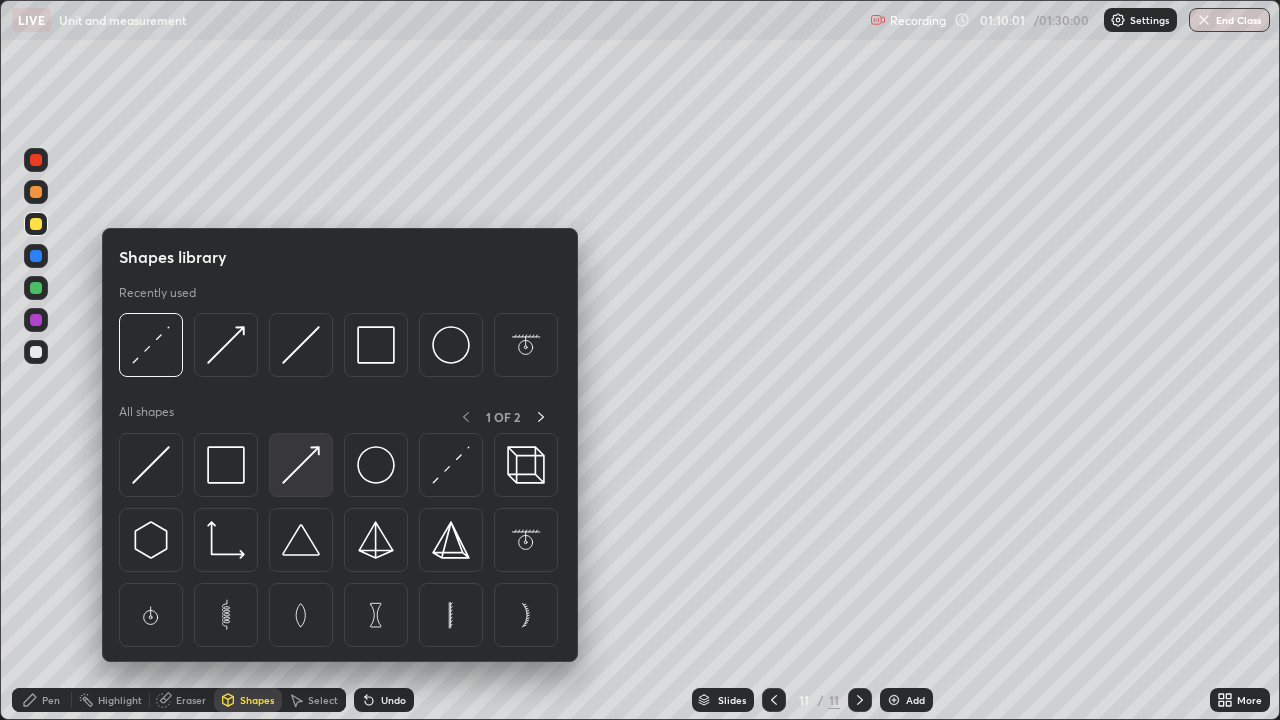 click at bounding box center [301, 465] 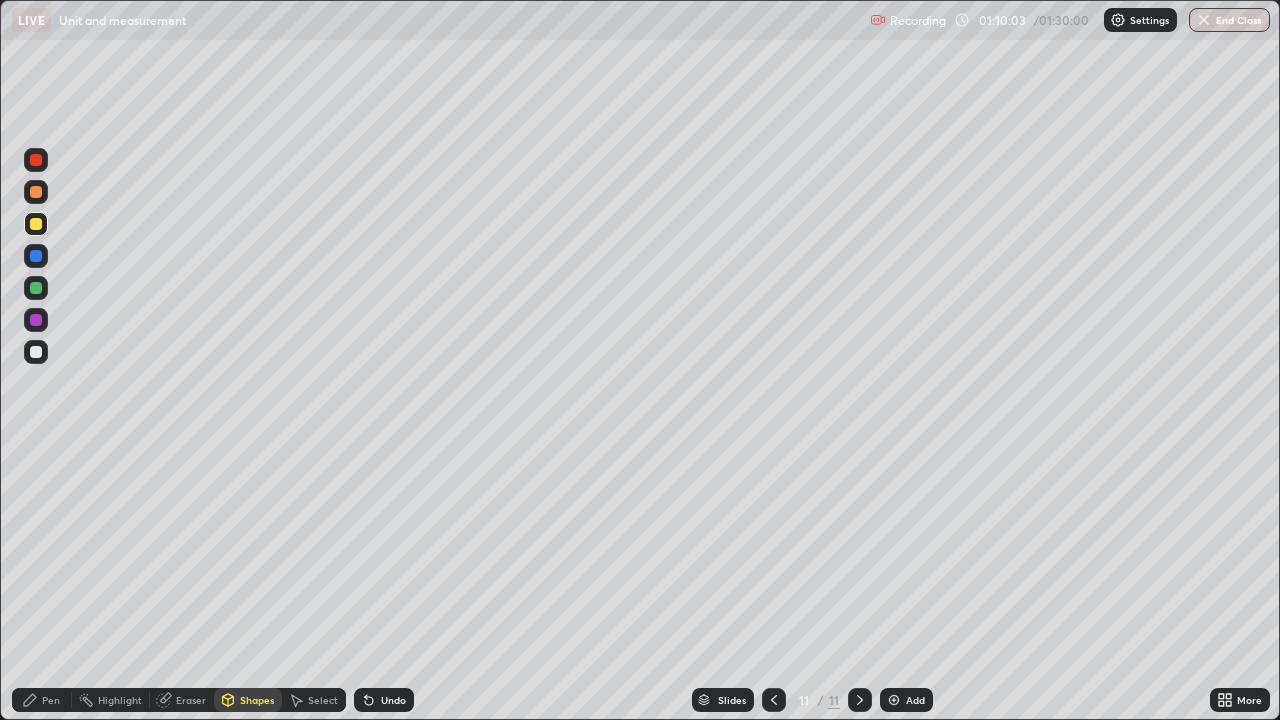 click at bounding box center [36, 192] 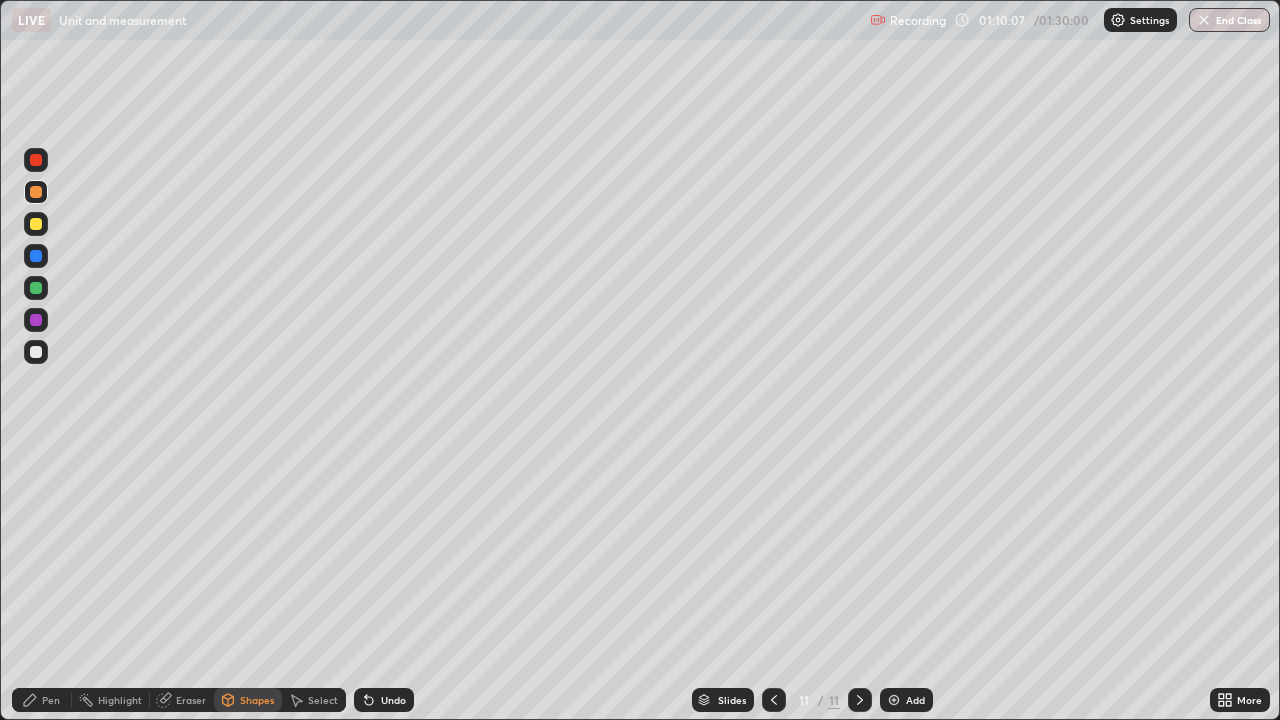 click on "Pen" at bounding box center [51, 700] 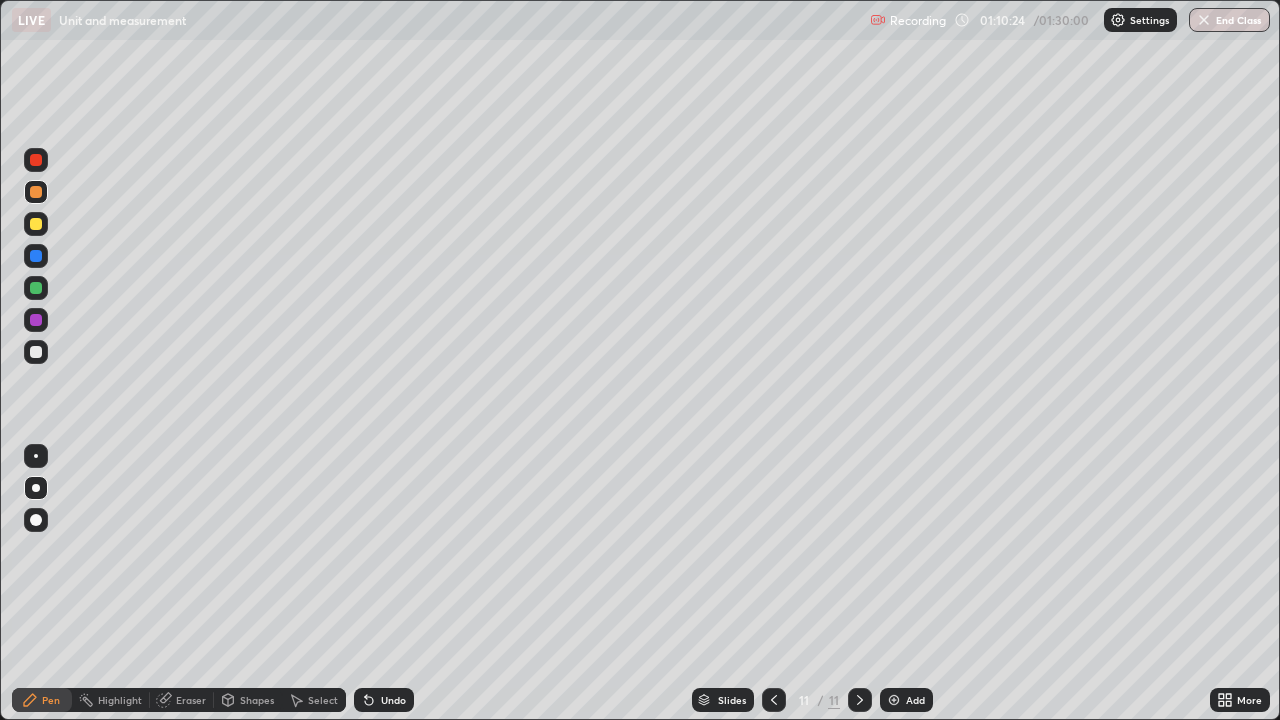 click at bounding box center [36, 352] 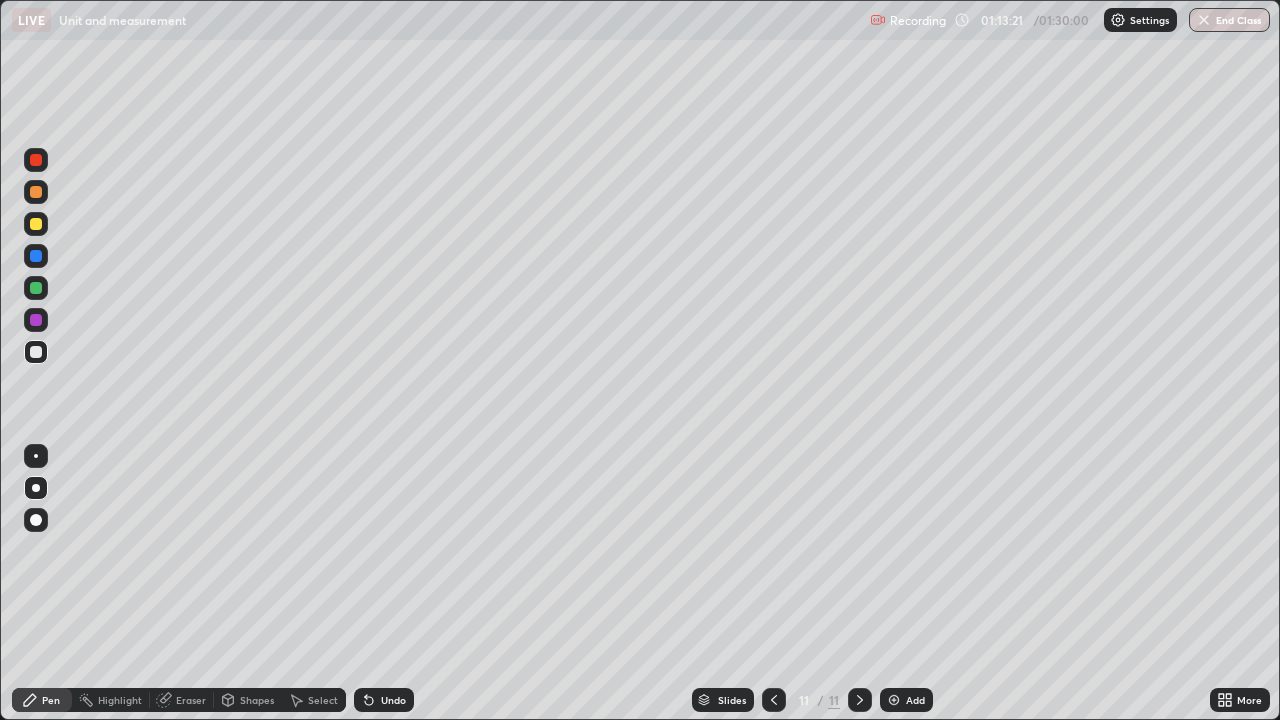 click on "Add" at bounding box center (915, 700) 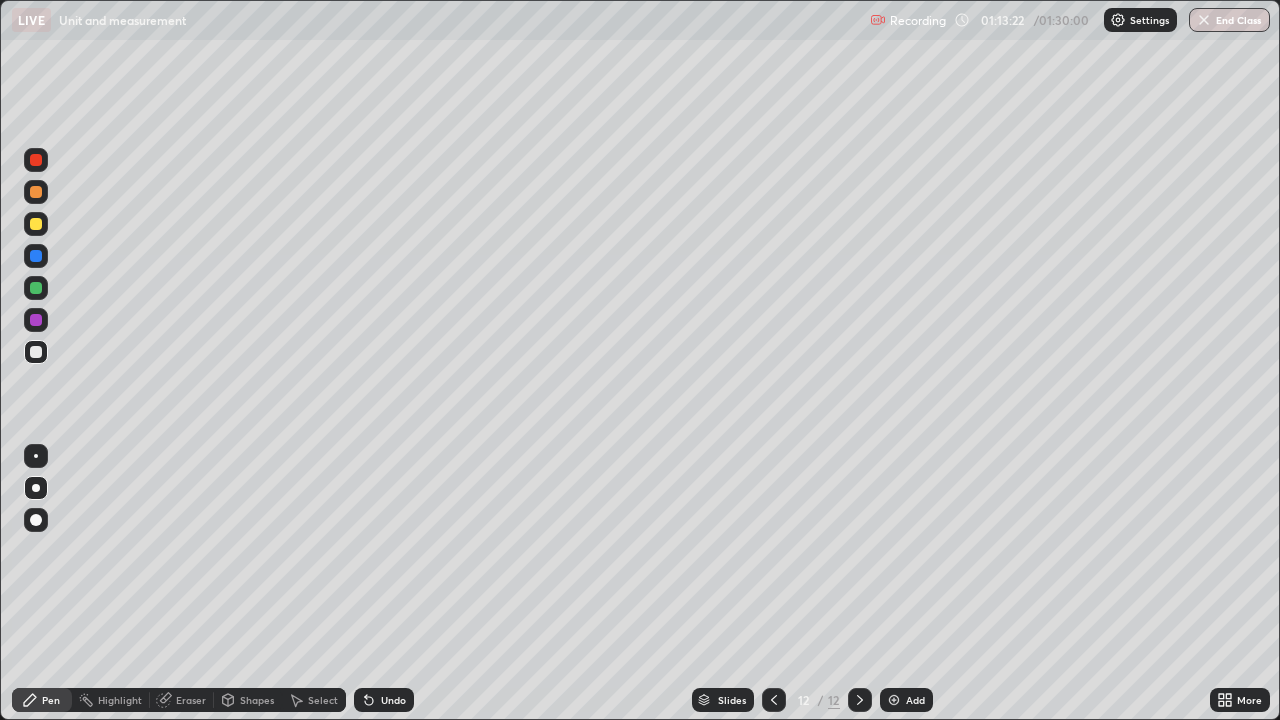 click on "Shapes" at bounding box center (257, 700) 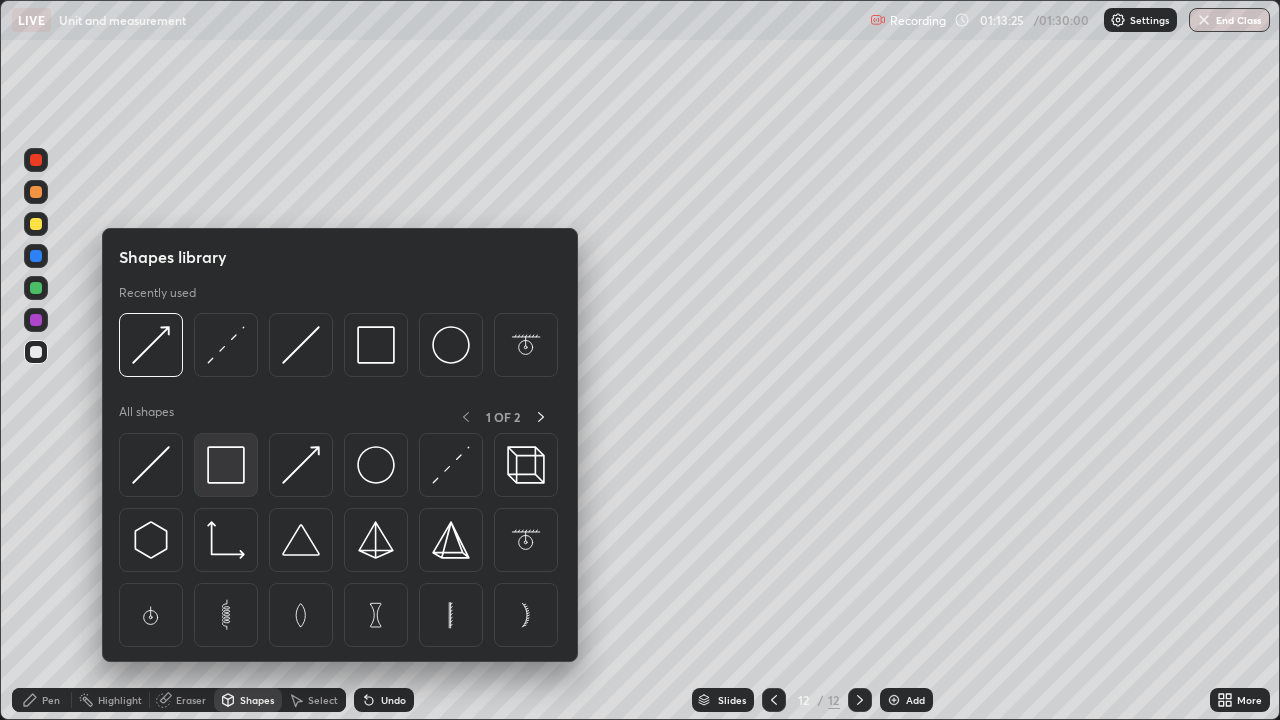 click at bounding box center (226, 465) 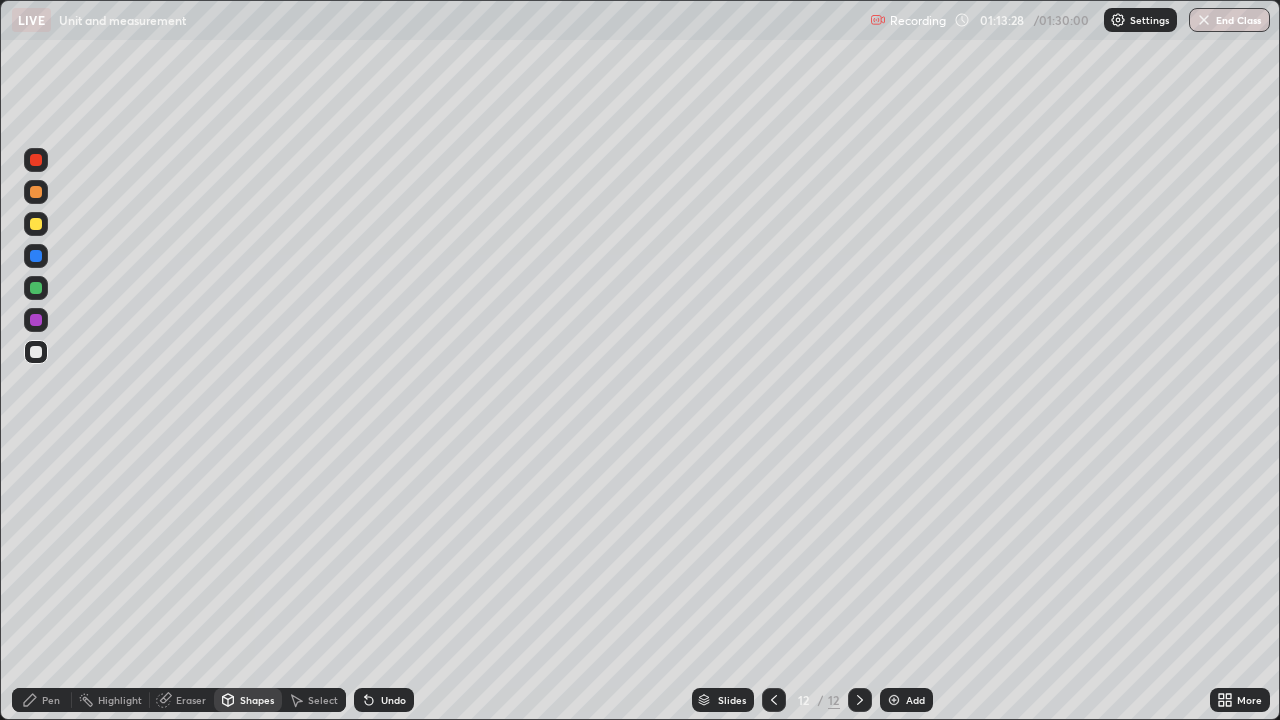 click 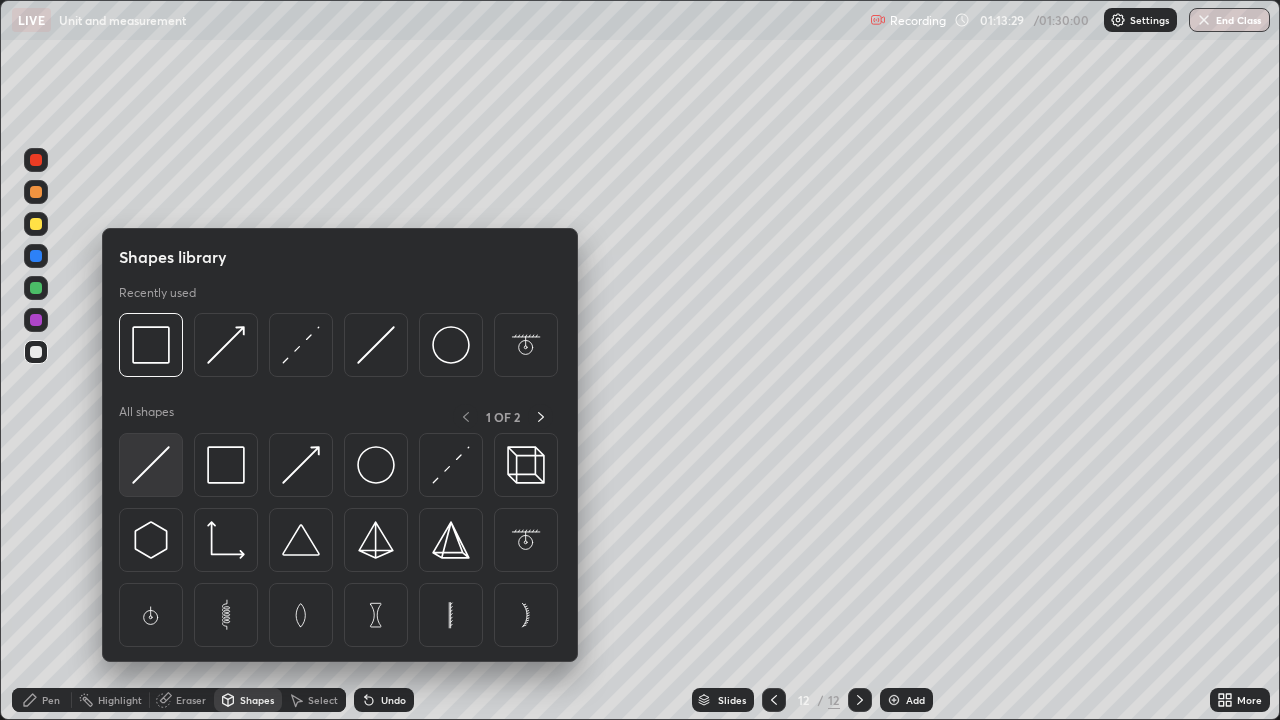click at bounding box center [151, 465] 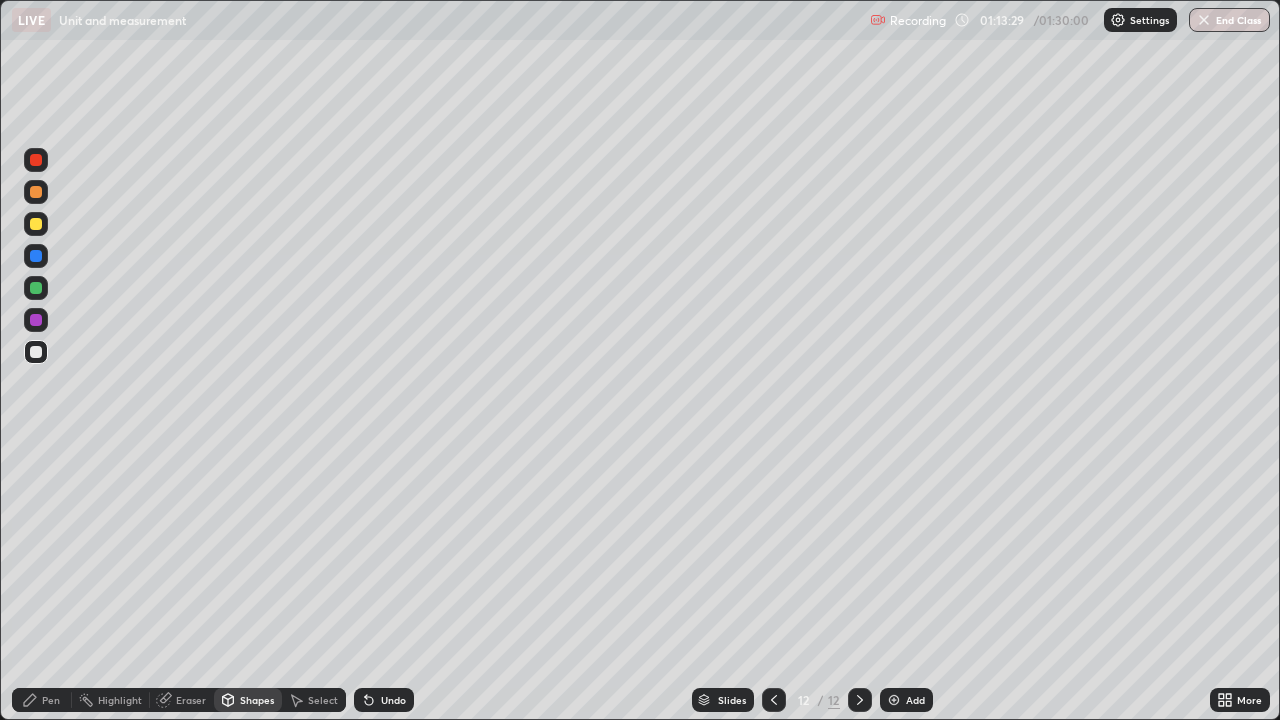 click at bounding box center (36, 224) 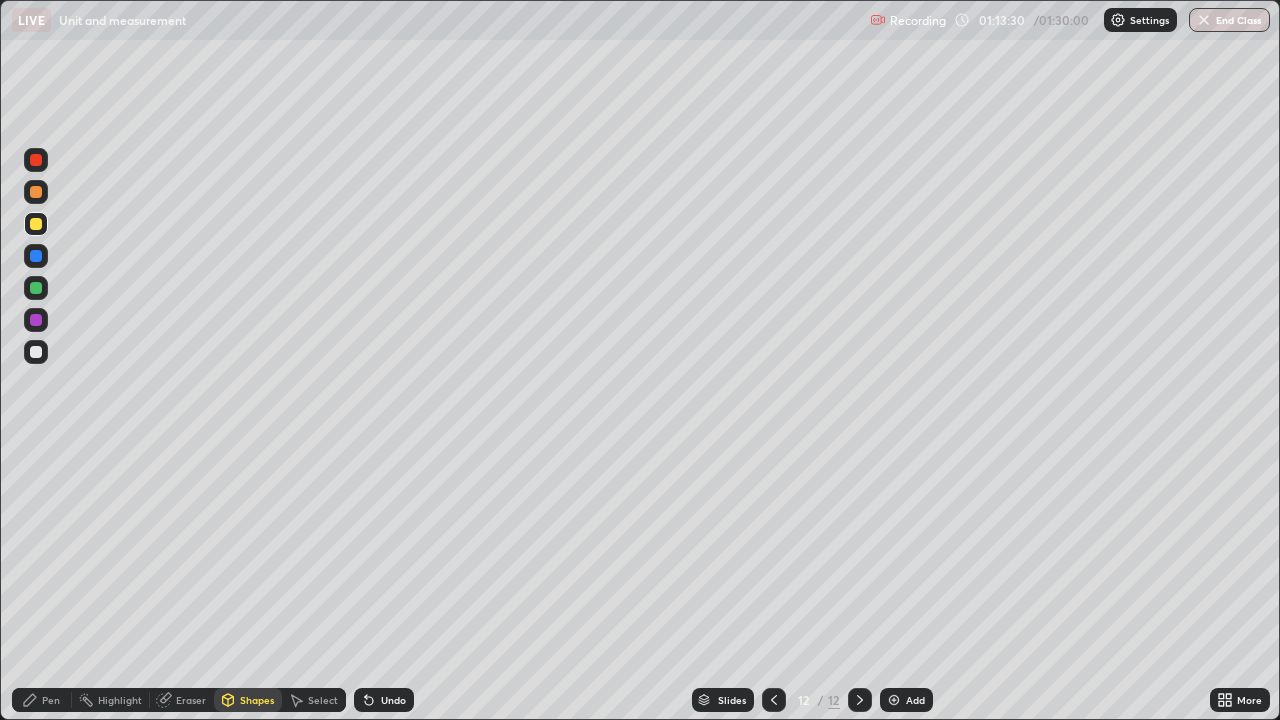 click at bounding box center (36, 352) 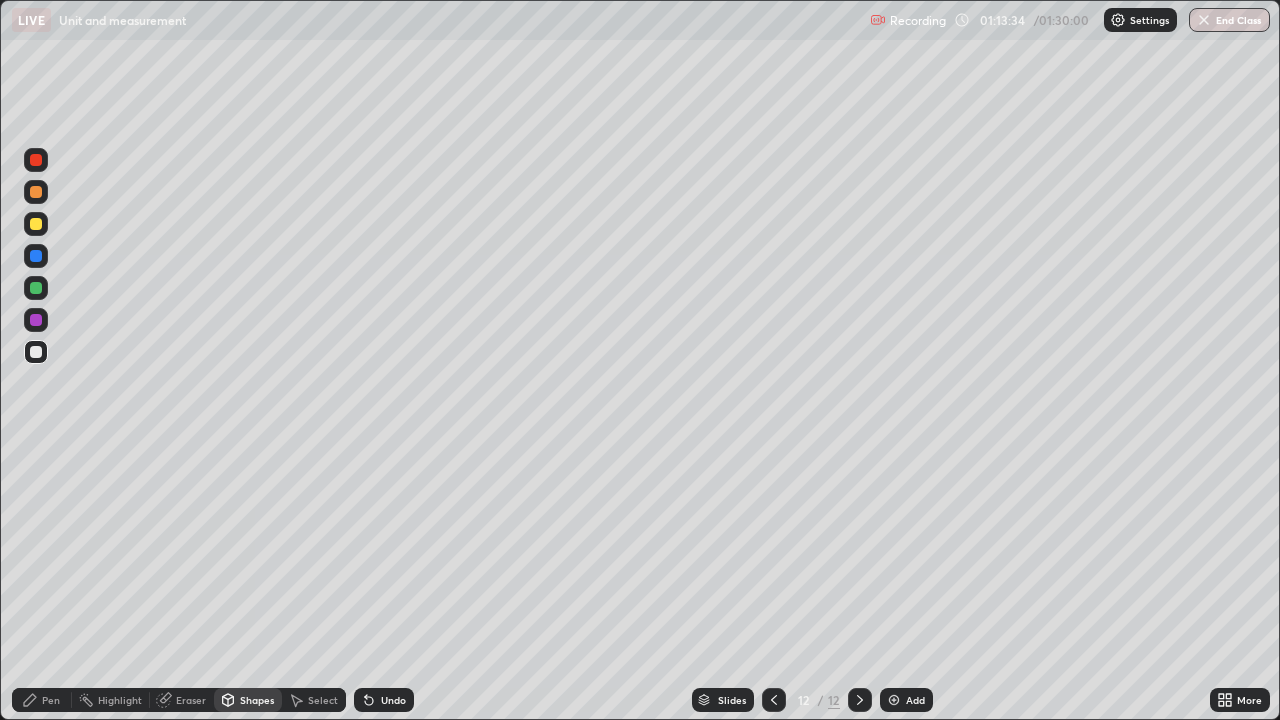 click on "Eraser" at bounding box center (191, 700) 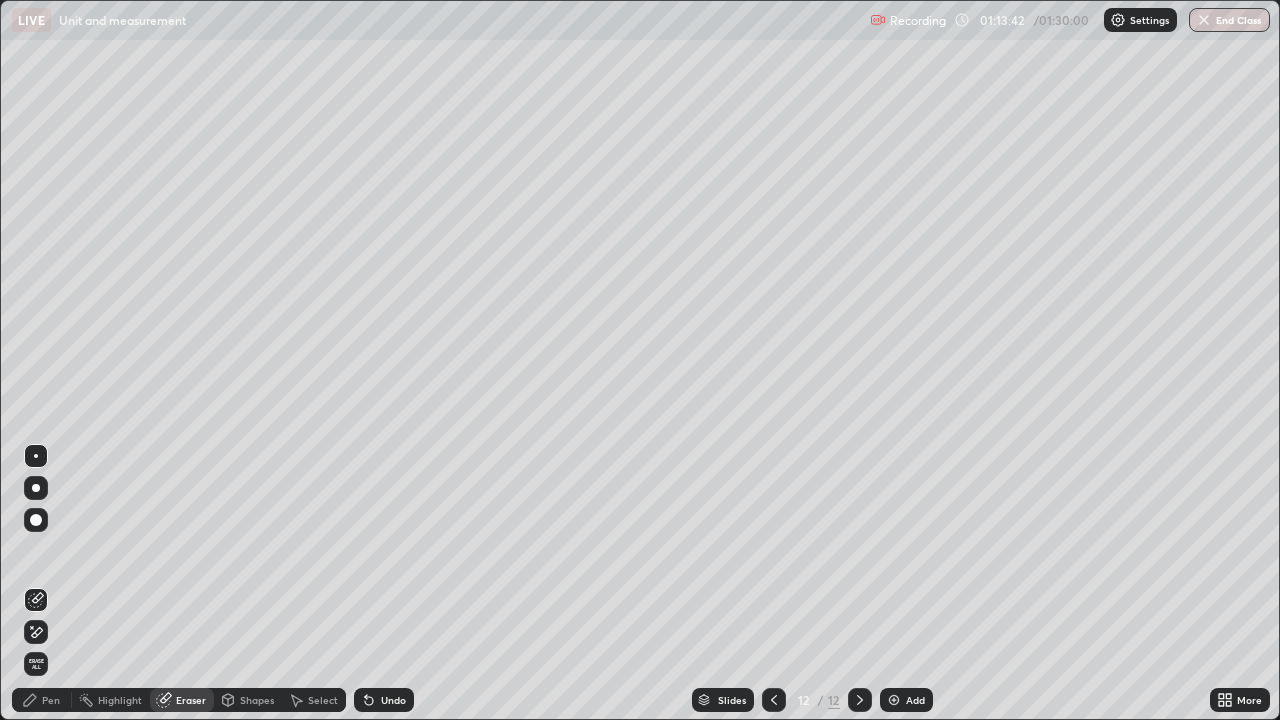 click on "Pen" at bounding box center [51, 700] 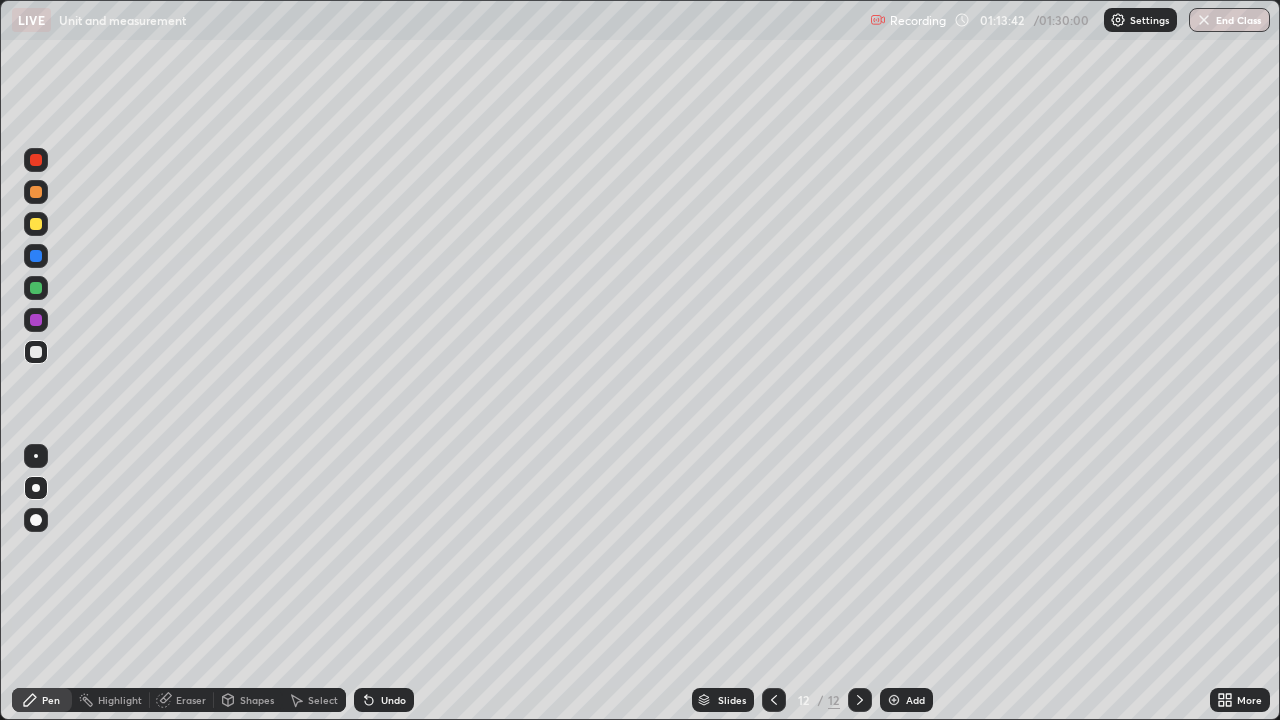 click at bounding box center [36, 224] 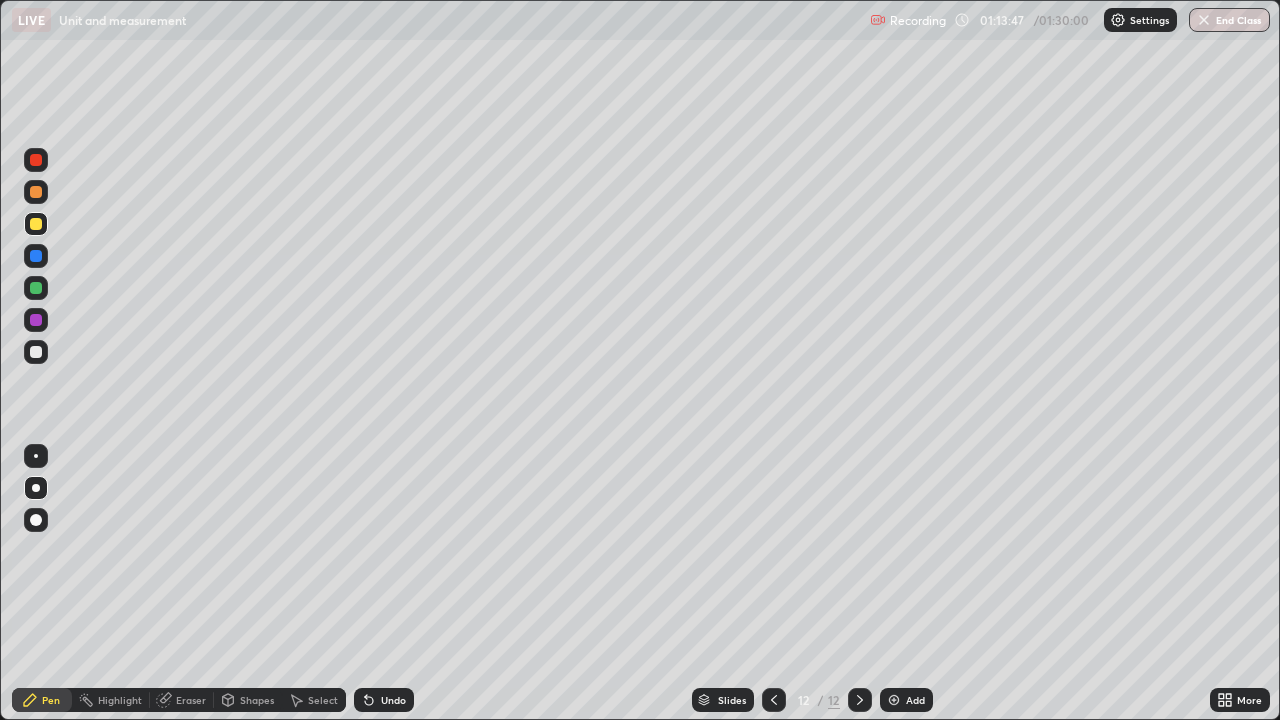 click on "Shapes" at bounding box center (257, 700) 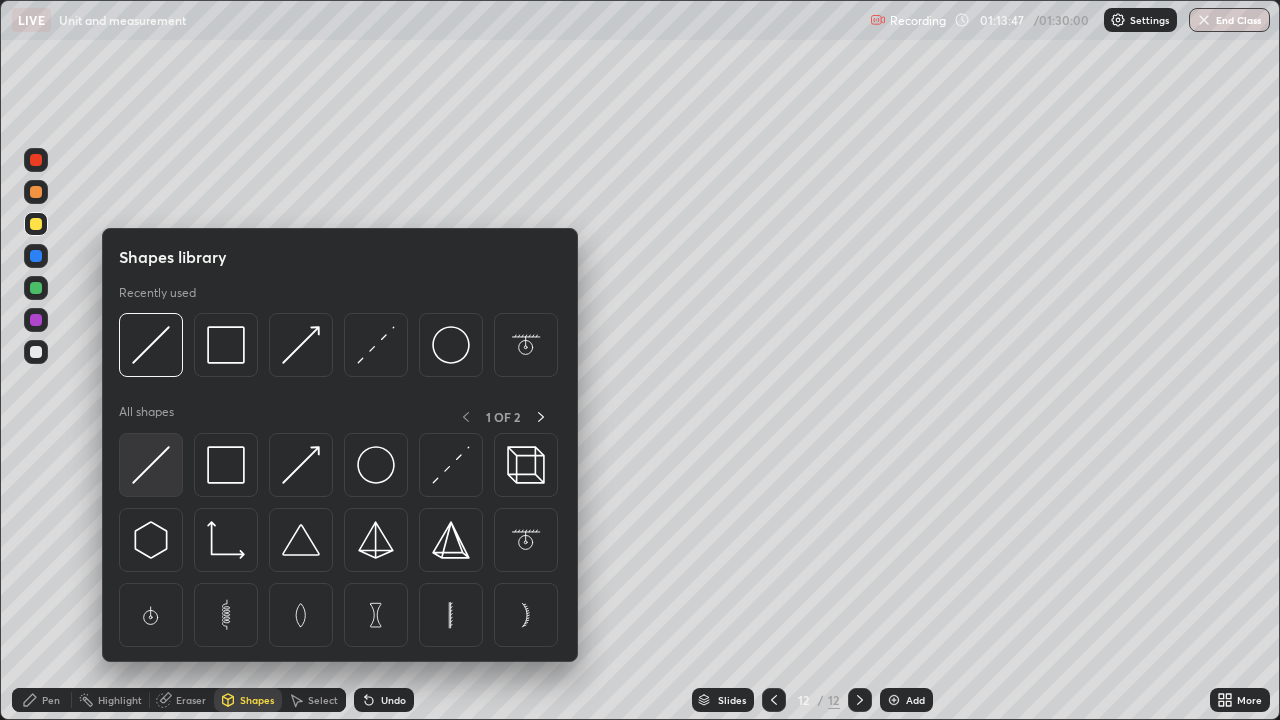 click at bounding box center (151, 465) 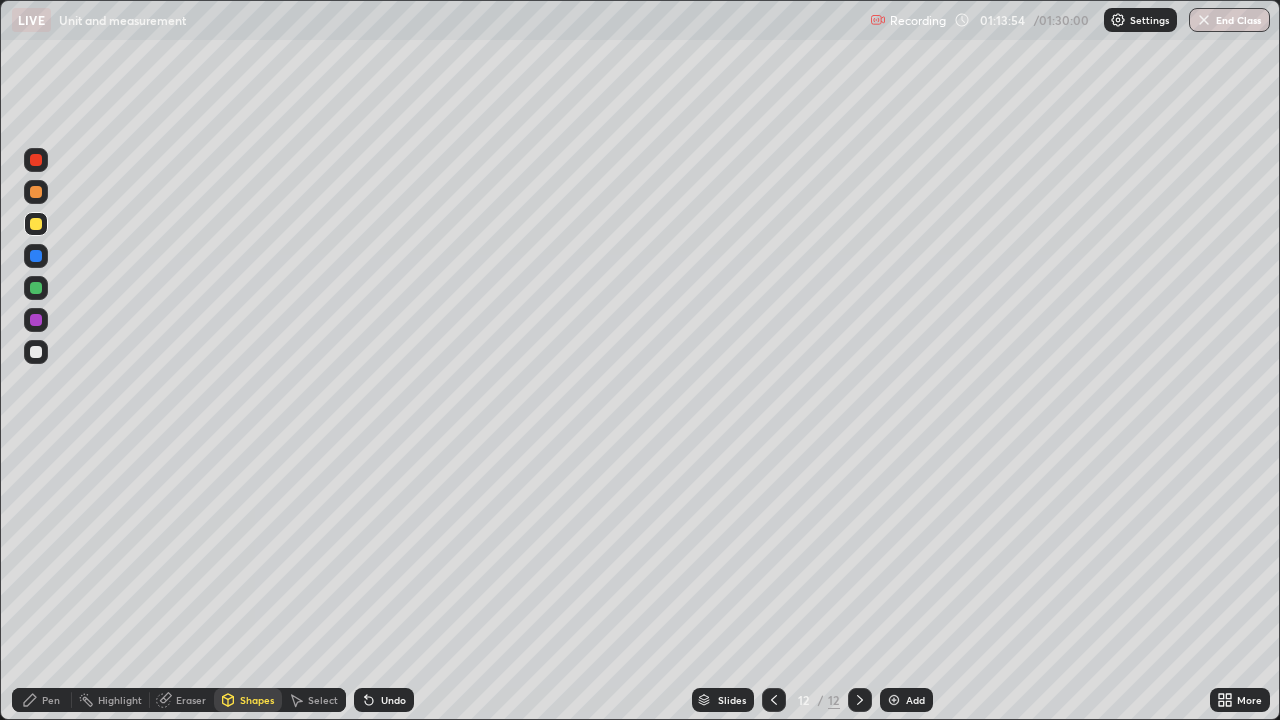 click on "Eraser" at bounding box center (191, 700) 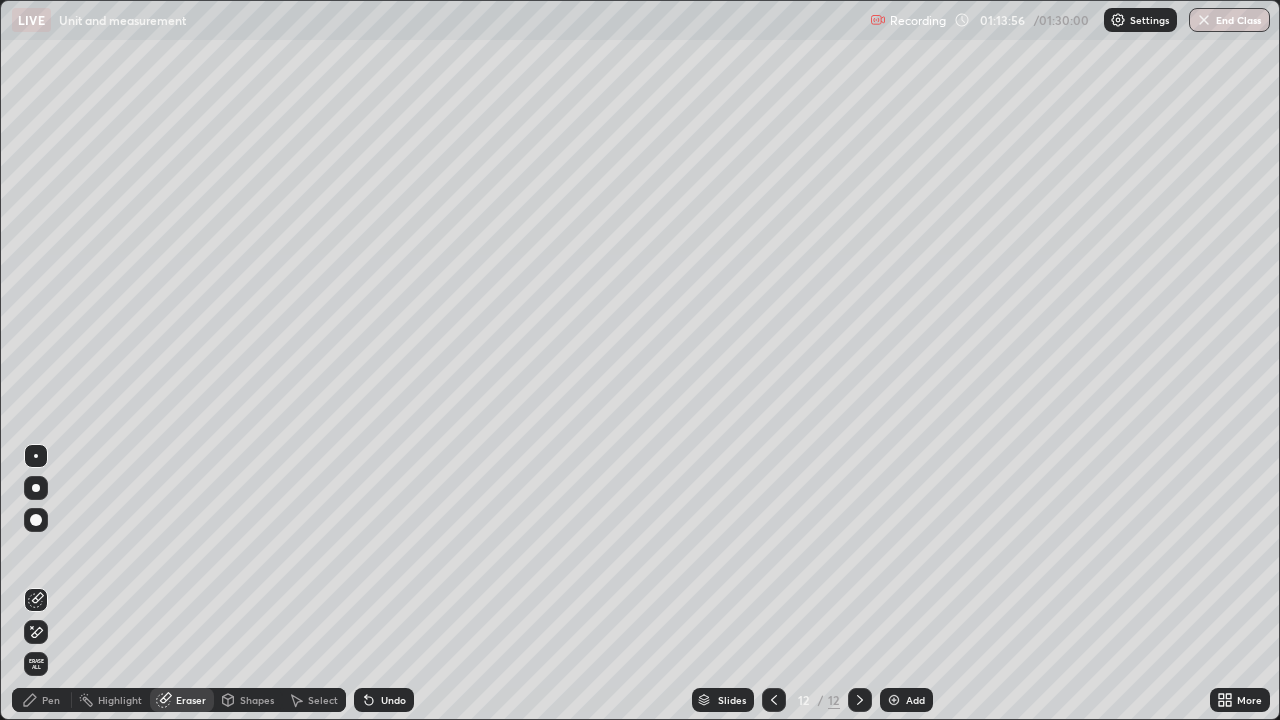 click on "Pen" at bounding box center (51, 700) 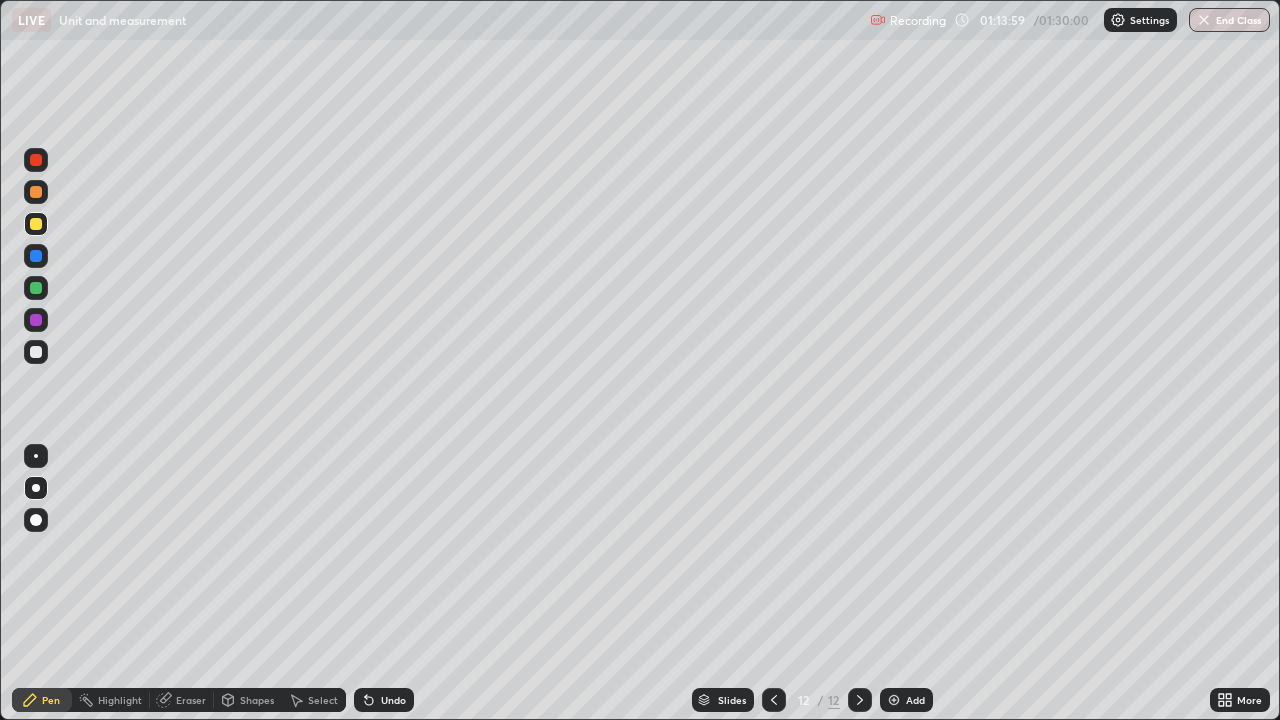 click on "Shapes" at bounding box center [257, 700] 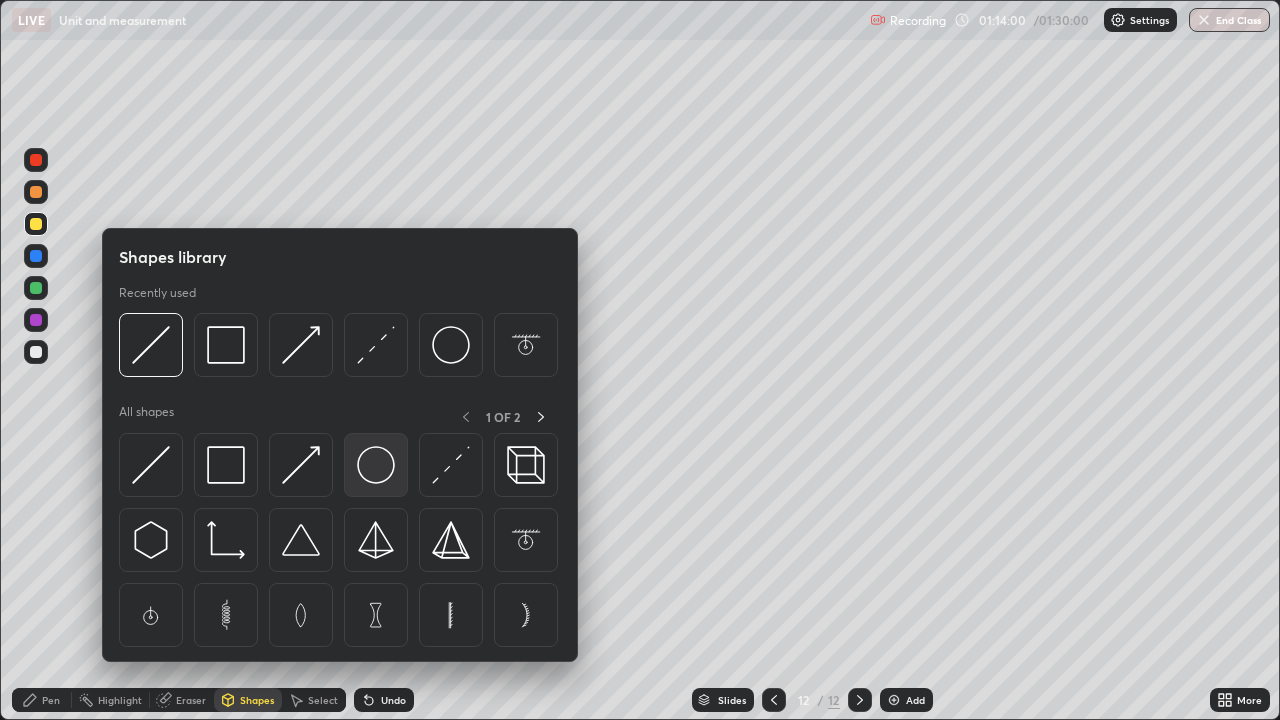 click at bounding box center [376, 465] 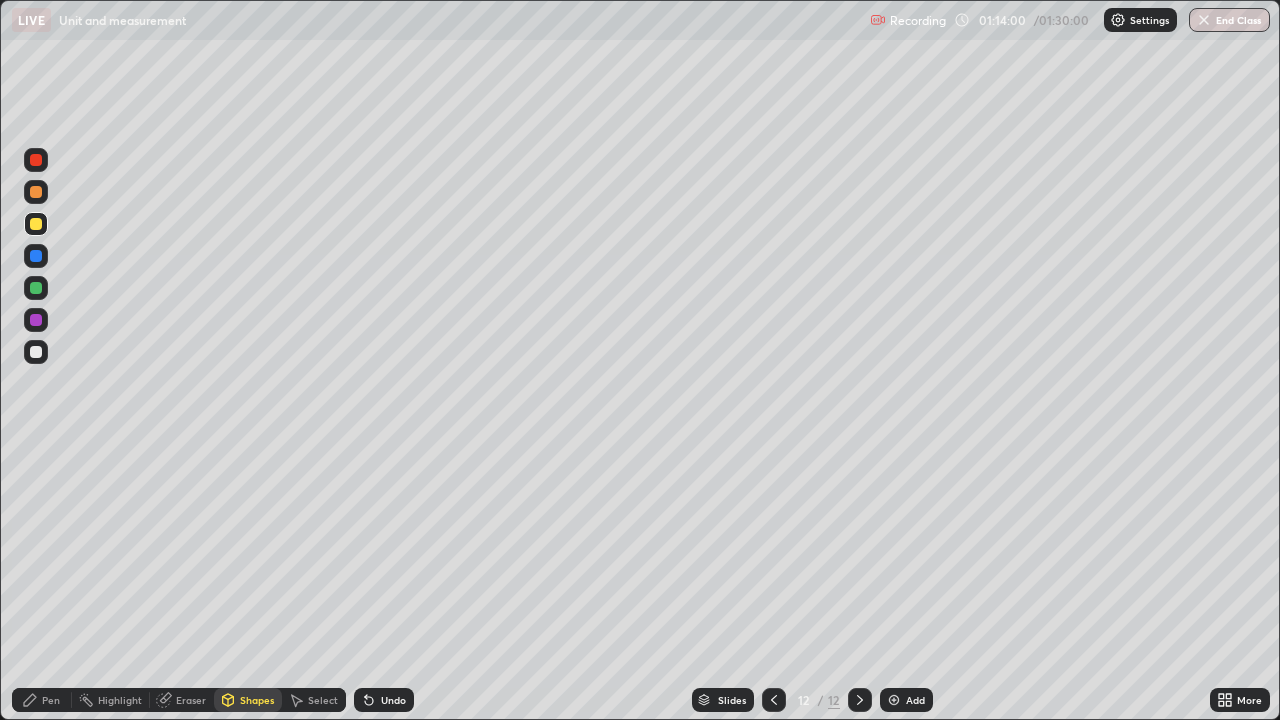 click at bounding box center (36, 192) 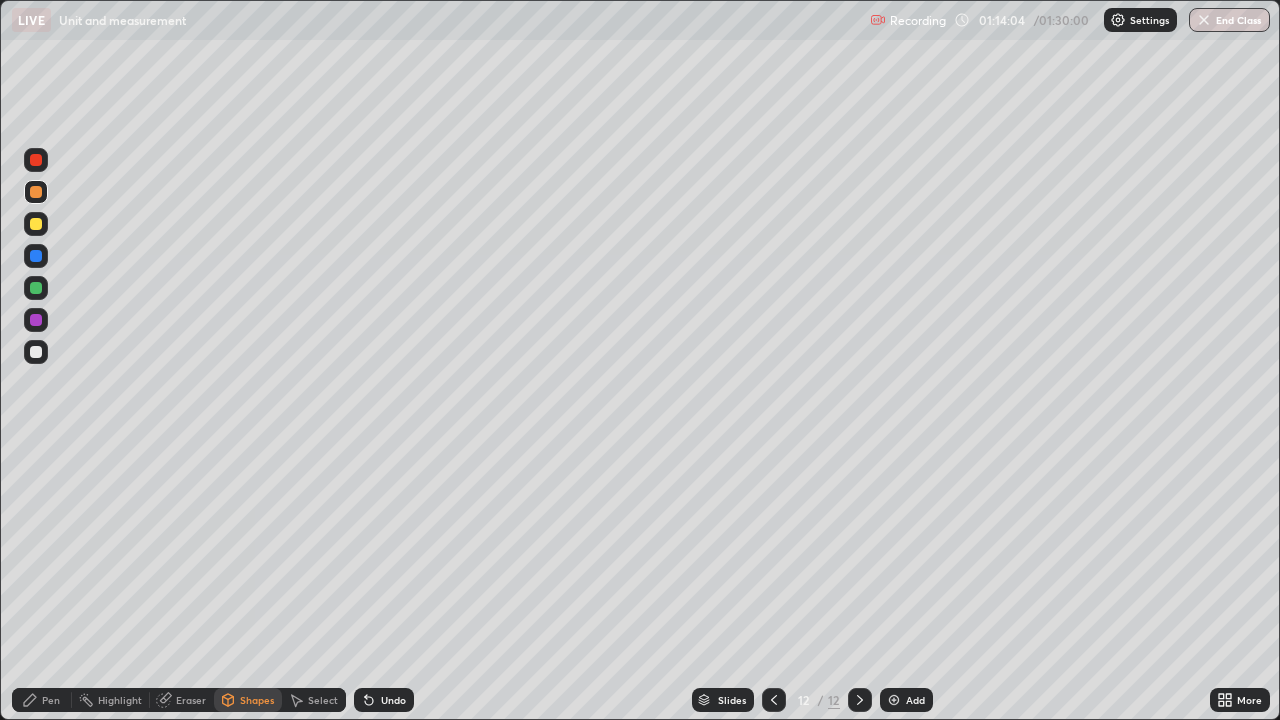 click on "Shapes" at bounding box center (257, 700) 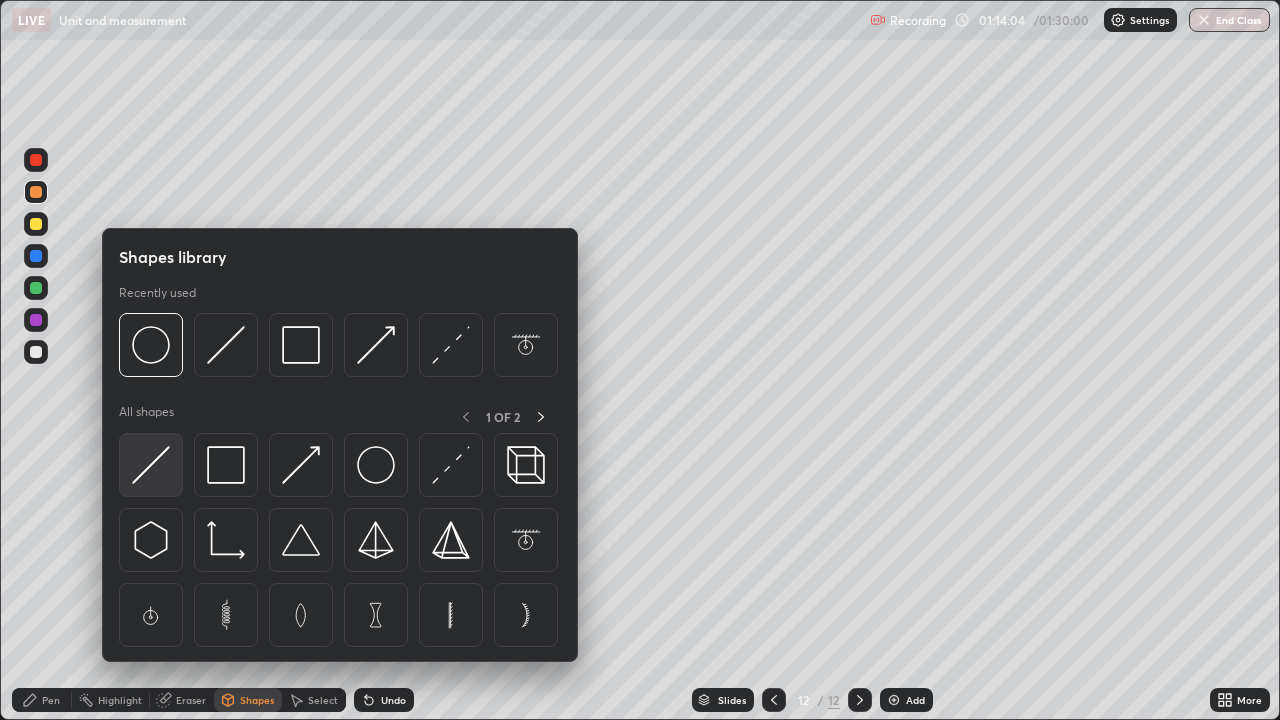 click at bounding box center [151, 465] 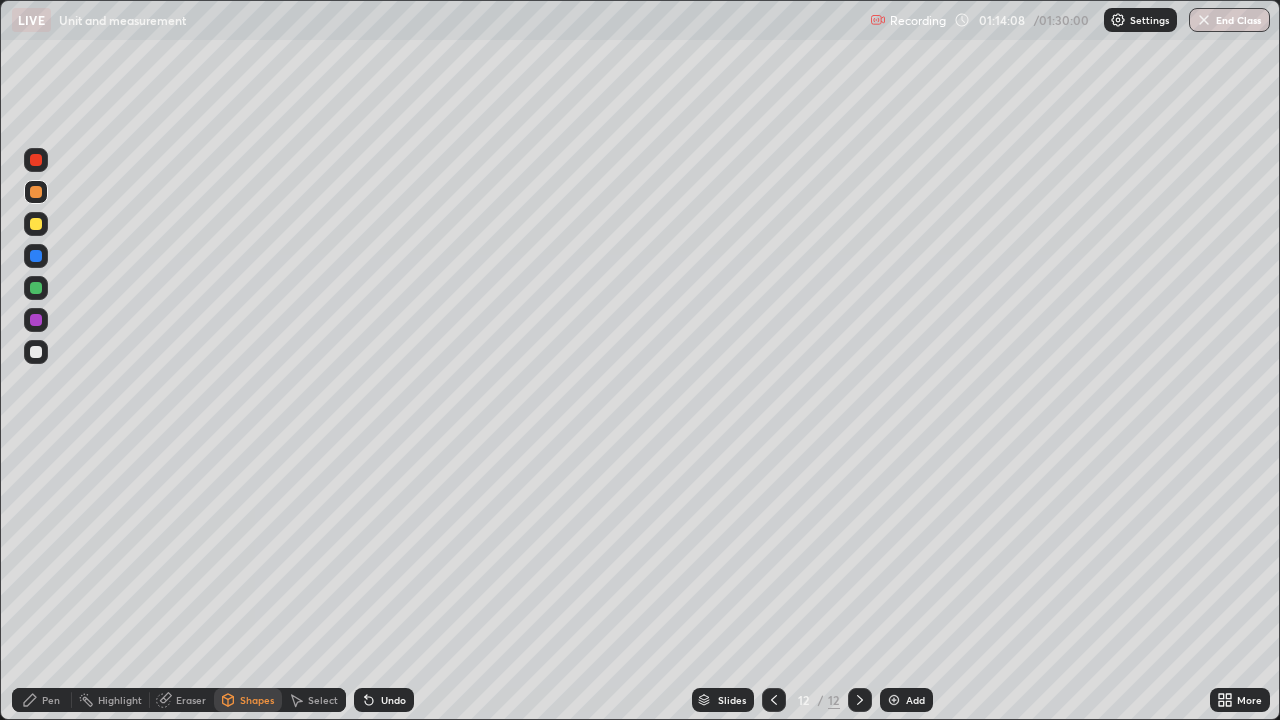 click on "Shapes" at bounding box center (257, 700) 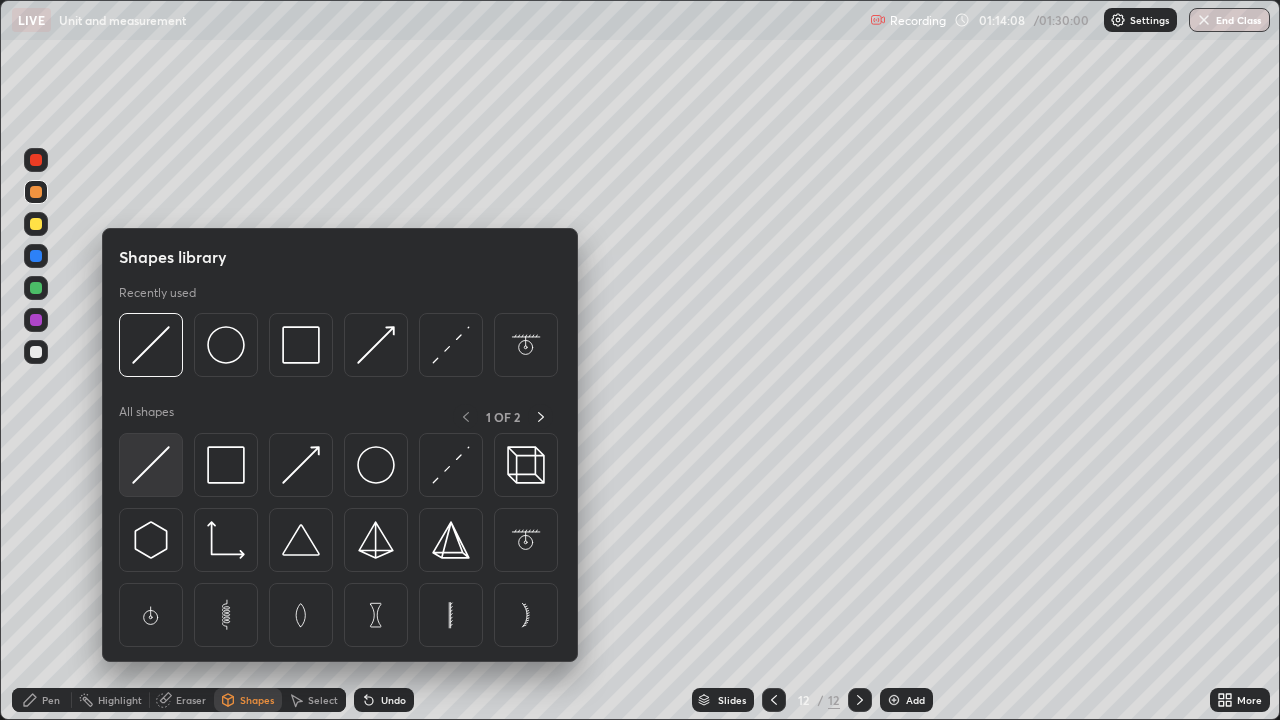 click at bounding box center [151, 465] 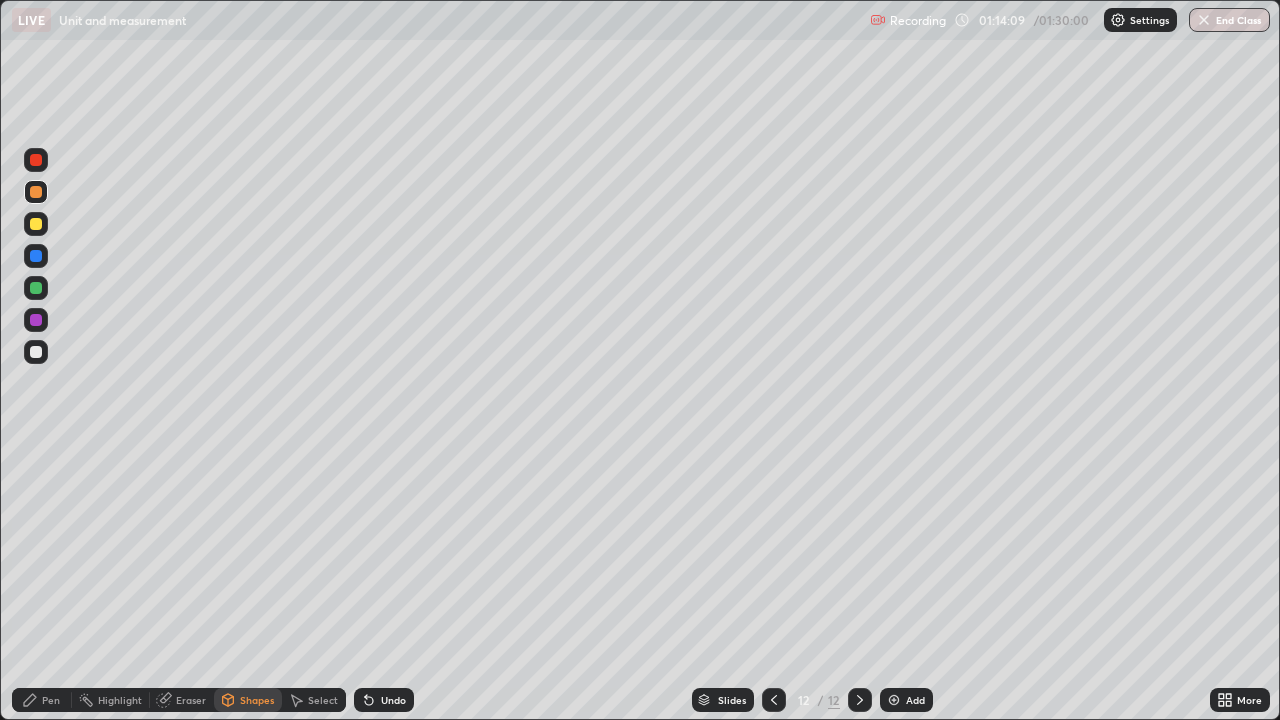 click at bounding box center [36, 288] 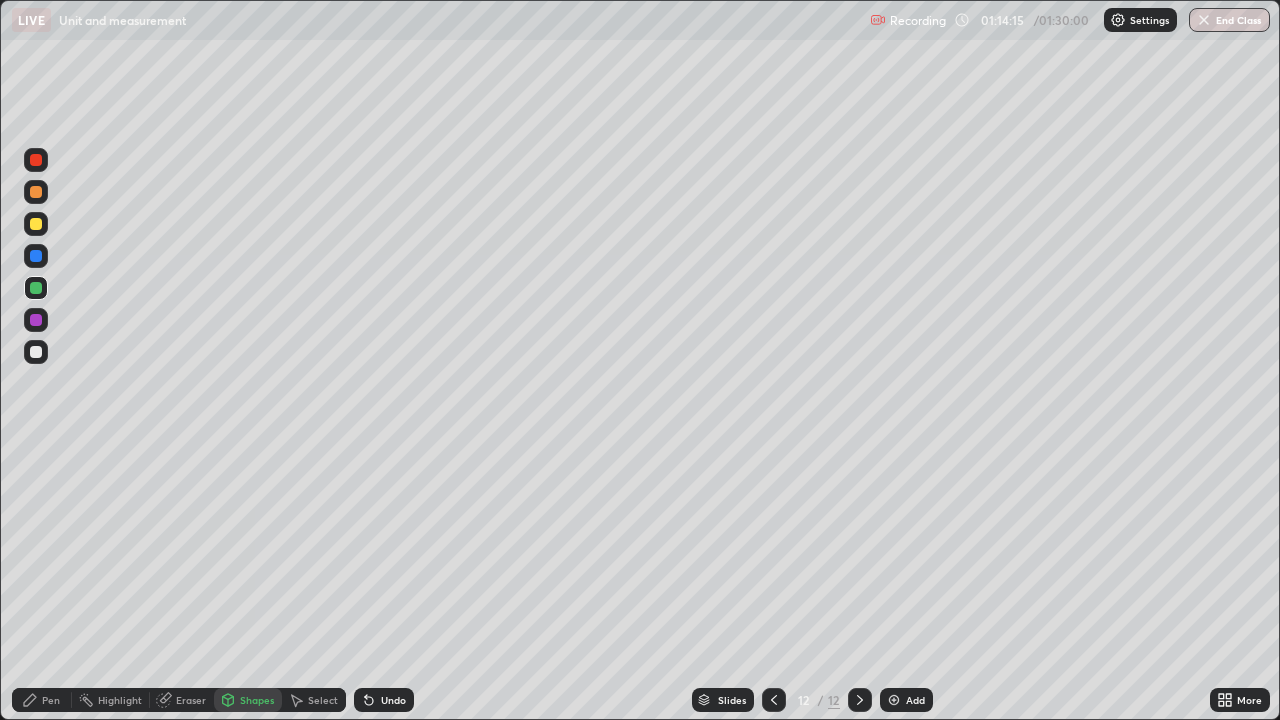 click on "Pen" at bounding box center [42, 700] 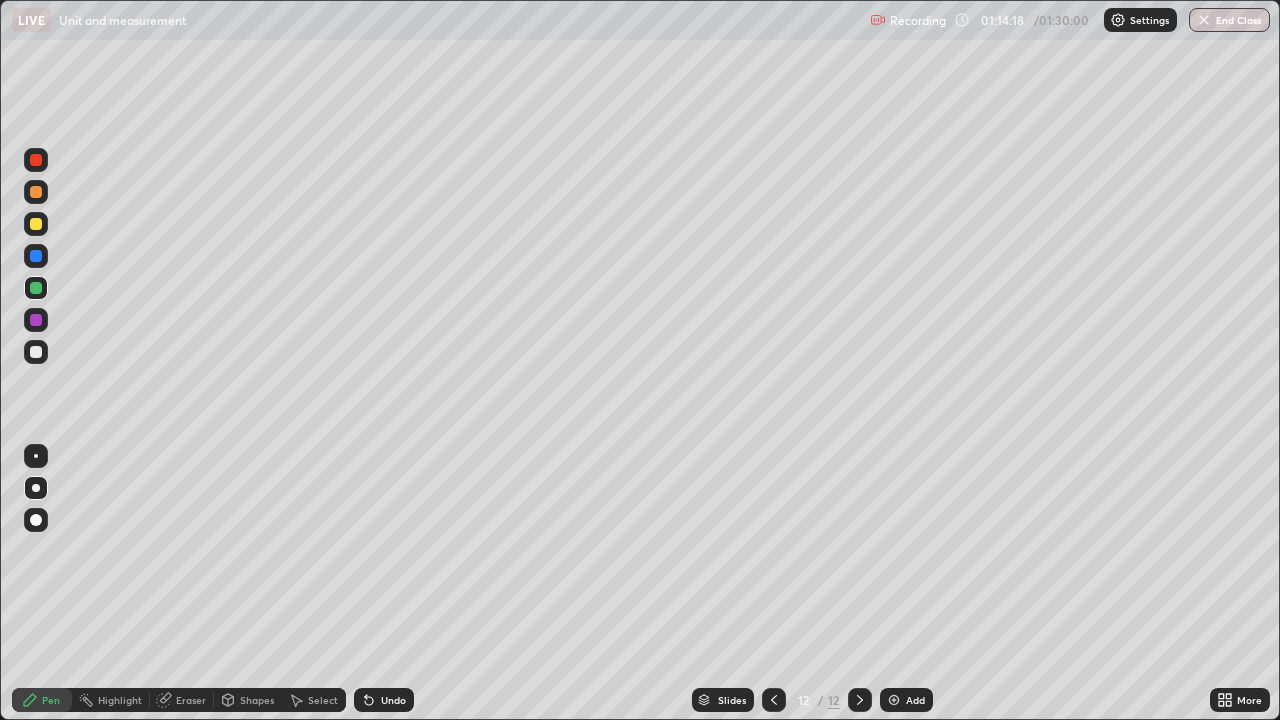 click on "Shapes" at bounding box center [257, 700] 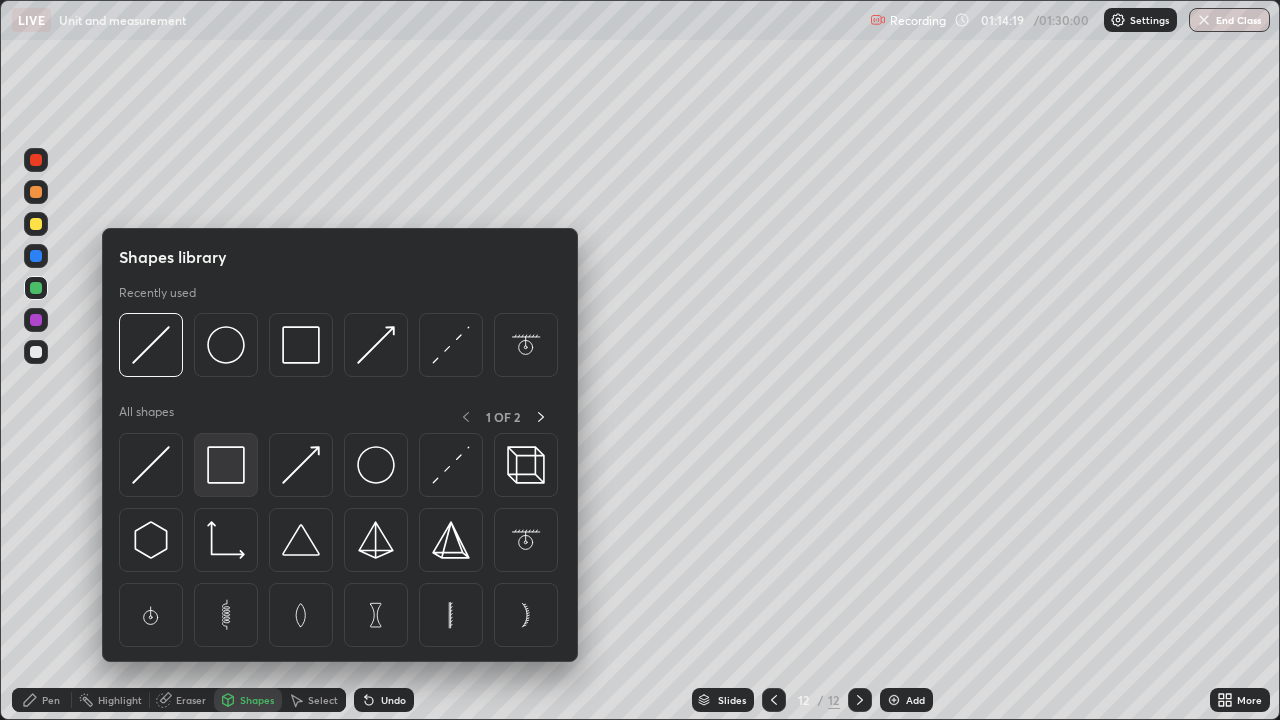 click at bounding box center [226, 465] 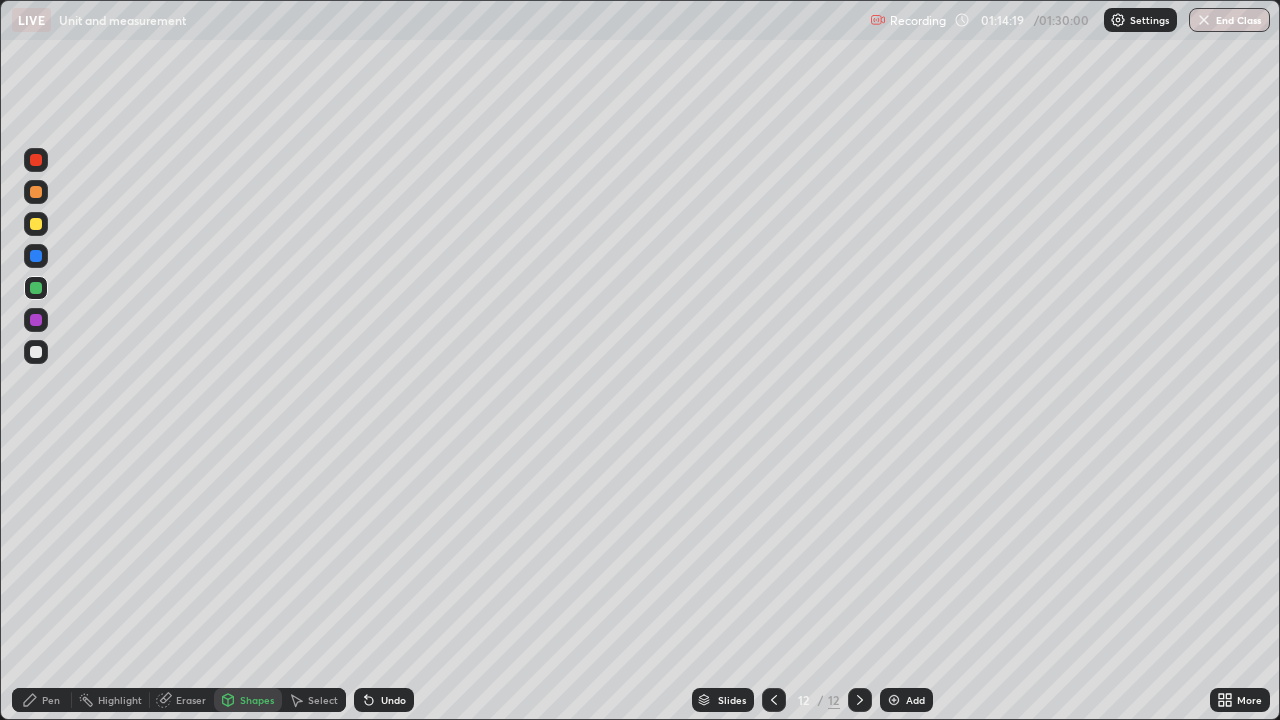 click at bounding box center (36, 224) 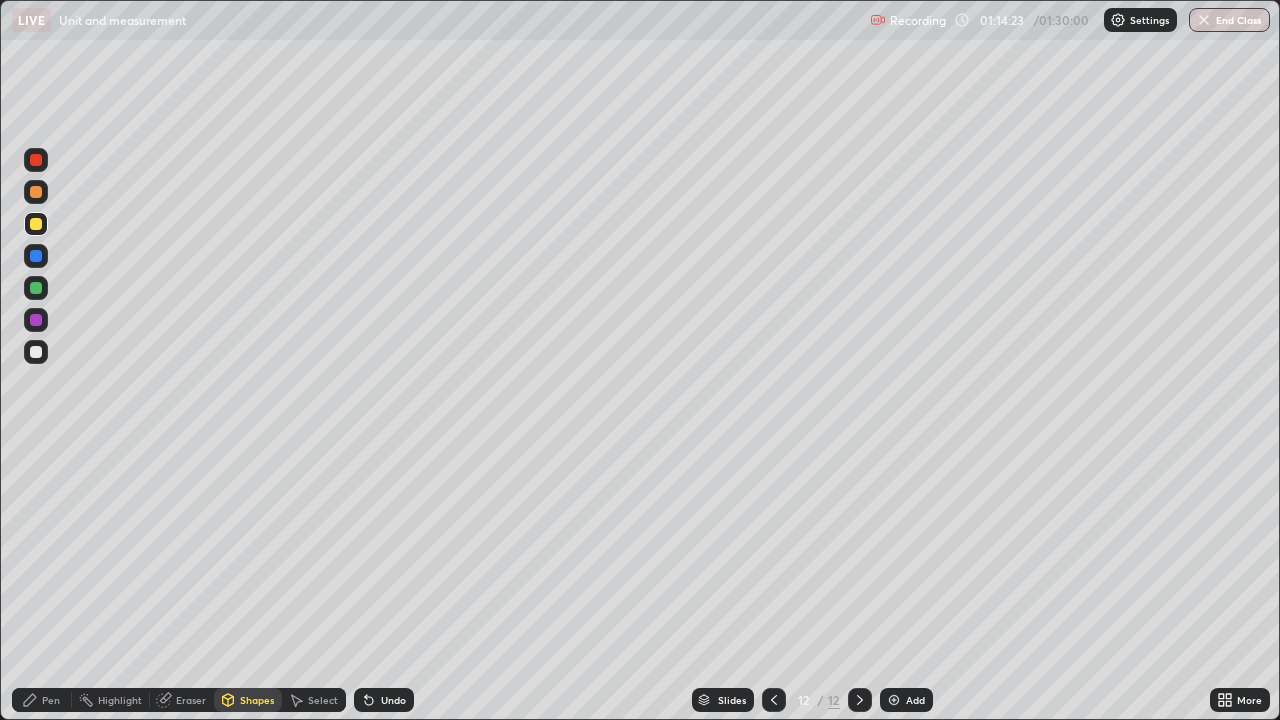 click on "Pen" at bounding box center [51, 700] 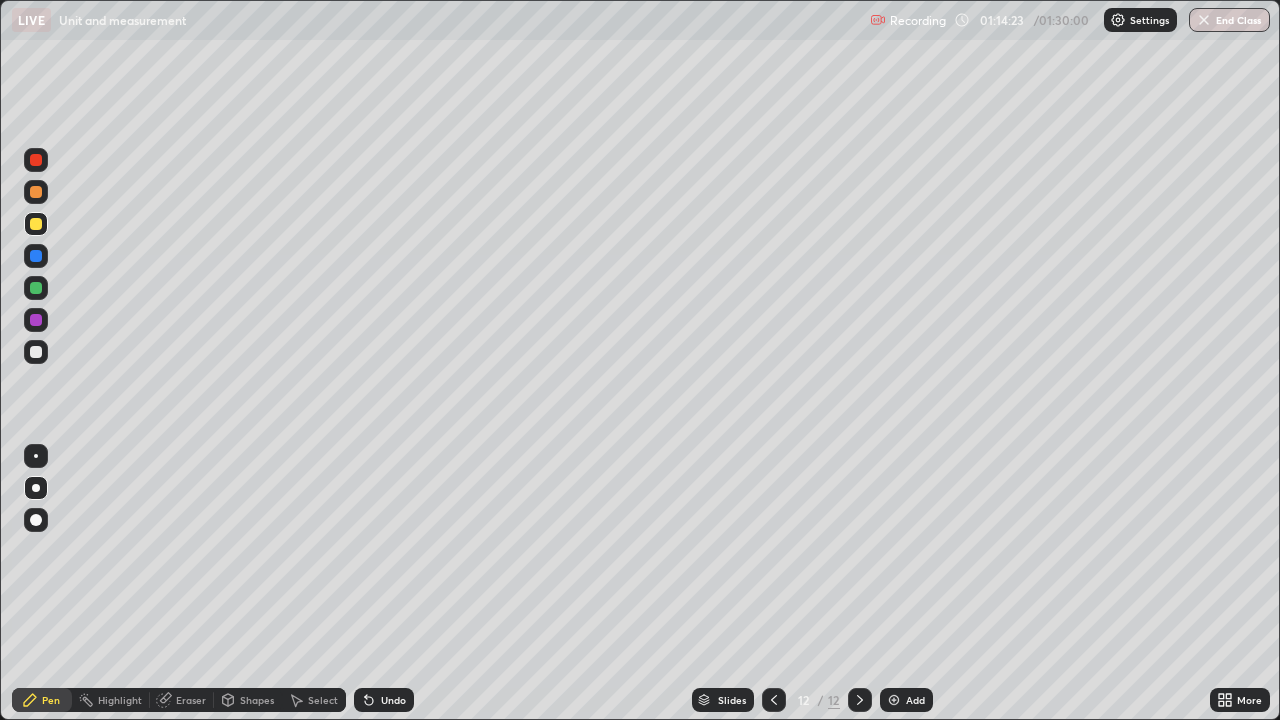 click at bounding box center [36, 352] 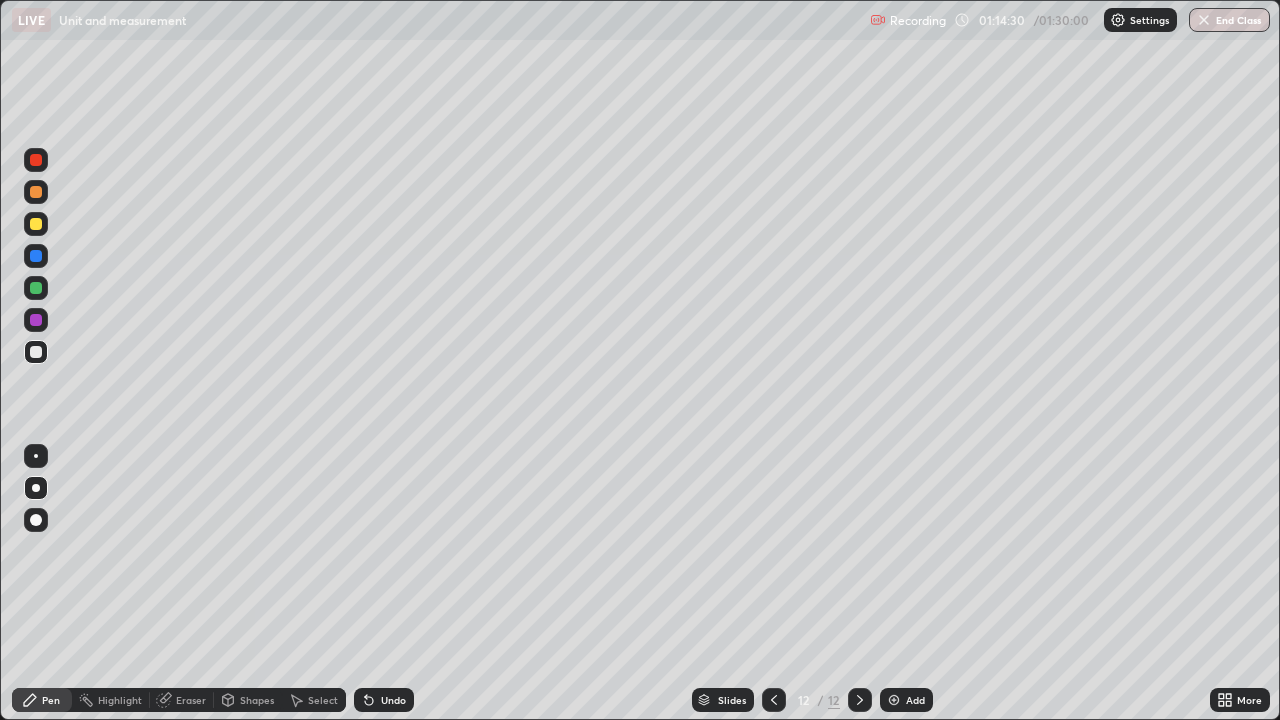 click at bounding box center [36, 192] 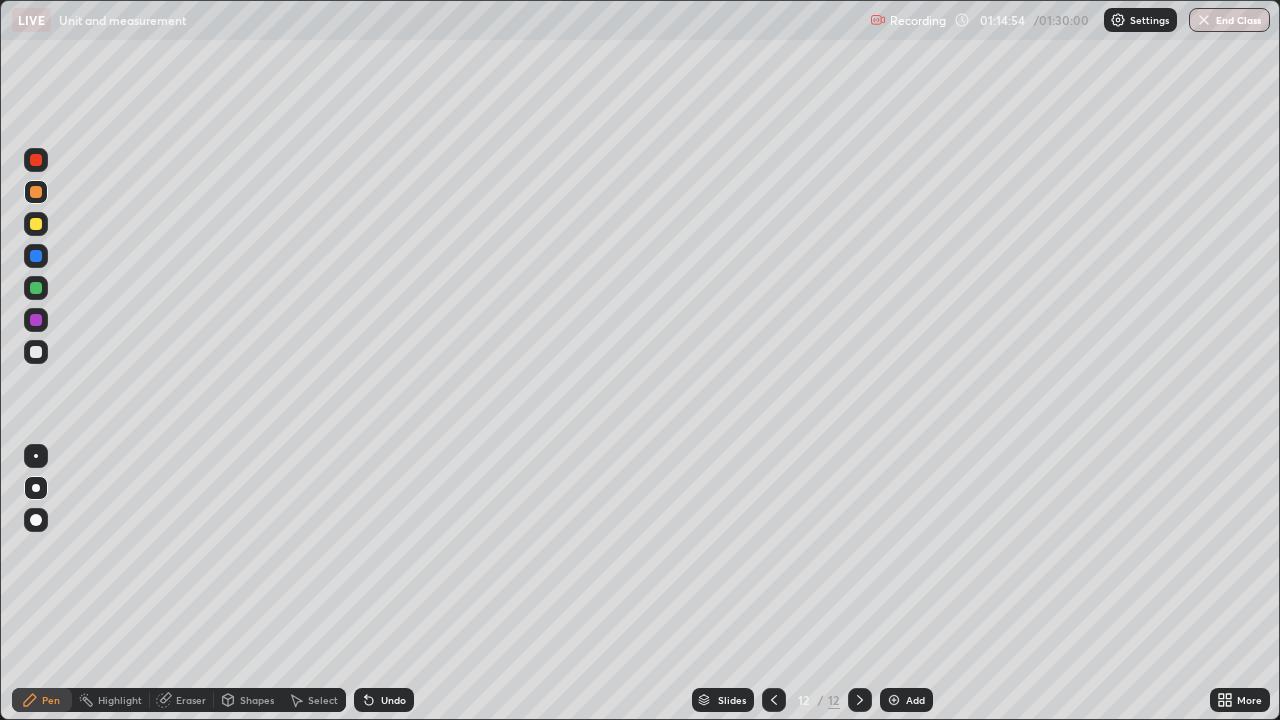 click on "Shapes" at bounding box center [257, 700] 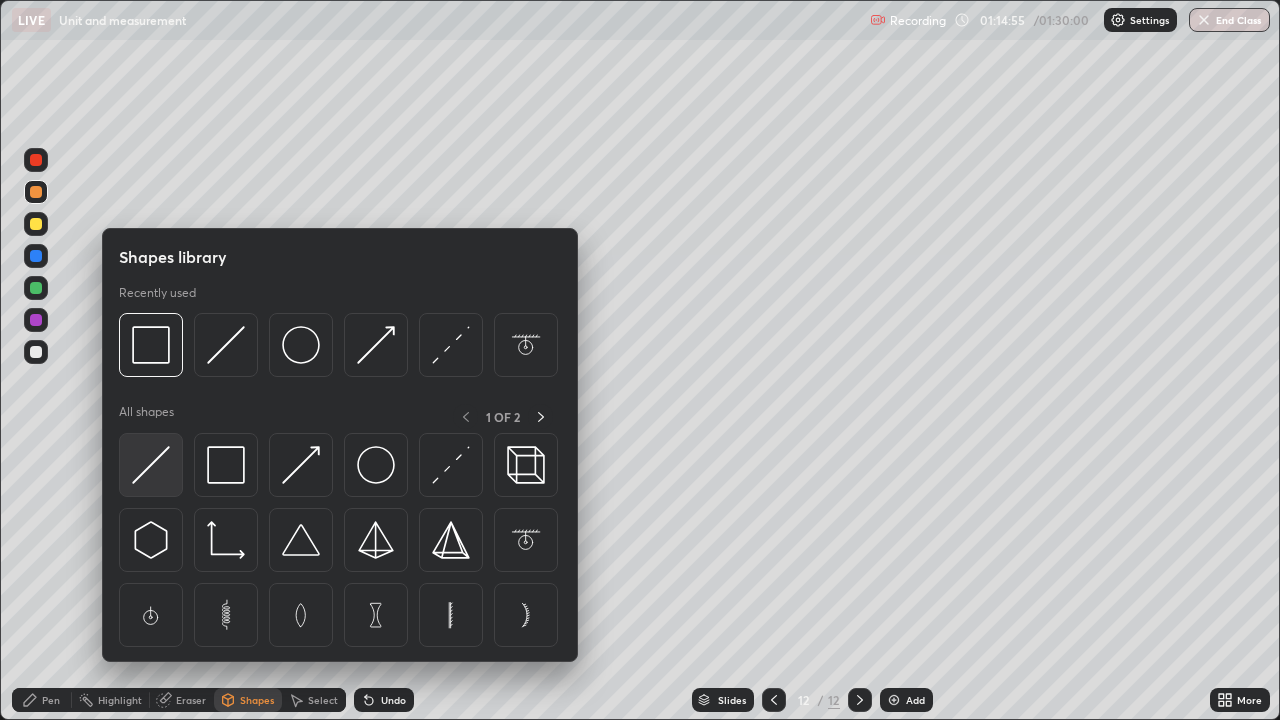 click at bounding box center (151, 465) 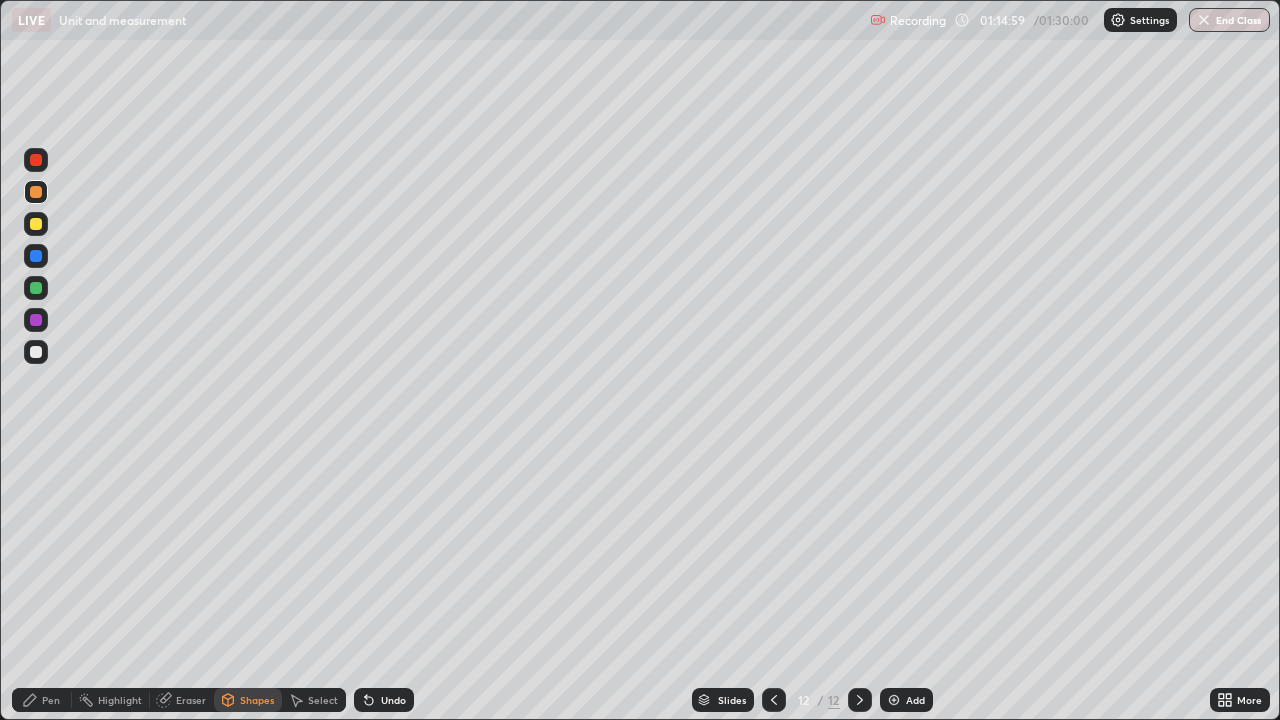 click 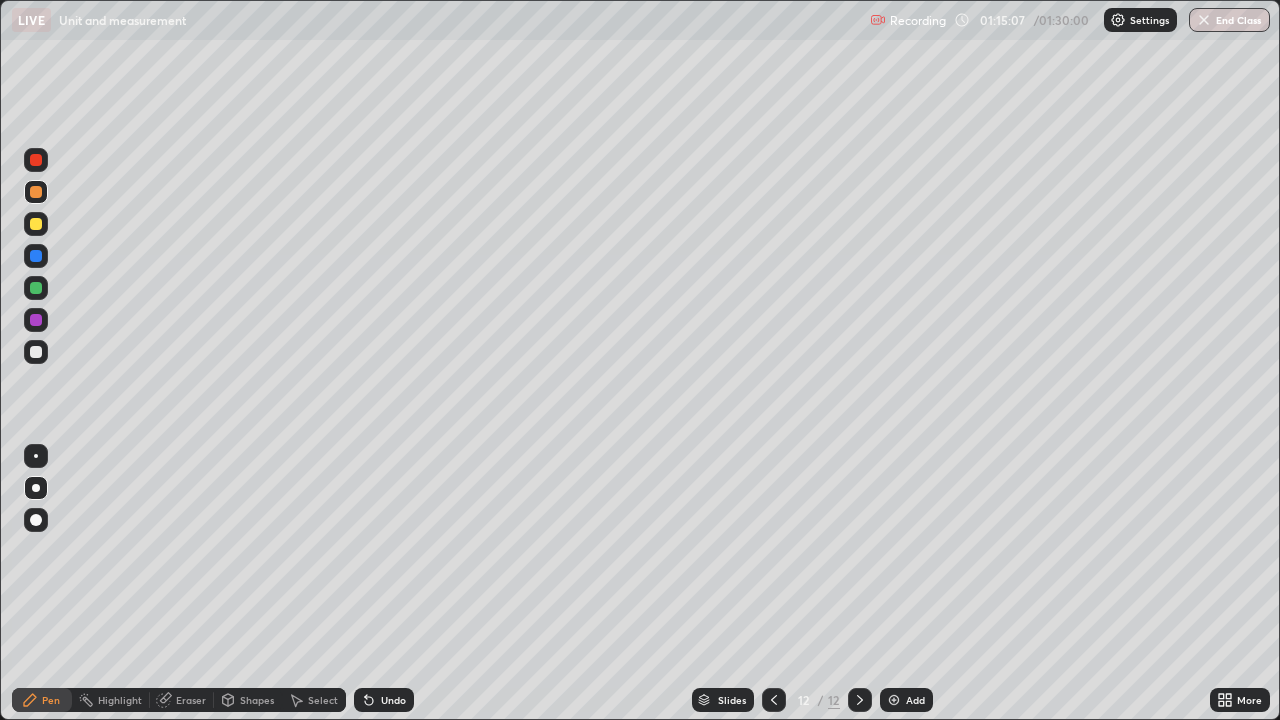 click at bounding box center [36, 352] 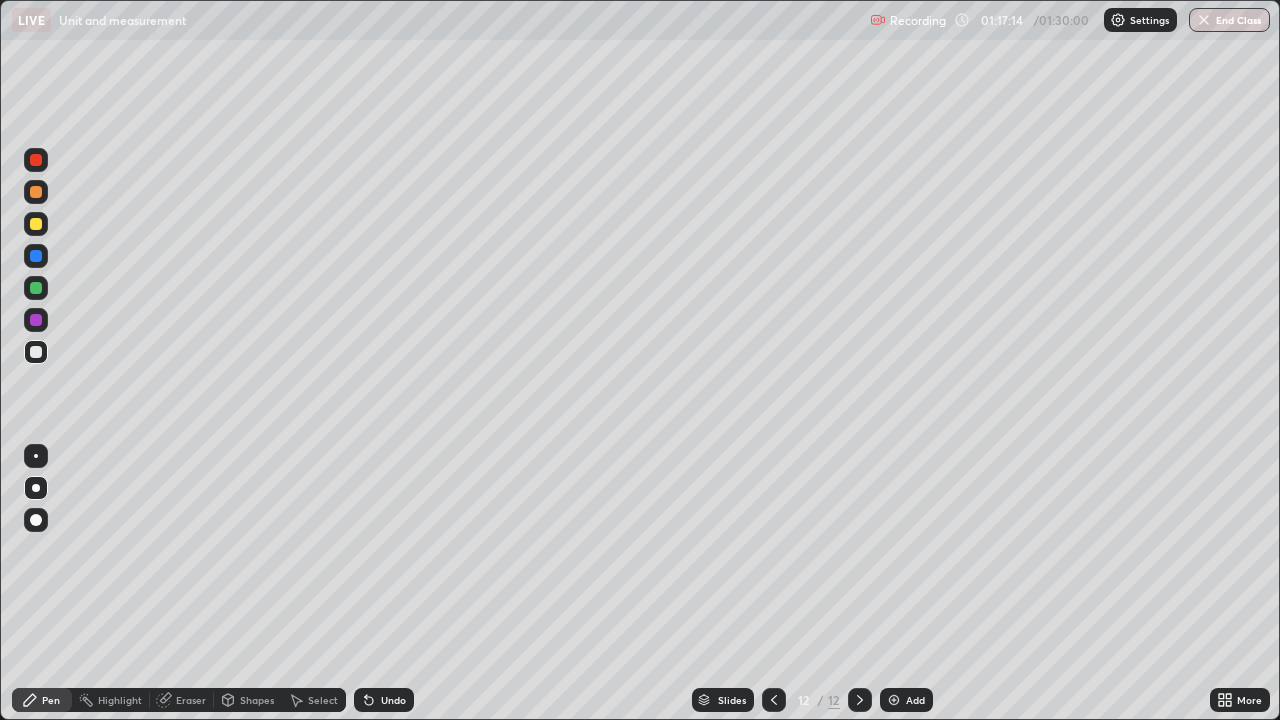 click at bounding box center (36, 352) 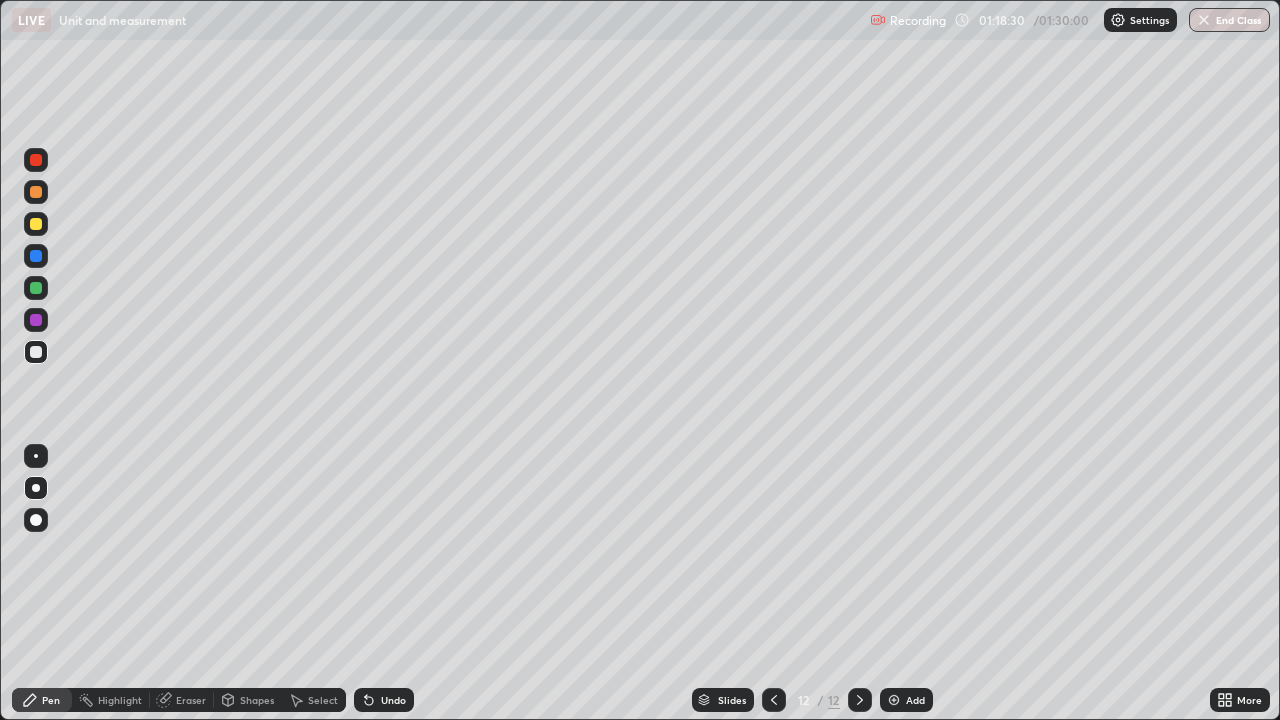 click on "Shapes" at bounding box center (248, 700) 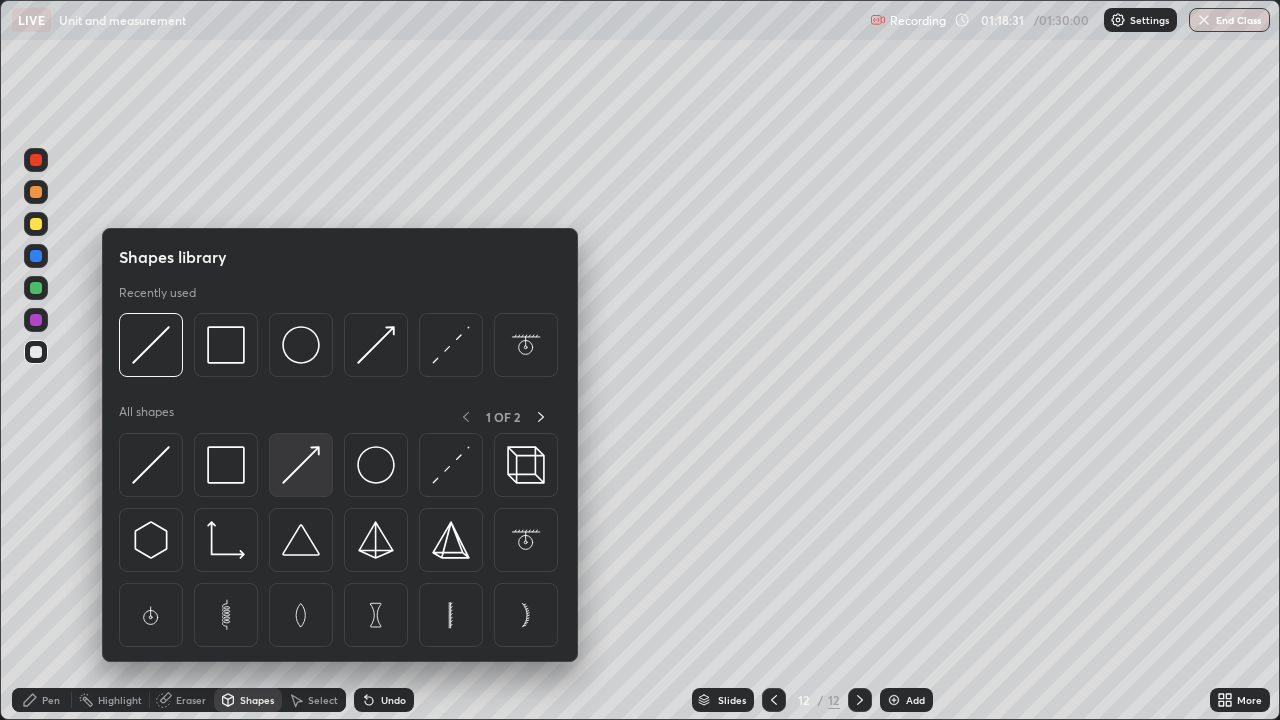click at bounding box center (301, 465) 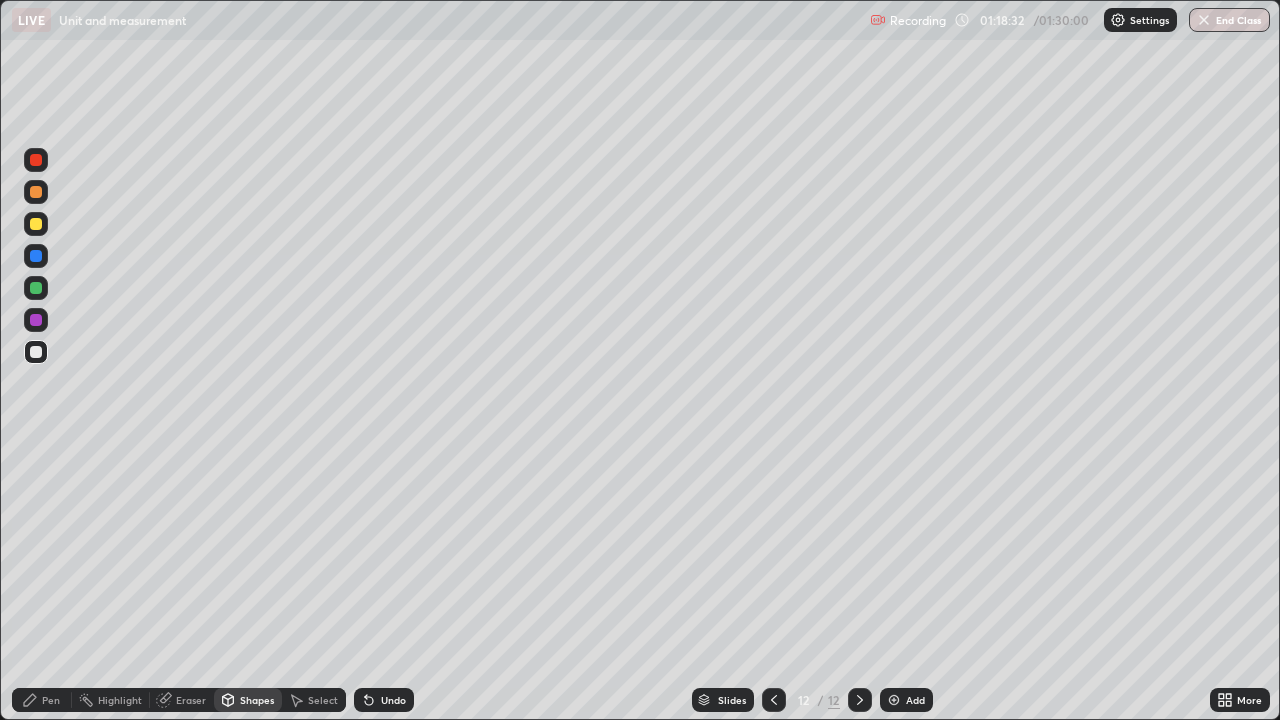 click at bounding box center (36, 224) 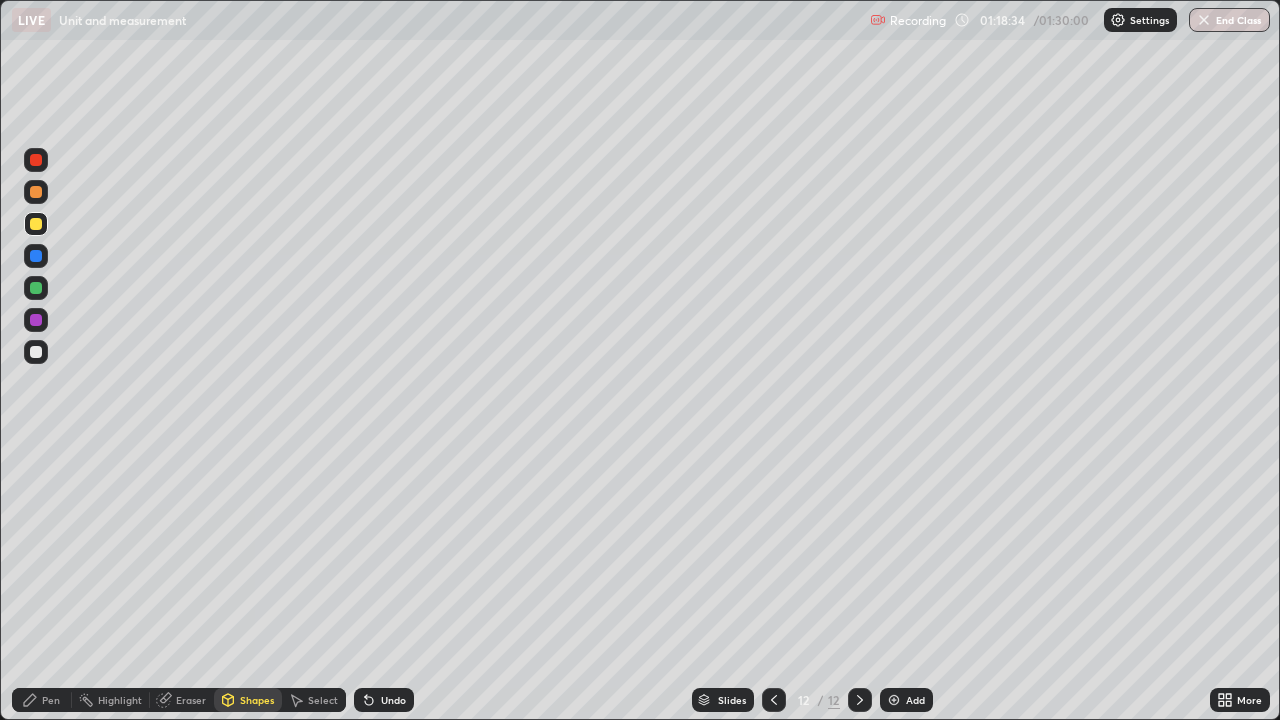 click at bounding box center (36, 192) 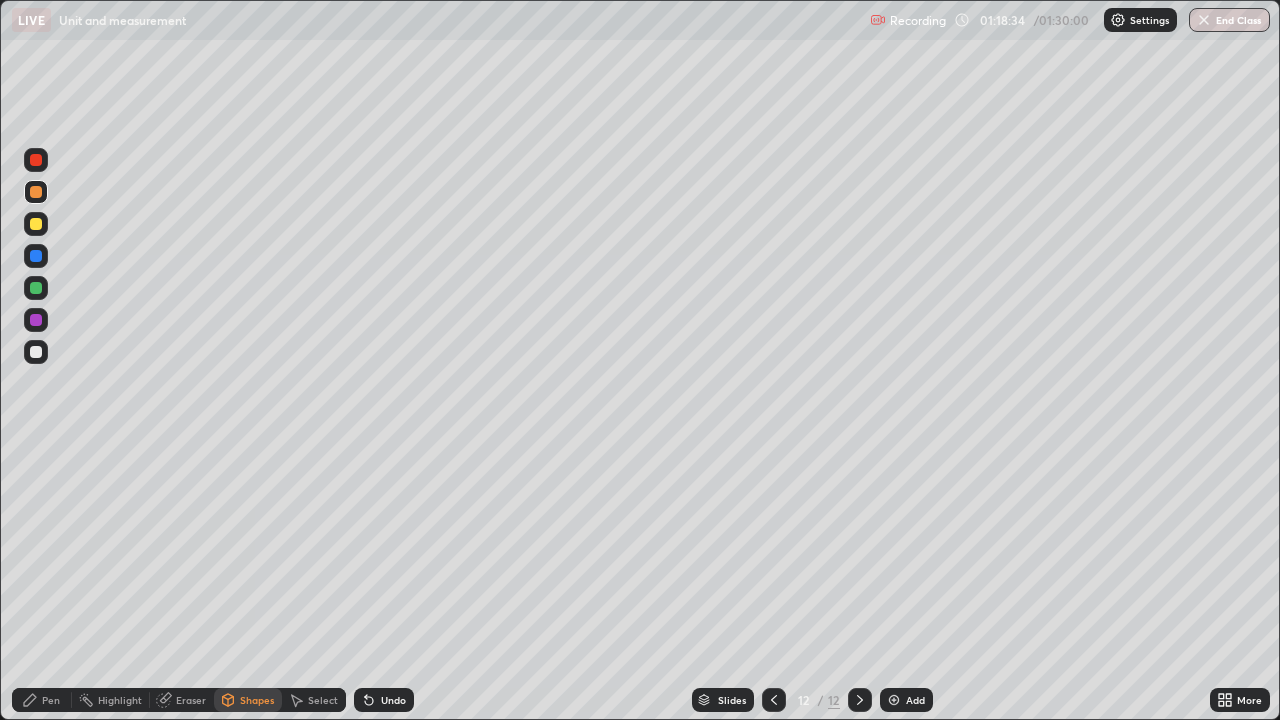 click at bounding box center (36, 160) 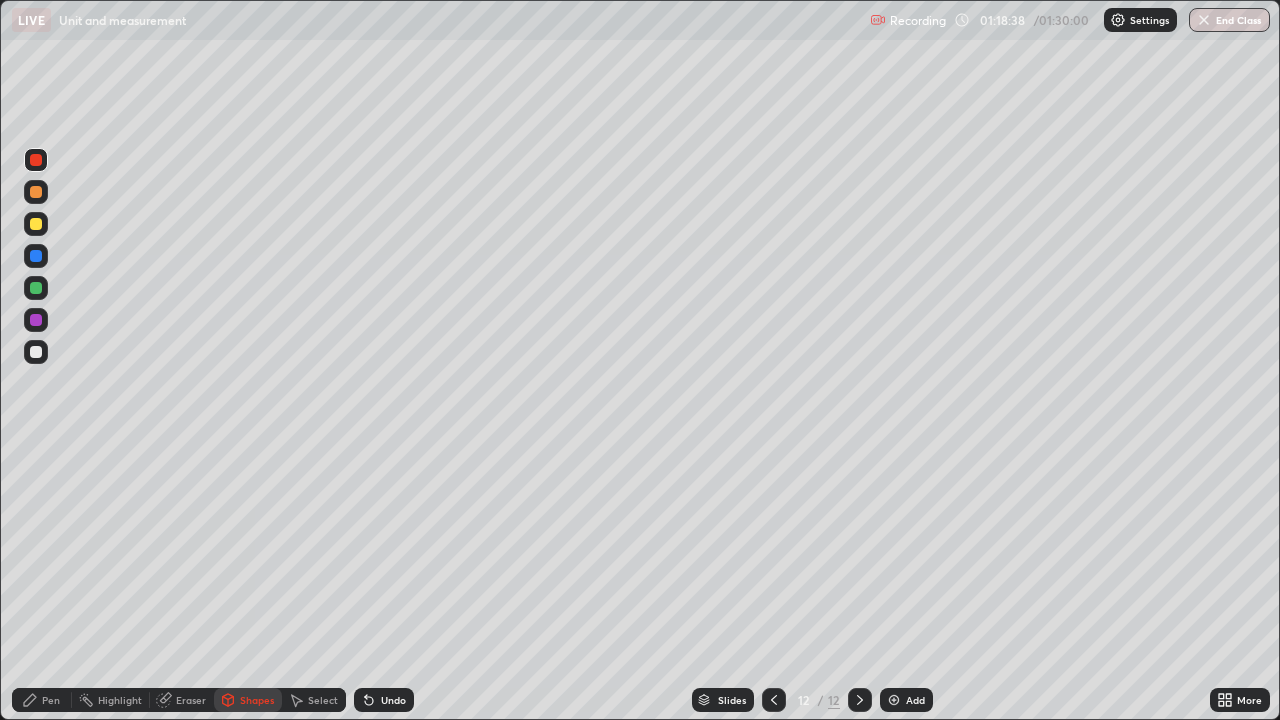 click on "Pen" at bounding box center (51, 700) 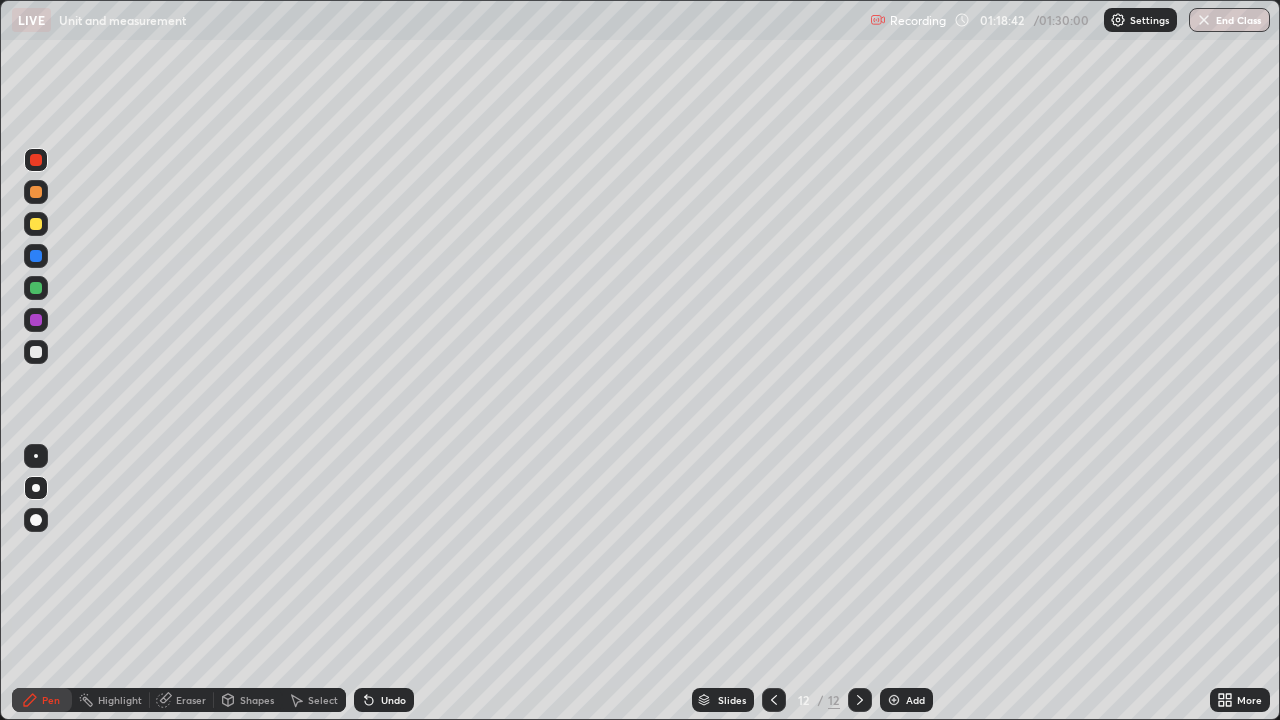 click on "Shapes" at bounding box center [257, 700] 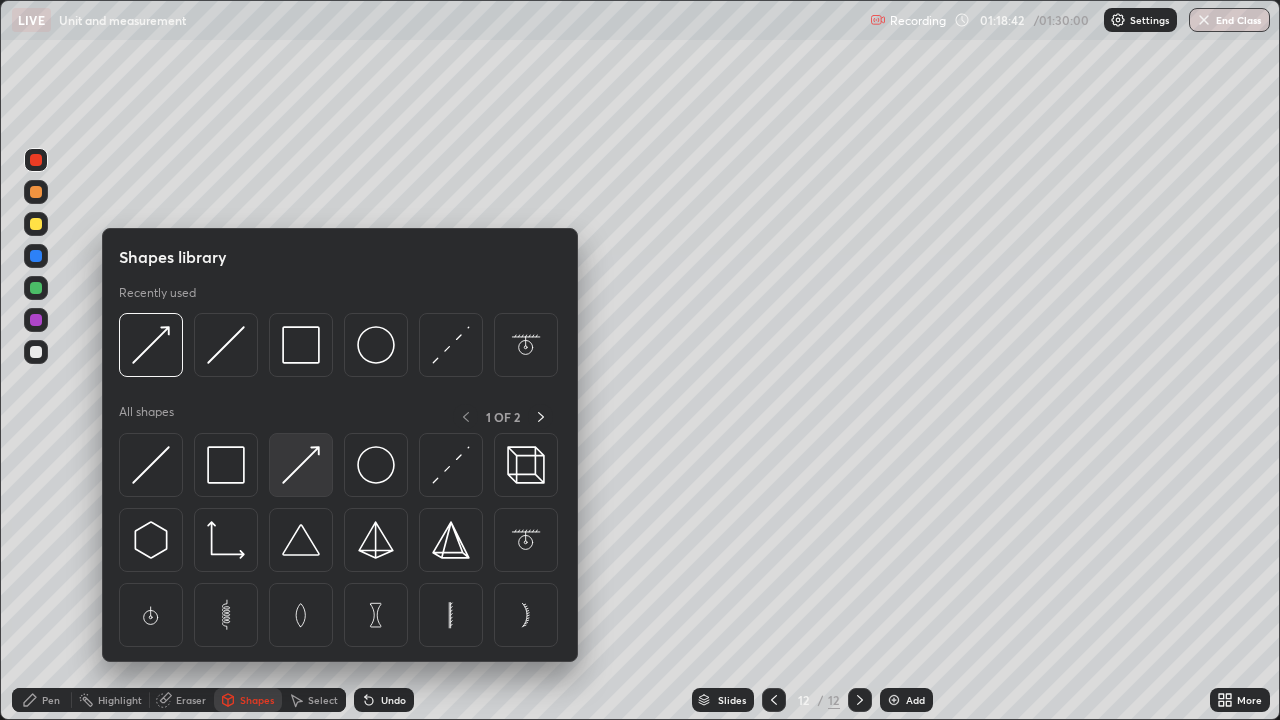click at bounding box center [301, 465] 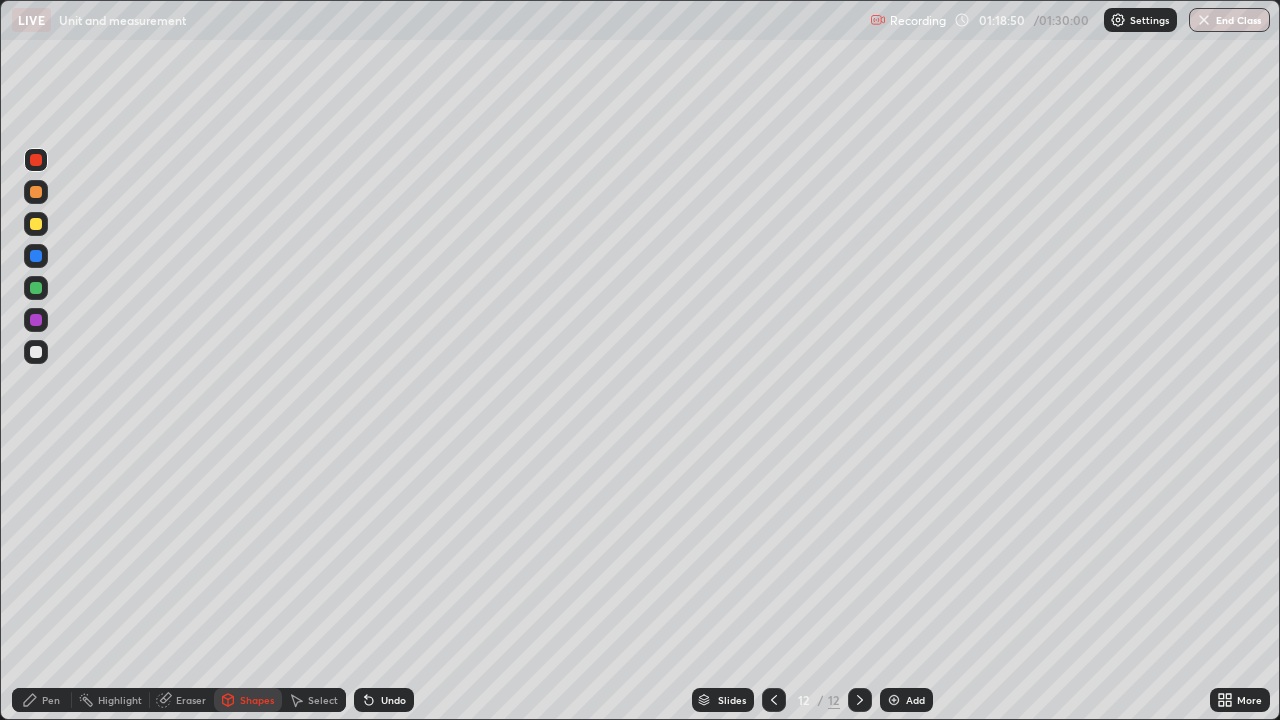 click on "Pen" at bounding box center [51, 700] 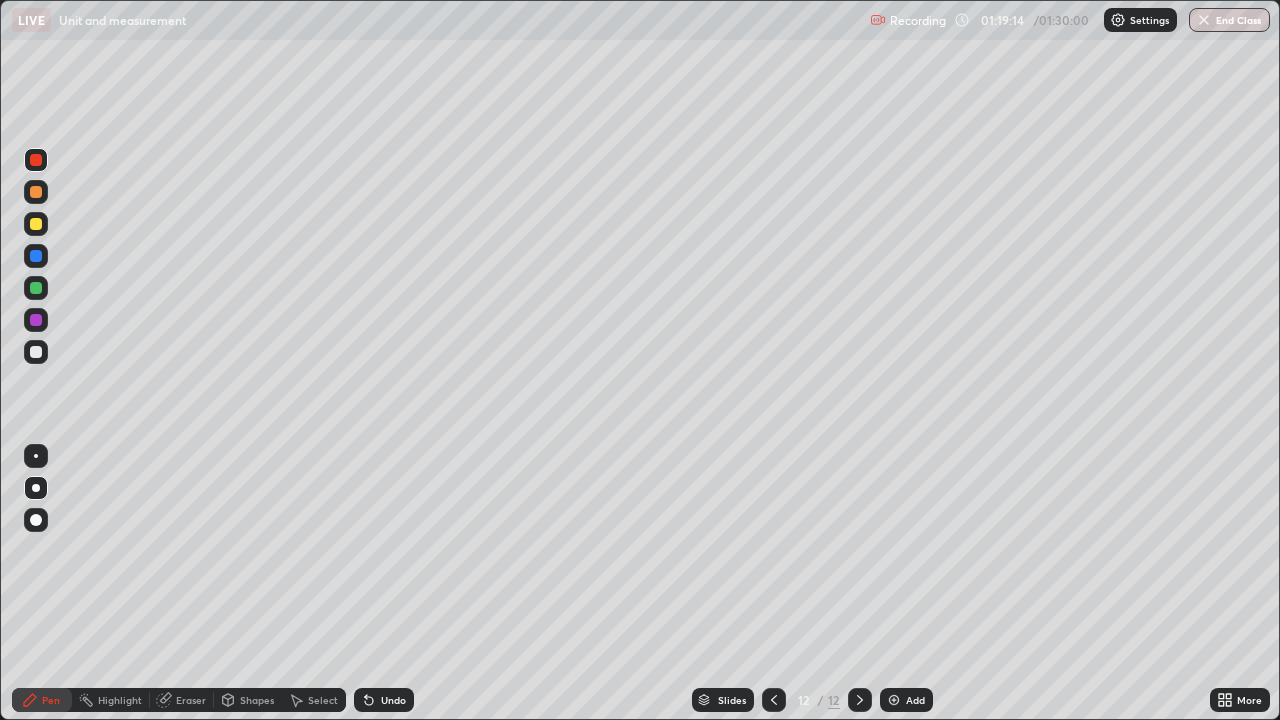 click at bounding box center (36, 352) 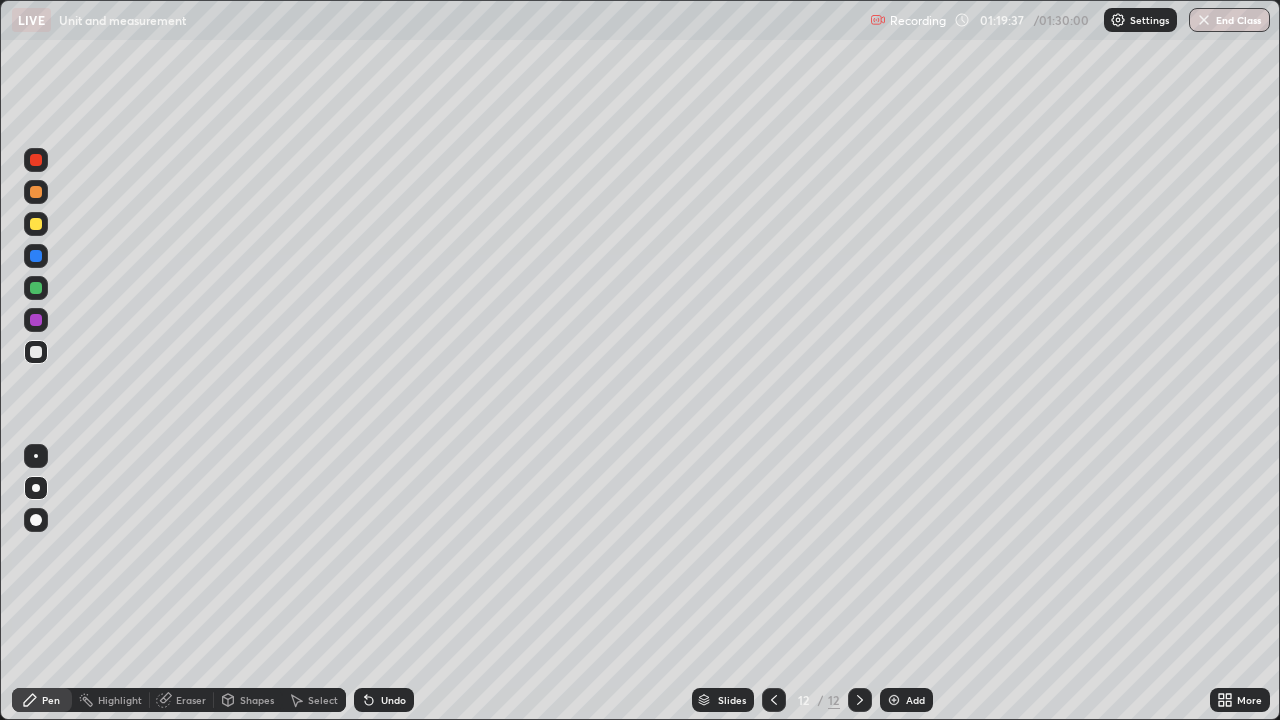 click at bounding box center [36, 224] 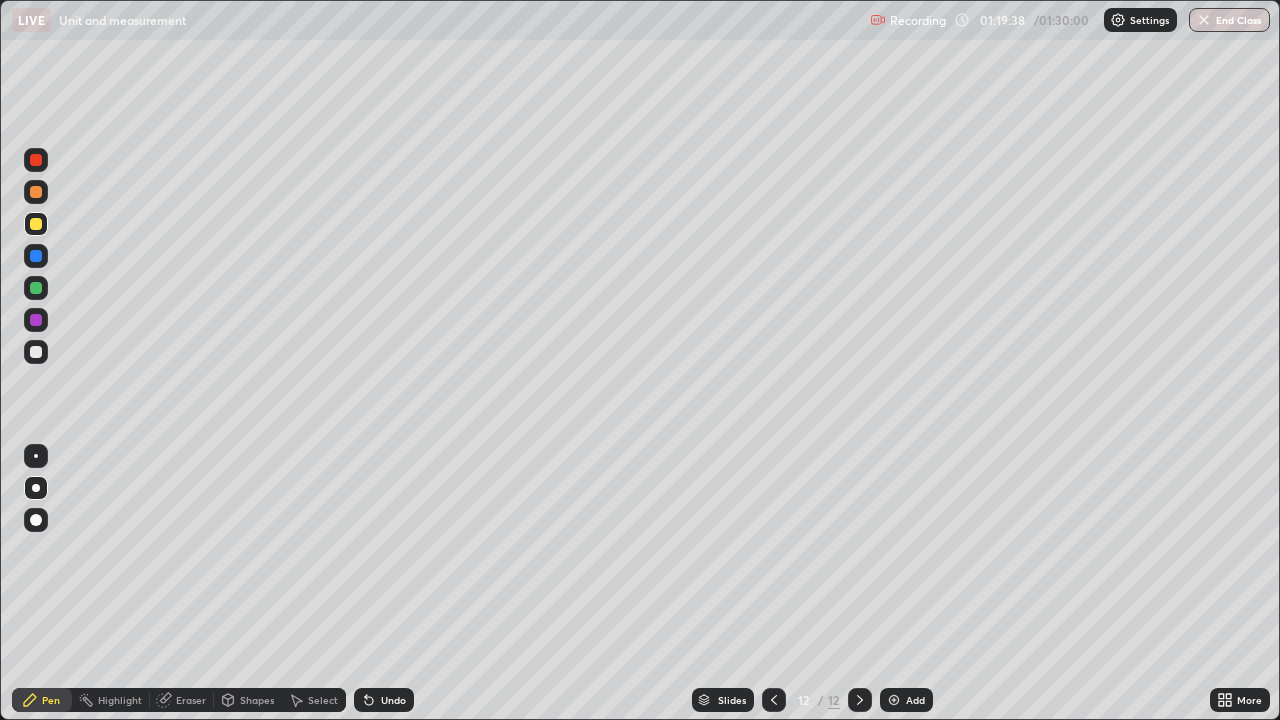 click on "Shapes" at bounding box center (257, 700) 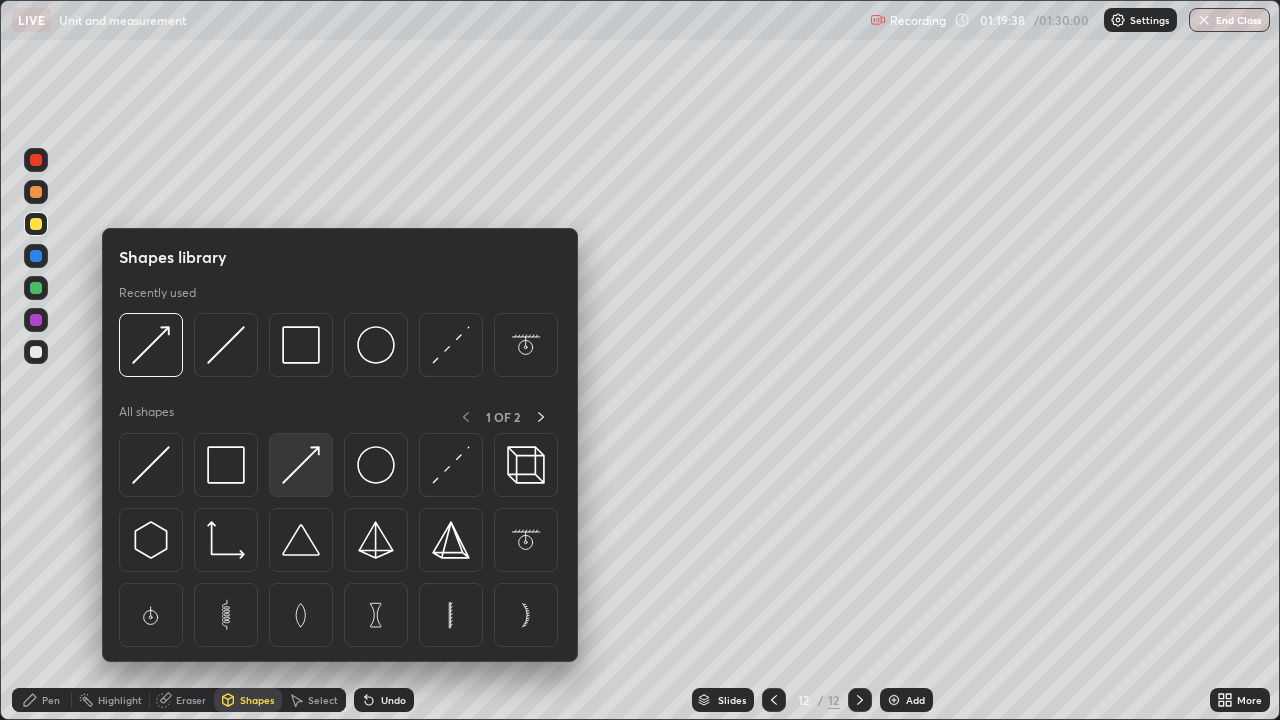click at bounding box center (301, 465) 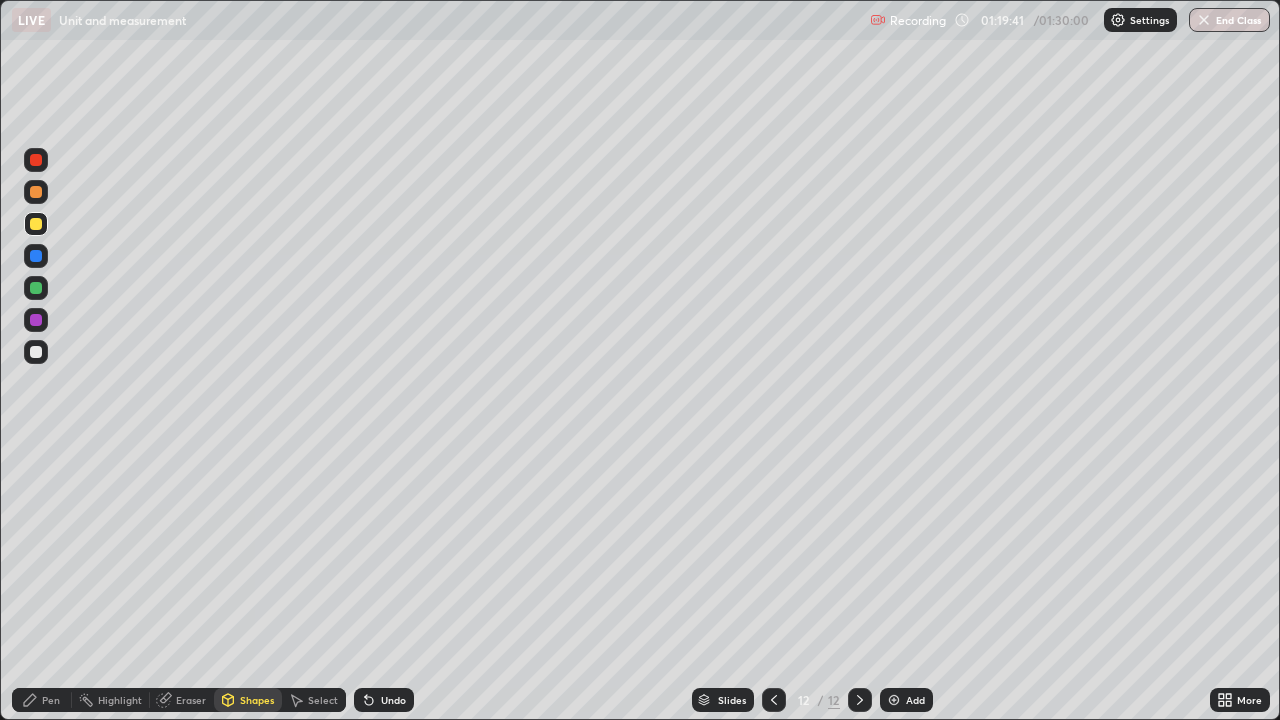 click on "Pen" at bounding box center [51, 700] 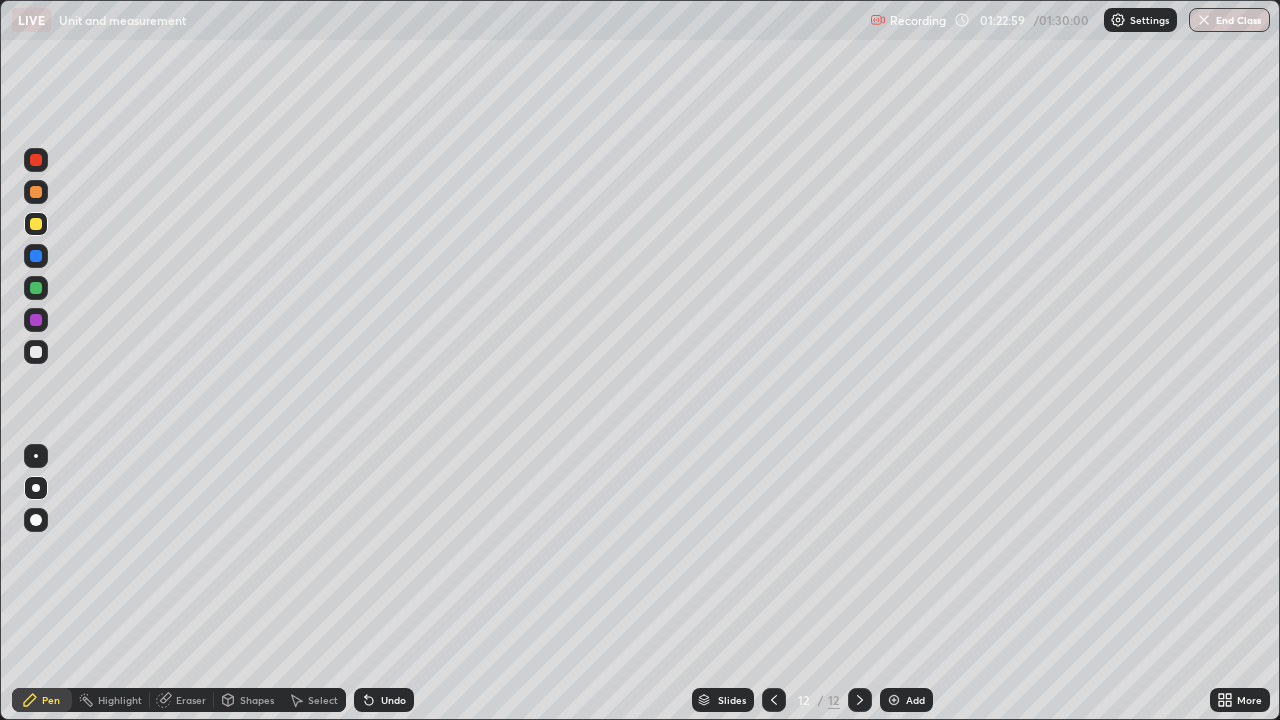 click on "End Class" at bounding box center (1229, 20) 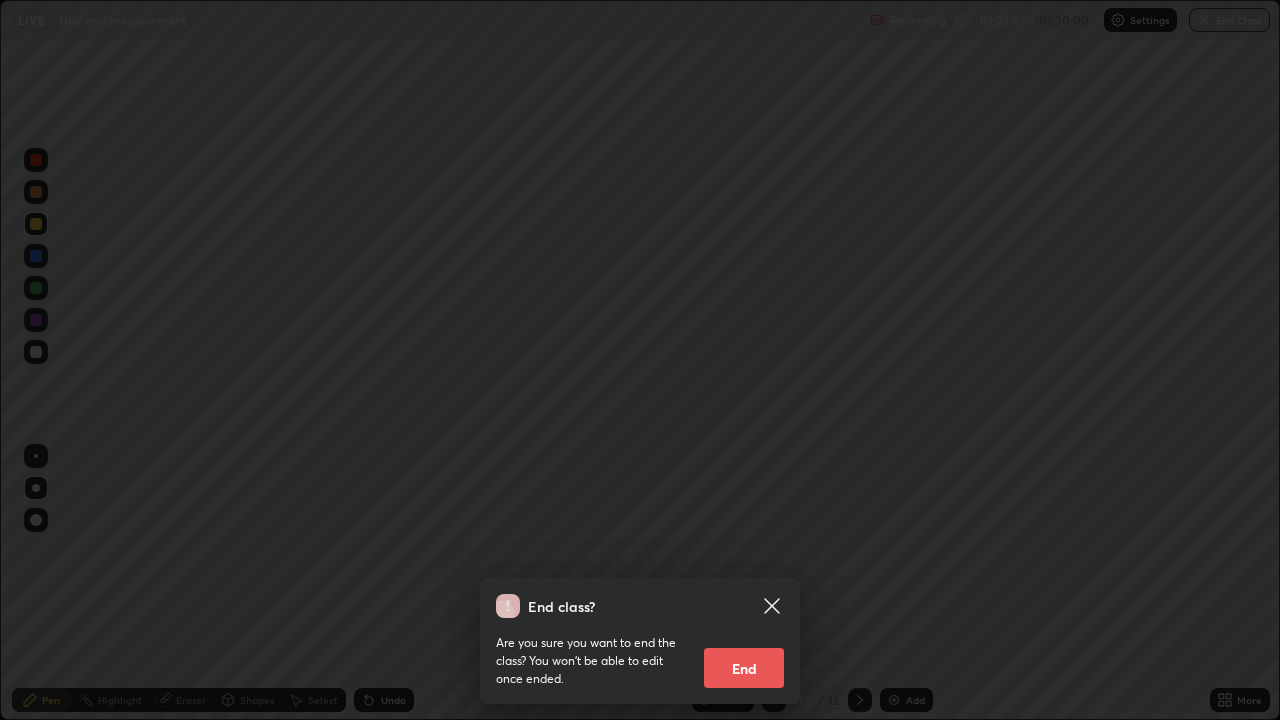 click on "End" at bounding box center (744, 668) 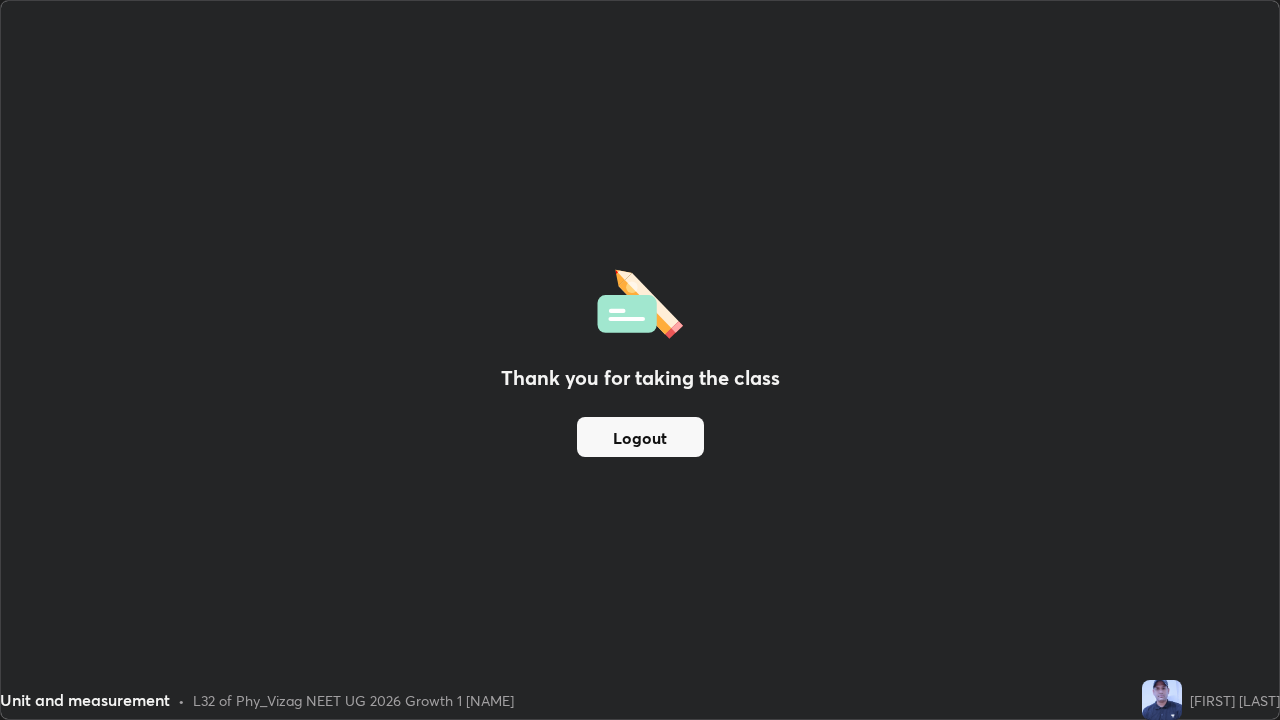click on "Logout" at bounding box center (640, 437) 